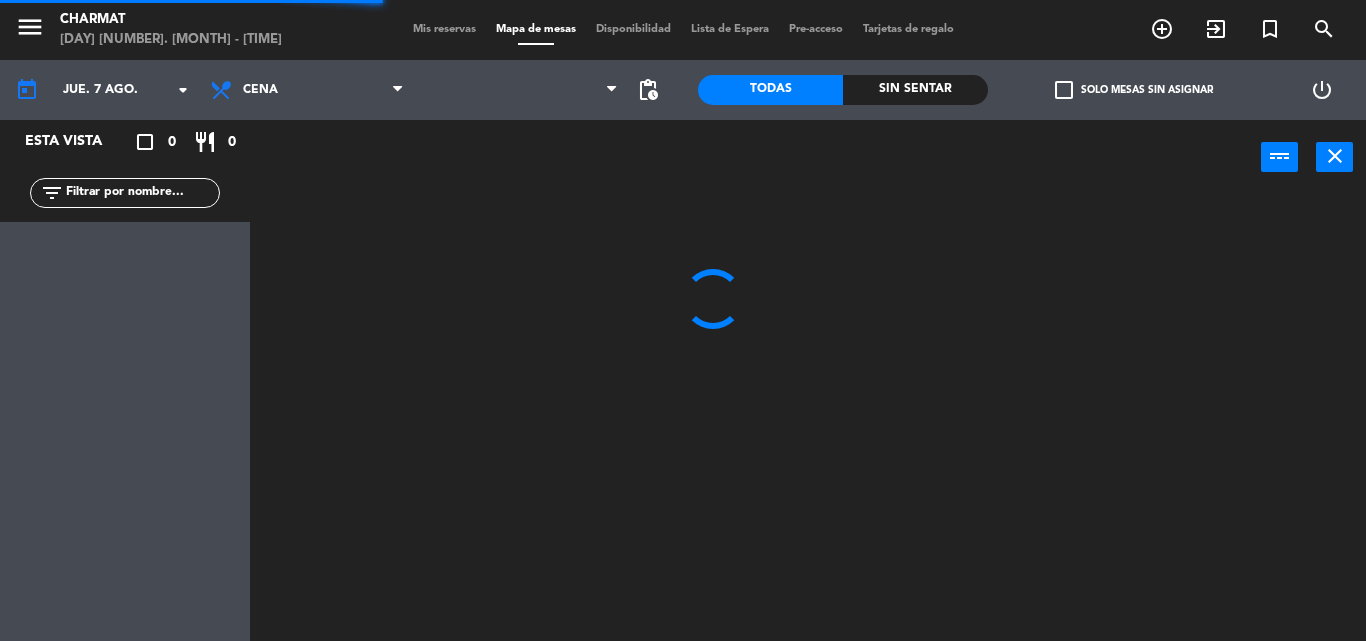 scroll, scrollTop: 0, scrollLeft: 0, axis: both 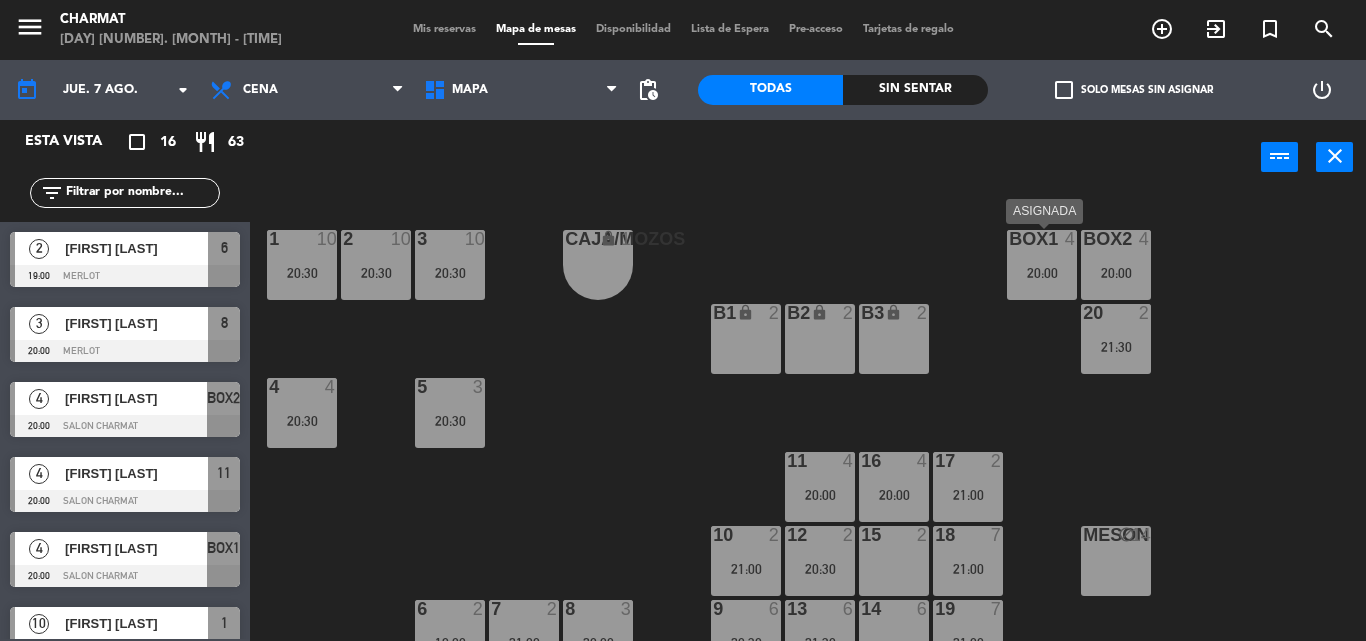 click on "BOX1  4   20:00" at bounding box center (1042, 265) 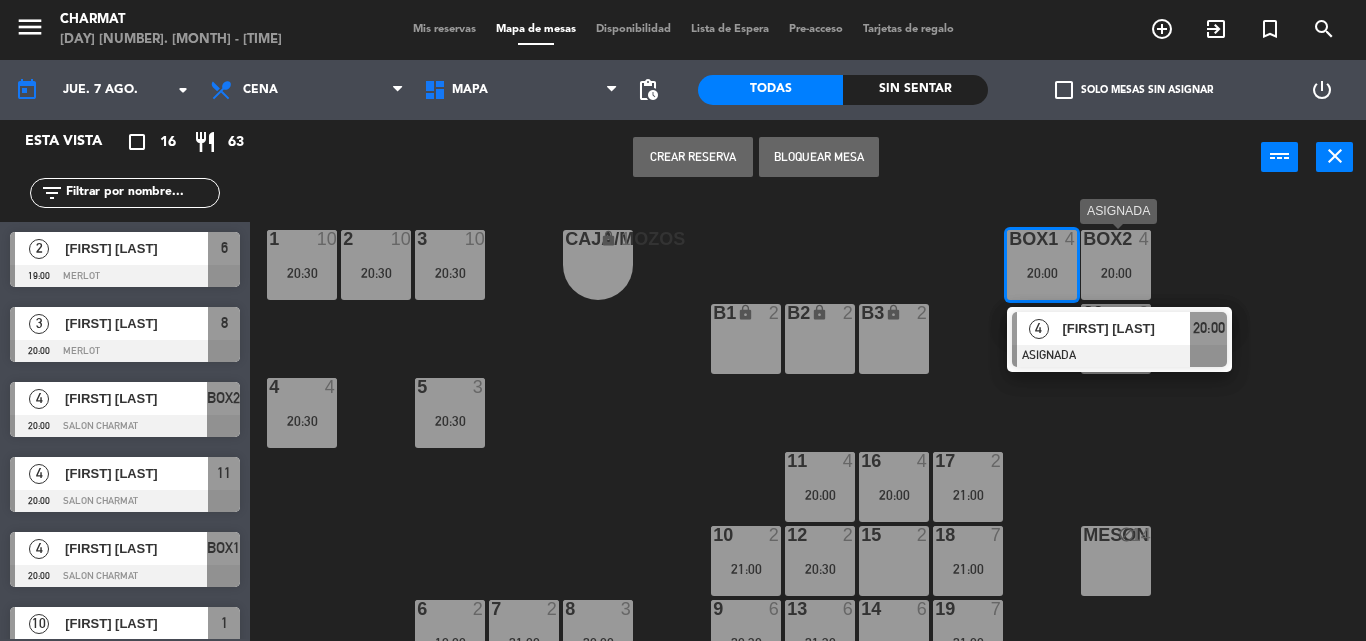 click on "BOX2  4   20:00" at bounding box center [1116, 265] 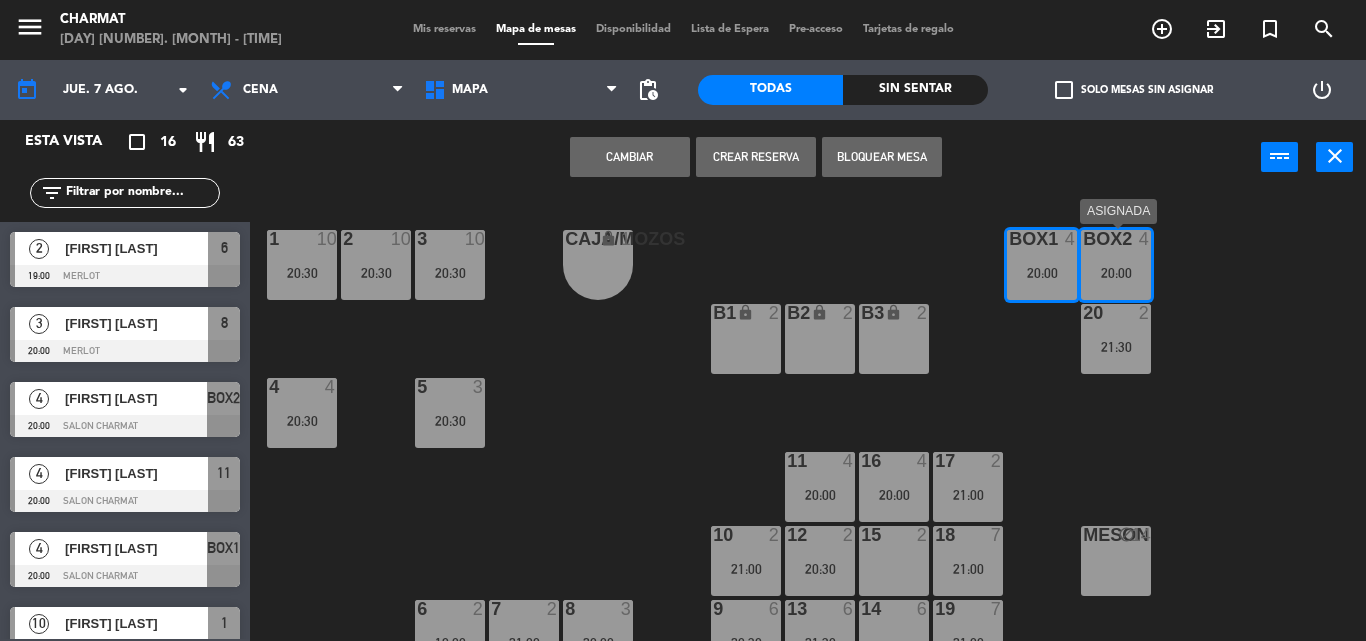 click on "BOX2  4   20:00" at bounding box center (1116, 265) 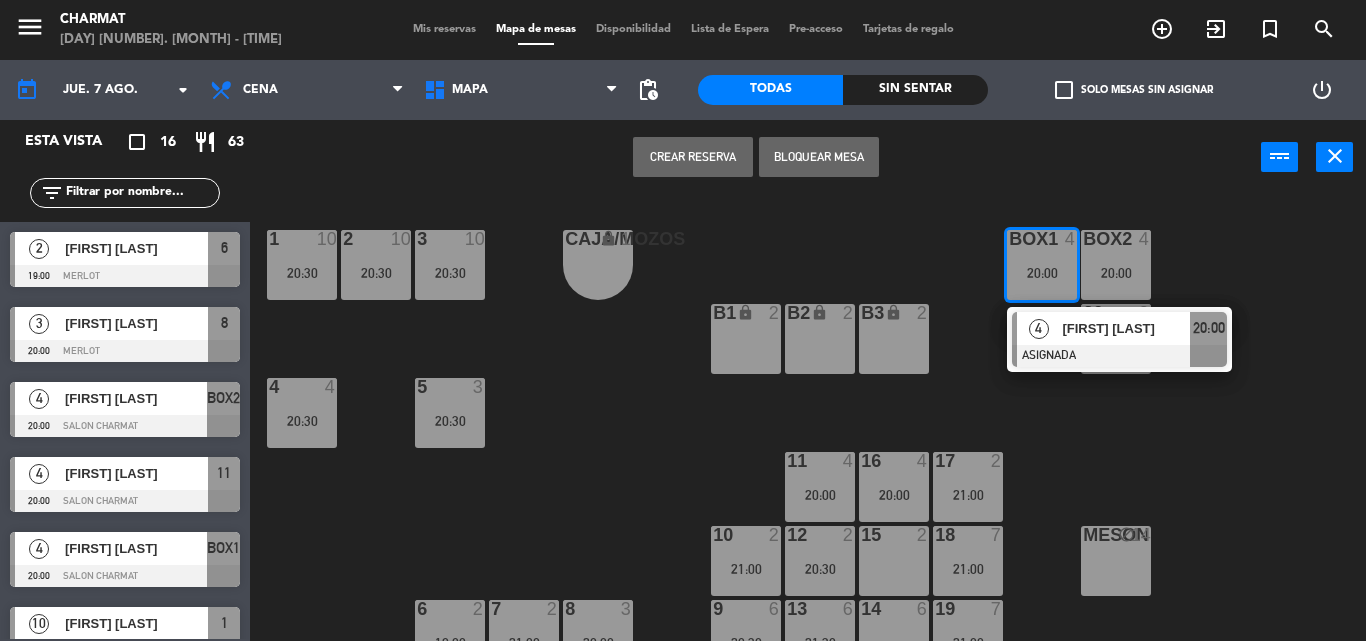 click on "20:00" at bounding box center [1116, 272] 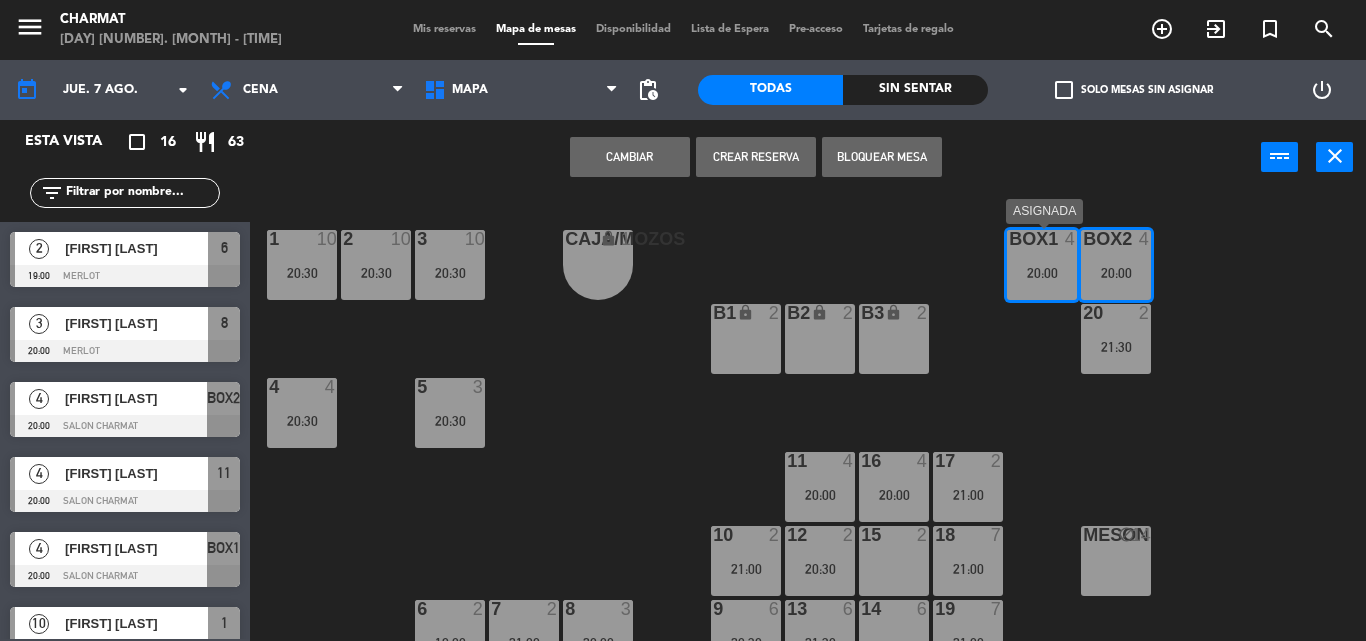 click on "20:00" at bounding box center [1042, 273] 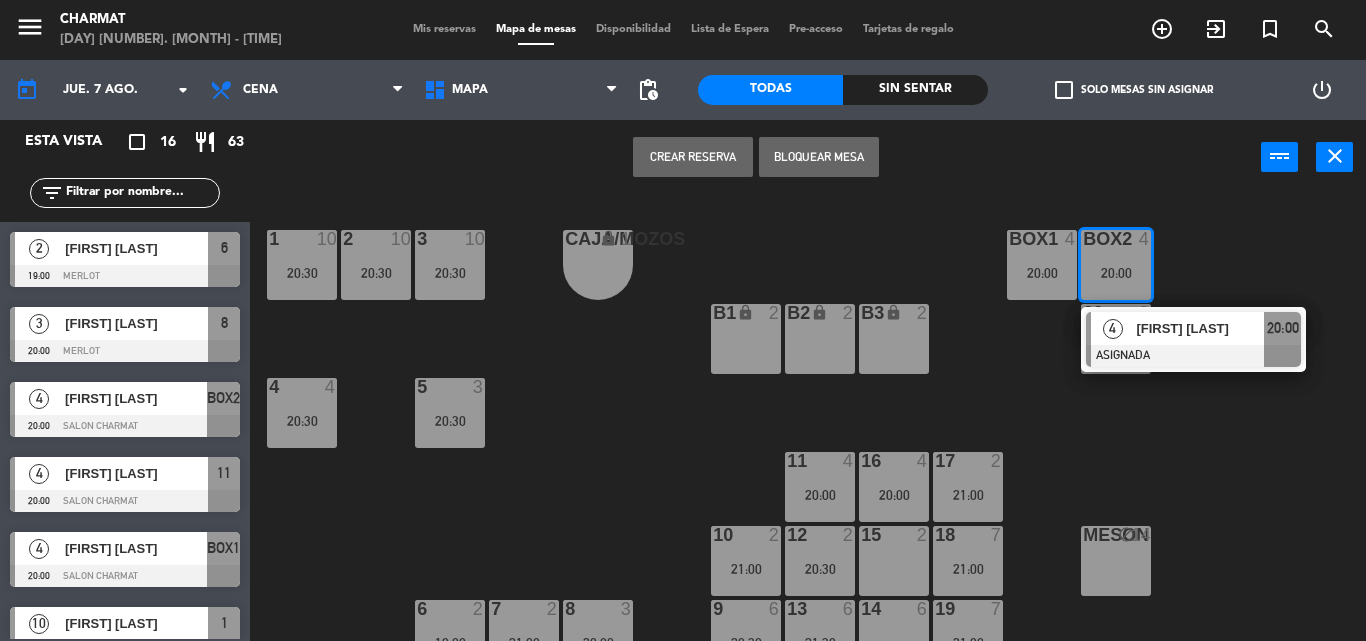 click on "[FIRST] [LAST]" at bounding box center (1200, 328) 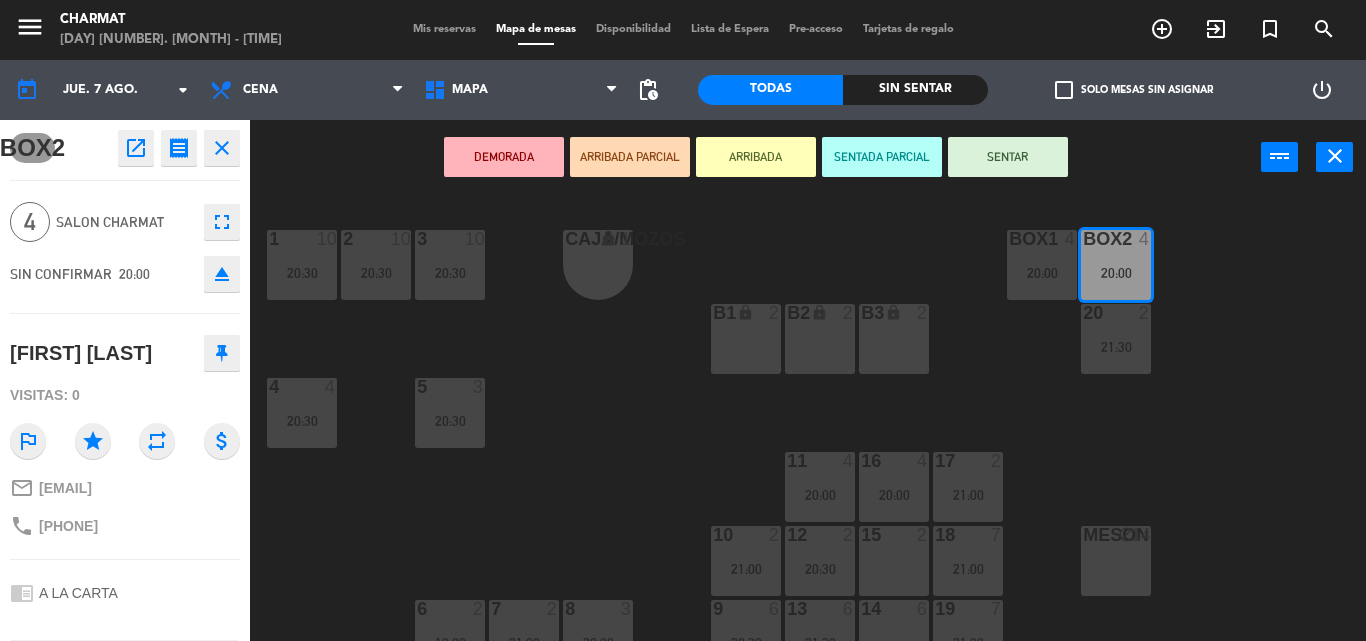 click on "CAJA/MOZOS lock  1  BOX1  4   [TIME]  BOX2  4   [TIME]  1  10   [TIME]  2  10   [TIME]  3  10   [TIME]  20  2   [TIME]  B1 lock  2  B2 lock  2  B3 lock  2  4  4   [TIME]  5  3   [TIME]  11  4   [TIME]  16  4   [TIME]  17  2   [TIME]  10  2   [TIME]  12  2   [TIME]  15  2  18  7   [TIME]  MESON block  14  9  6   [TIME]  13  6   [TIME]  14  6  19  7   [TIME]  6  2   [TIME]  7  2   [TIME]  8  3   [TIME]" 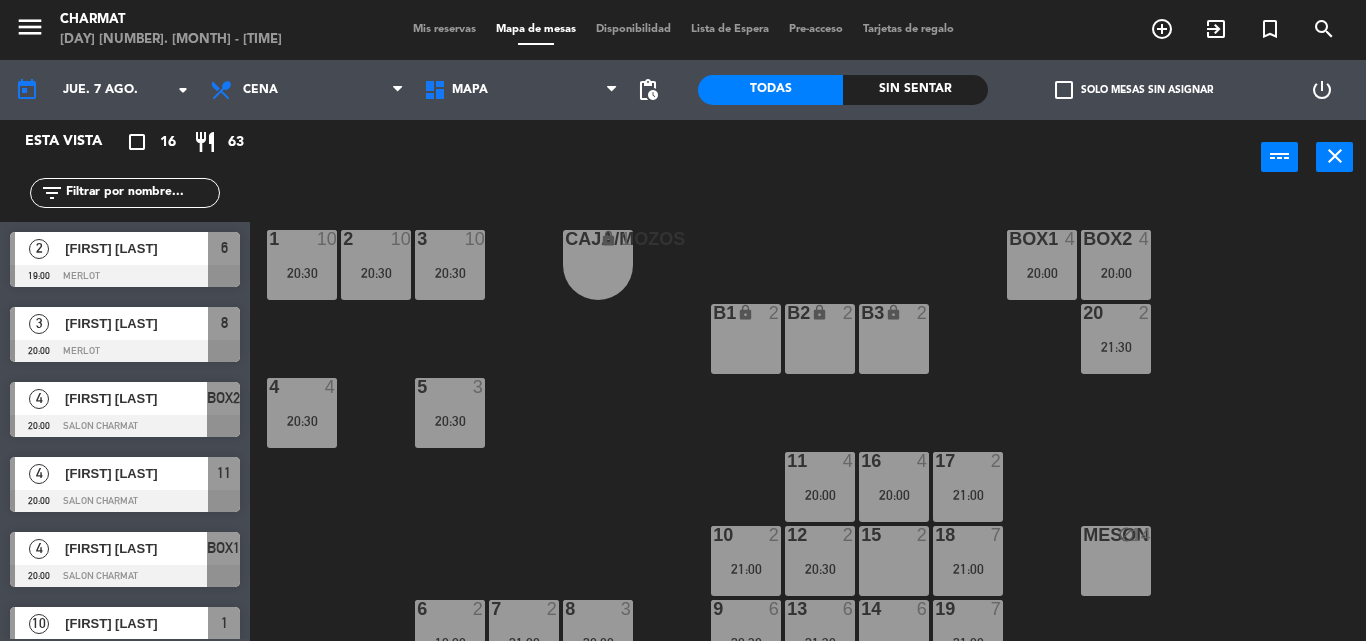click on "BOX2  4   20:00" at bounding box center [1116, 265] 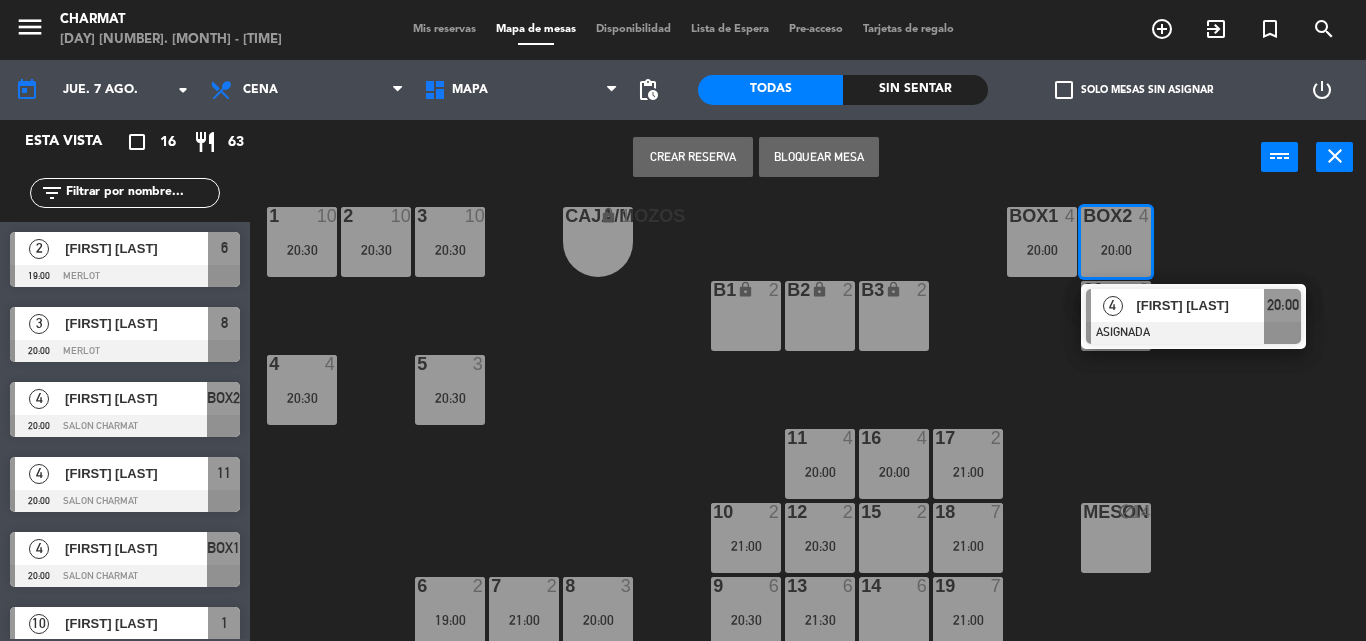 scroll, scrollTop: 29, scrollLeft: 0, axis: vertical 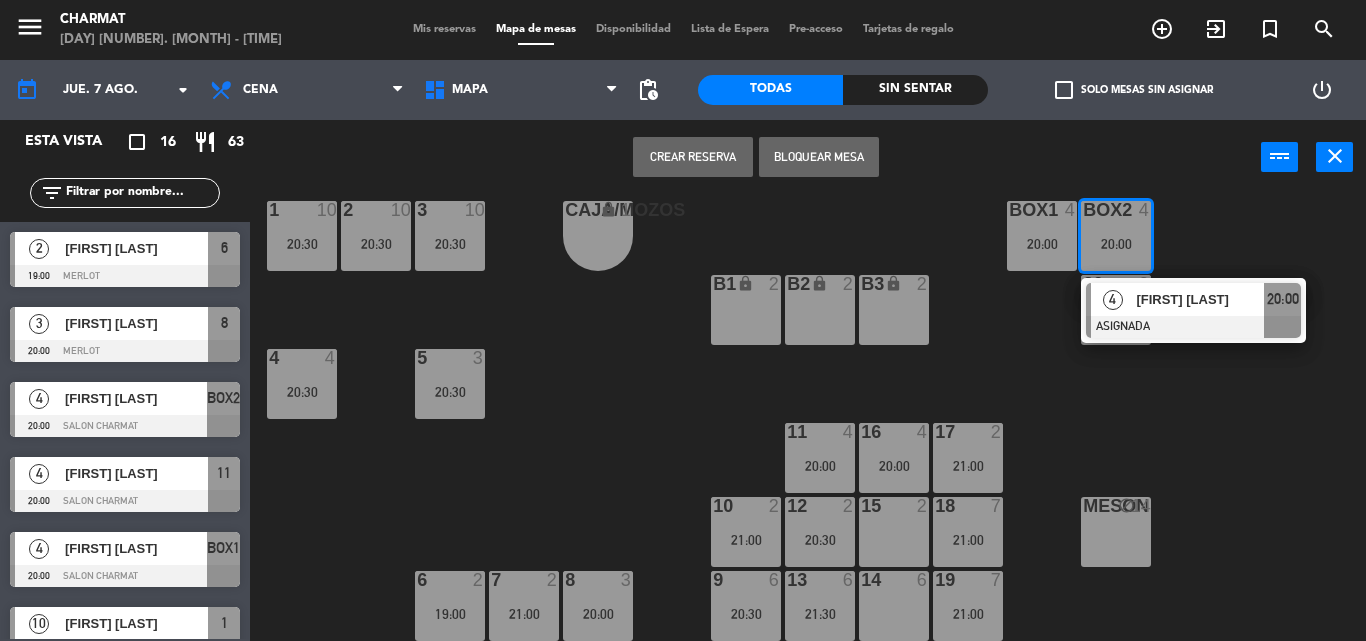 click on "CAJA/MOZOS lock  1  BOX1  4   [TIME]  BOX2  4   [TIME]   4   [FIRST] [LAST]   ASIGNADA  [TIME]  1  10   [TIME]  2  10   [TIME]  3  10   [TIME]  20  2   [TIME]  B1 lock  2  B2 lock  2  B3 lock  2  4  4   [TIME]  5  3   [TIME]  11  4   [TIME]  16  4   [TIME]  17  2   [TIME]  10  2   [TIME]  12  2   [TIME]  15  2  18  7   [TIME]  MESON block  14  9  6   [TIME]  13  6   [TIME]  14  6  19  7   [TIME]  6  2   [TIME]  7  2   [TIME]  8  3   [TIME]" 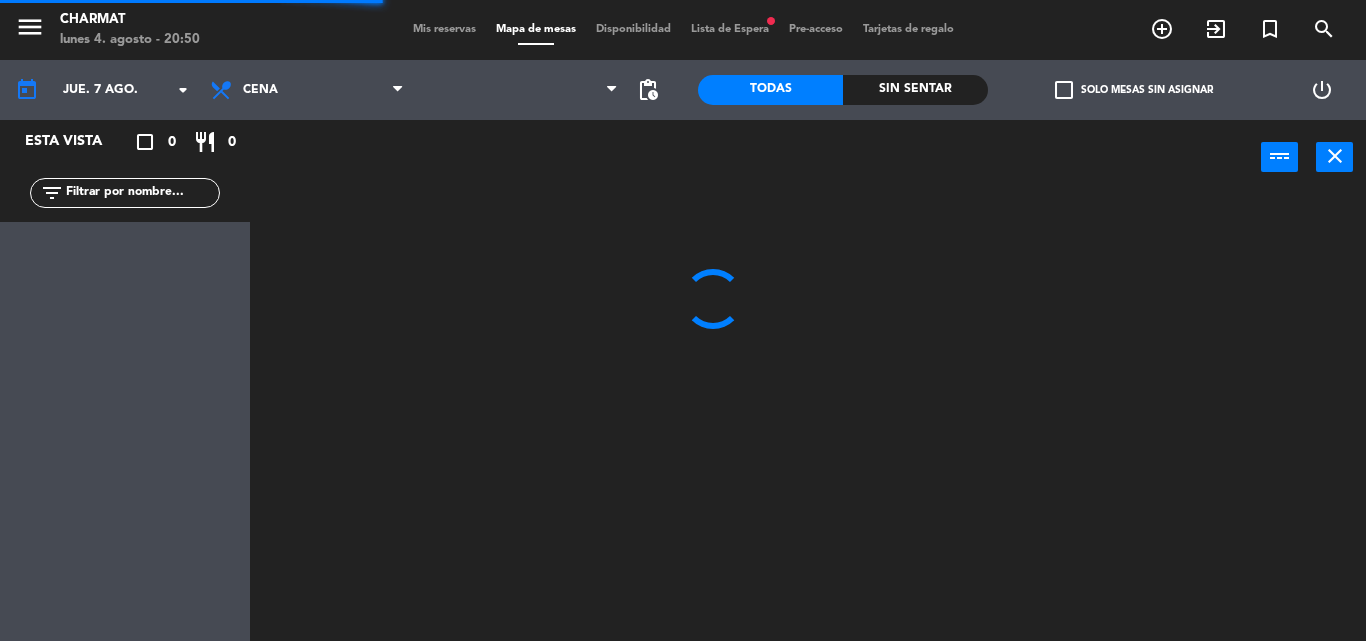 scroll, scrollTop: 0, scrollLeft: 0, axis: both 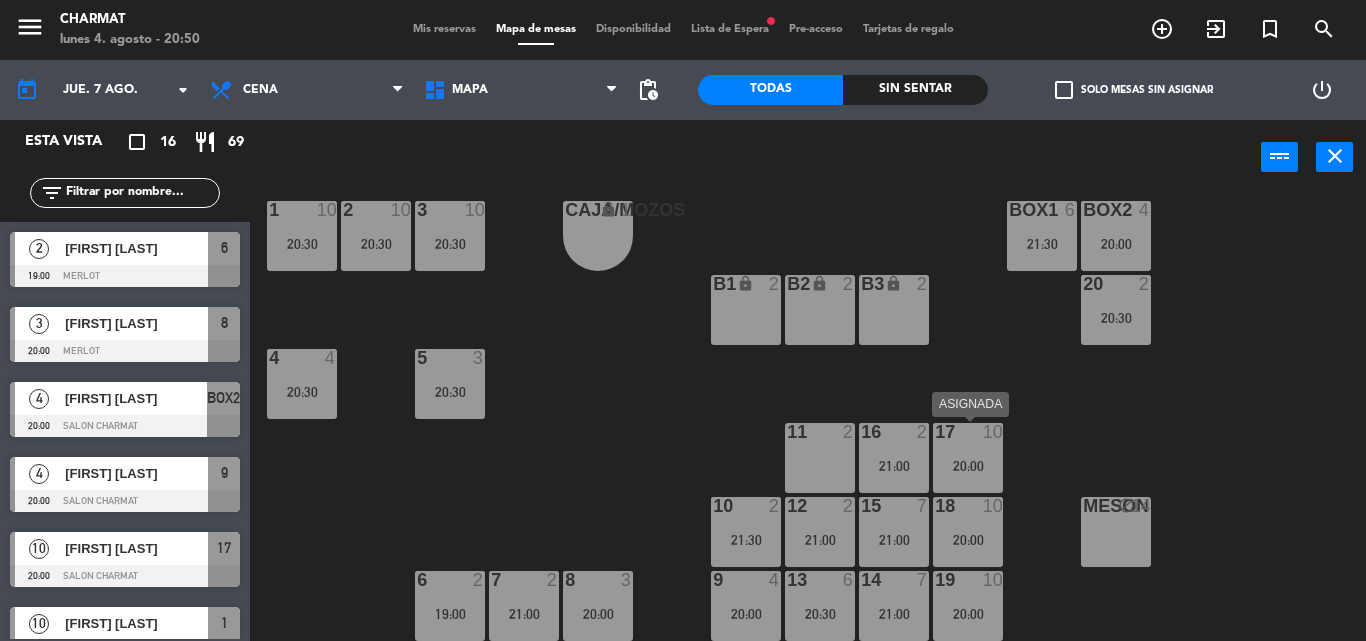click at bounding box center (967, 432) 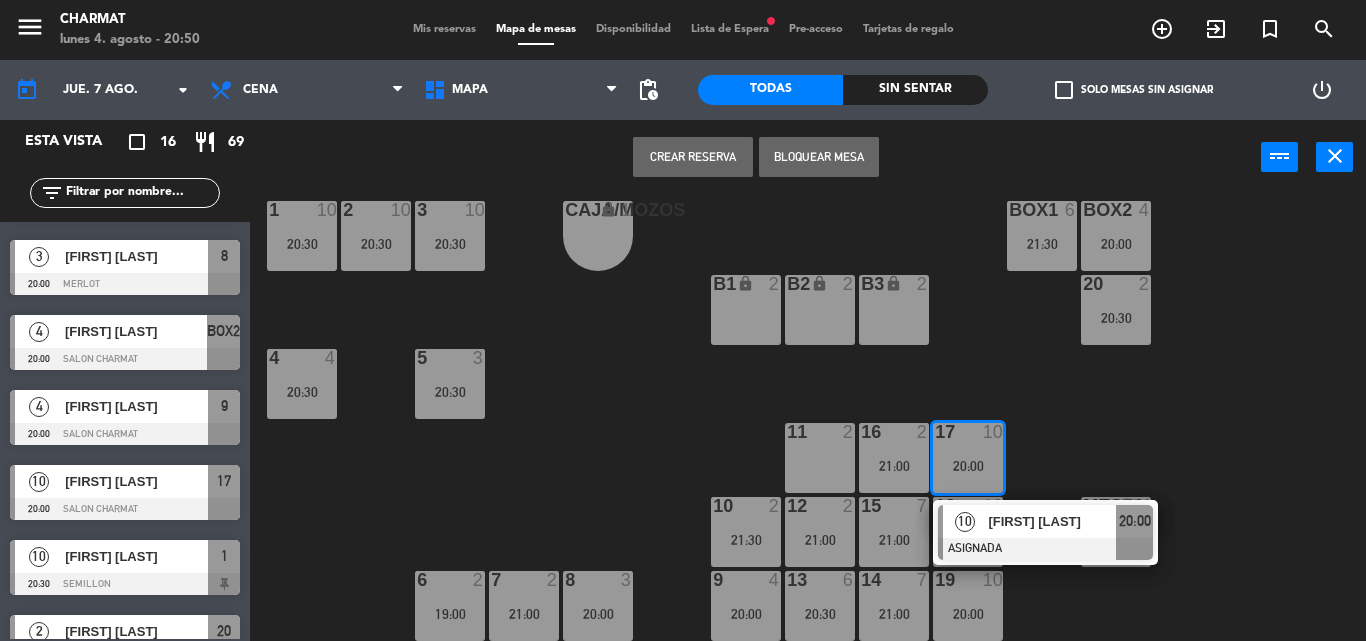 scroll, scrollTop: 100, scrollLeft: 0, axis: vertical 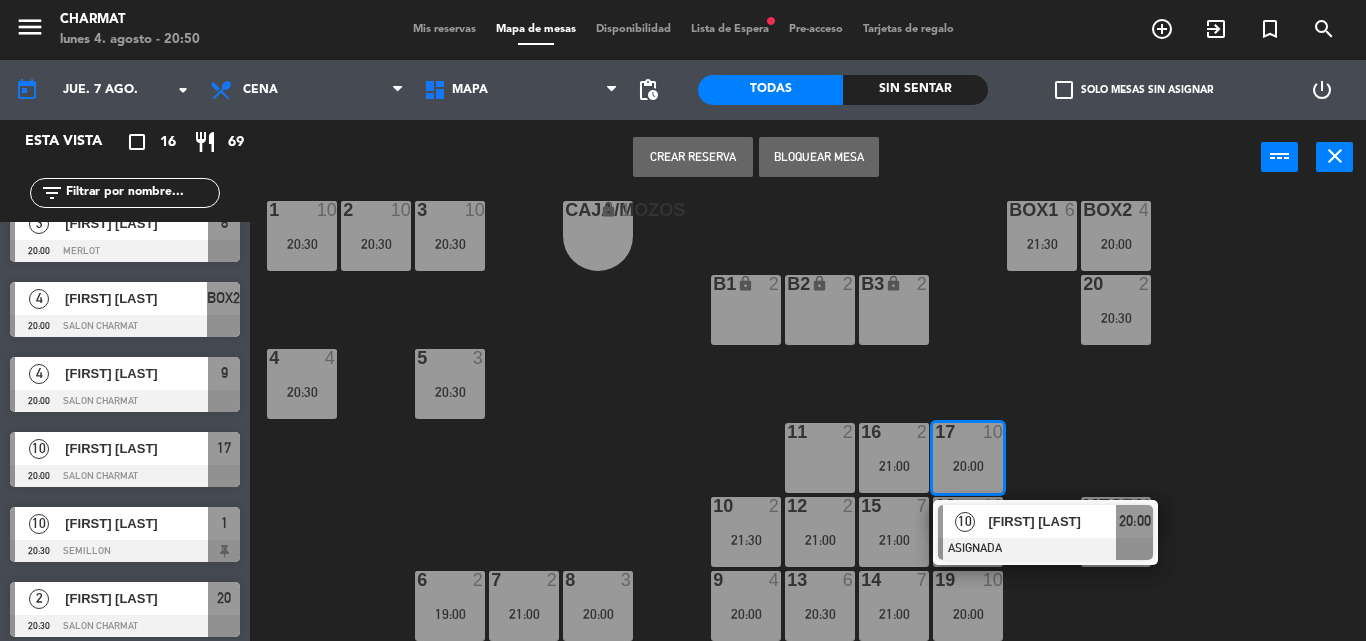 click on "[FIRST] [LAST]" at bounding box center (136, 448) 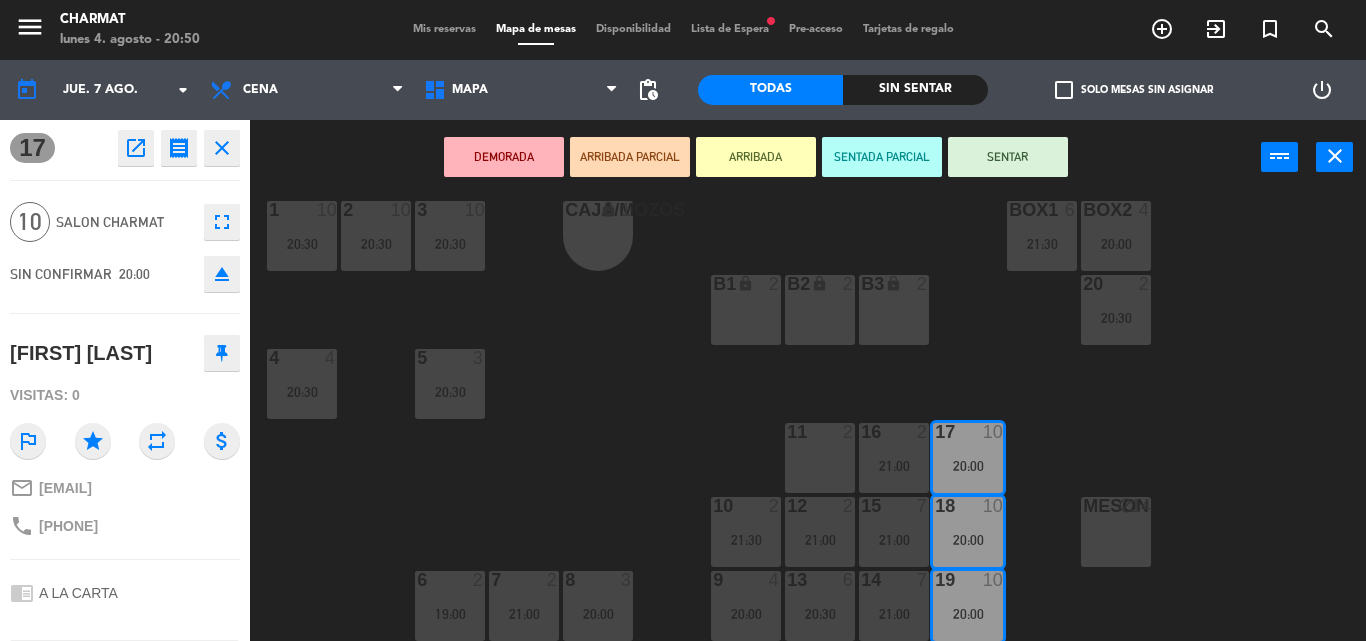 scroll, scrollTop: 197, scrollLeft: 0, axis: vertical 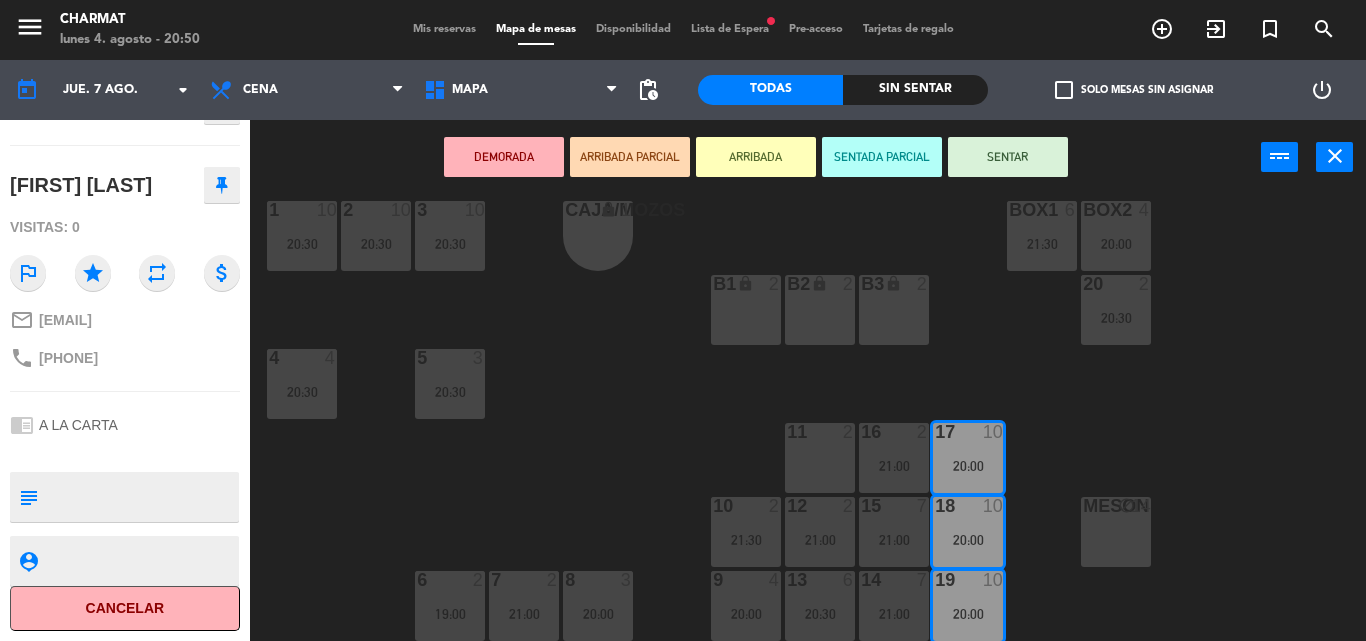 click on "Cancelar" 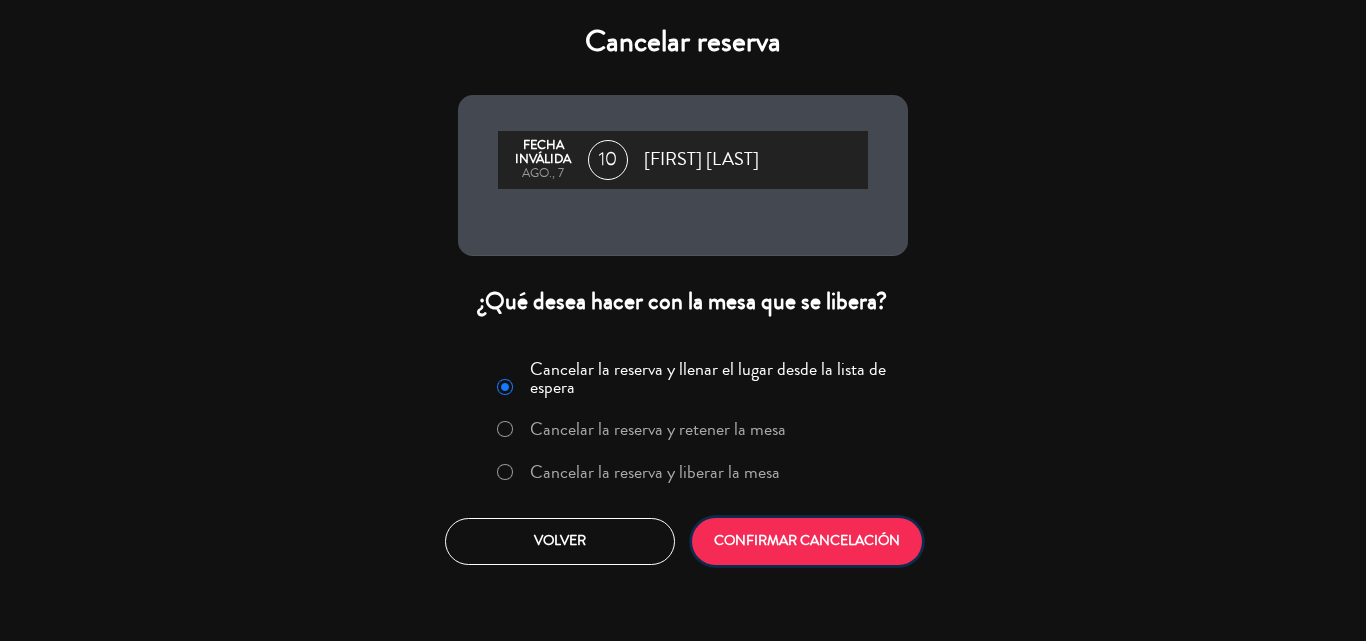 click on "CONFIRMAR CANCELACIÓN" 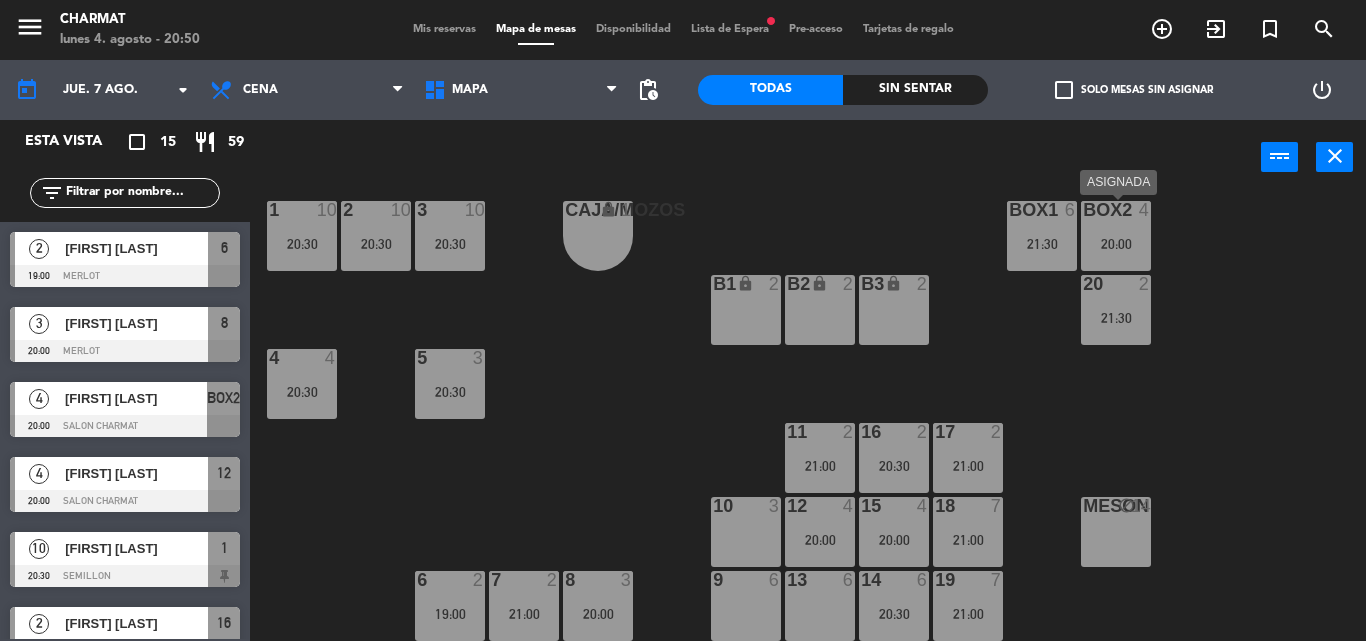 click on "BOX2  4   20:00" at bounding box center [1116, 236] 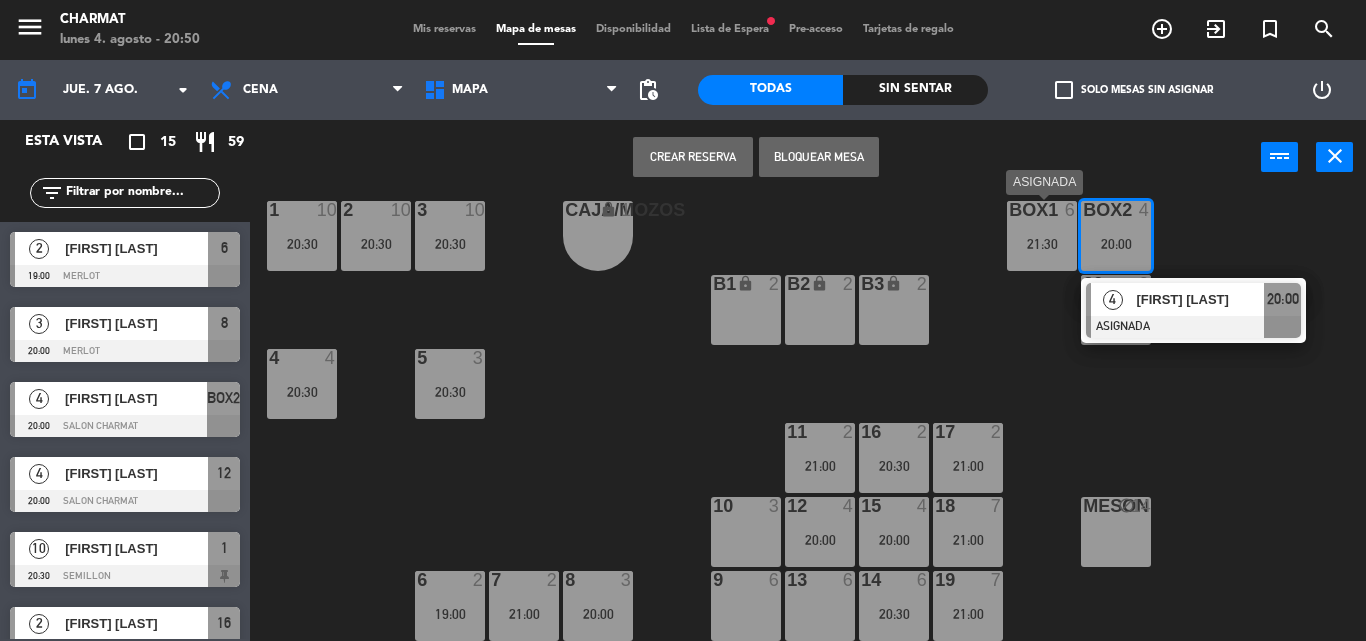 click on "BOX1  6   21:30" at bounding box center [1042, 236] 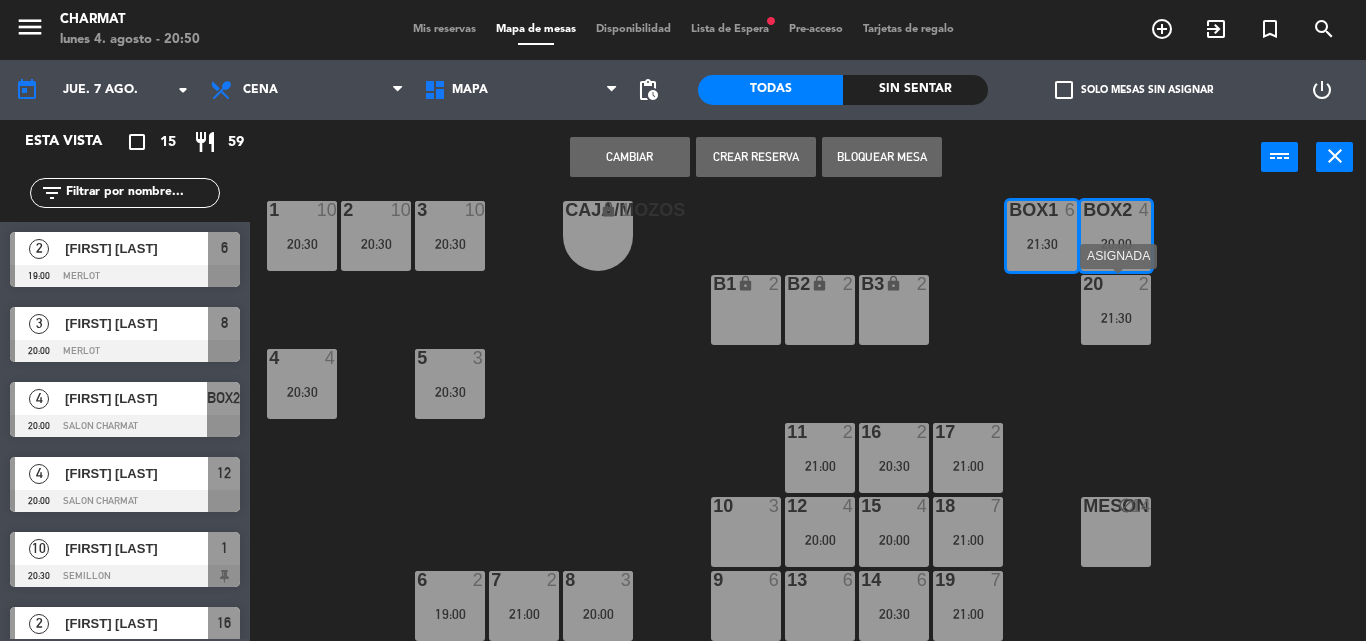 click on "20  2   21:30" at bounding box center (1116, 310) 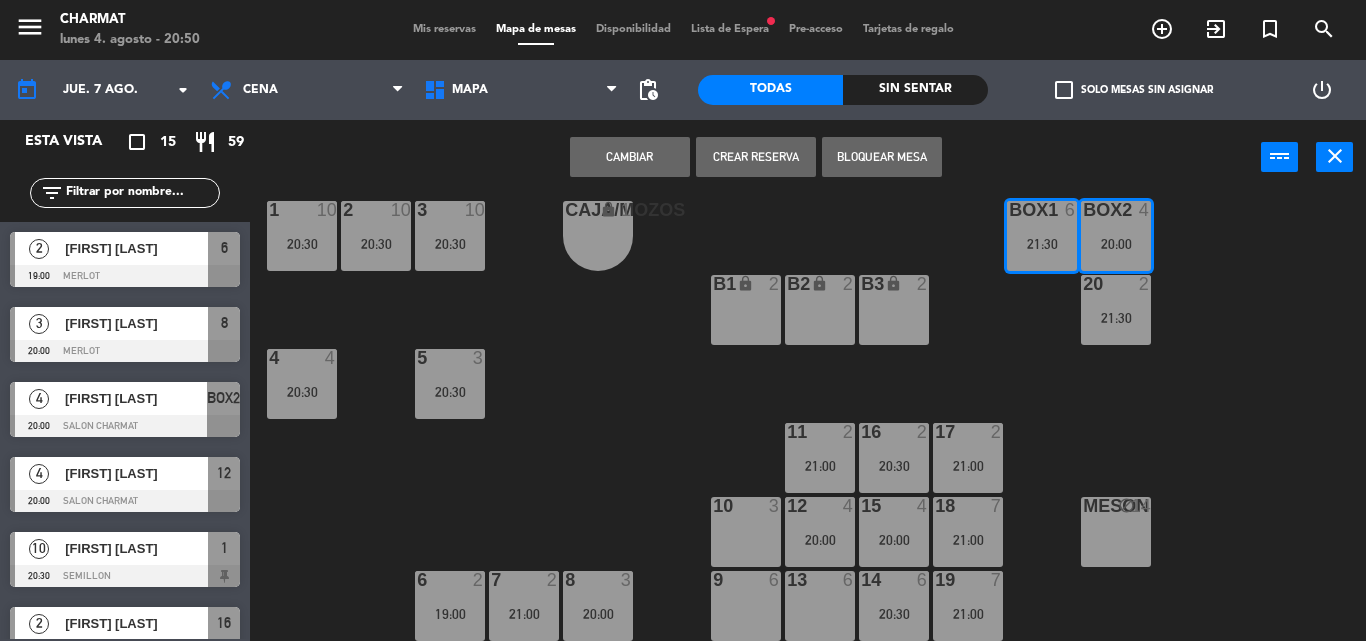 click on "CAJA/MOZOS lock  1  BOX1  6   21:30  BOX2  4   20:00  1  10   20:30  2  10   20:30  3  10   20:30  20  2   21:30  B1 lock  2  B2 lock  2  B3 lock  2  4  4   20:30  5  3   20:30  11  2   21:00  16  2   20:30  17  2   21:00  10  3  12  4   20:00  15  4   20:00  18  7   21:00  MESON block  14  9  6  13  6  14  6   20:30  19  7   21:00  6  2   19:00  7  2   21:00  8  3   20:00" 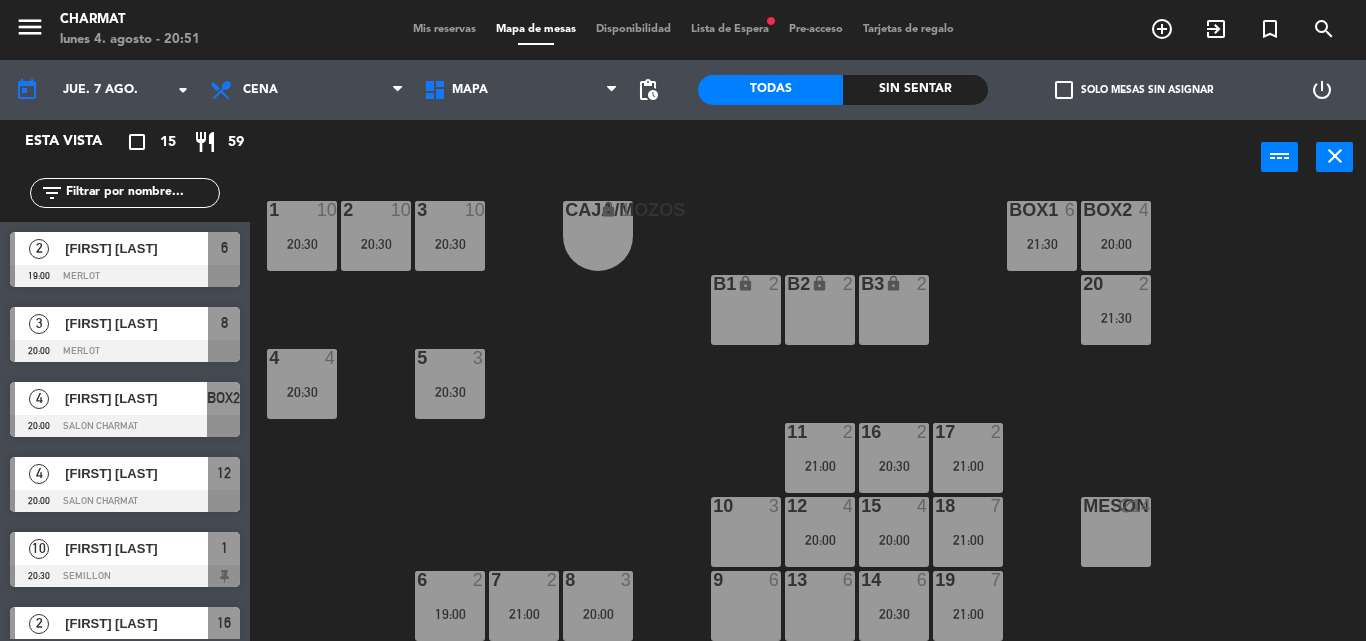 click on "Mis reservas   Mapa de mesas   Disponibilidad   Lista de Espera   fiber_manual_record   Pre-acceso   Tarjetas de regalo" at bounding box center (683, 30) 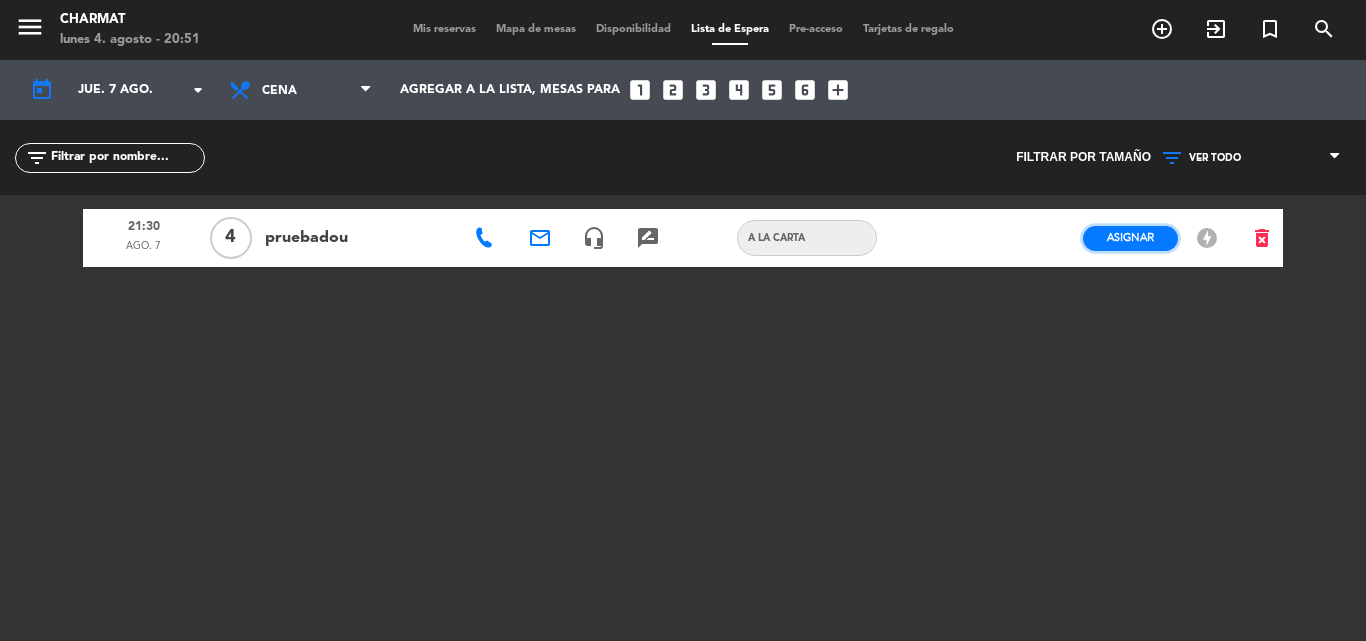 click on "Asignar" 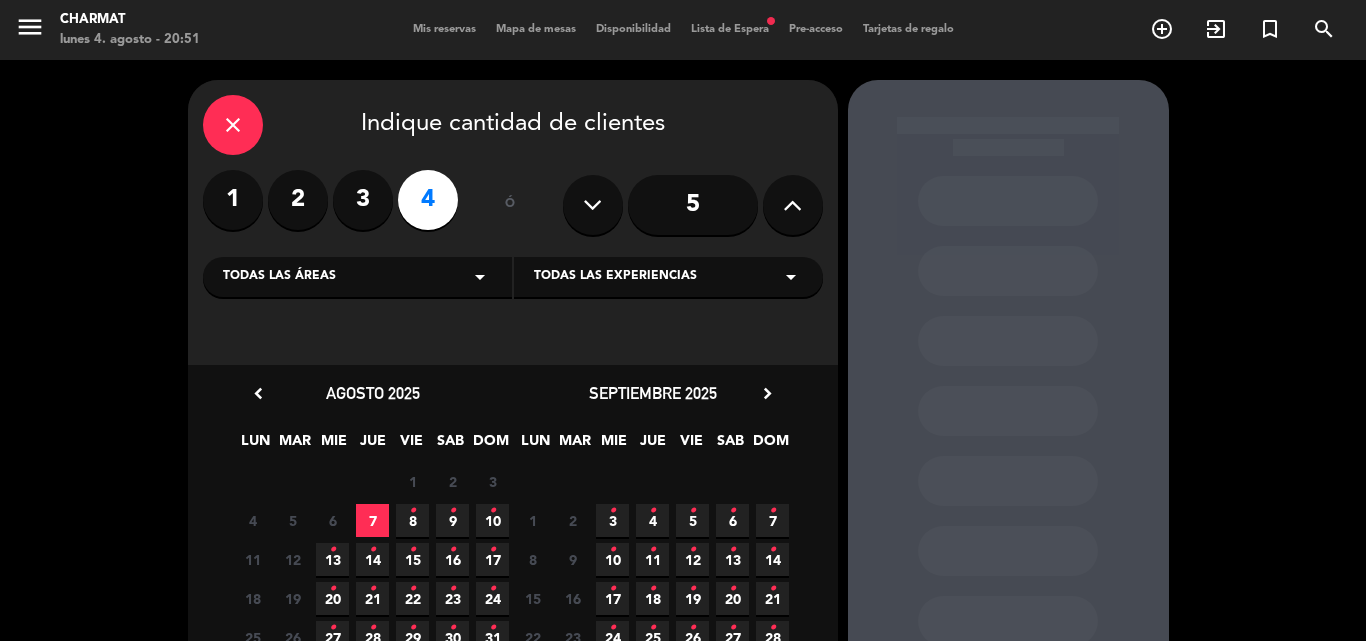 click on "close   Indique cantidad de clientes   1   2   3   4   ó  5  Todas las áreas   arrow_drop_down   Todas las experiencias   arrow_drop_down" at bounding box center [513, 222] 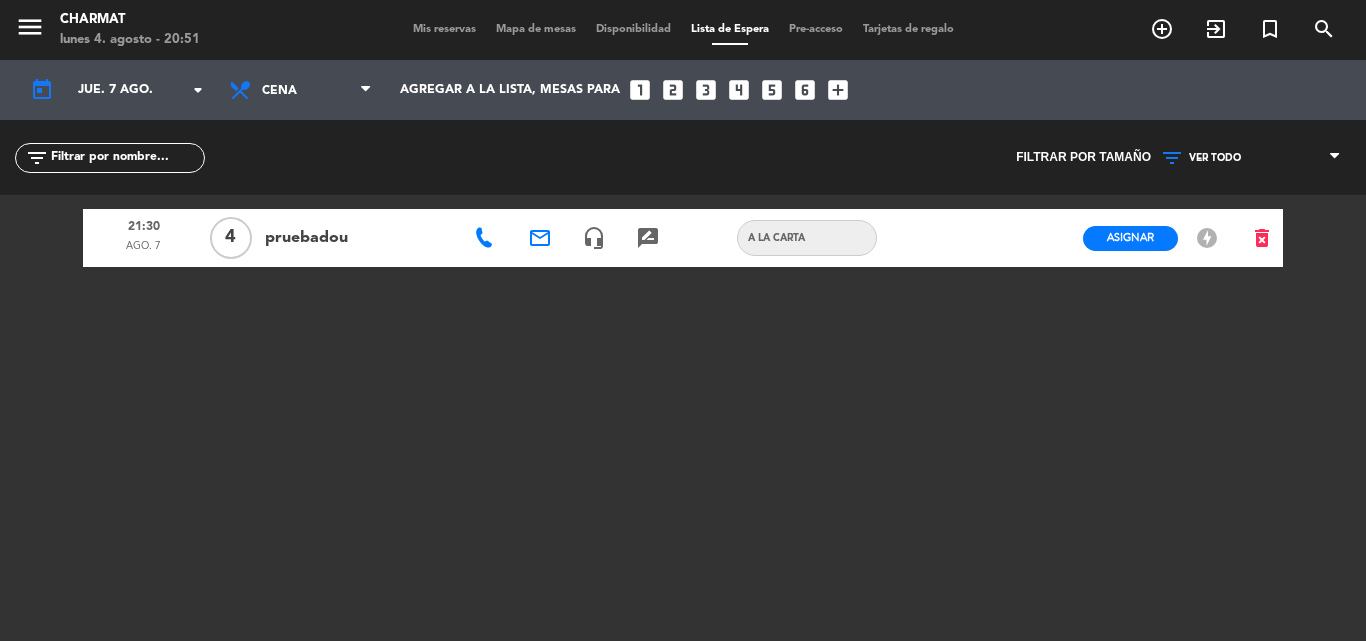 click on "offline_bolt" 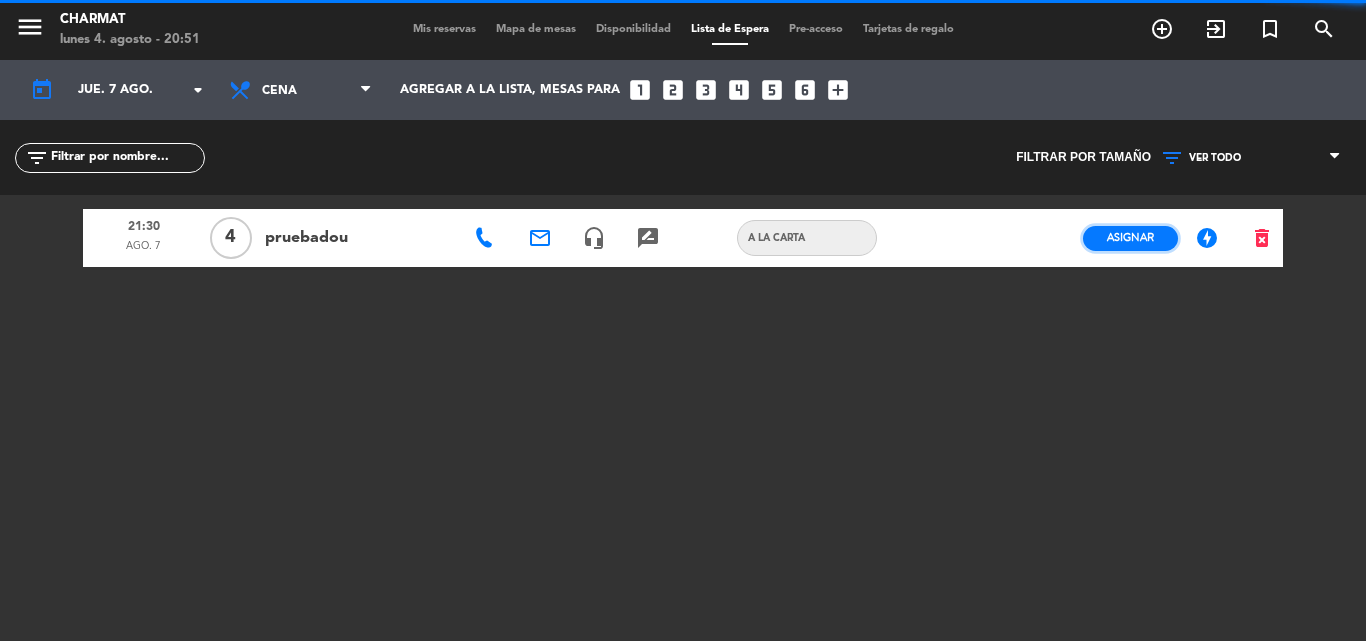 click on "Asignar" 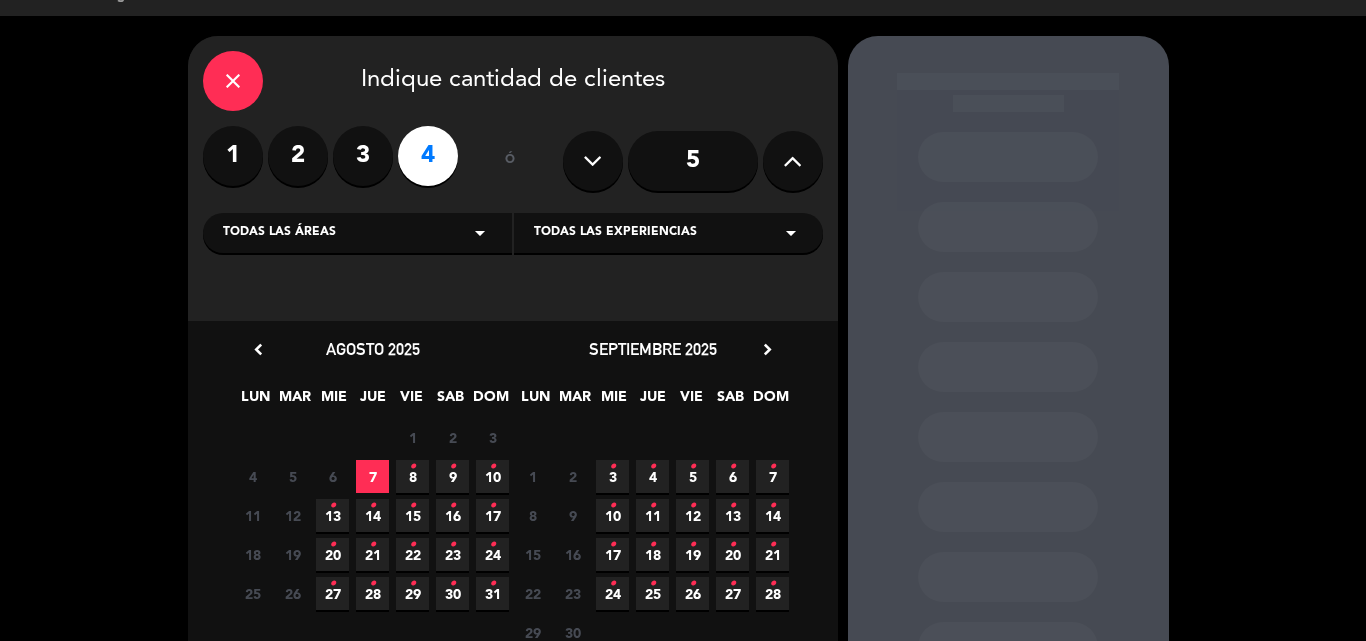 scroll, scrollTop: 0, scrollLeft: 0, axis: both 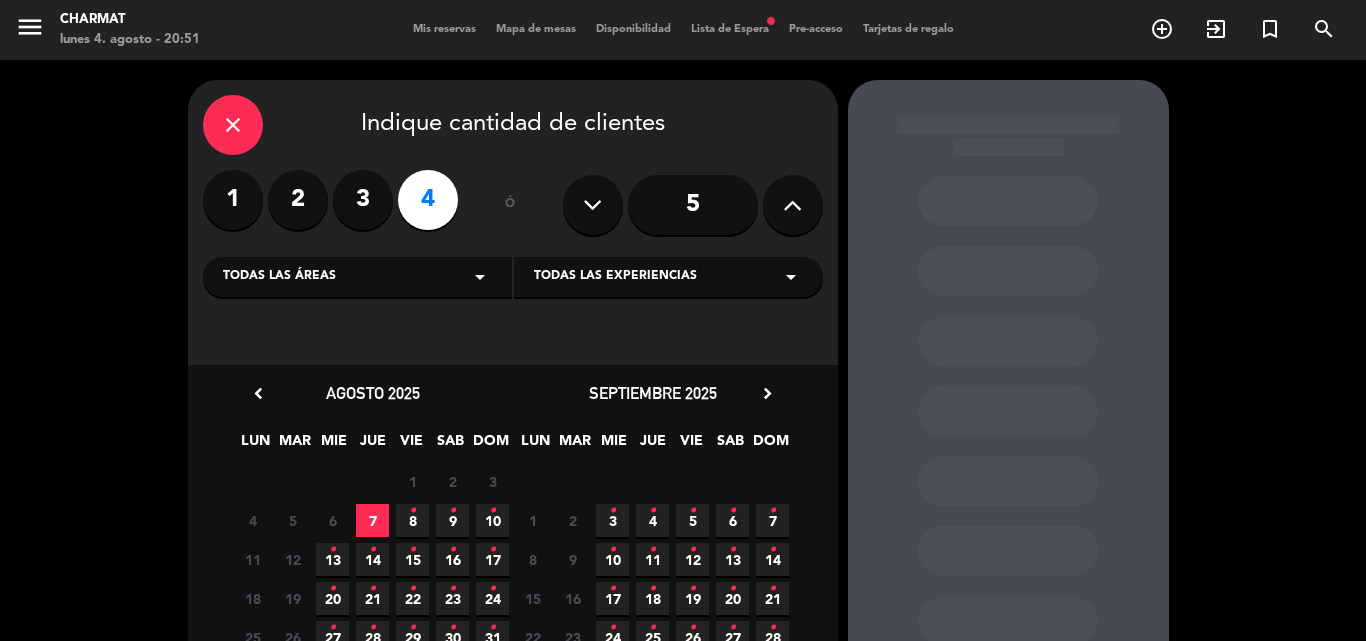 click on "7" at bounding box center [372, 520] 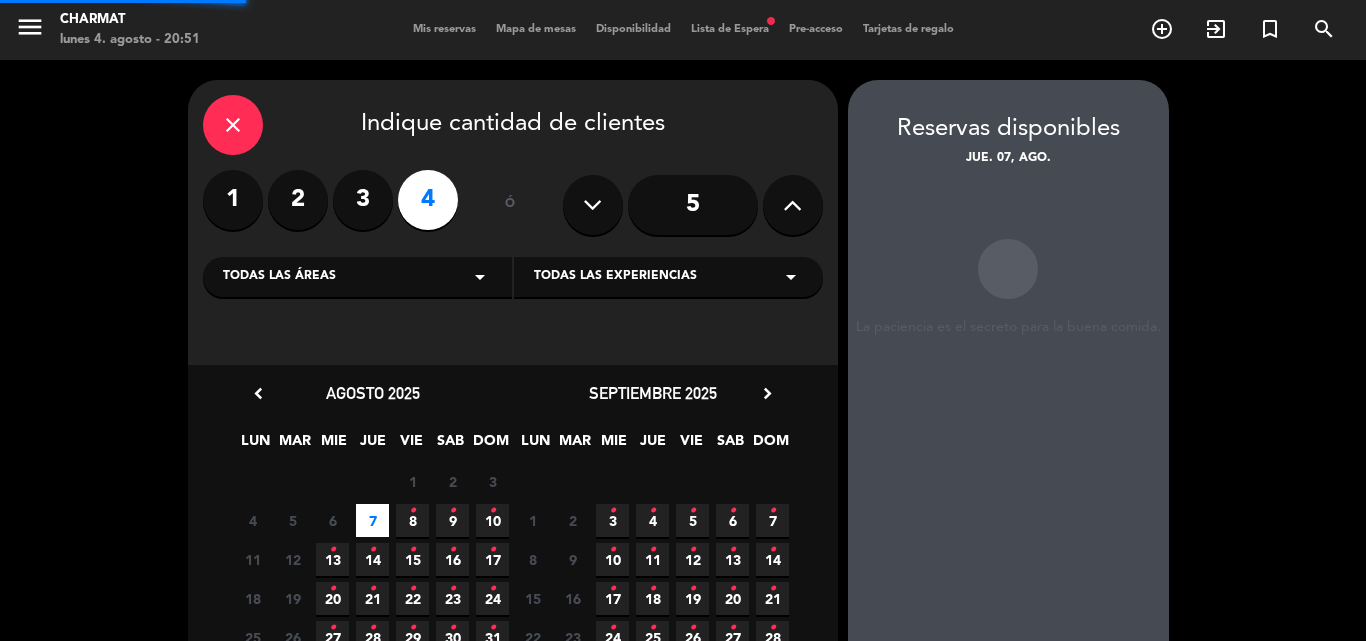scroll, scrollTop: 80, scrollLeft: 0, axis: vertical 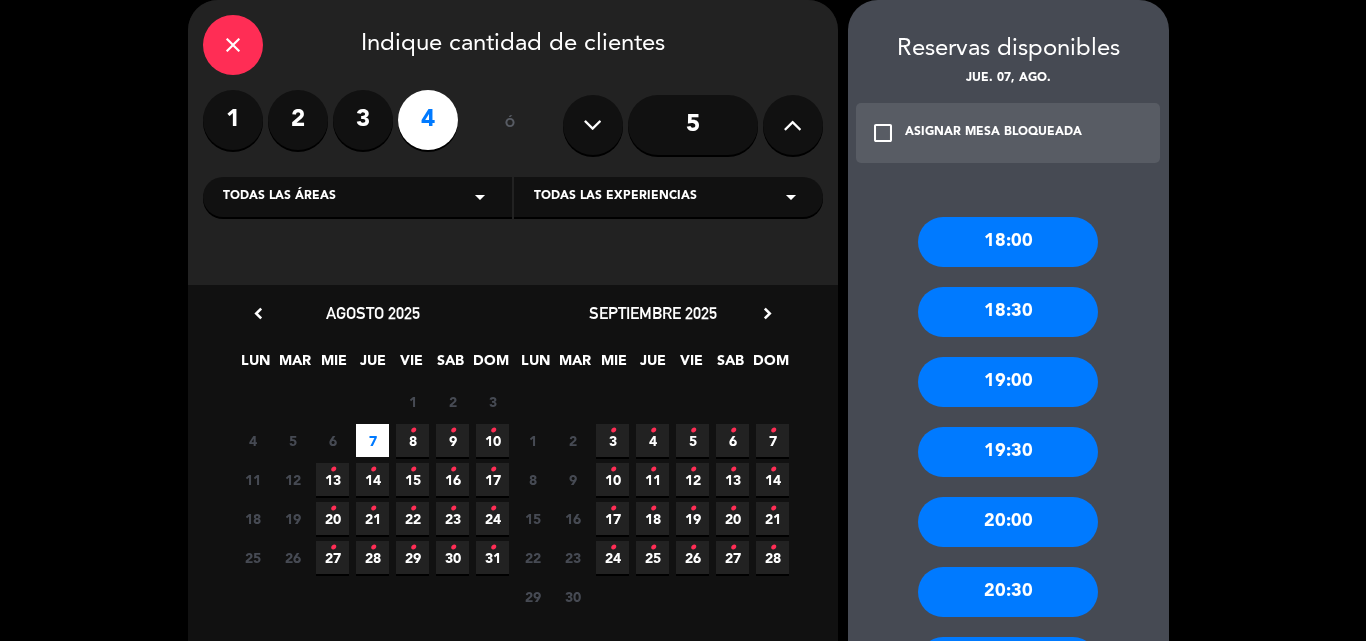 click on "7" at bounding box center (372, 440) 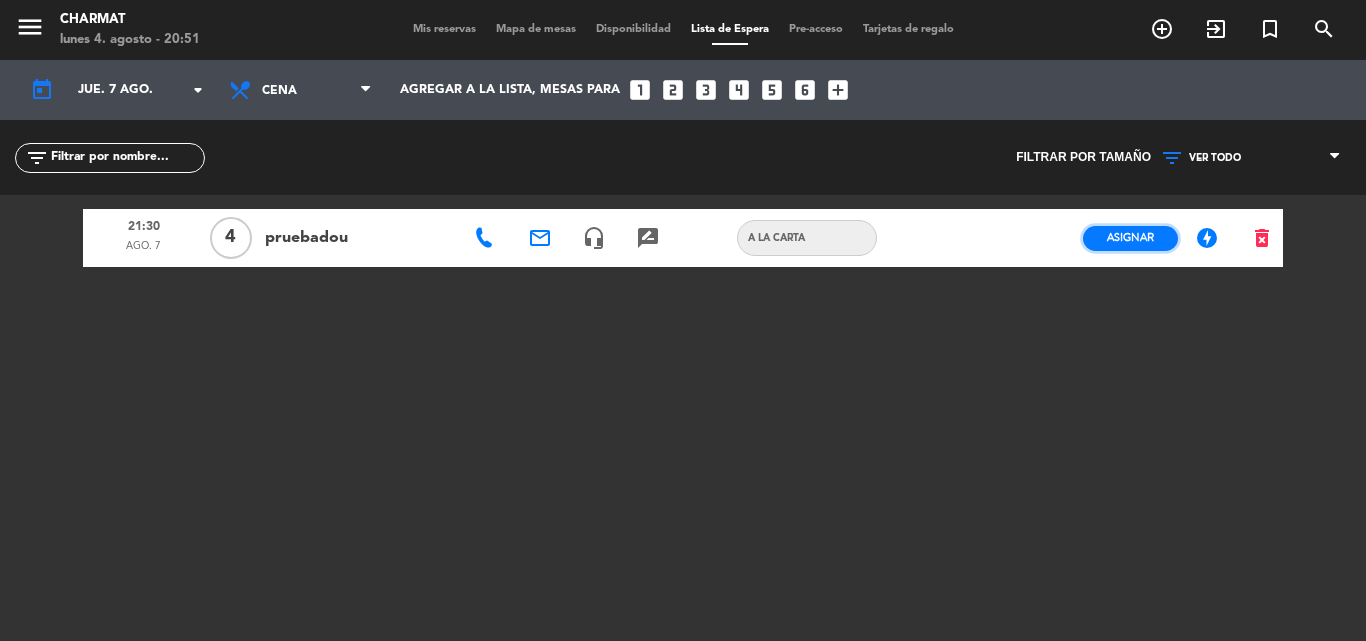 click on "Asignar" 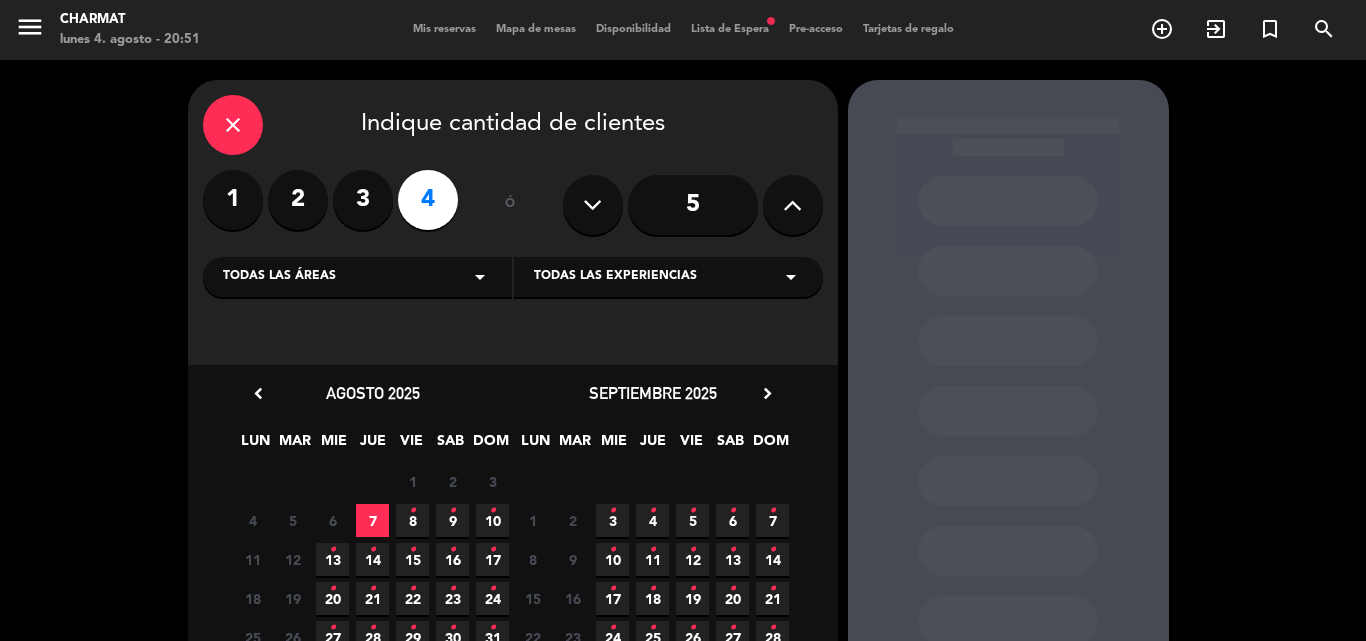 click on "7" at bounding box center (372, 520) 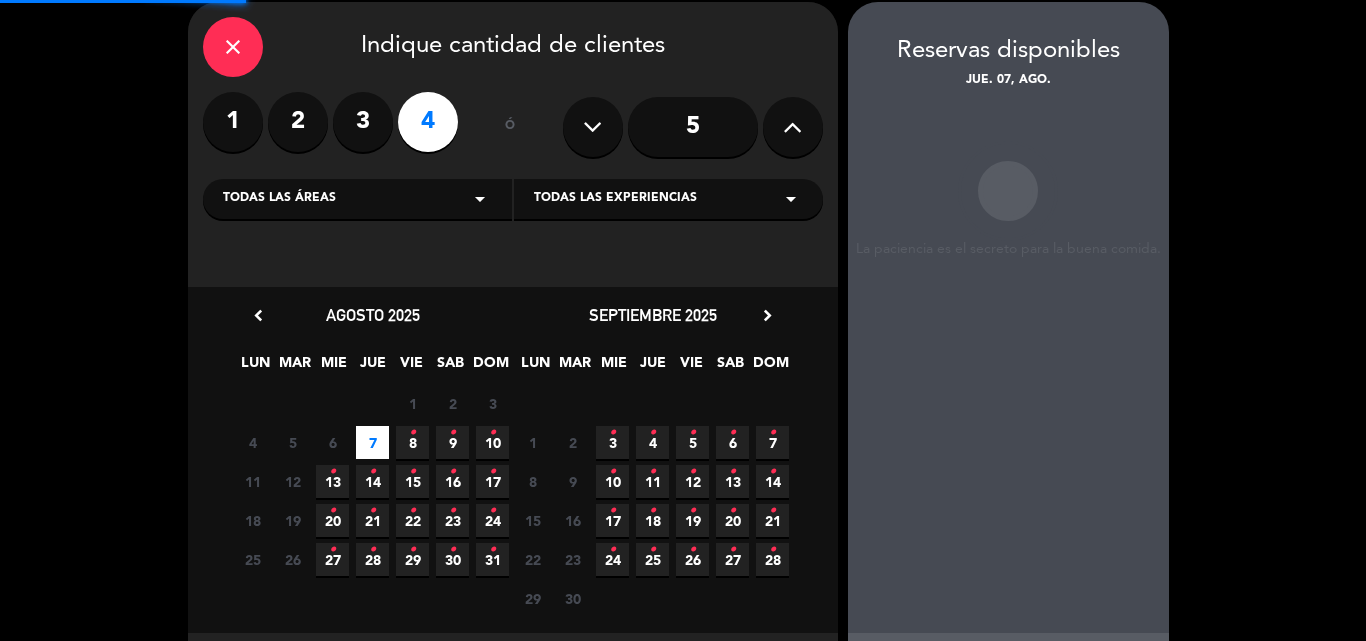 scroll, scrollTop: 80, scrollLeft: 0, axis: vertical 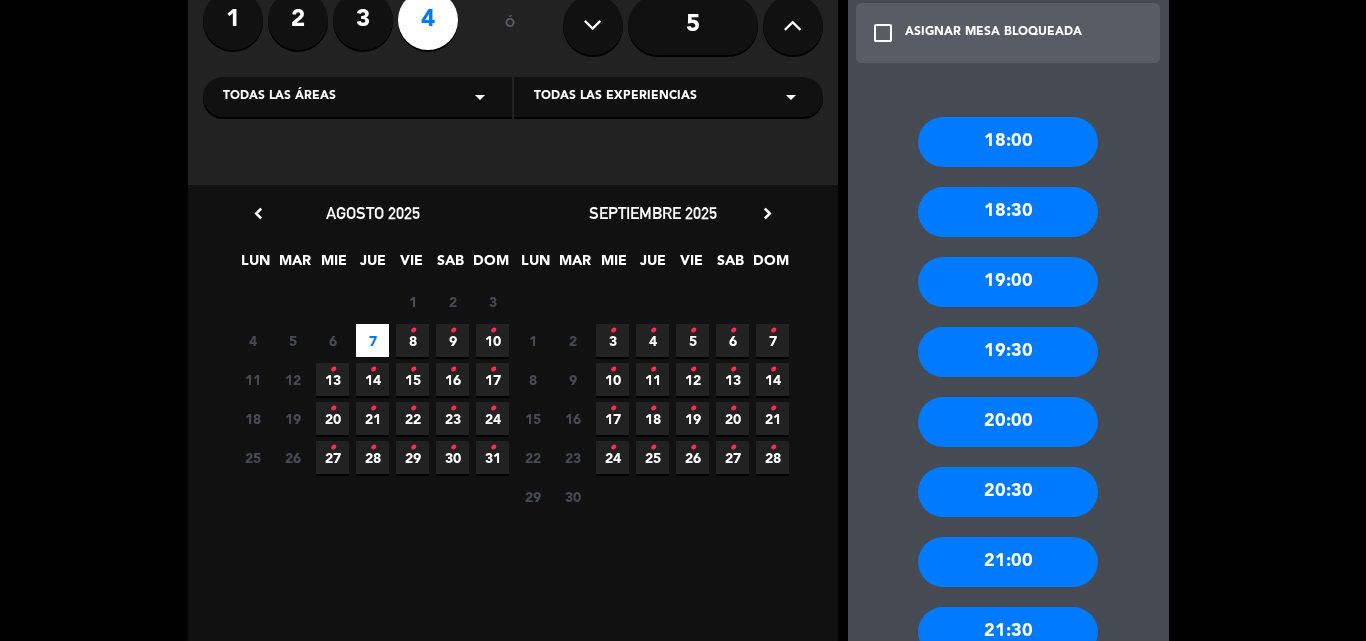 click on "20:00" at bounding box center (1008, 422) 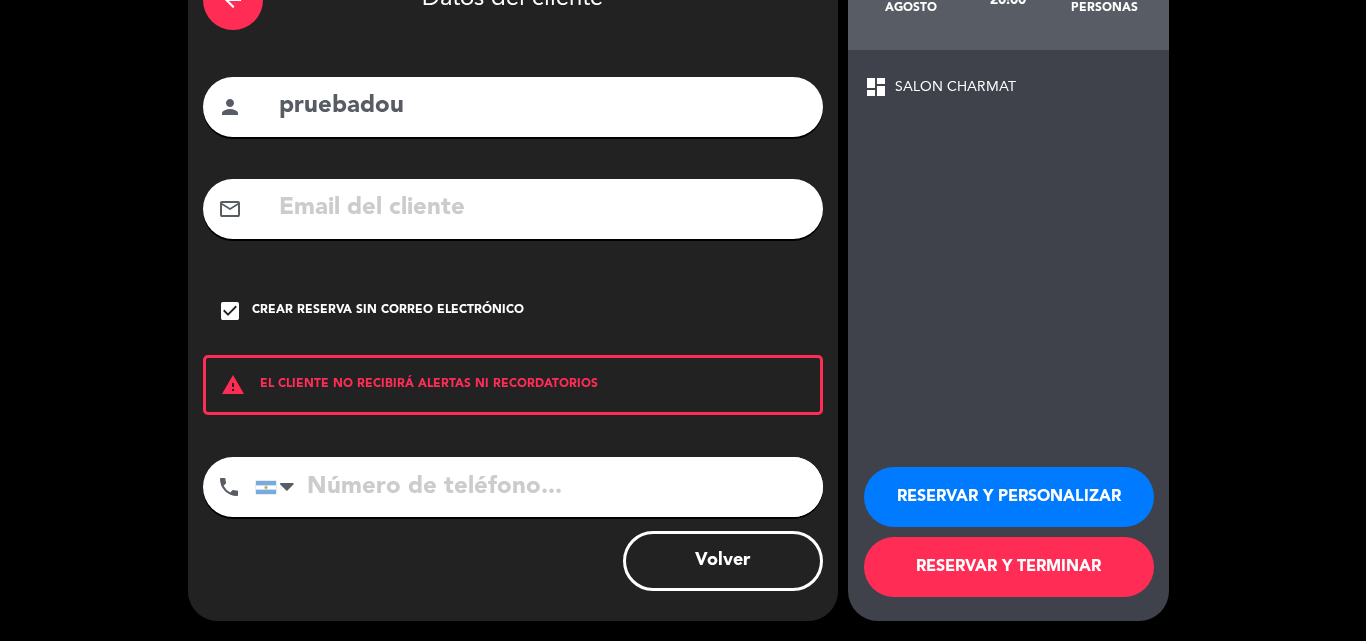 scroll, scrollTop: 130, scrollLeft: 0, axis: vertical 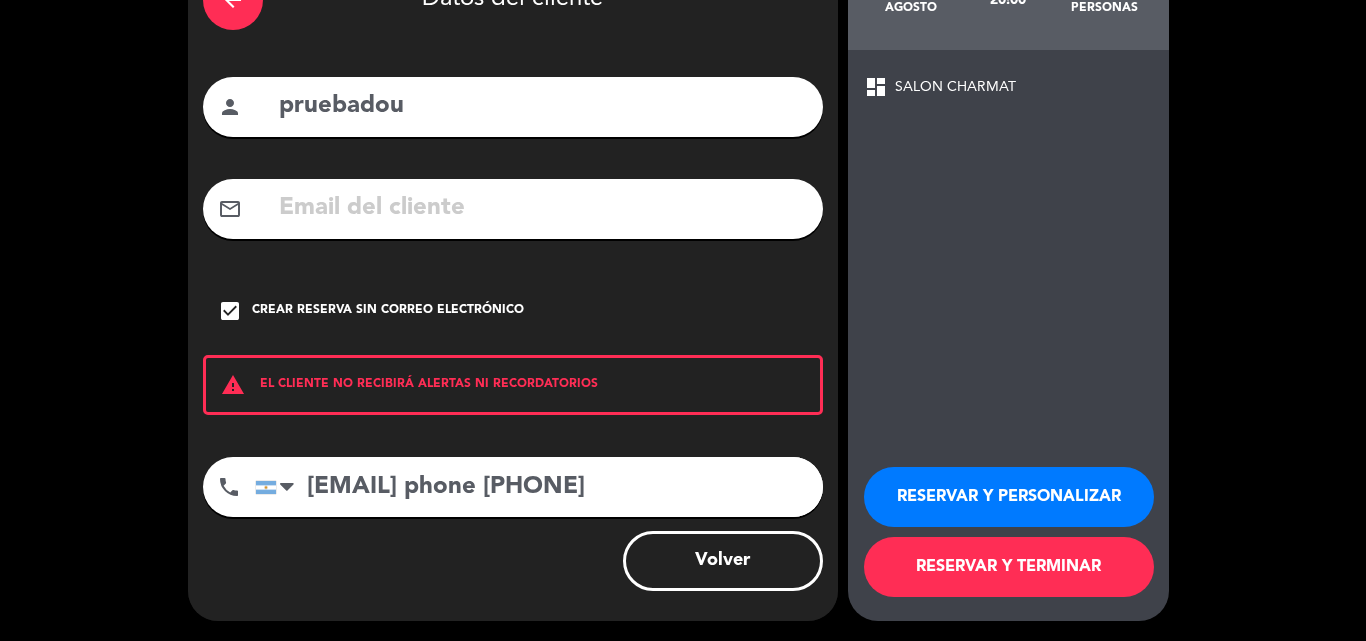 type on "[EMAIL] phone [PHONE]" 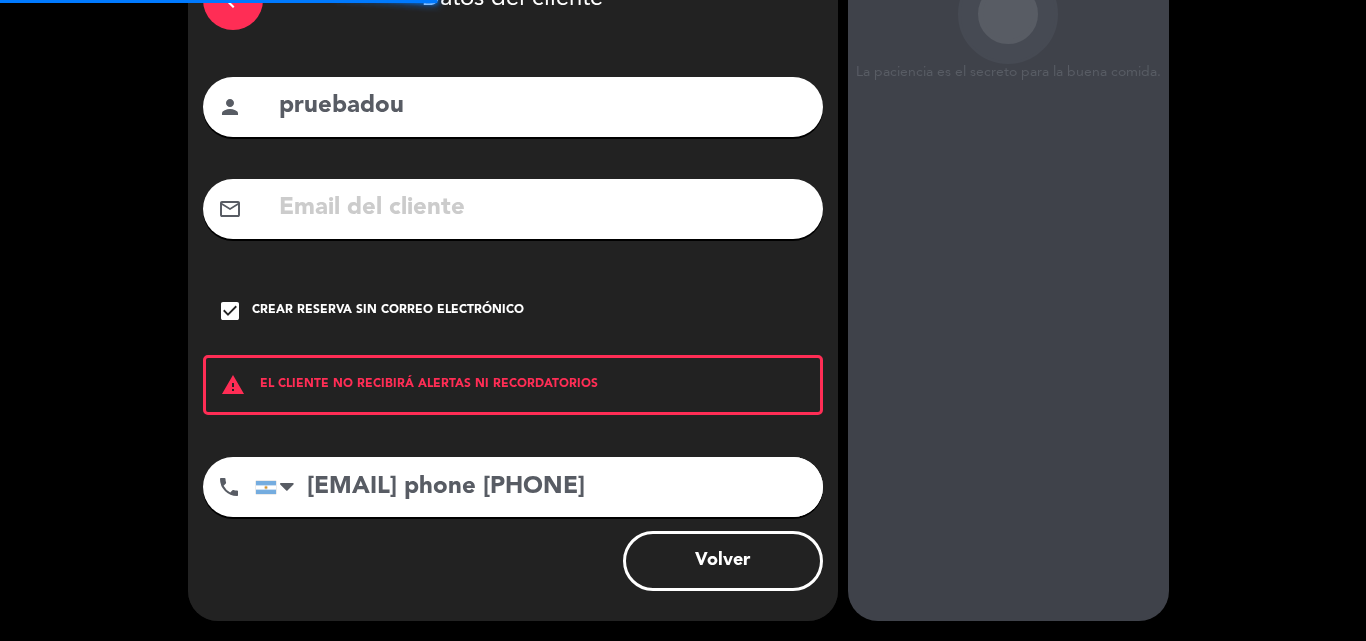 scroll, scrollTop: 0, scrollLeft: 0, axis: both 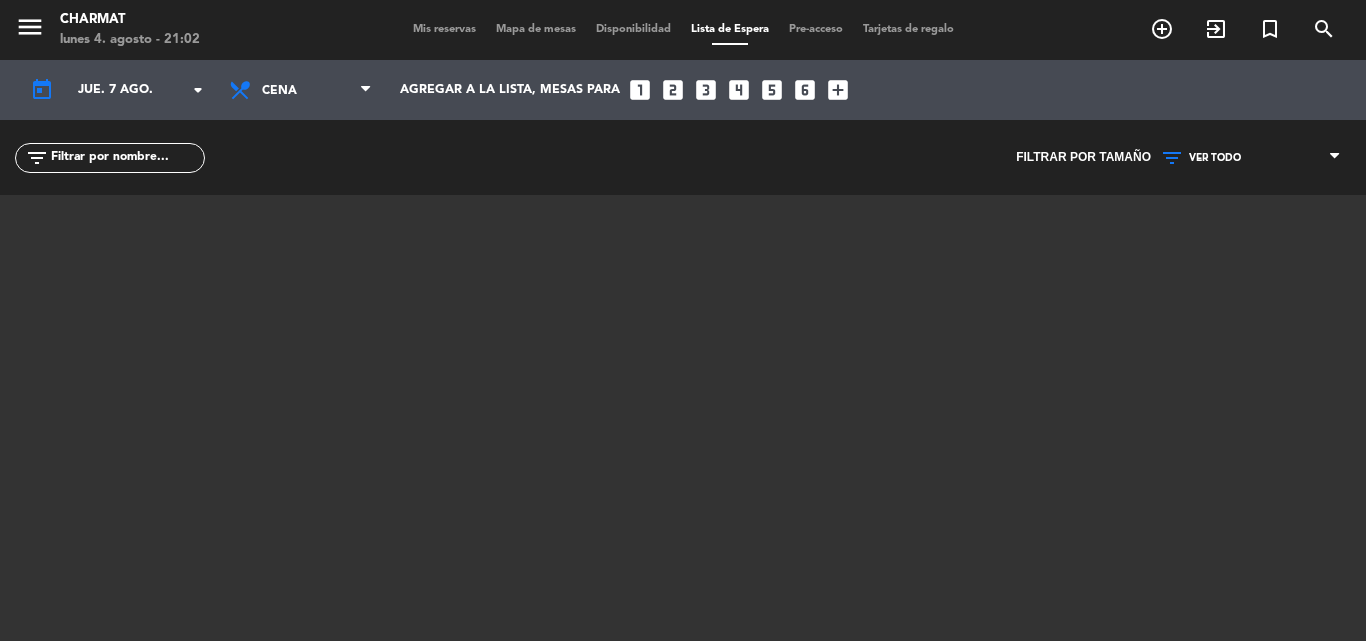 click on "Mapa de mesas" at bounding box center [536, 29] 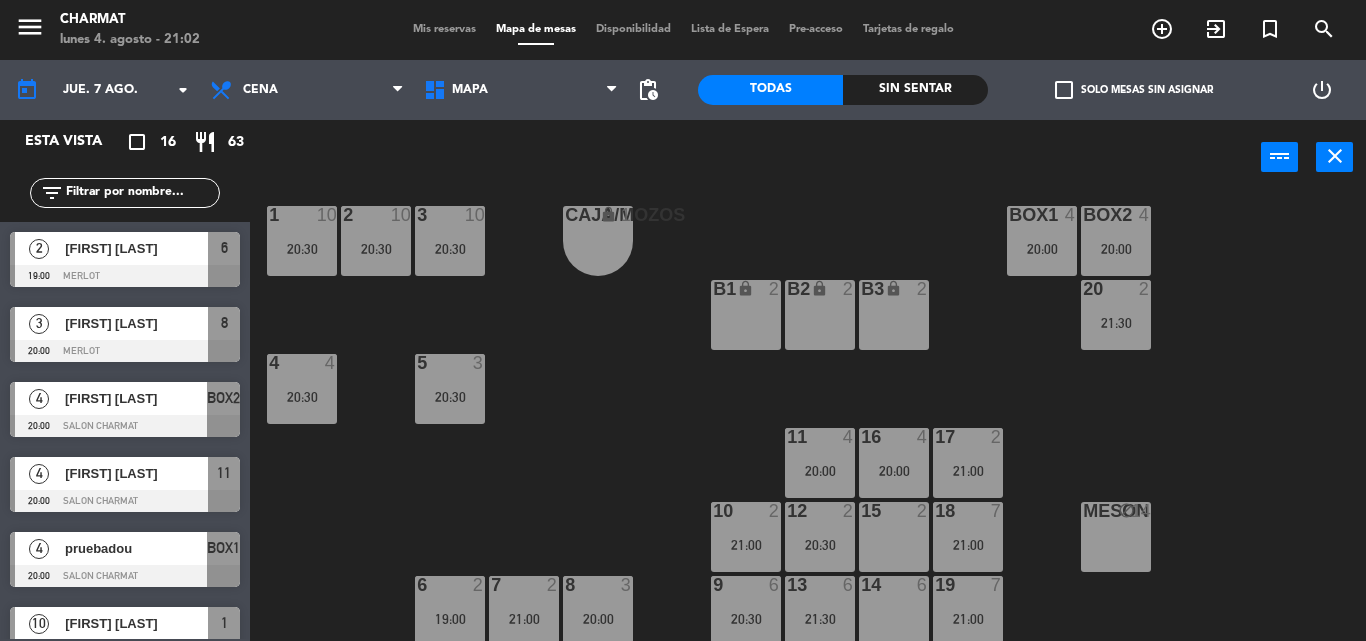 scroll, scrollTop: 29, scrollLeft: 0, axis: vertical 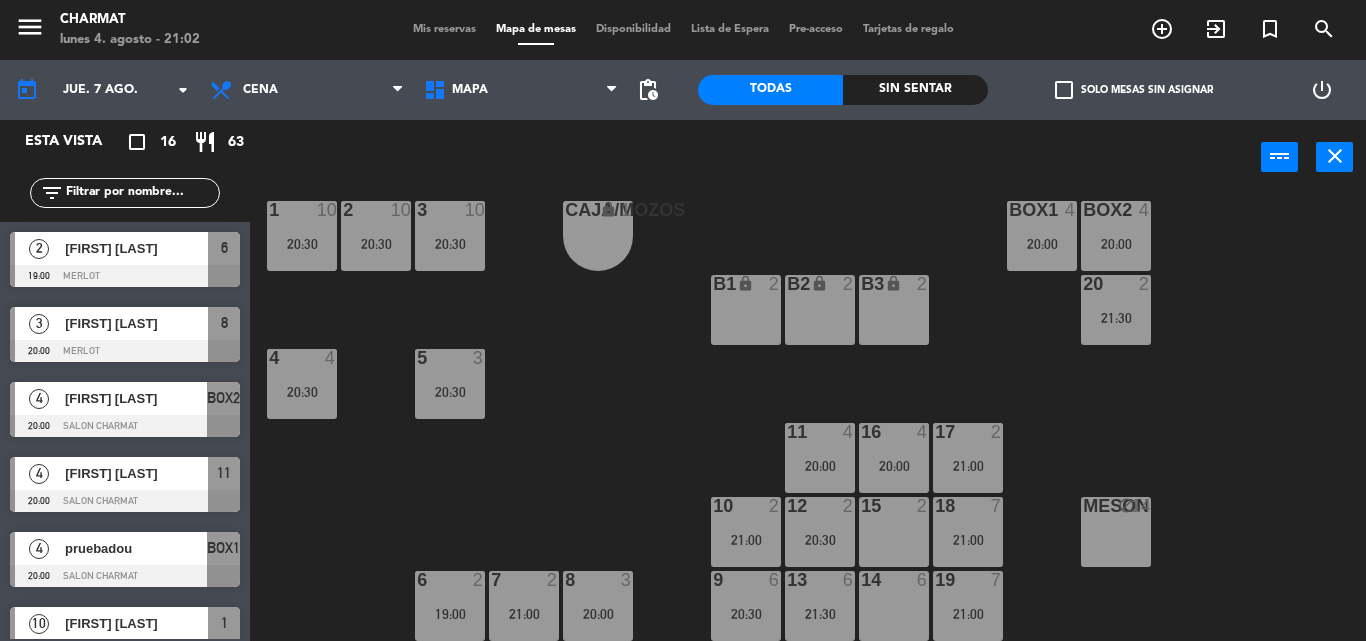 click on "MESON block  14" at bounding box center (1116, 532) 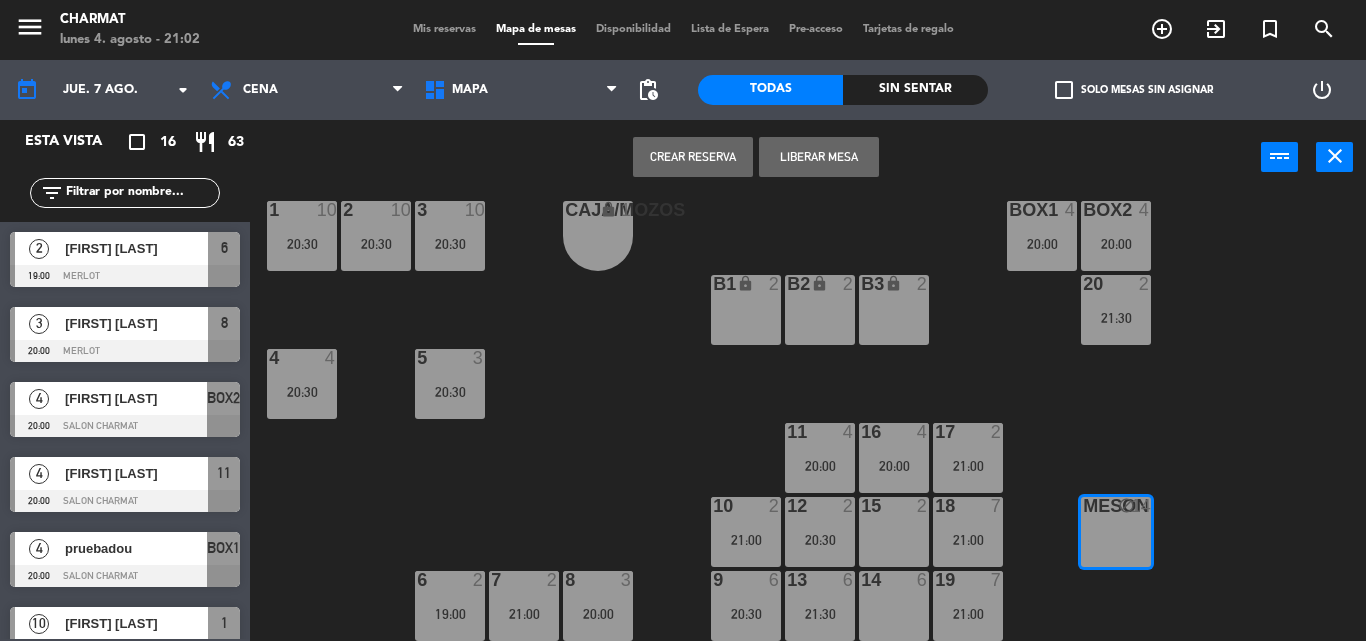 click on "Crear Reserva" at bounding box center (693, 157) 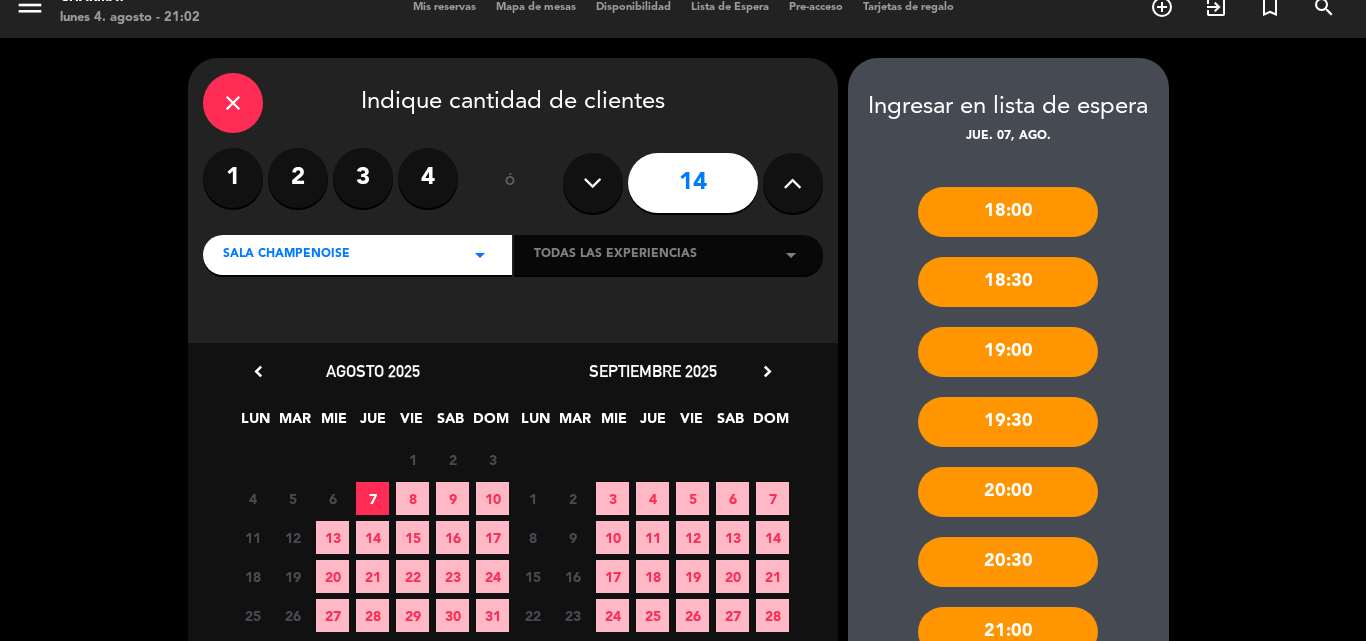 scroll, scrollTop: 0, scrollLeft: 0, axis: both 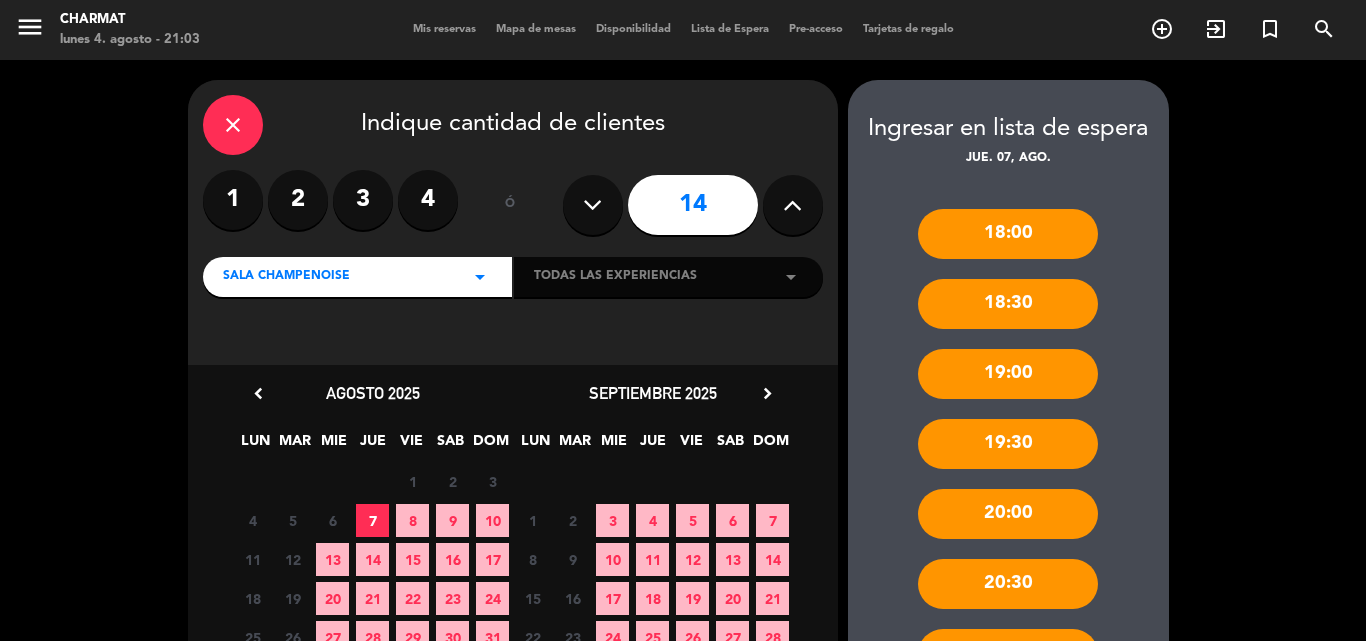 click on "7" at bounding box center [372, 520] 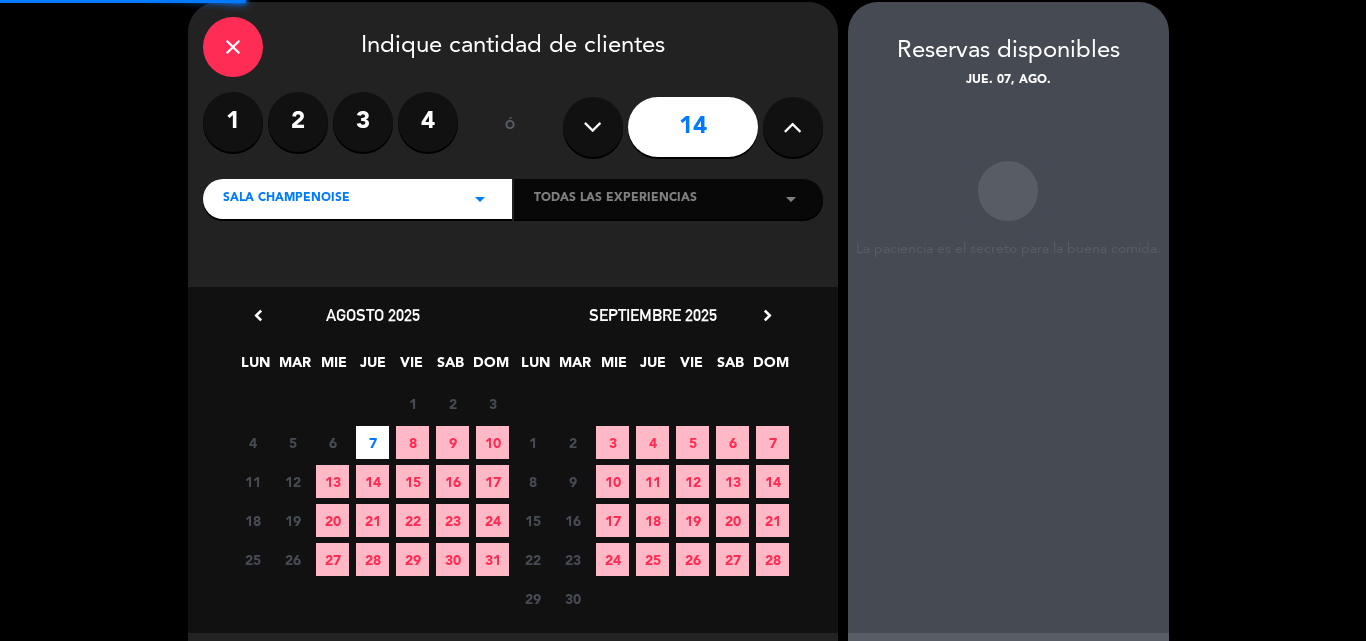 scroll, scrollTop: 80, scrollLeft: 0, axis: vertical 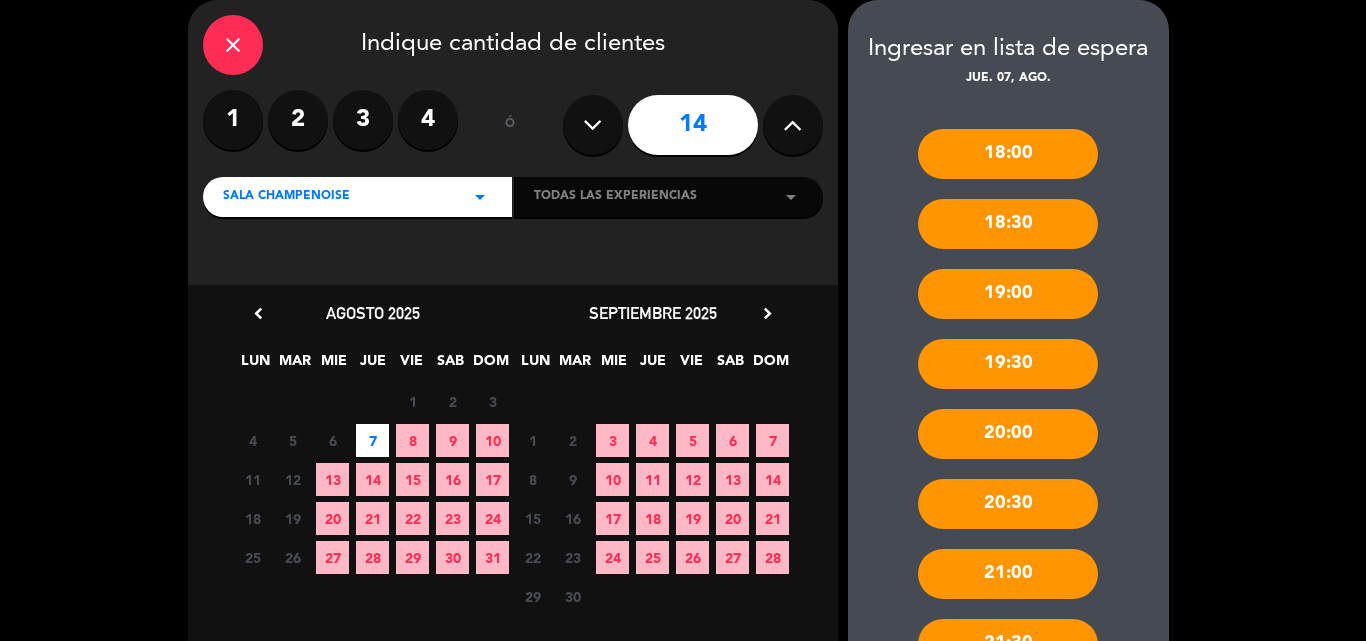 drag, startPoint x: 368, startPoint y: 435, endPoint x: 368, endPoint y: 383, distance: 52 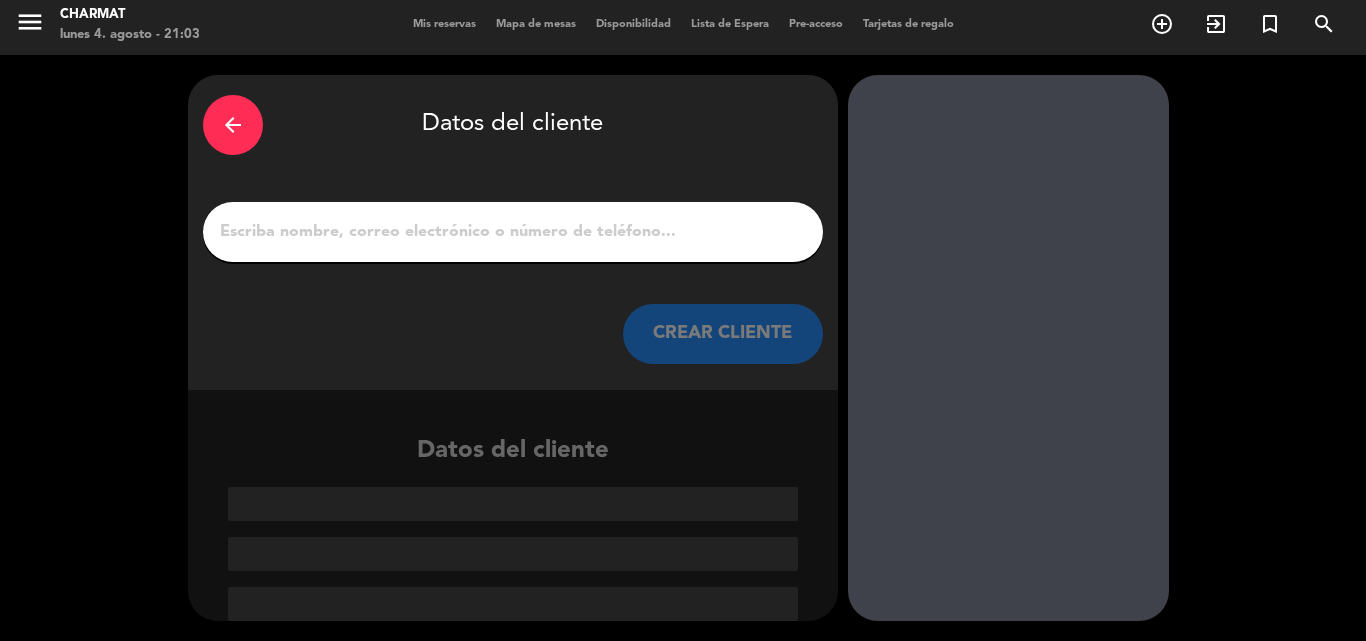 scroll, scrollTop: 5, scrollLeft: 0, axis: vertical 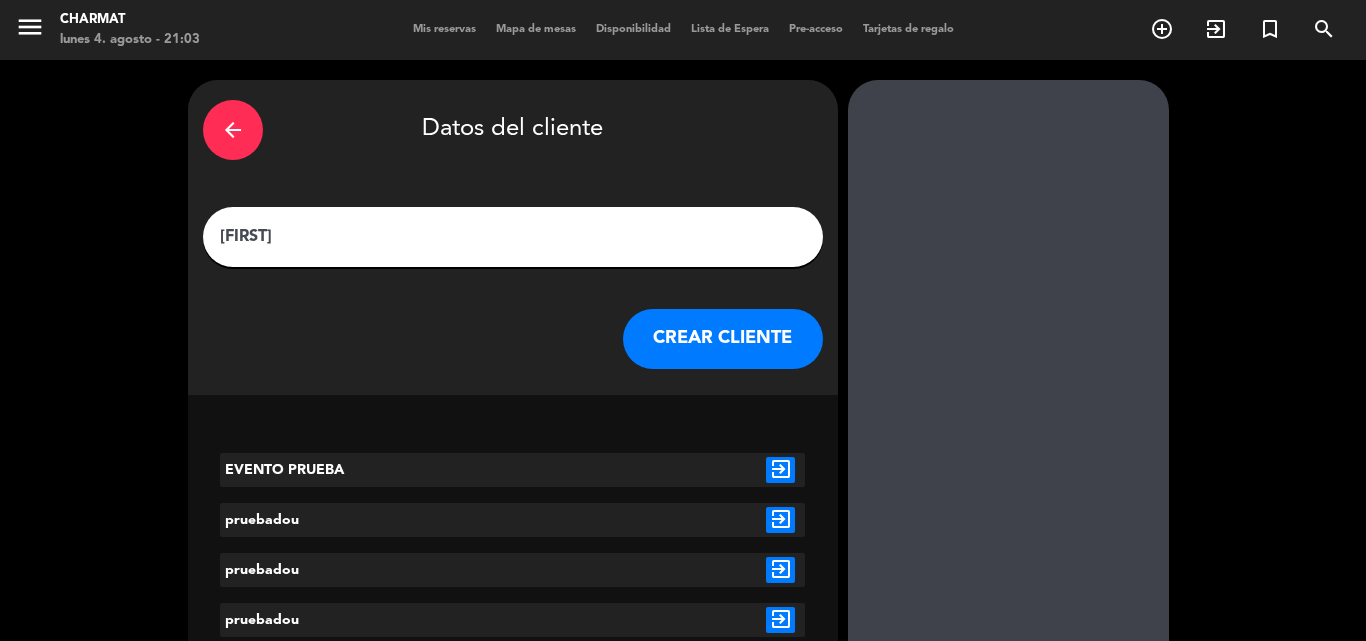 type on "[FIRST]" 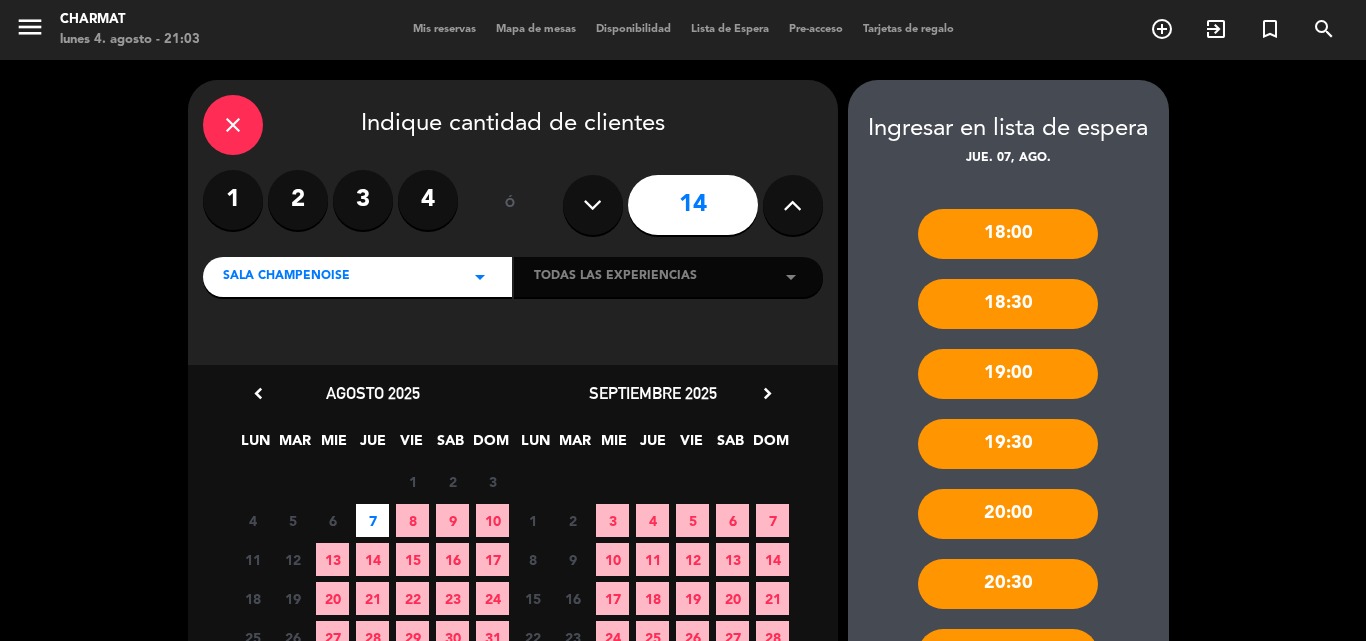 click on "close" at bounding box center (233, 125) 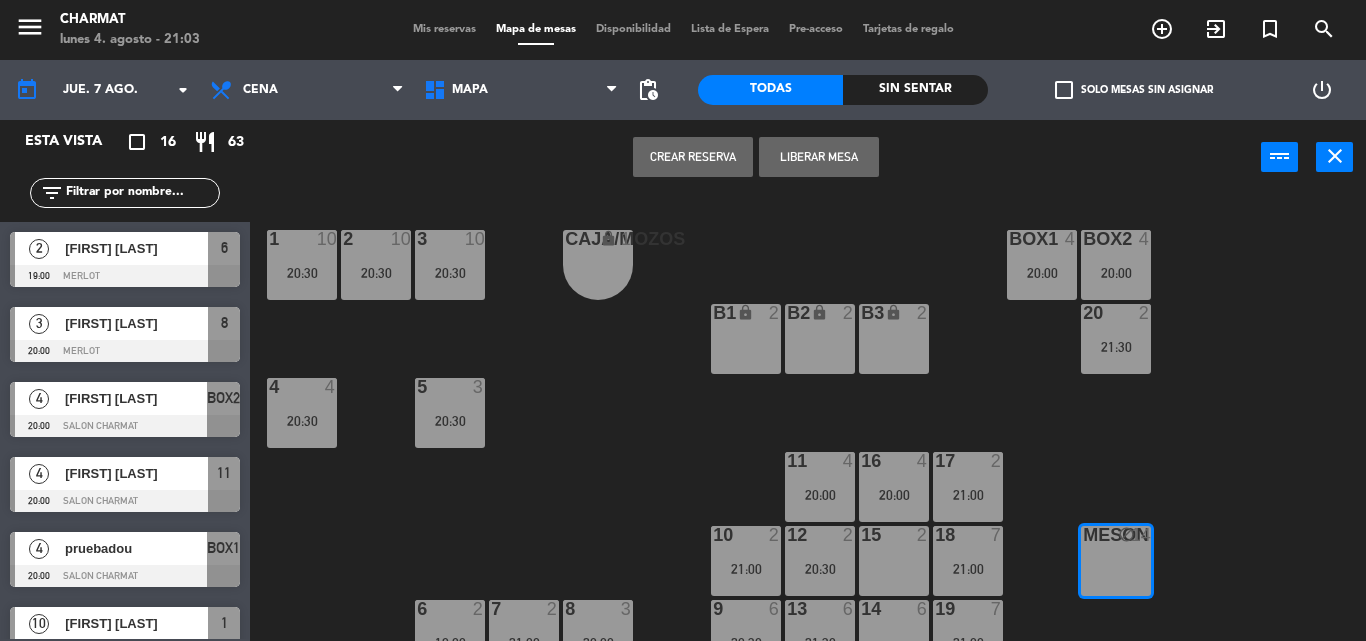 scroll, scrollTop: 29, scrollLeft: 0, axis: vertical 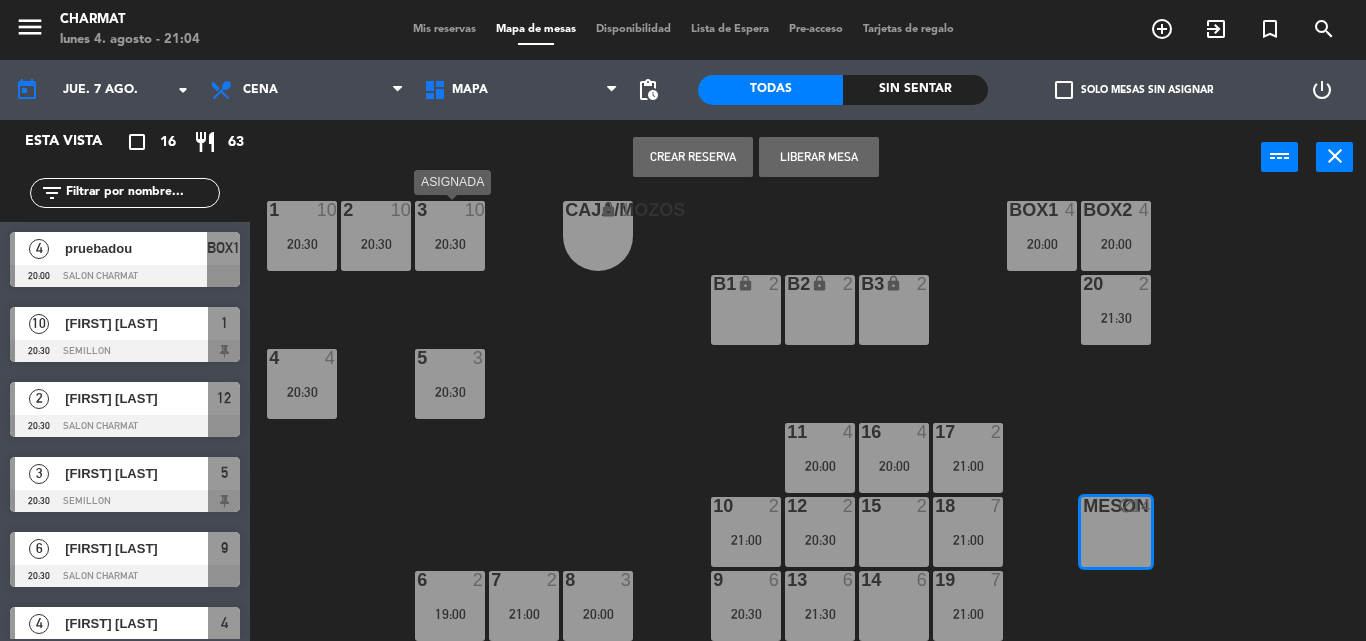 click on "20:30" at bounding box center [450, 244] 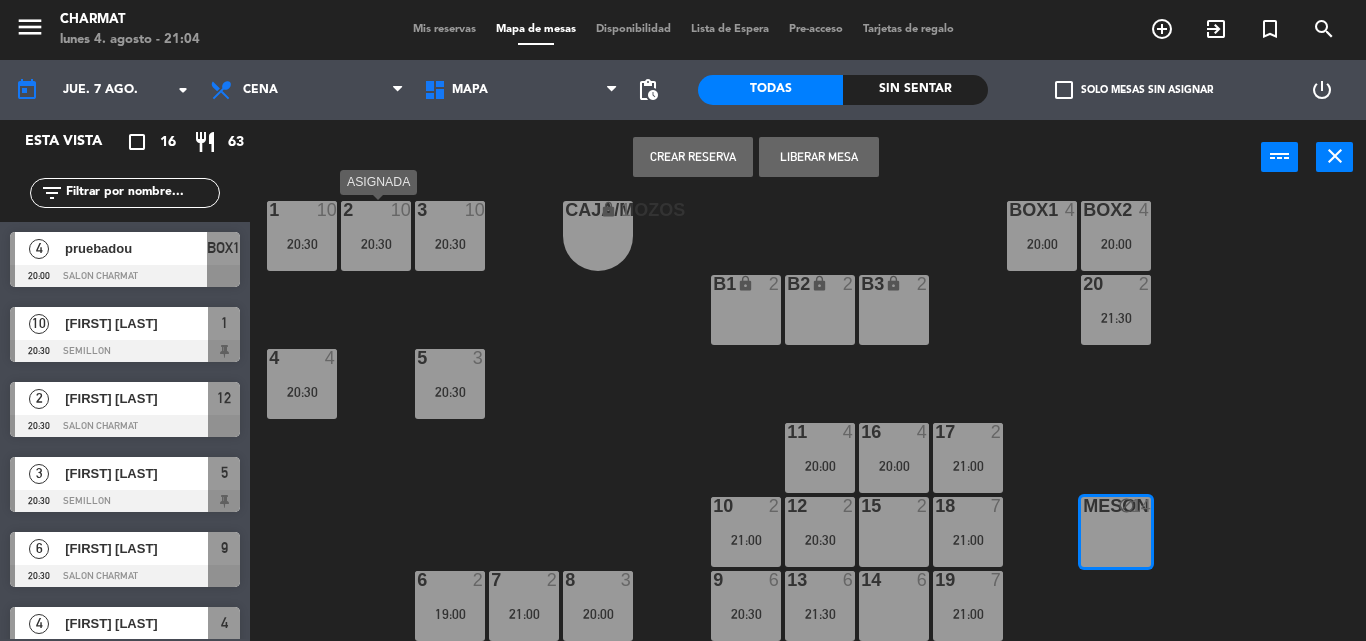 click on "2  10   20:30" at bounding box center [376, 236] 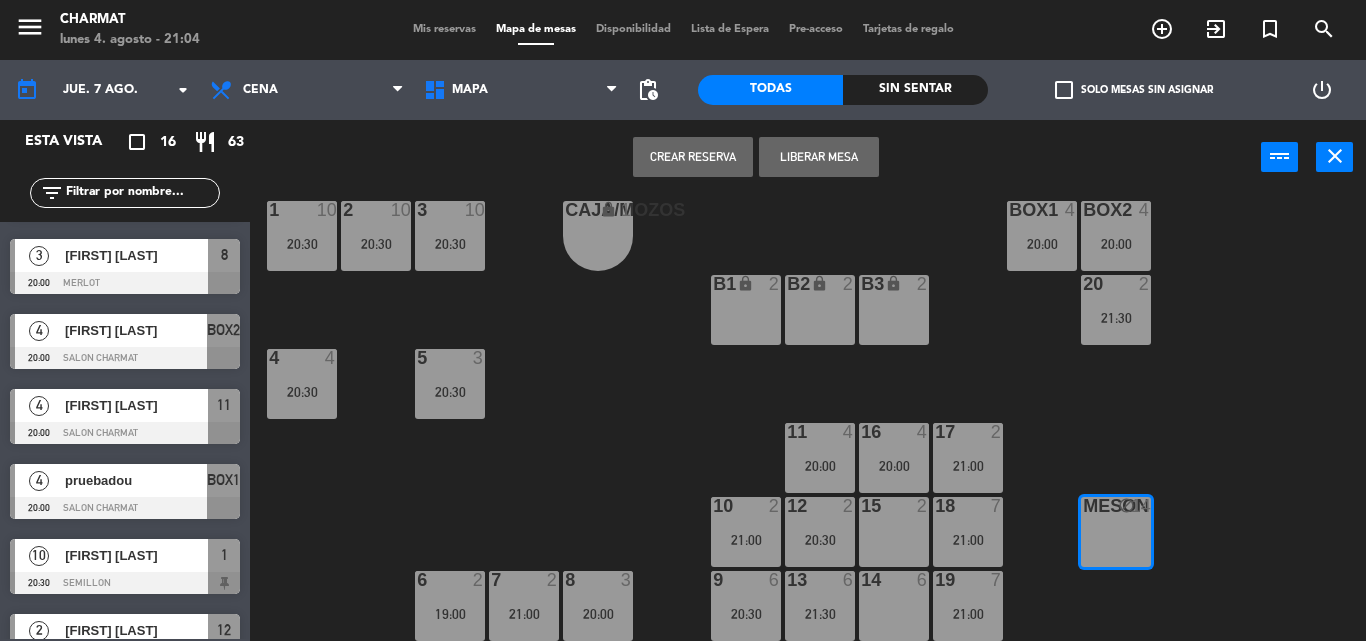 scroll, scrollTop: 100, scrollLeft: 0, axis: vertical 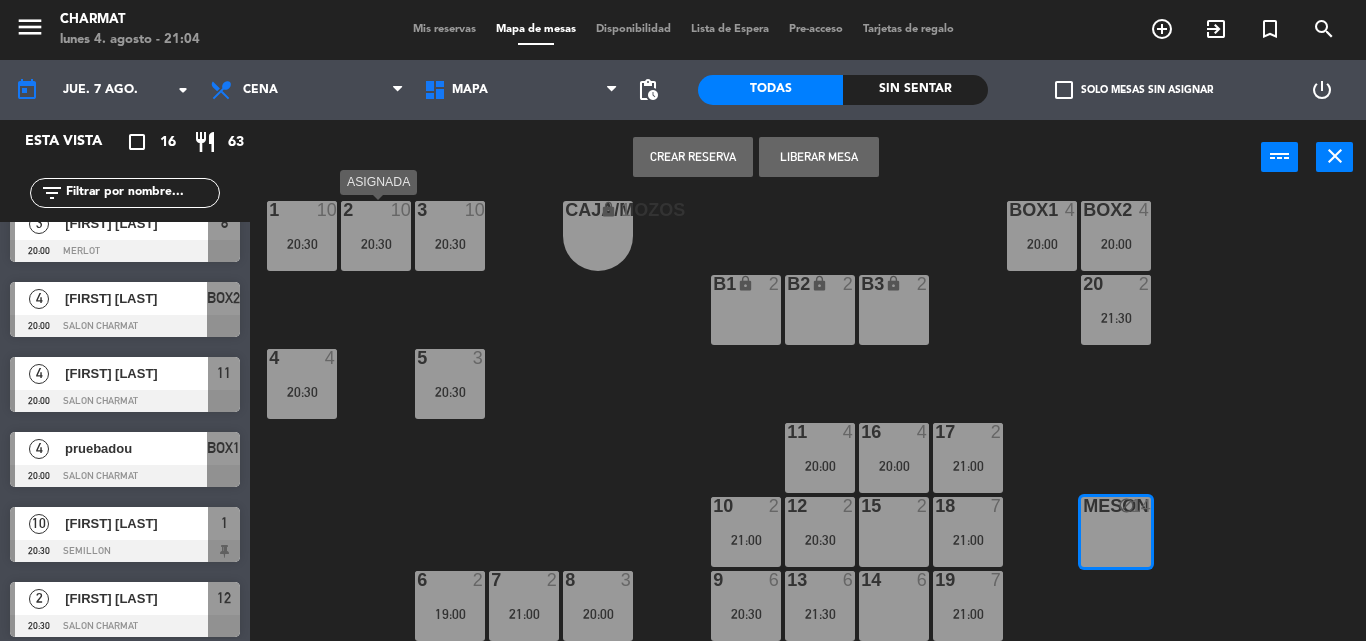 click on "2  10   20:30" at bounding box center [376, 236] 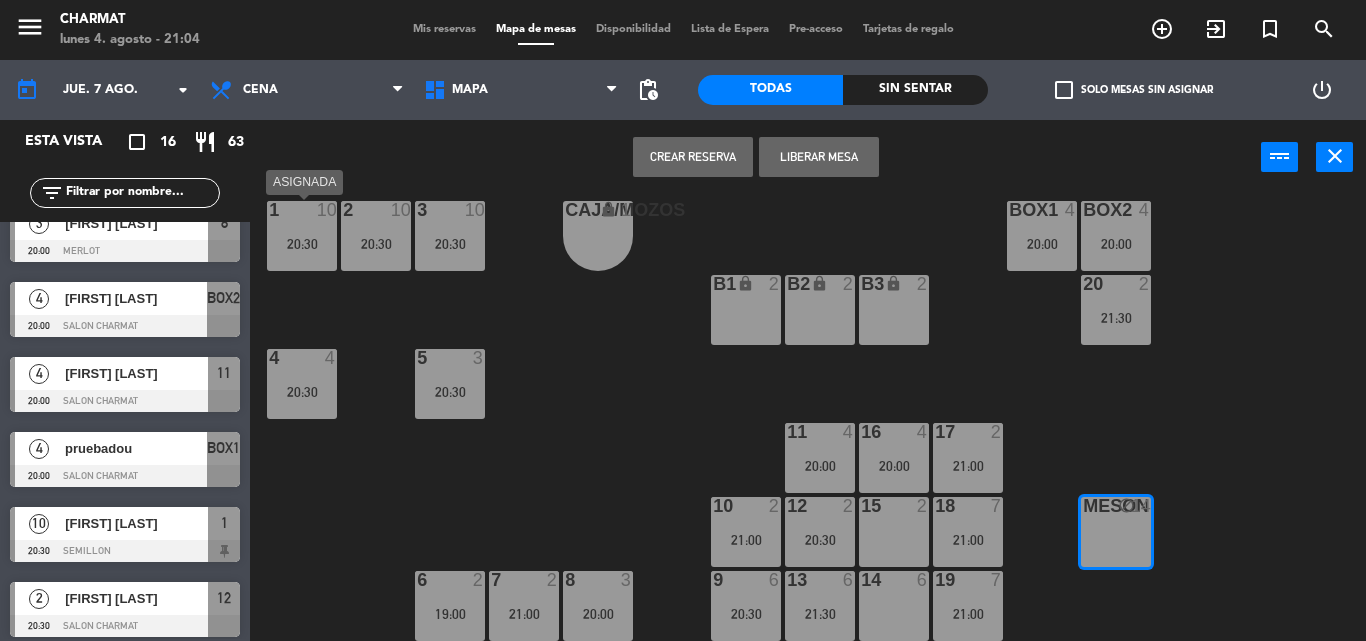 drag, startPoint x: 305, startPoint y: 248, endPoint x: 452, endPoint y: 227, distance: 148.49243 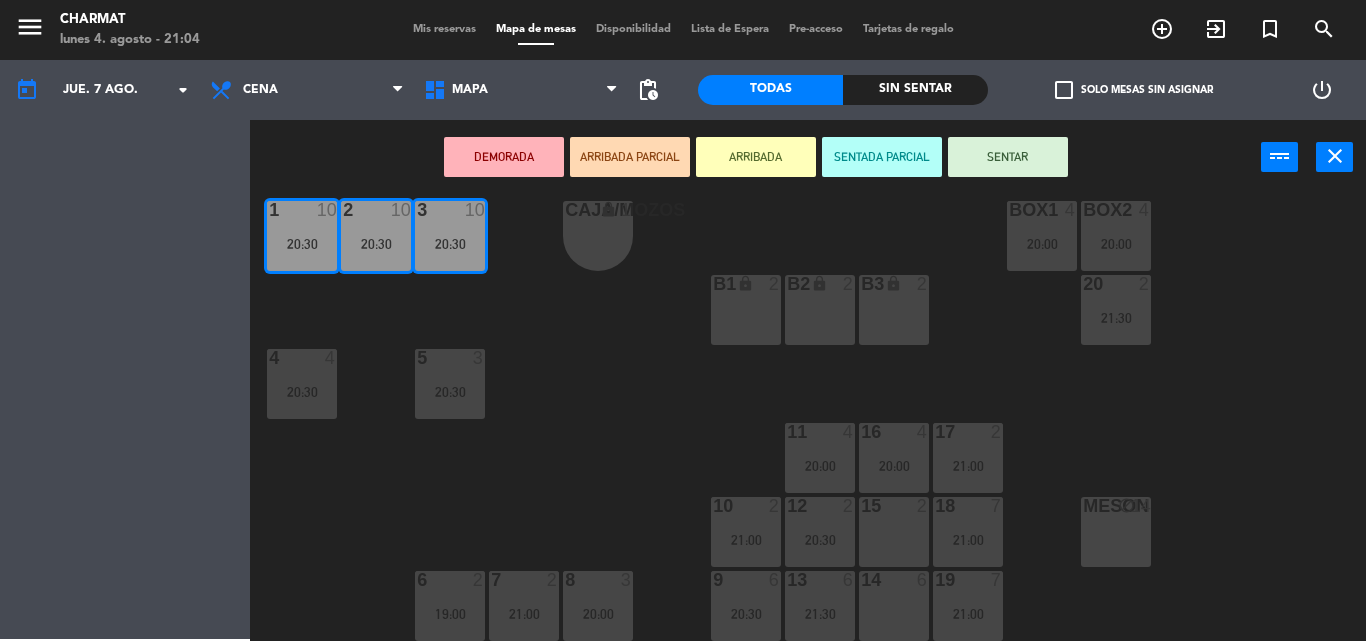 drag, startPoint x: 452, startPoint y: 227, endPoint x: 347, endPoint y: 208, distance: 106.7052 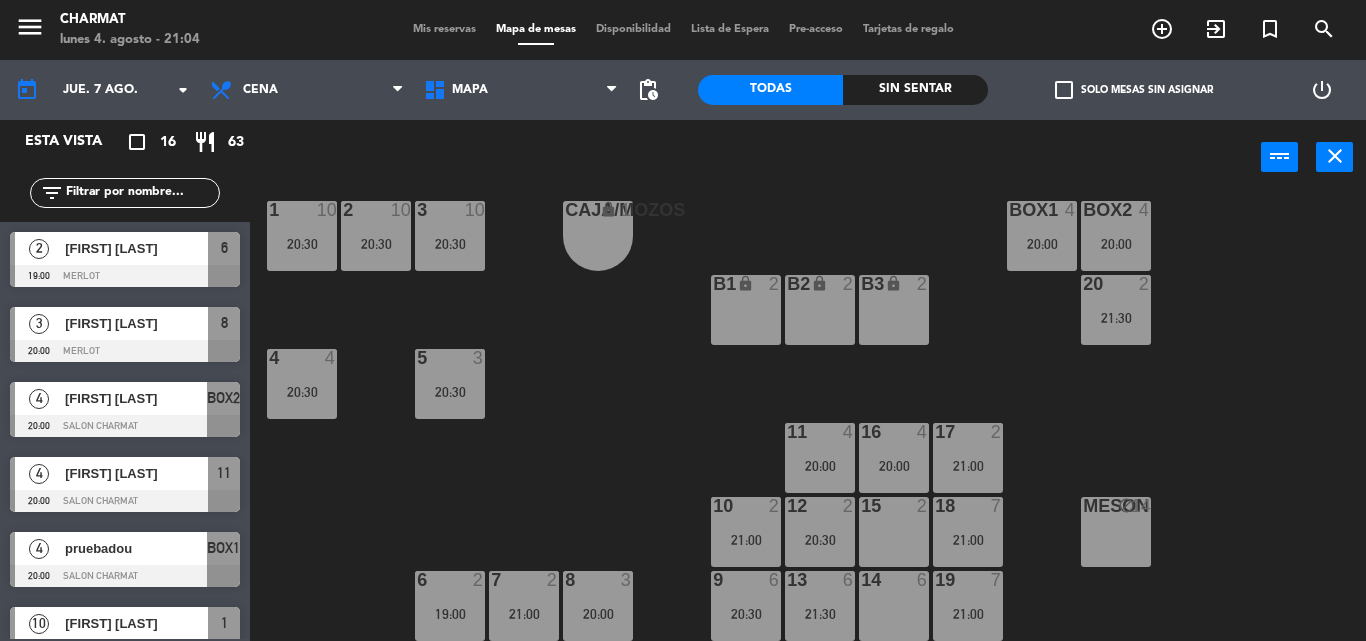 click on "2  10   20:30" at bounding box center (376, 236) 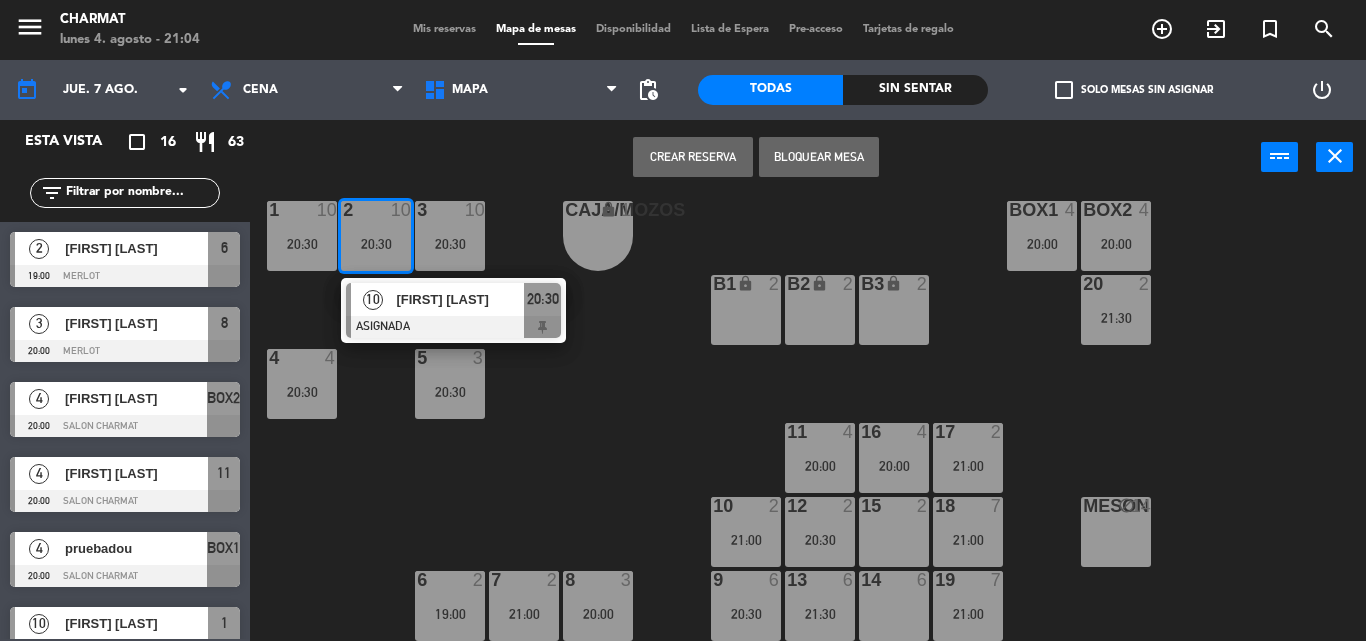 drag, startPoint x: 301, startPoint y: 236, endPoint x: 403, endPoint y: 227, distance: 102.396286 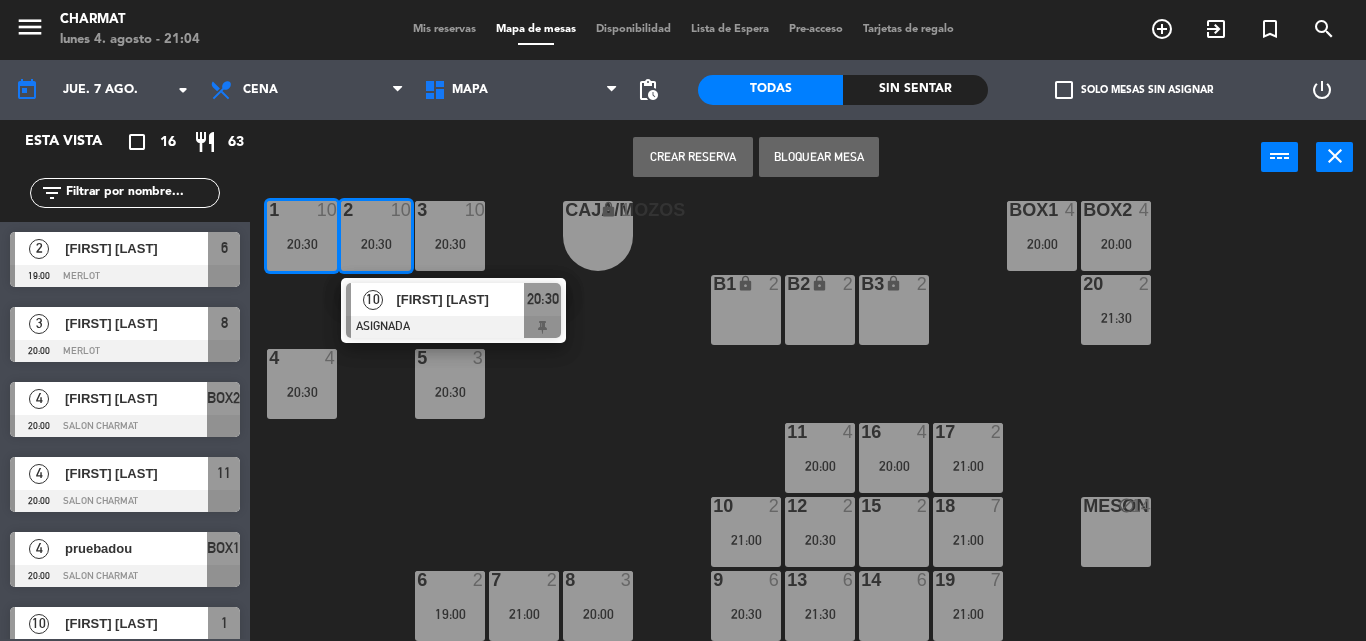 click on "3  10   20:30" at bounding box center (450, 236) 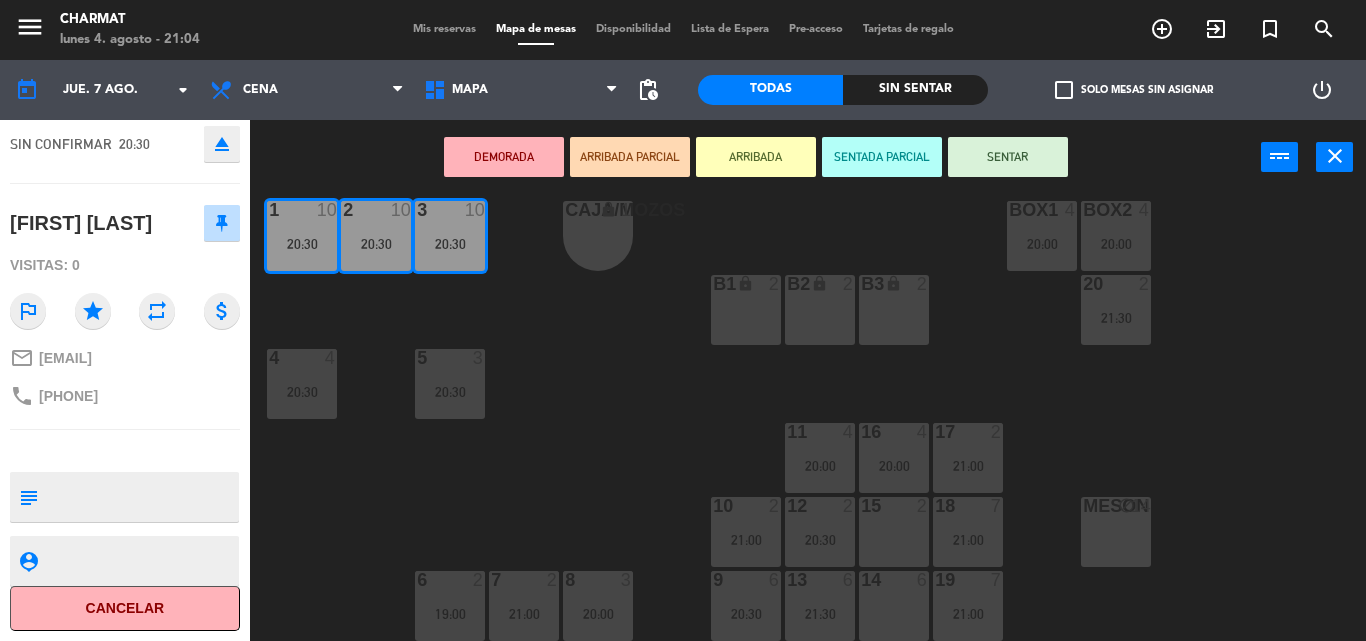 scroll, scrollTop: 159, scrollLeft: 0, axis: vertical 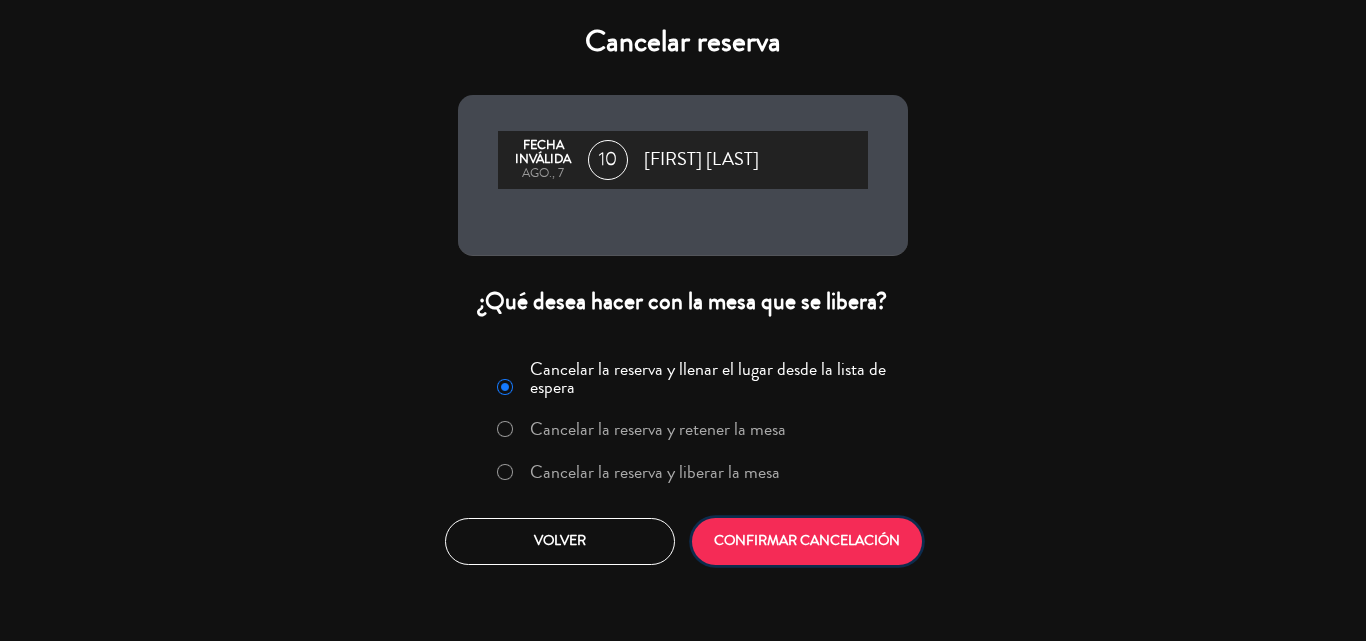 click on "CONFIRMAR CANCELACIÓN" 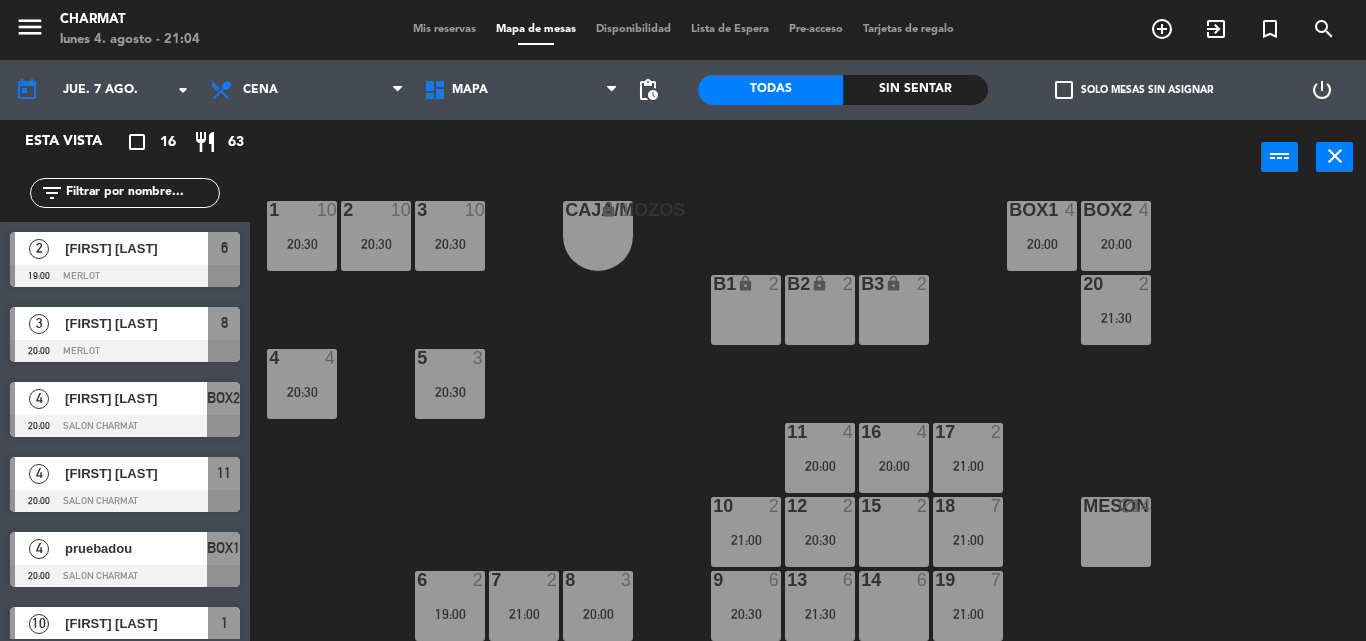 scroll, scrollTop: 0, scrollLeft: 0, axis: both 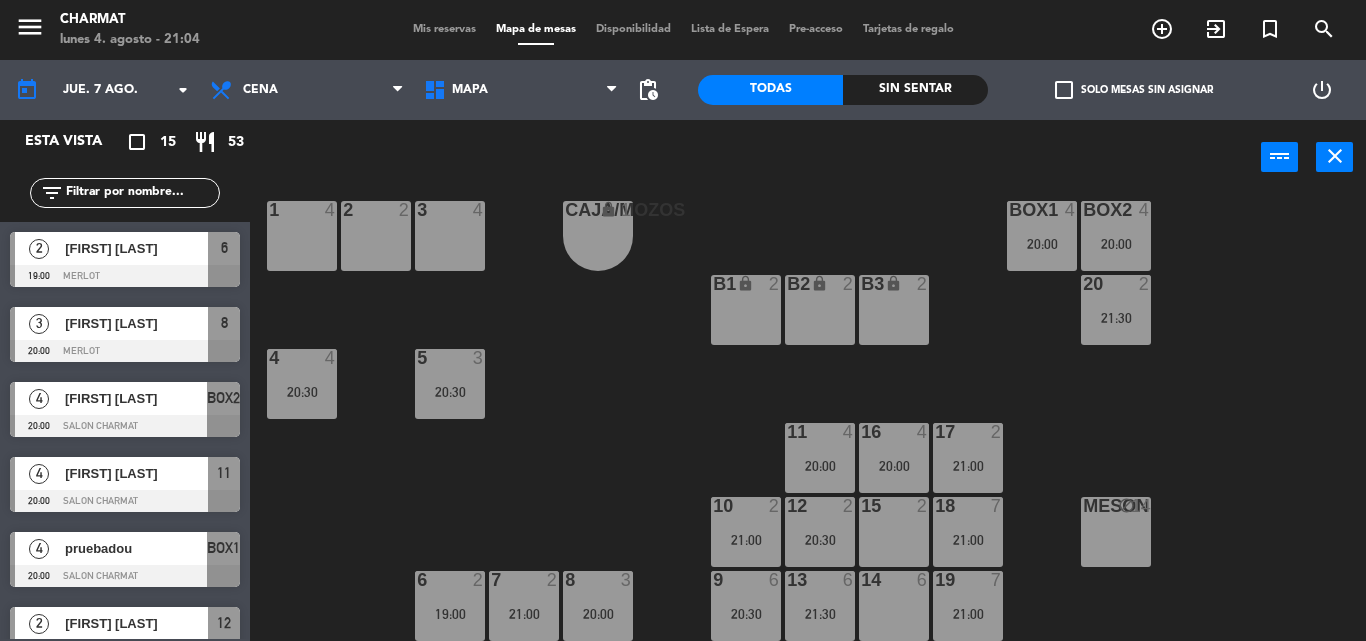 click on "power_input close" at bounding box center [755, 158] 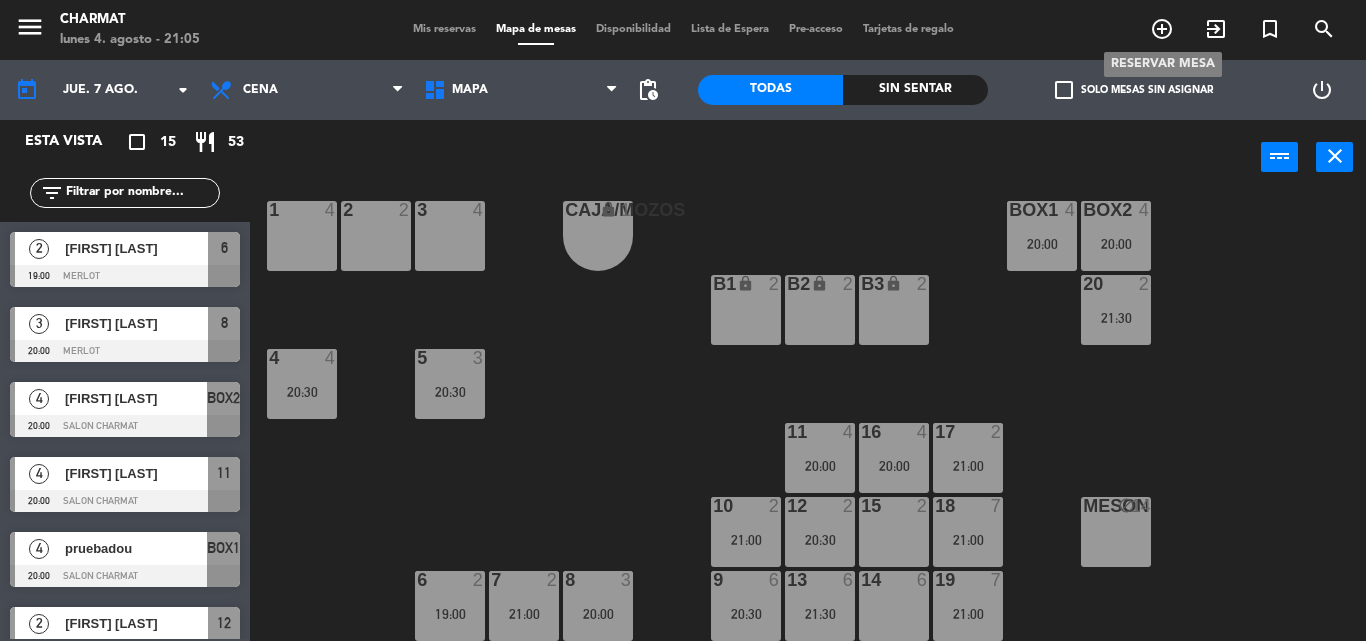 click on "add_circle_outline" at bounding box center [1162, 29] 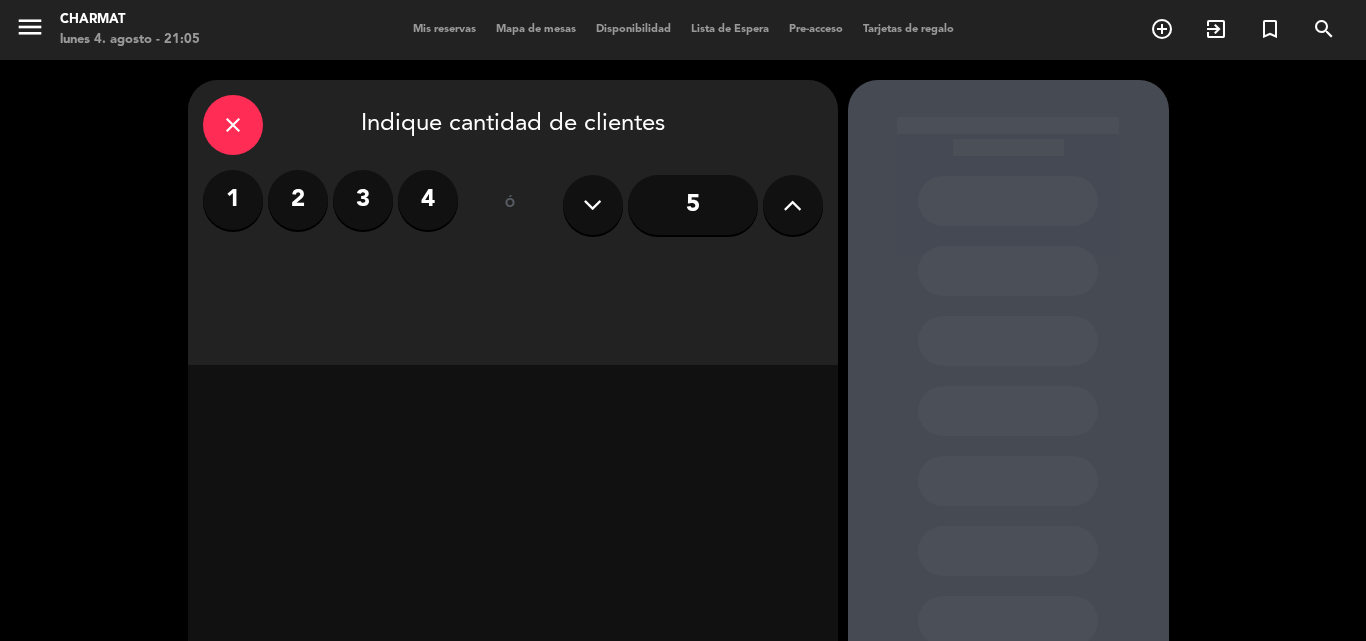 click on "4" at bounding box center (428, 200) 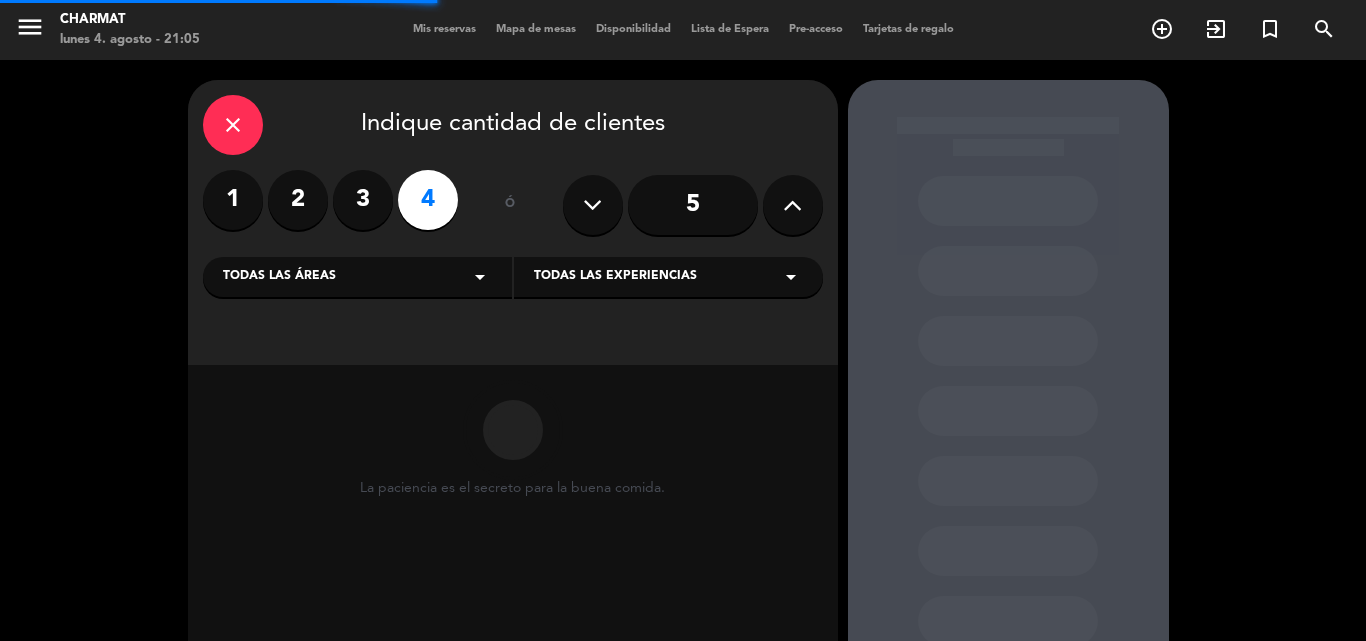click on "Todas las áreas   arrow_drop_down" at bounding box center [357, 277] 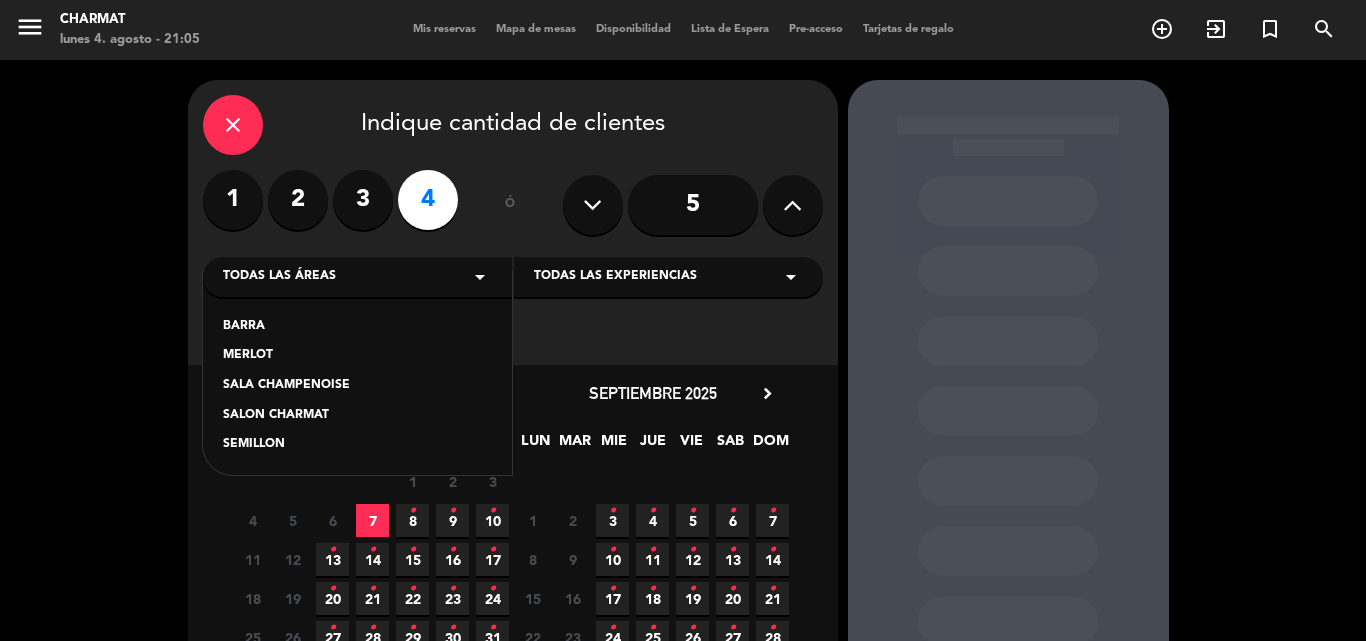 click on "SEMILLON" at bounding box center [357, 445] 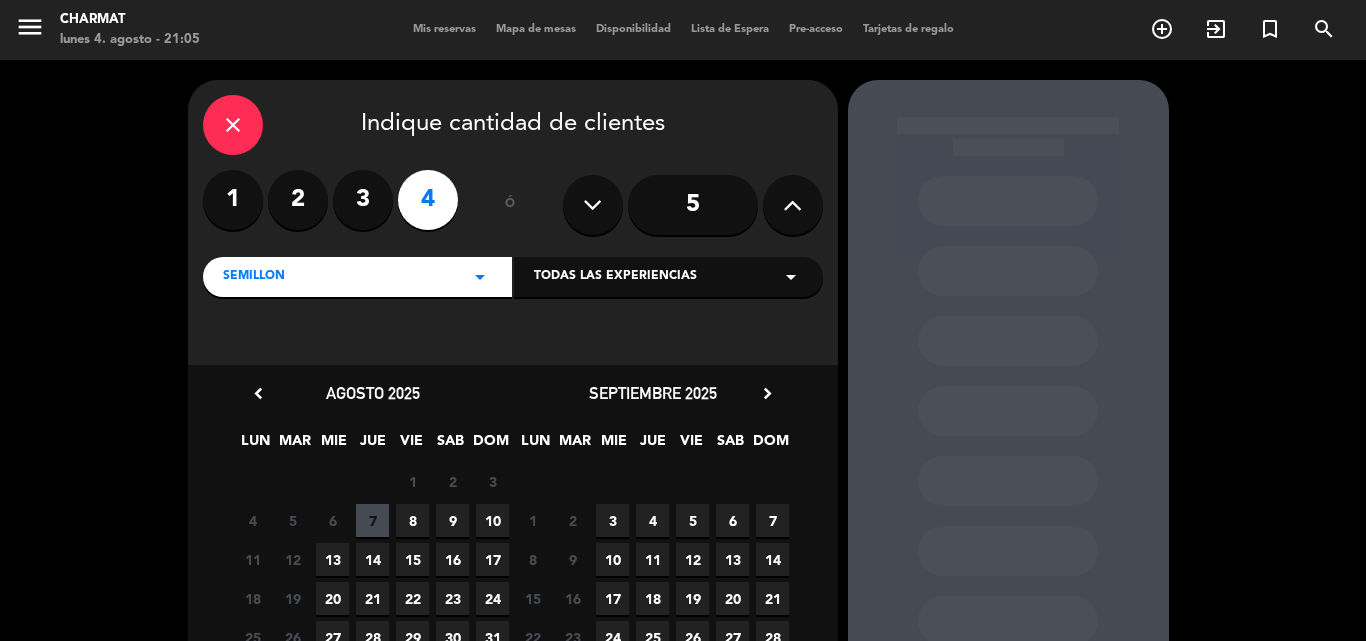 click on "SEMILLON   arrow_drop_down" at bounding box center [357, 277] 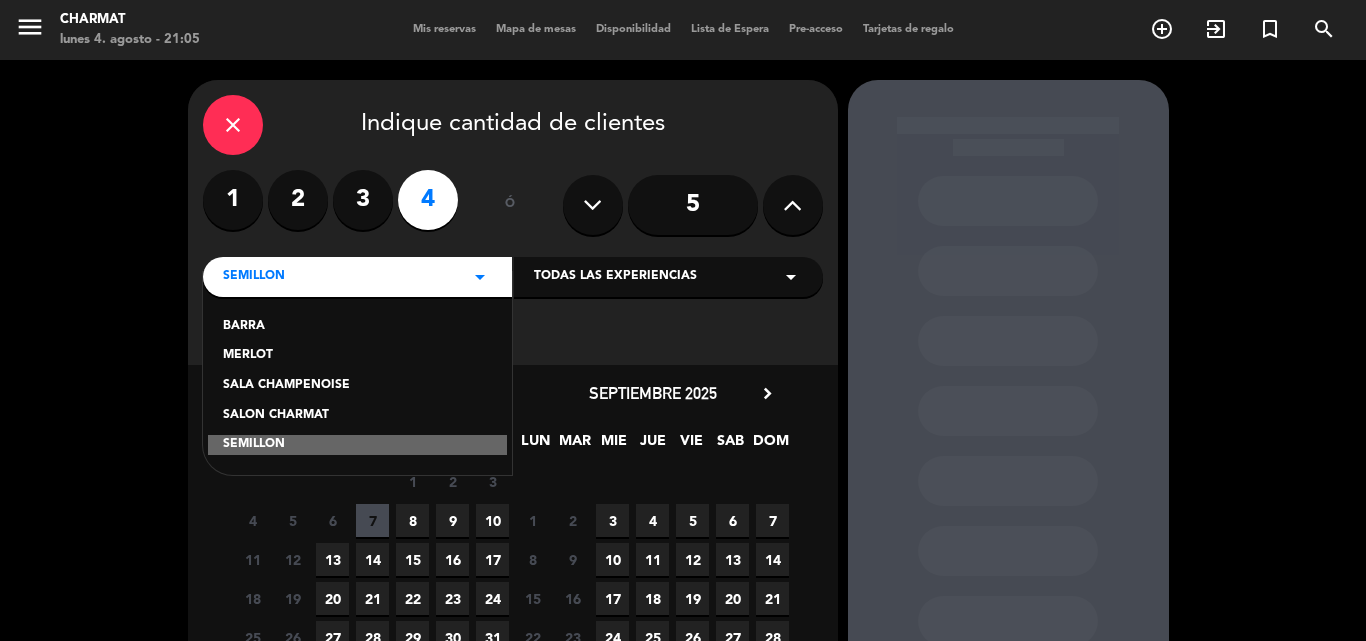 click on "SALON CHARMAT" at bounding box center [357, 416] 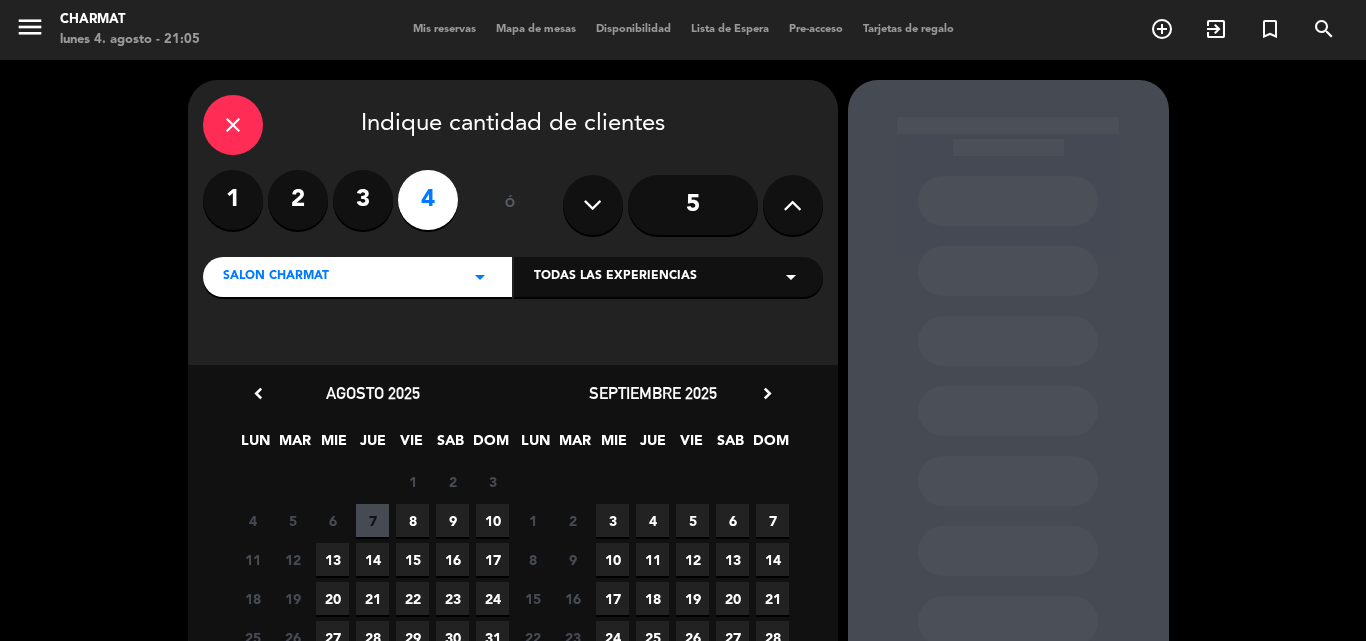 click on "Todas las experiencias" at bounding box center (615, 277) 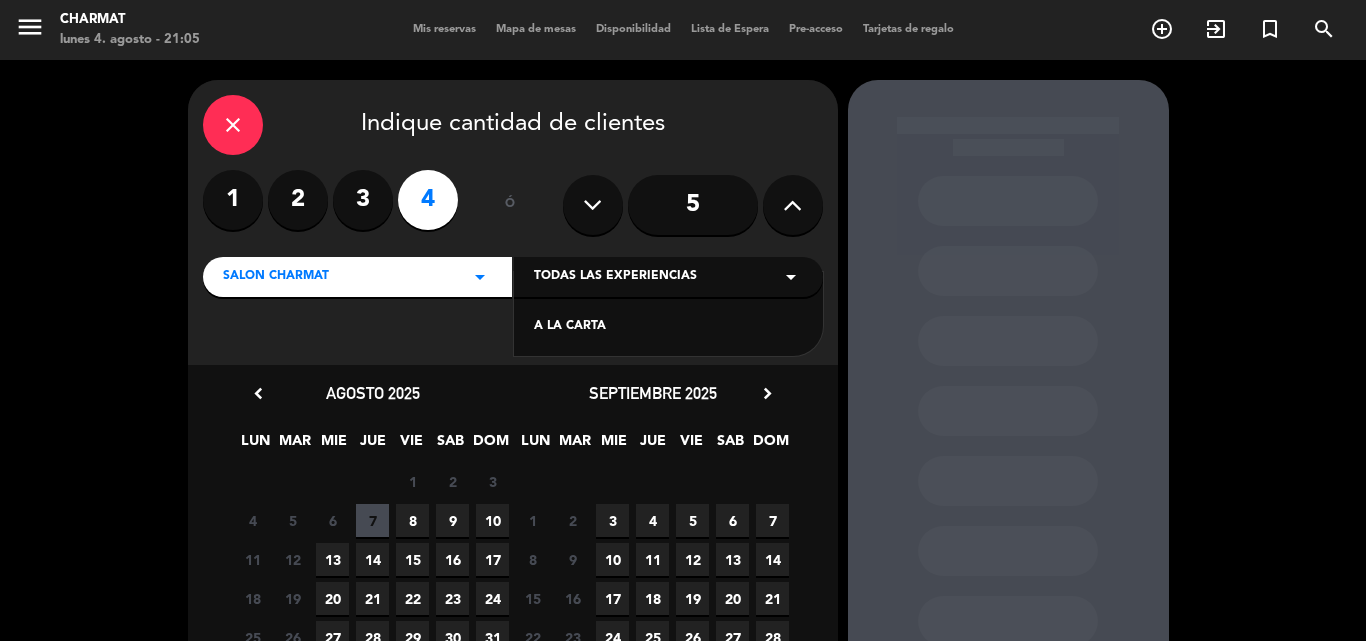 click on "A LA CARTA" at bounding box center (668, 327) 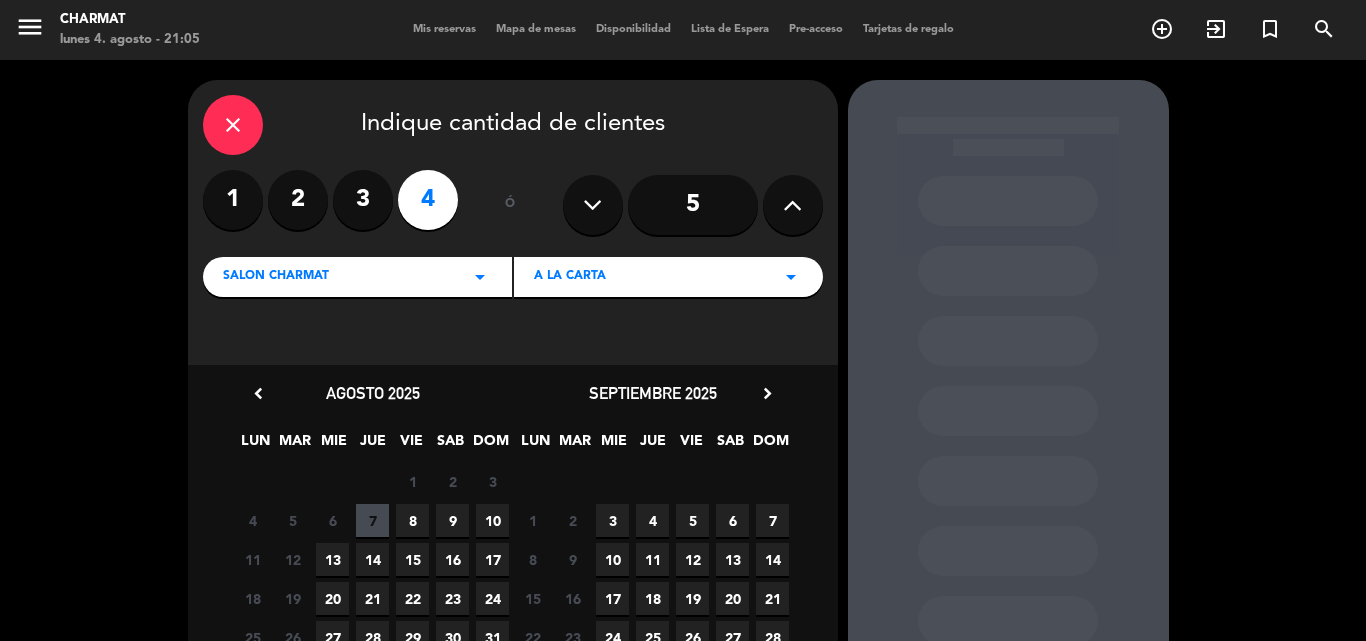 click on "7" at bounding box center [372, 520] 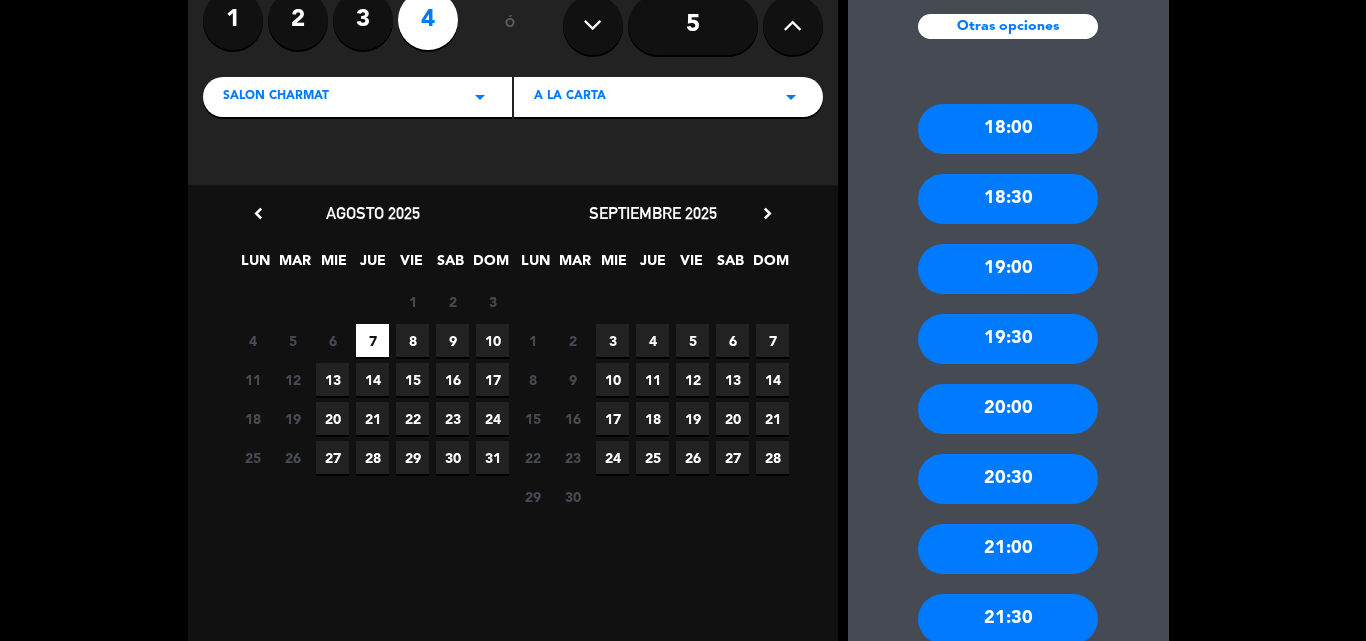 click on "19:30" at bounding box center [1008, 339] 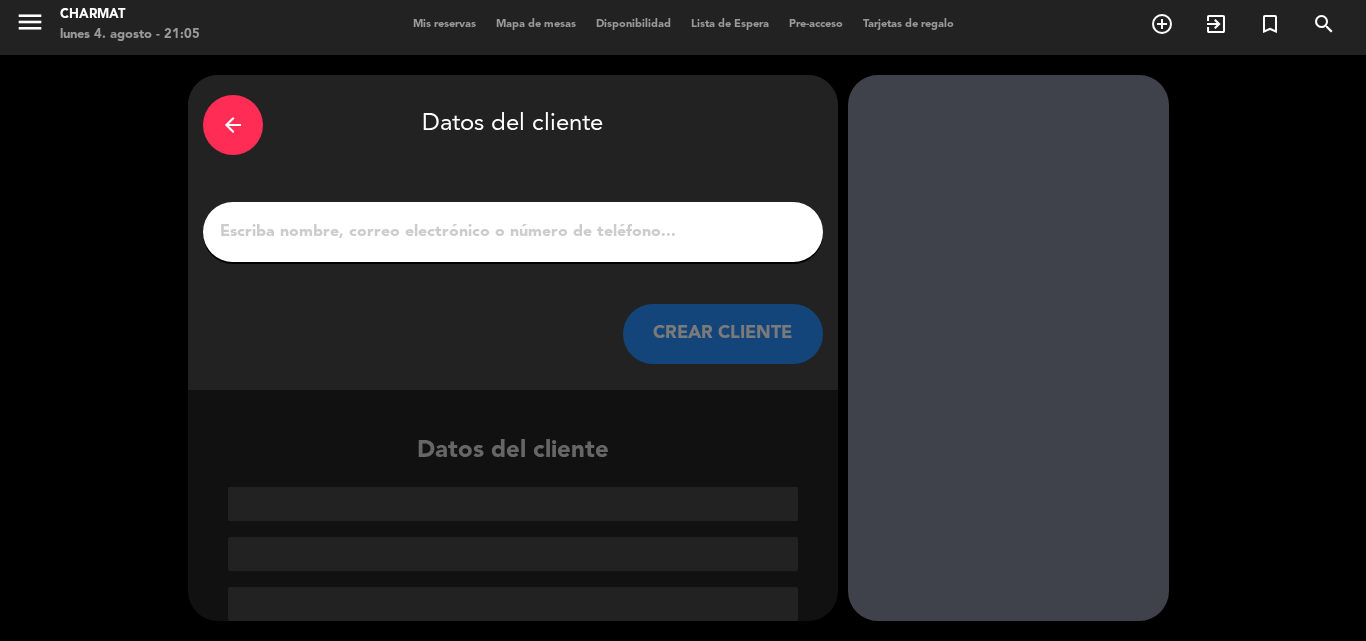 scroll, scrollTop: 5, scrollLeft: 0, axis: vertical 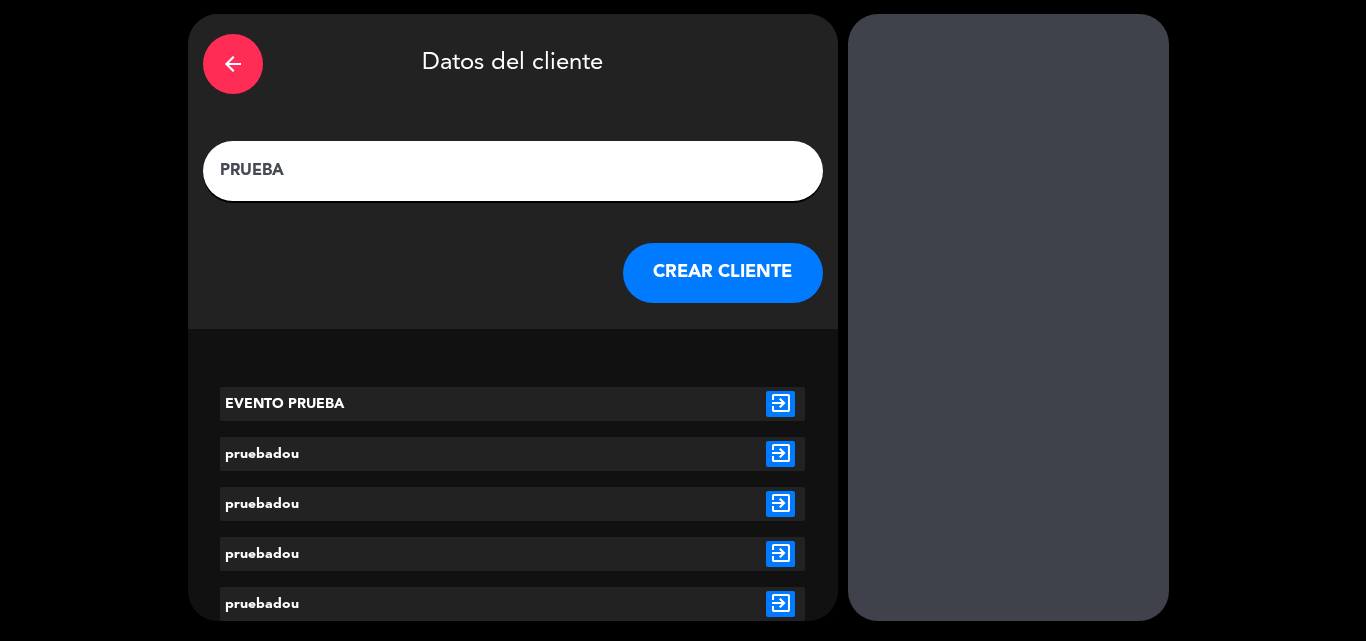 type on "PRUEBA" 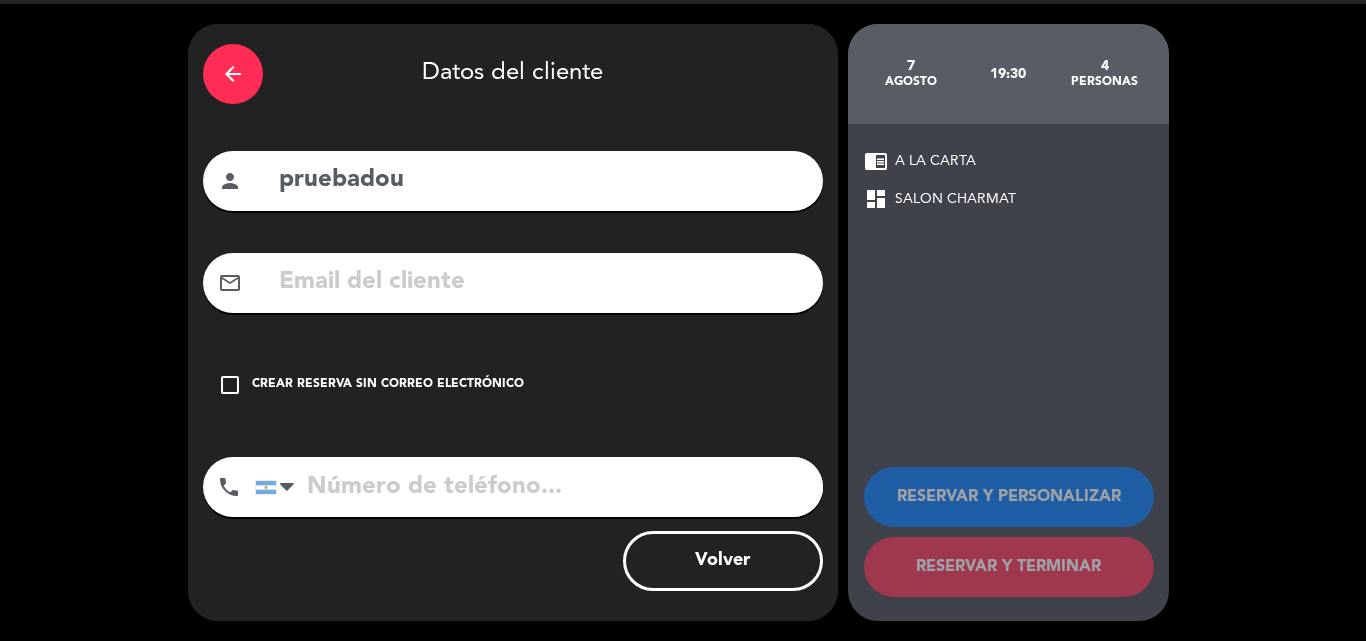 click at bounding box center [539, 487] 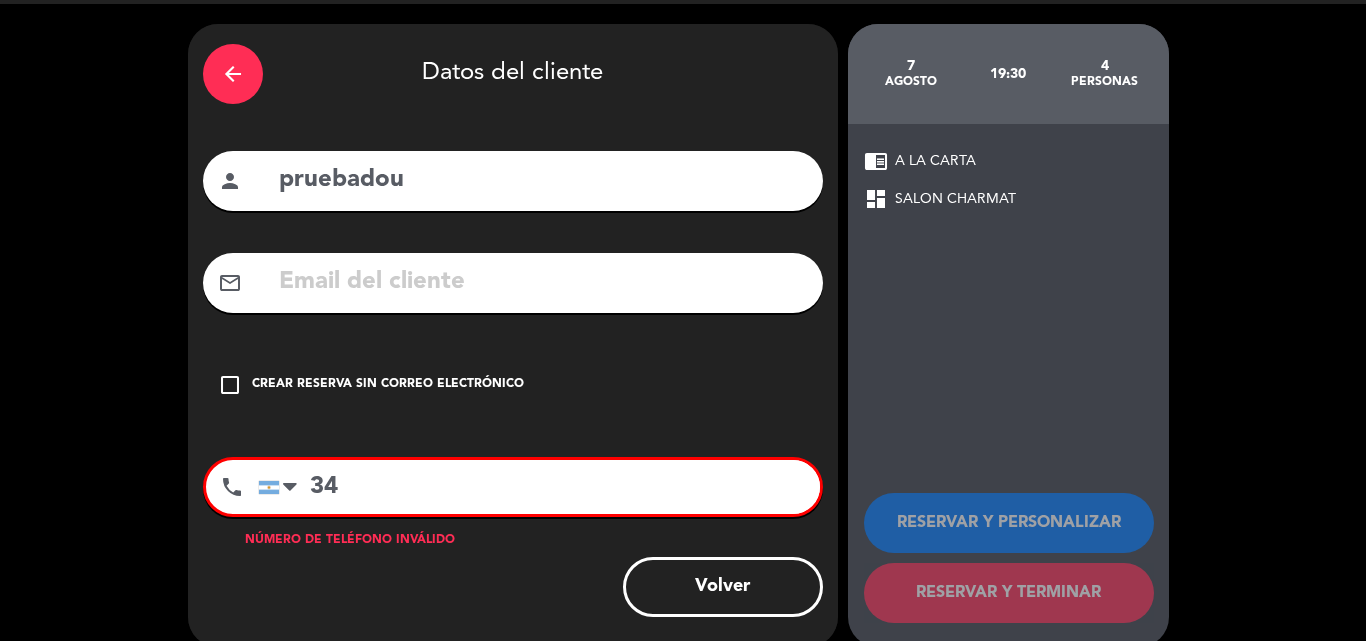 type on "3" 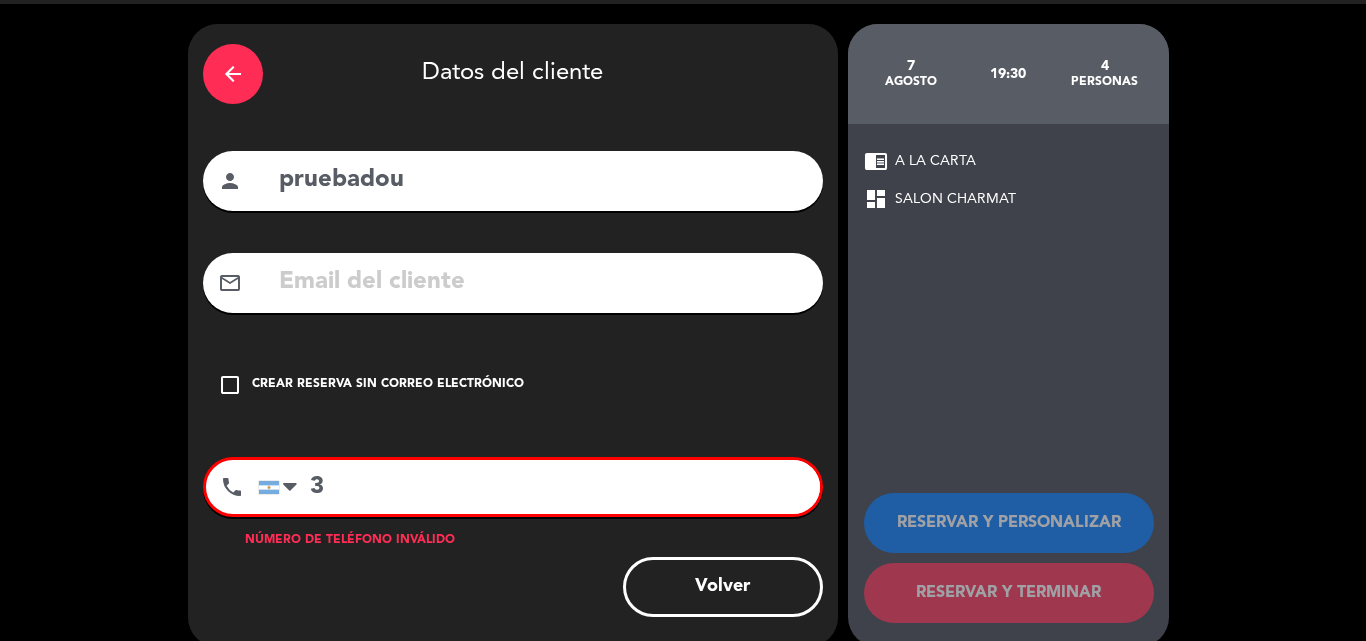 type 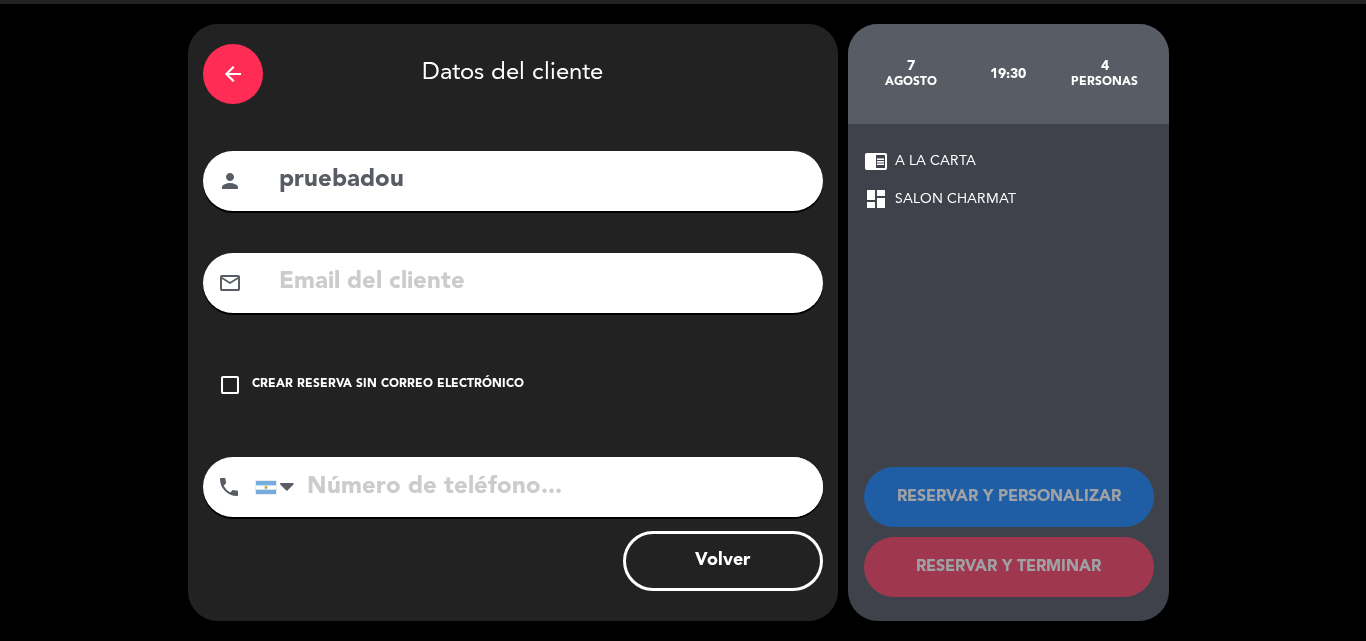 click on "check_box_outline_blank   Crear reserva sin correo electrónico" at bounding box center (513, 385) 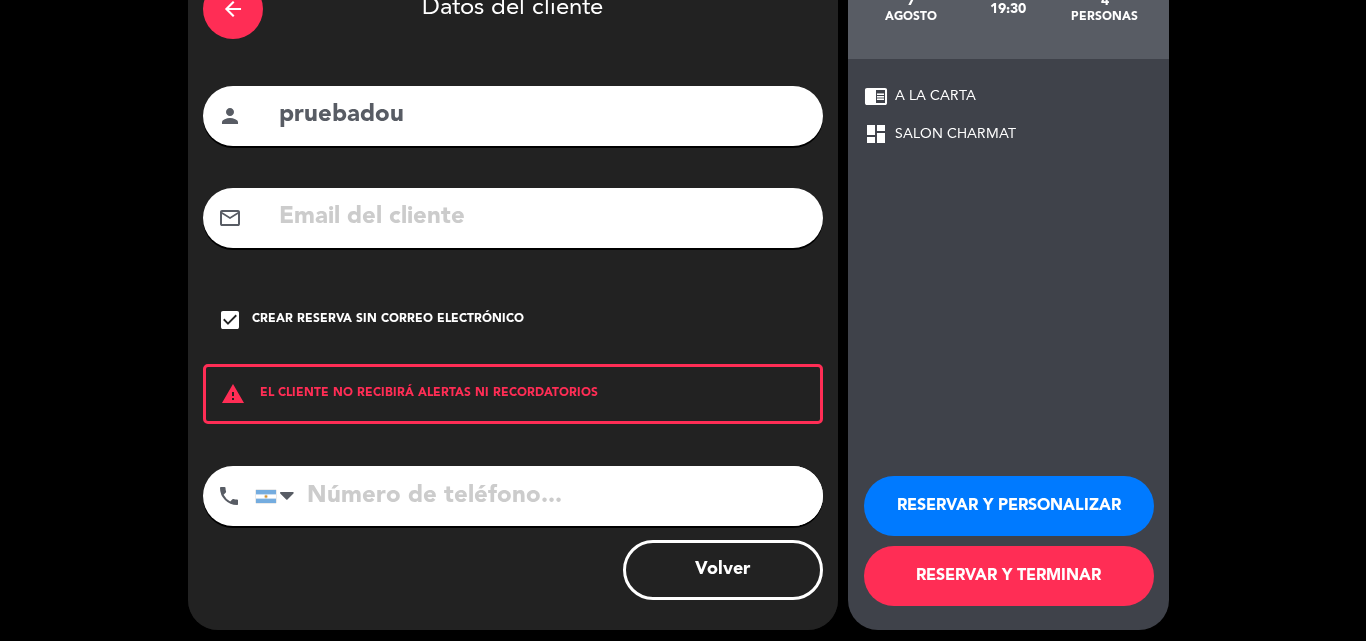 scroll, scrollTop: 130, scrollLeft: 0, axis: vertical 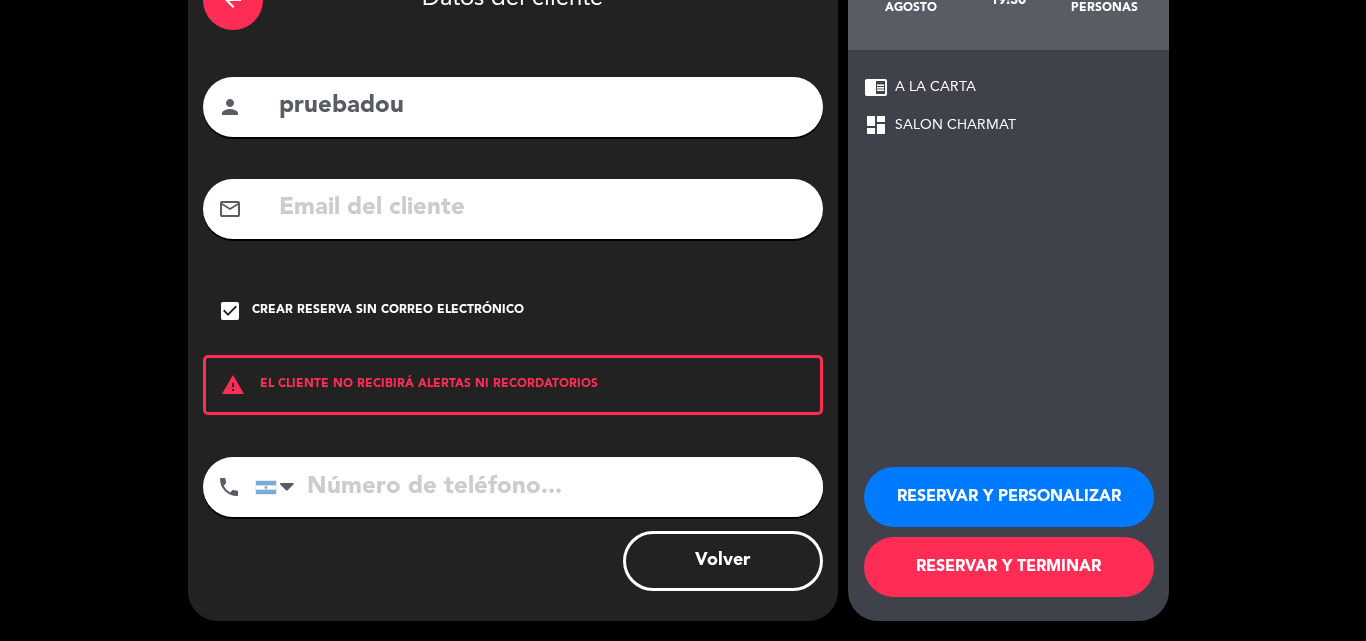 click on "RESERVAR Y TERMINAR" at bounding box center [1009, 567] 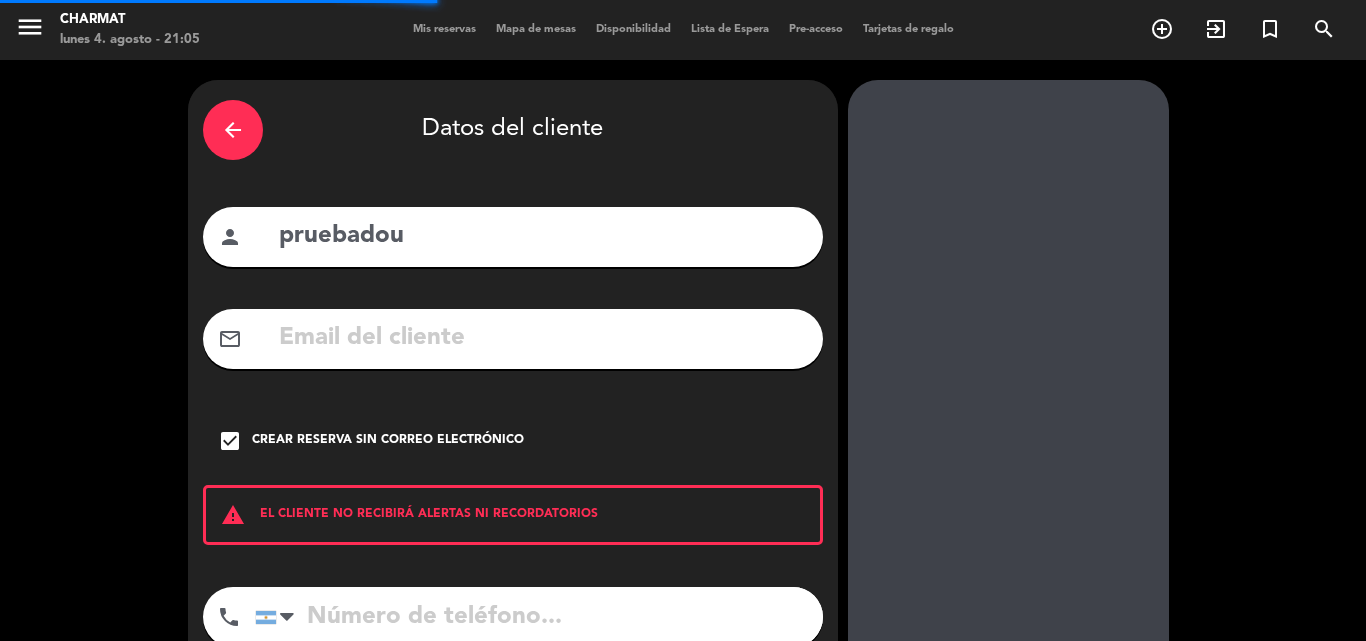 scroll, scrollTop: 0, scrollLeft: 0, axis: both 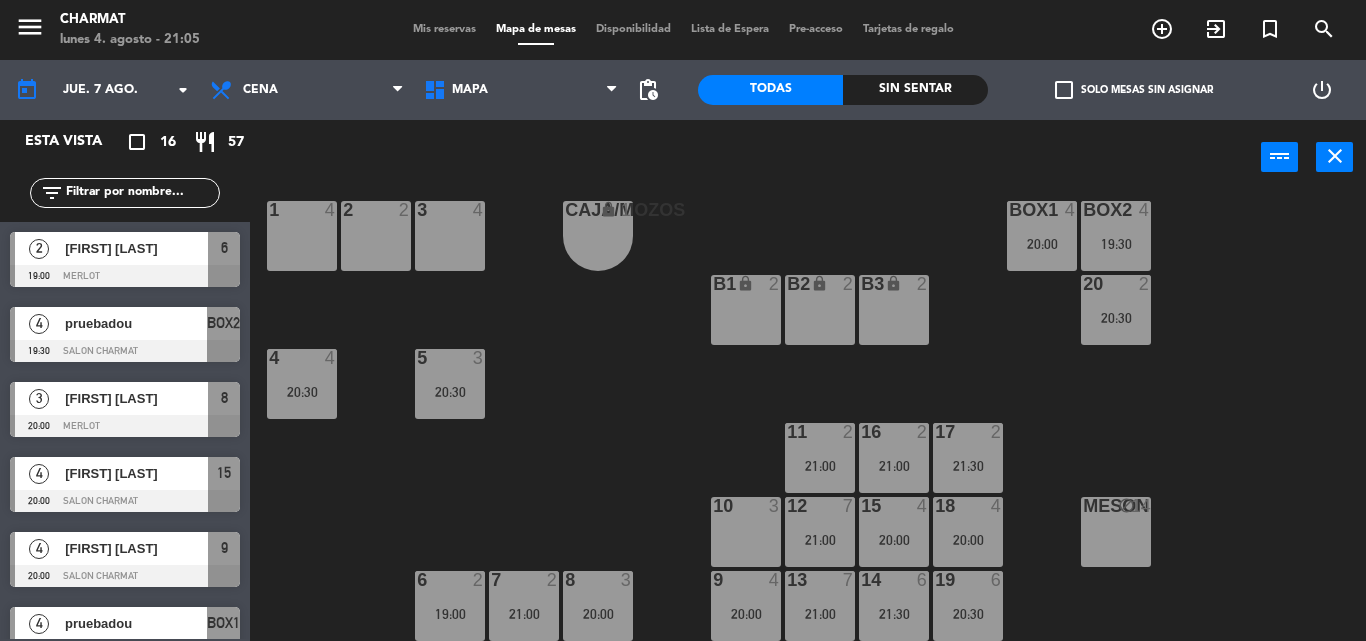 click on "pruebadou" at bounding box center [136, 323] 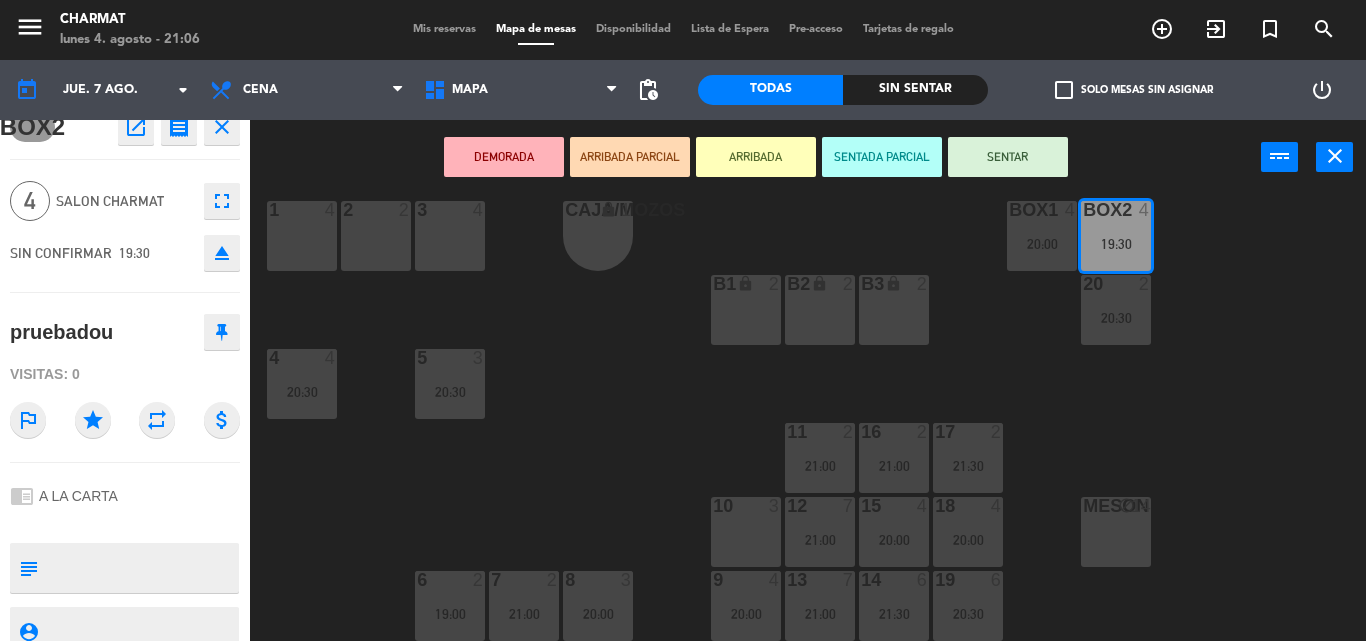scroll, scrollTop: 0, scrollLeft: 0, axis: both 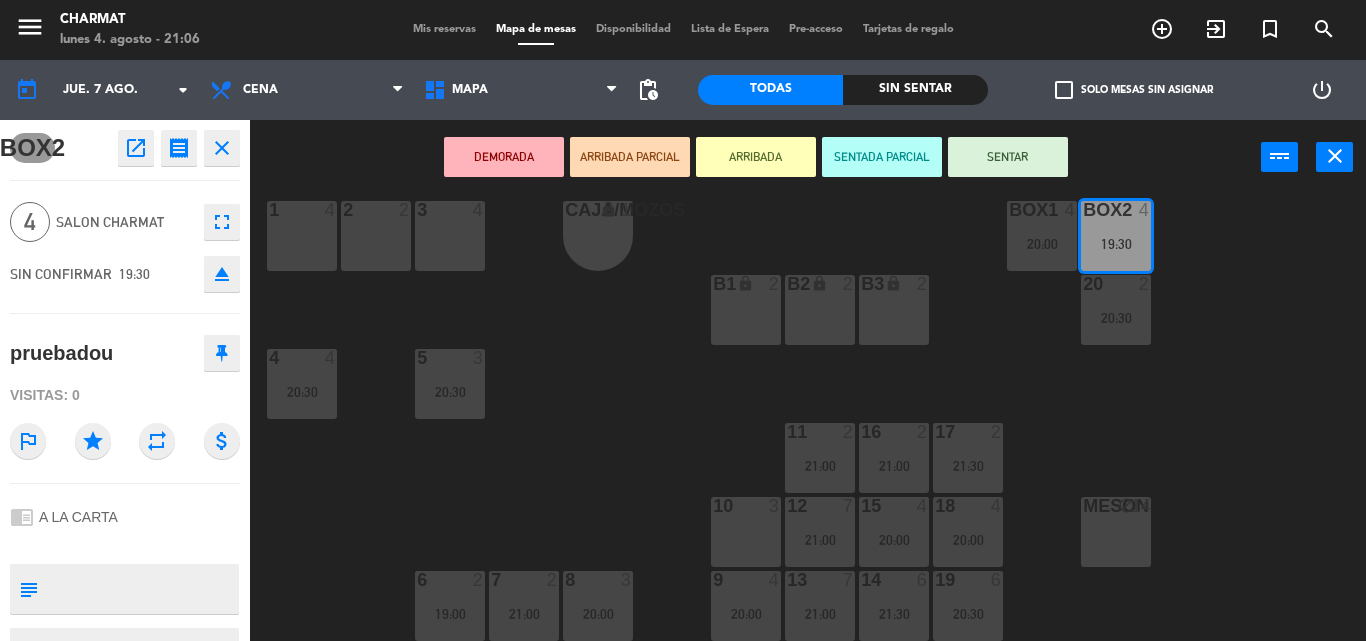 click on "3  4" at bounding box center (450, 236) 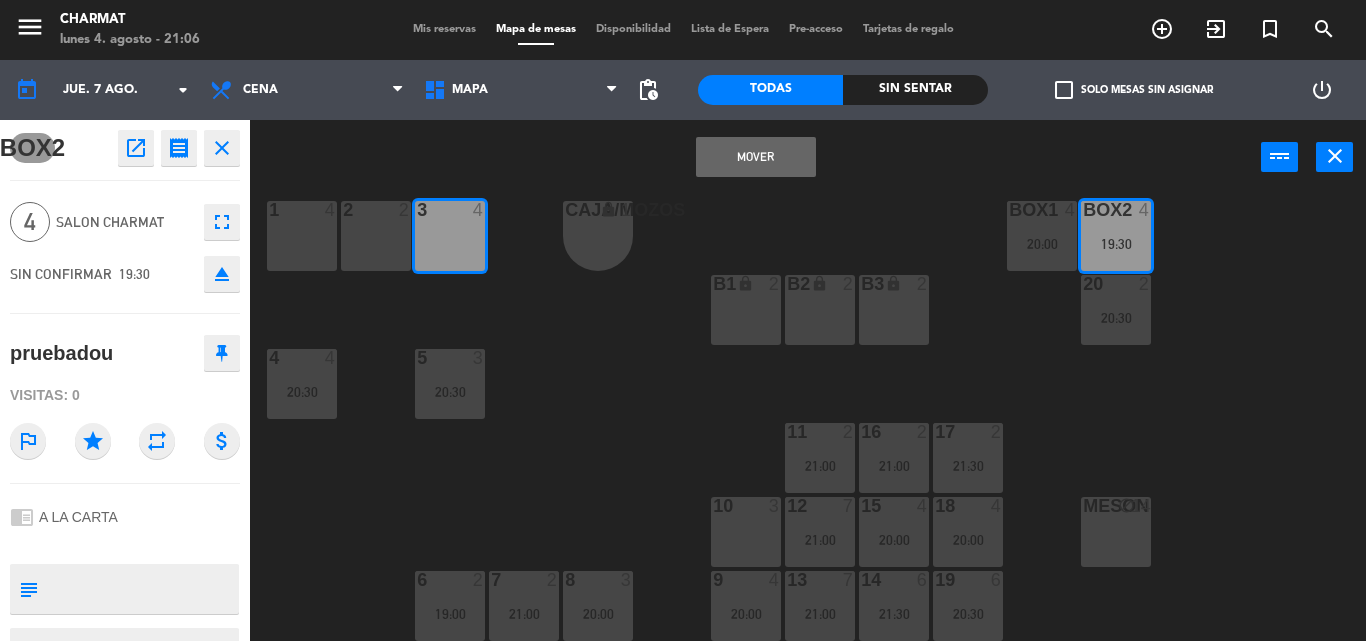click on "close" 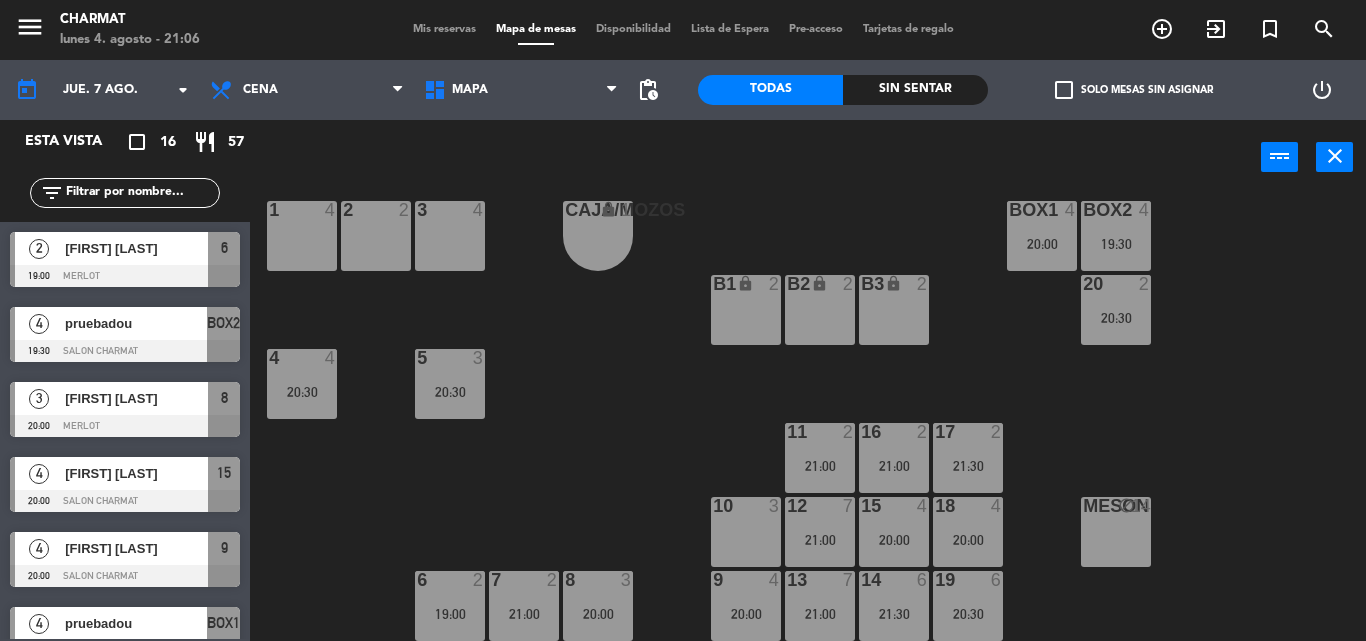 click on "Disponibilidad" at bounding box center (633, 29) 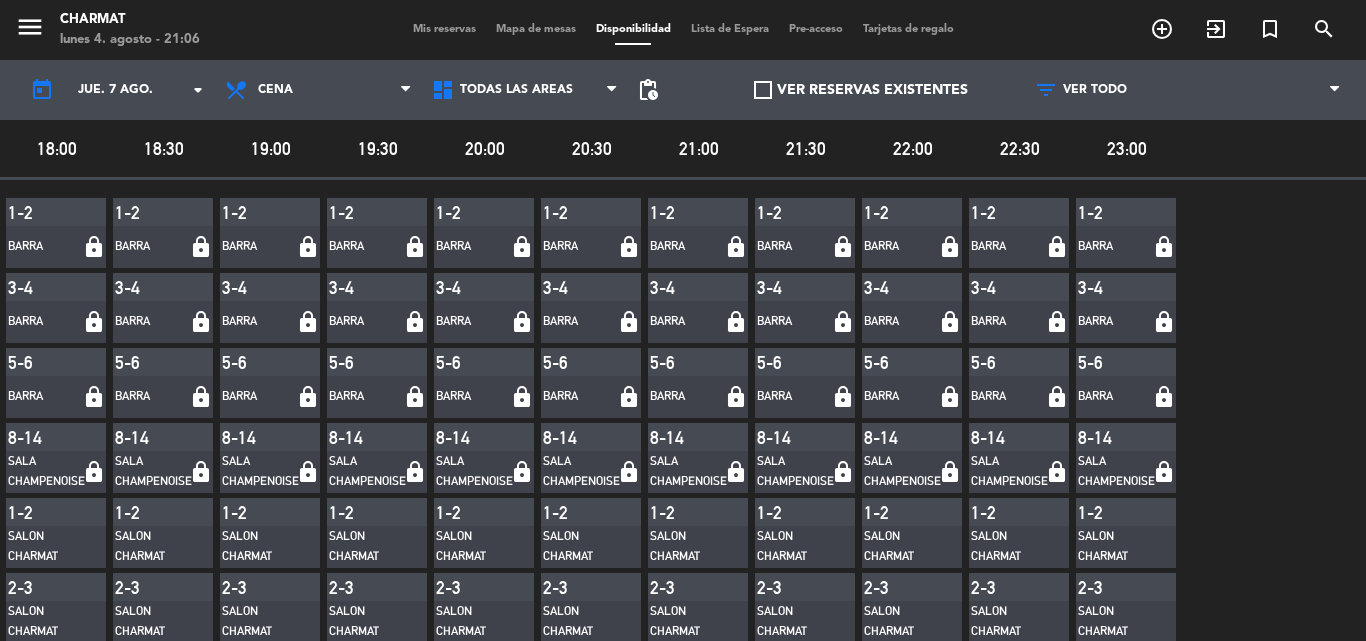 click on "Mapa de mesas" at bounding box center (536, 29) 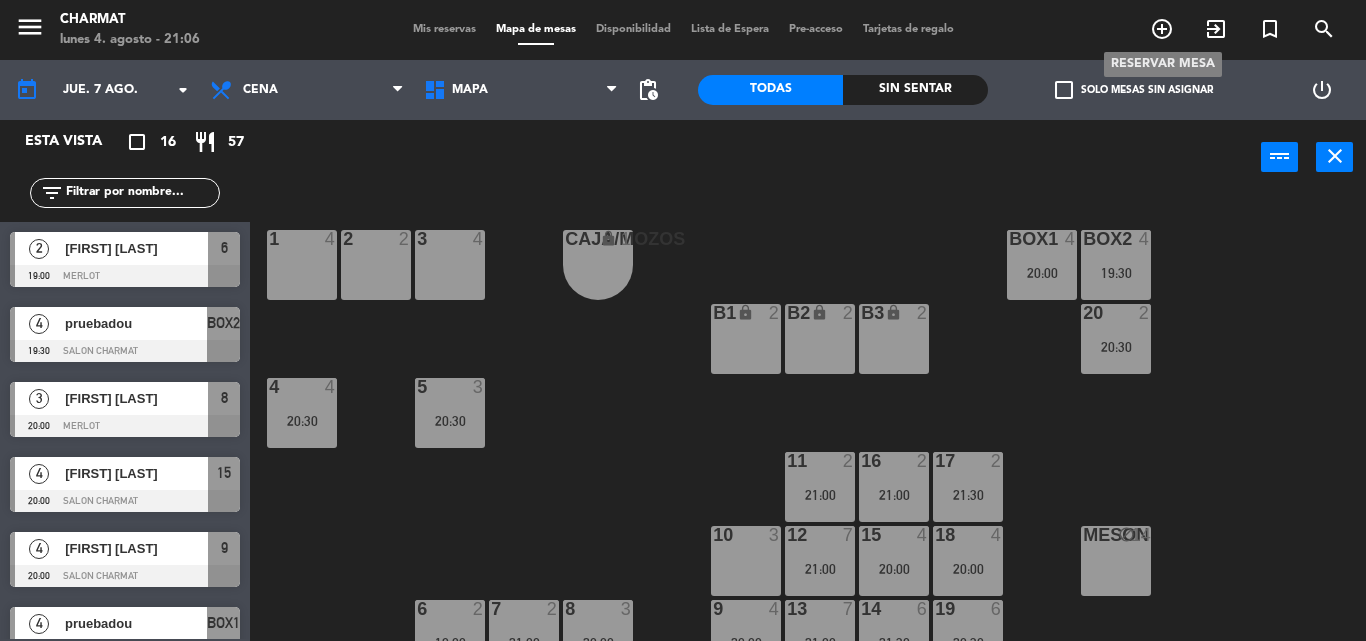click on "add_circle_outline" at bounding box center [1162, 29] 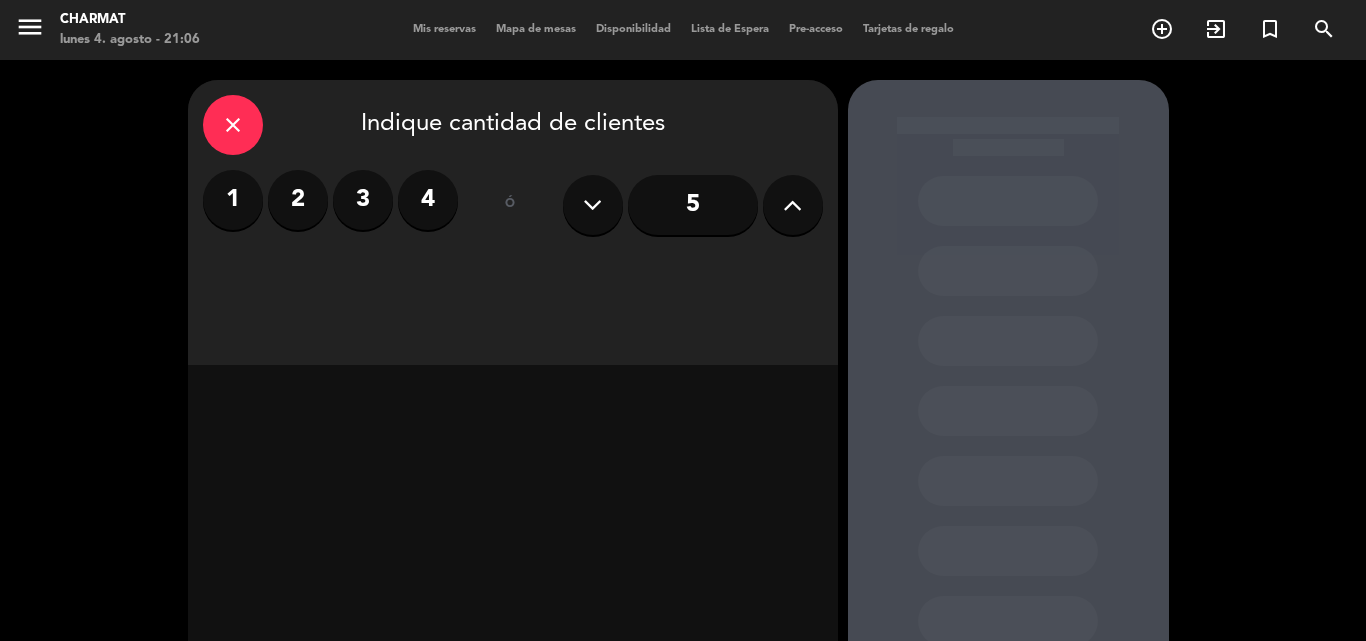 click on "close" at bounding box center (233, 125) 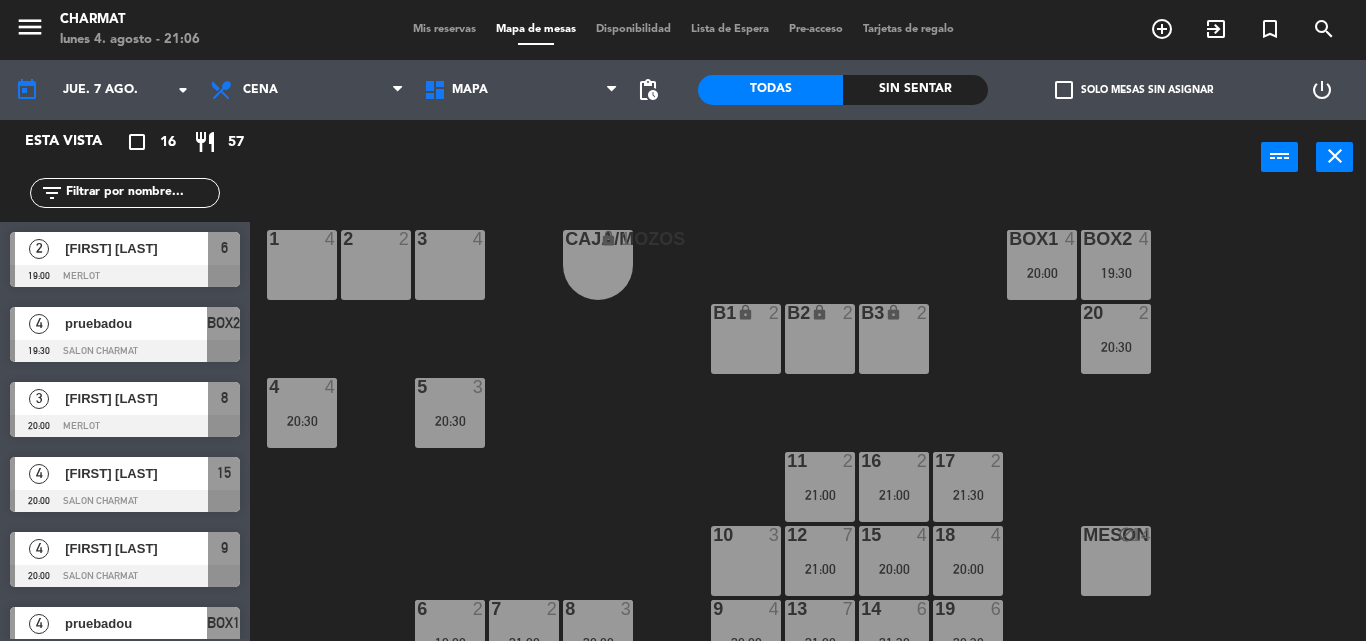 click at bounding box center [125, 351] 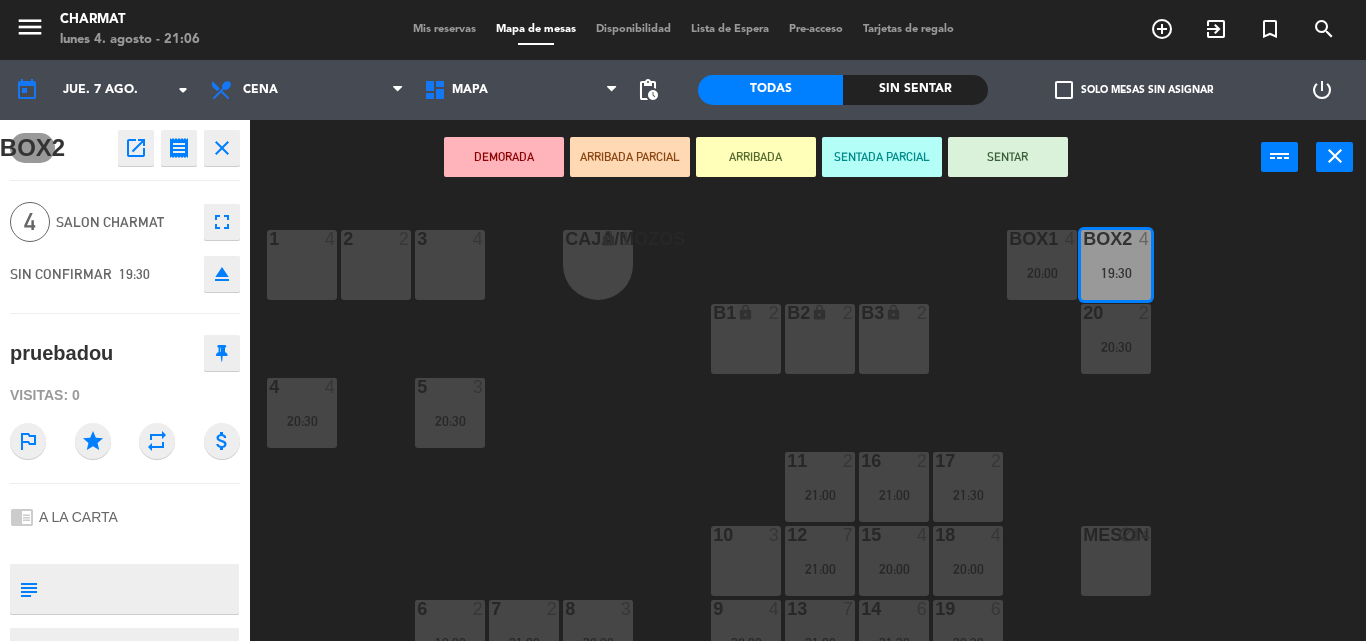click on "close" 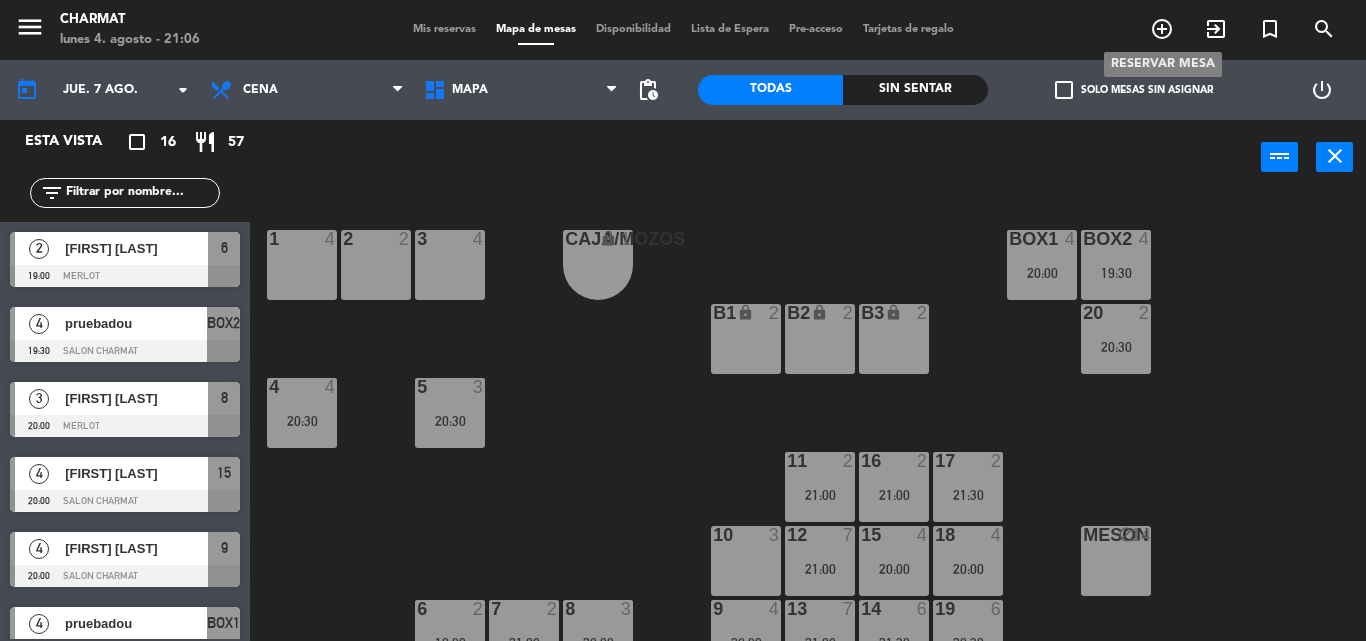 click on "add_circle_outline" at bounding box center (1162, 29) 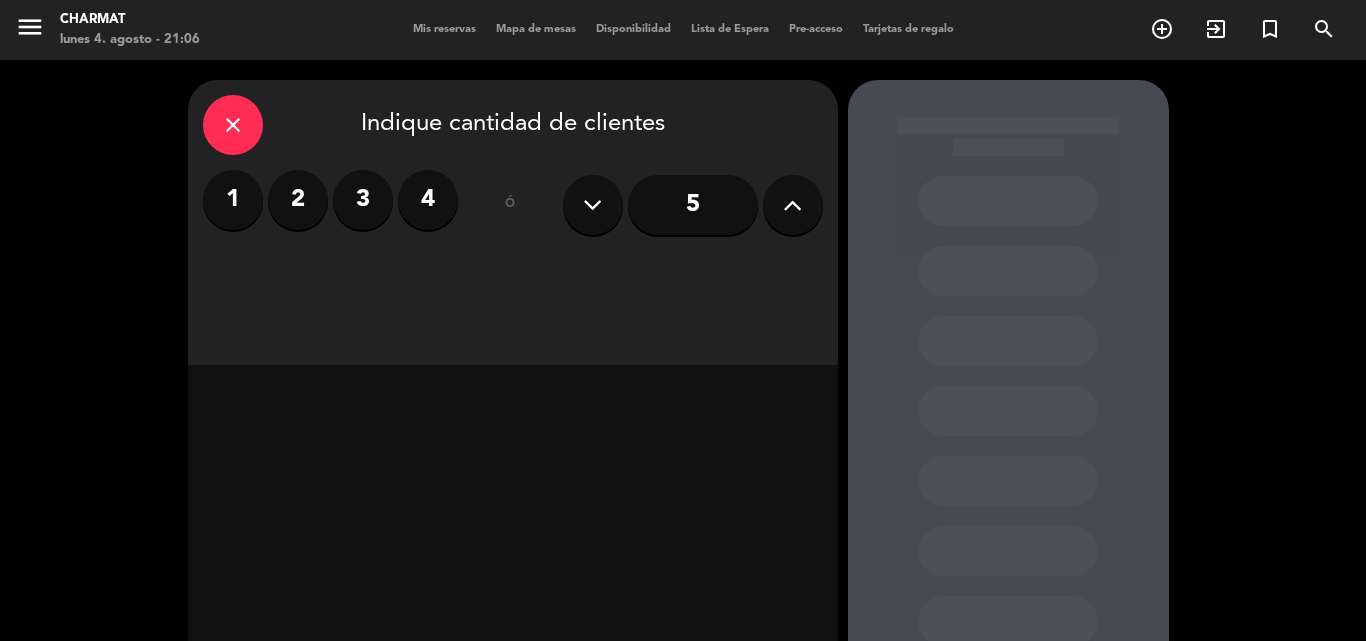 drag, startPoint x: 757, startPoint y: 187, endPoint x: 770, endPoint y: 190, distance: 13.341664 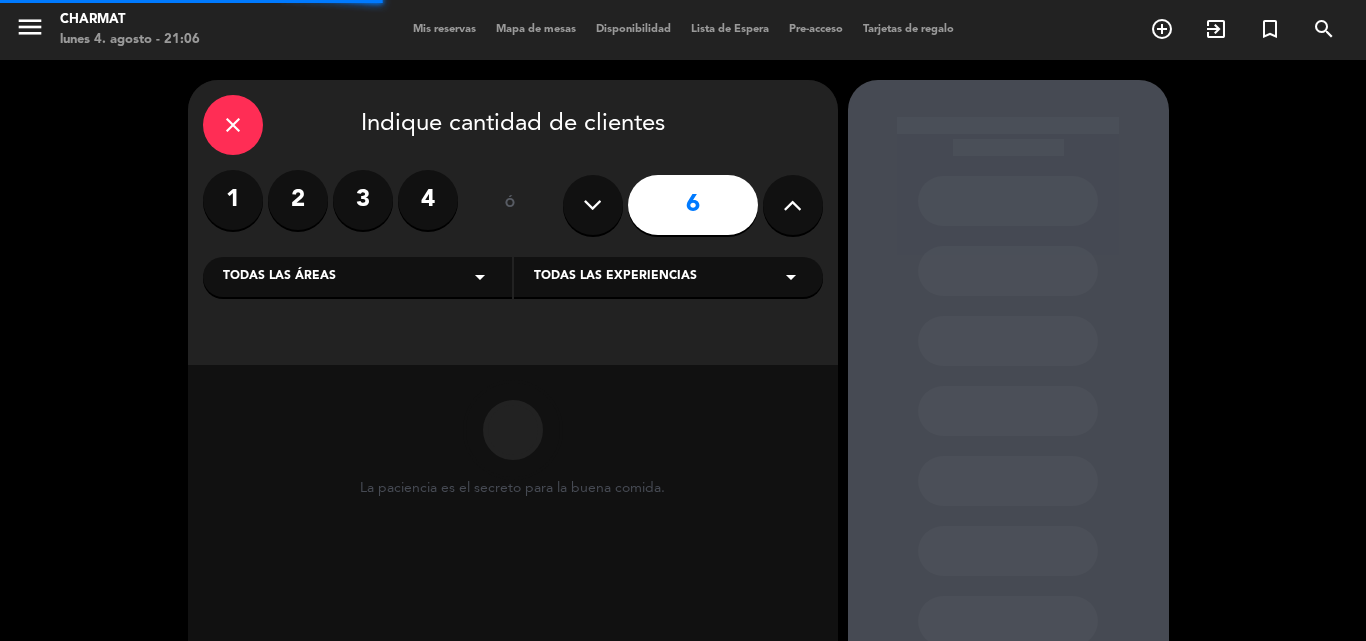 click at bounding box center (792, 205) 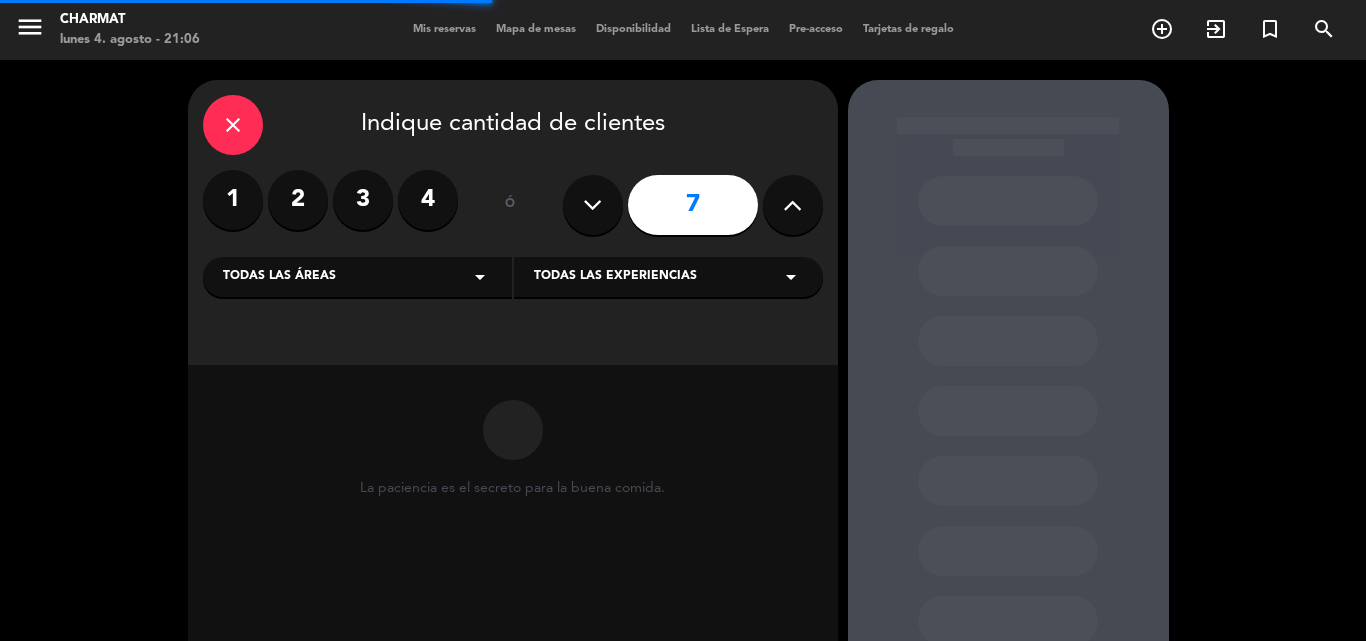 click at bounding box center (792, 205) 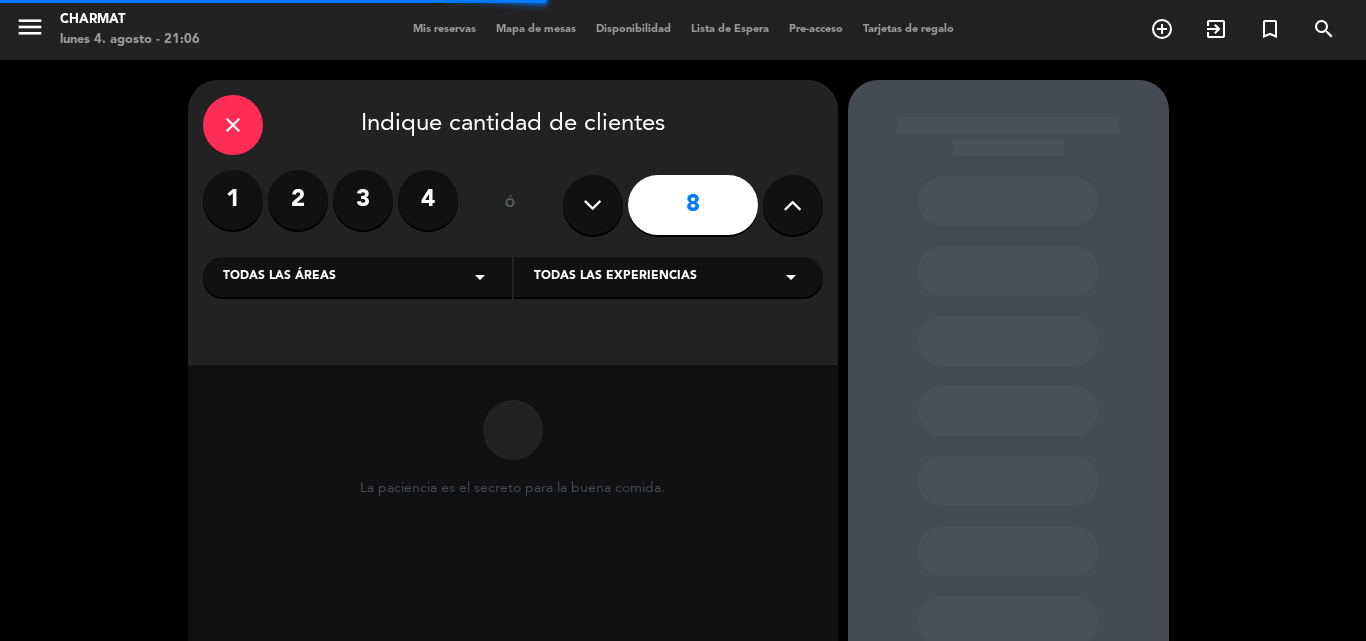 click at bounding box center [792, 205] 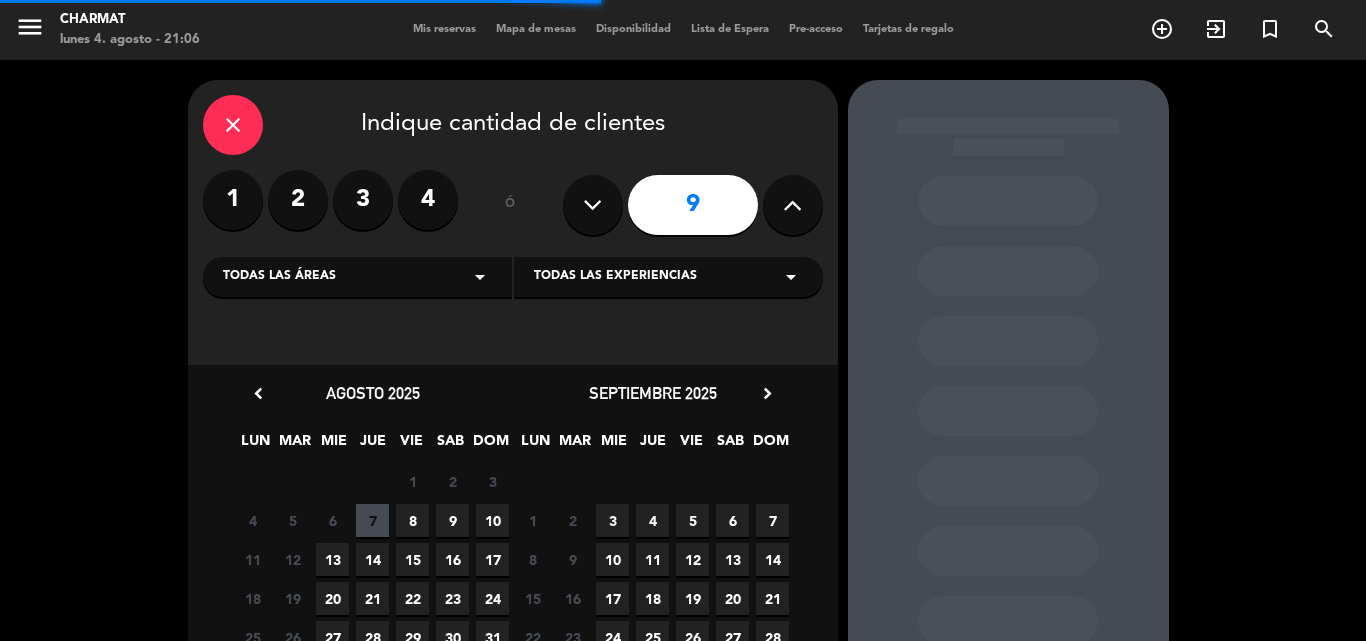 click at bounding box center (792, 205) 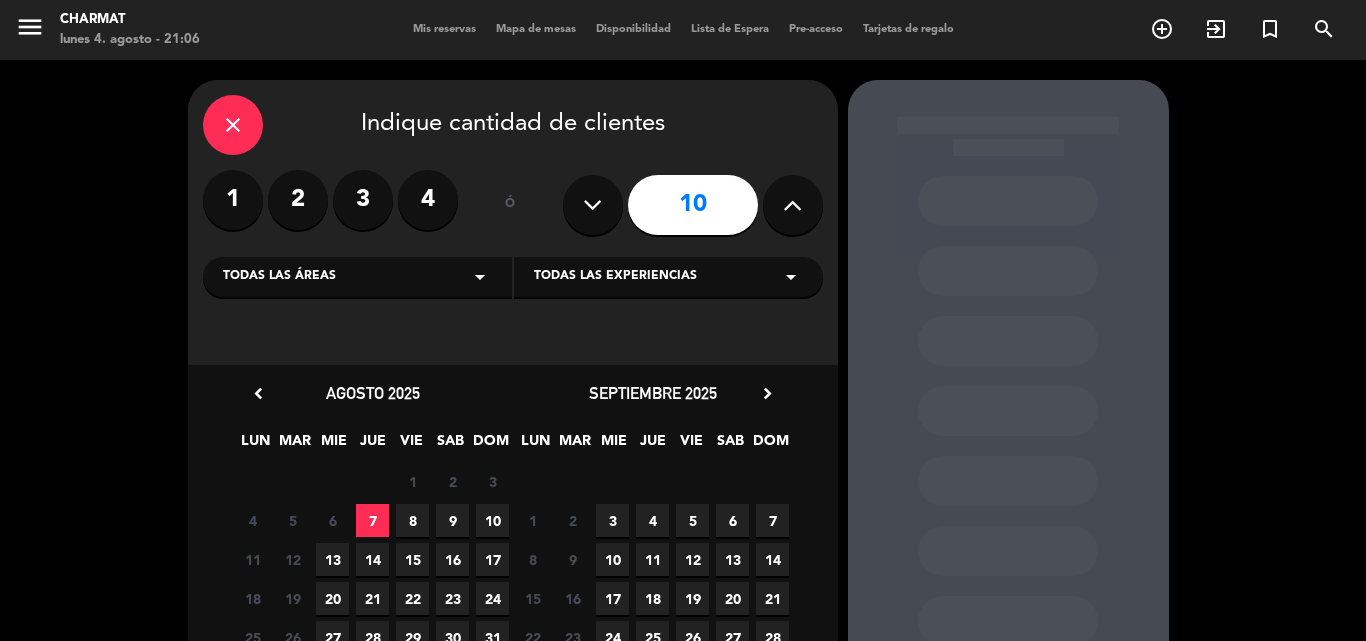 click on "7" at bounding box center (372, 520) 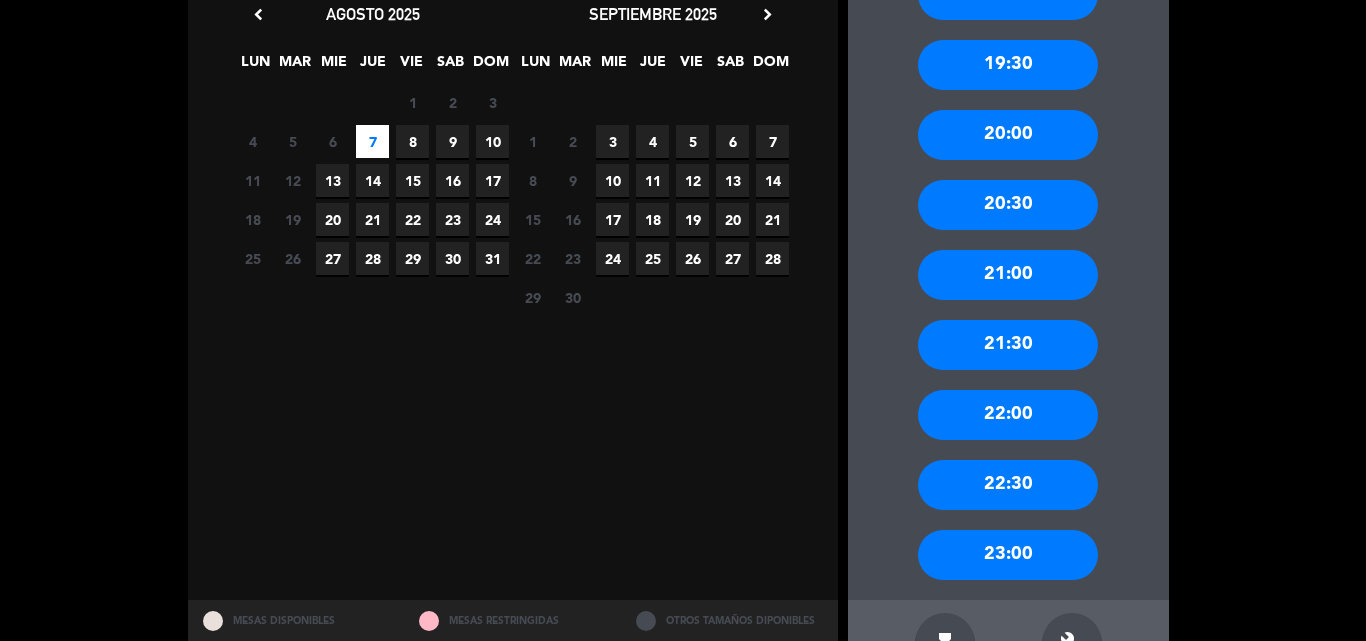 scroll, scrollTop: 380, scrollLeft: 0, axis: vertical 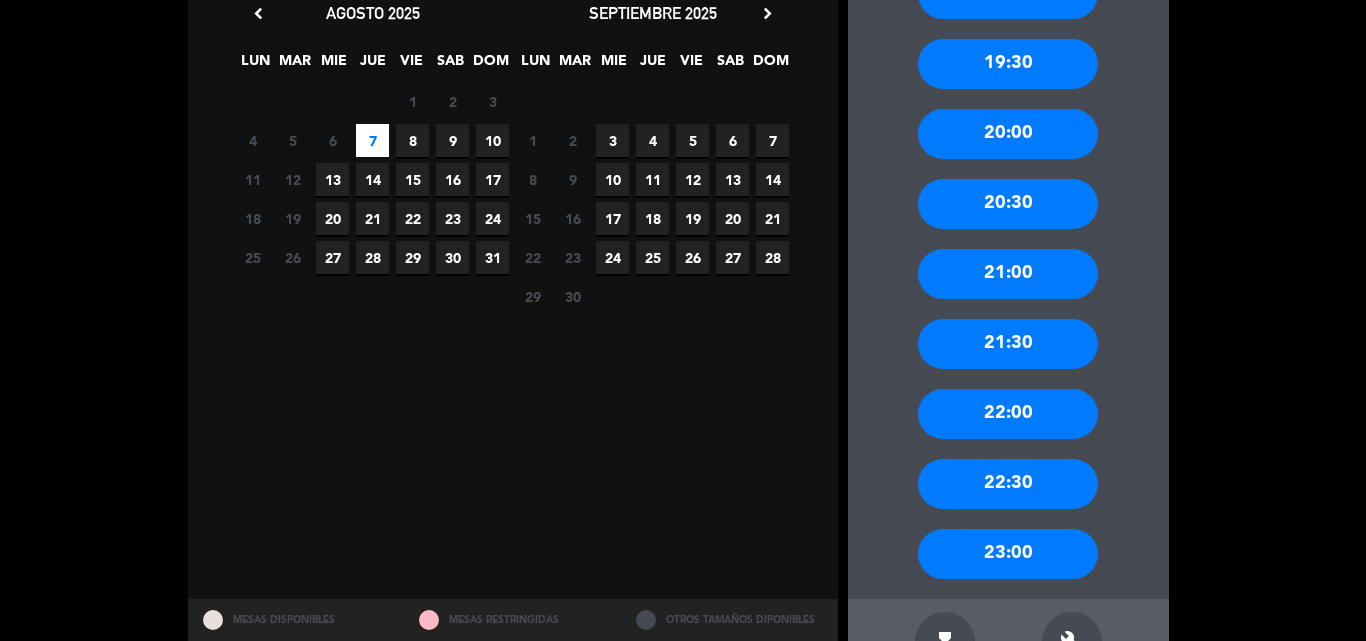 click on "20:30" at bounding box center [1008, 204] 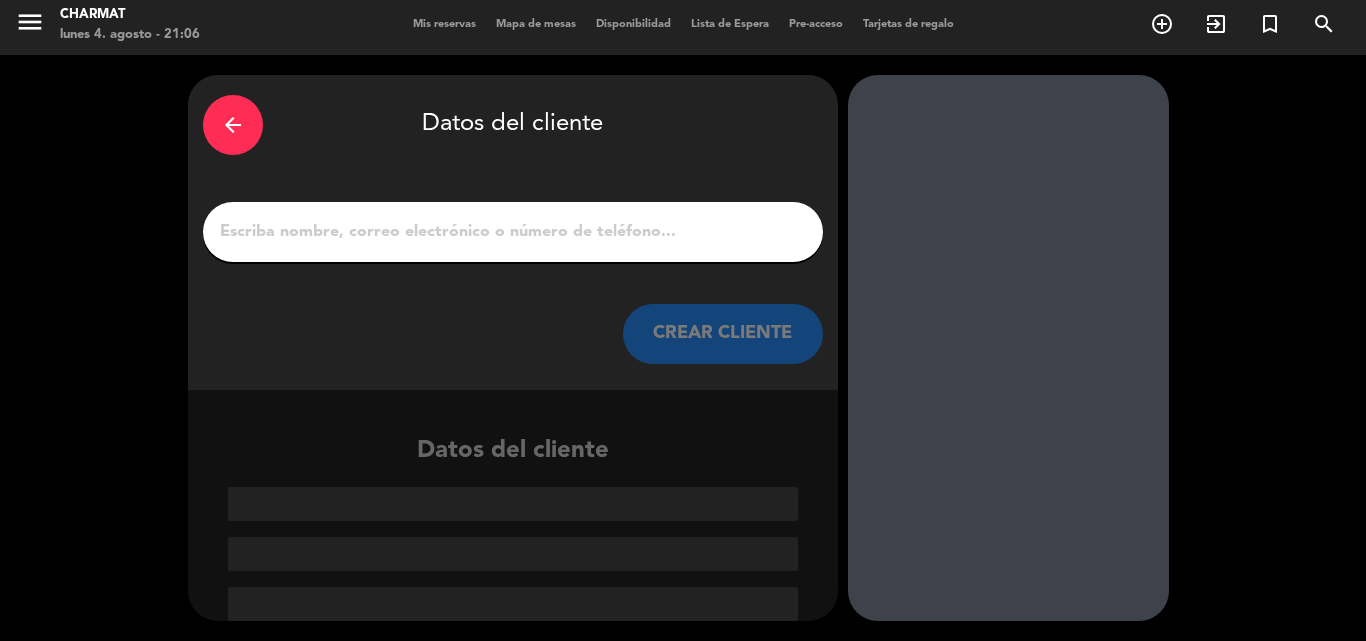 scroll, scrollTop: 5, scrollLeft: 0, axis: vertical 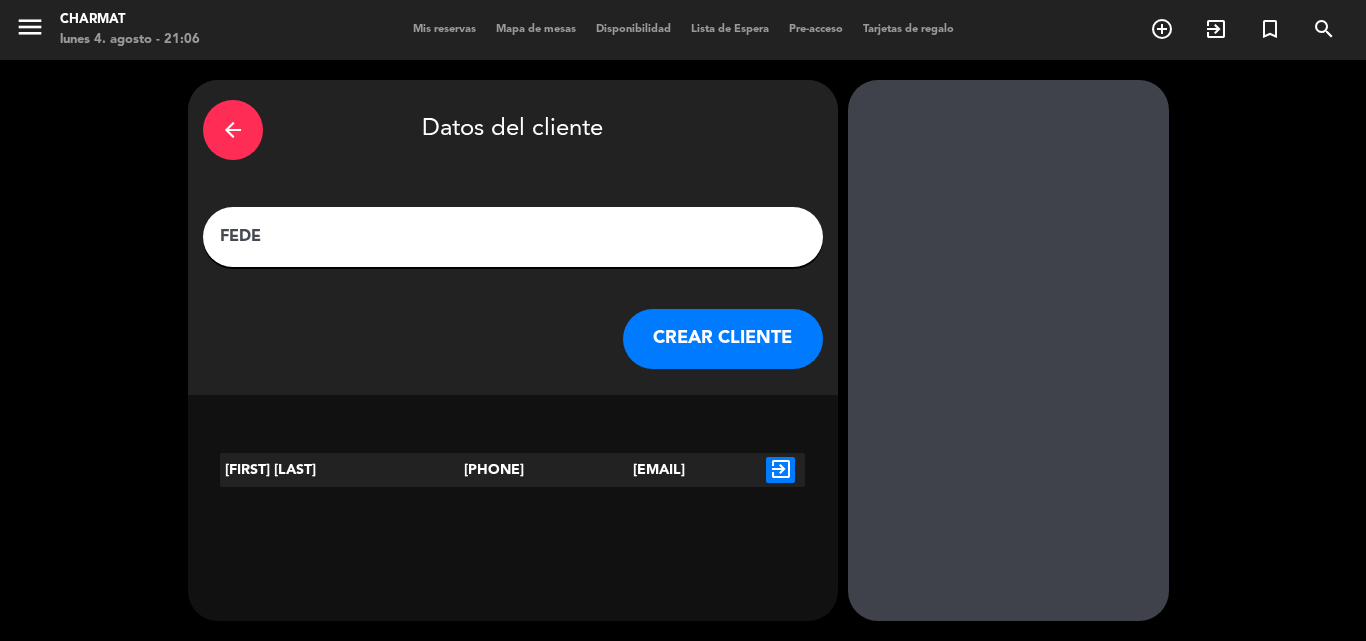 type on "FEDE" 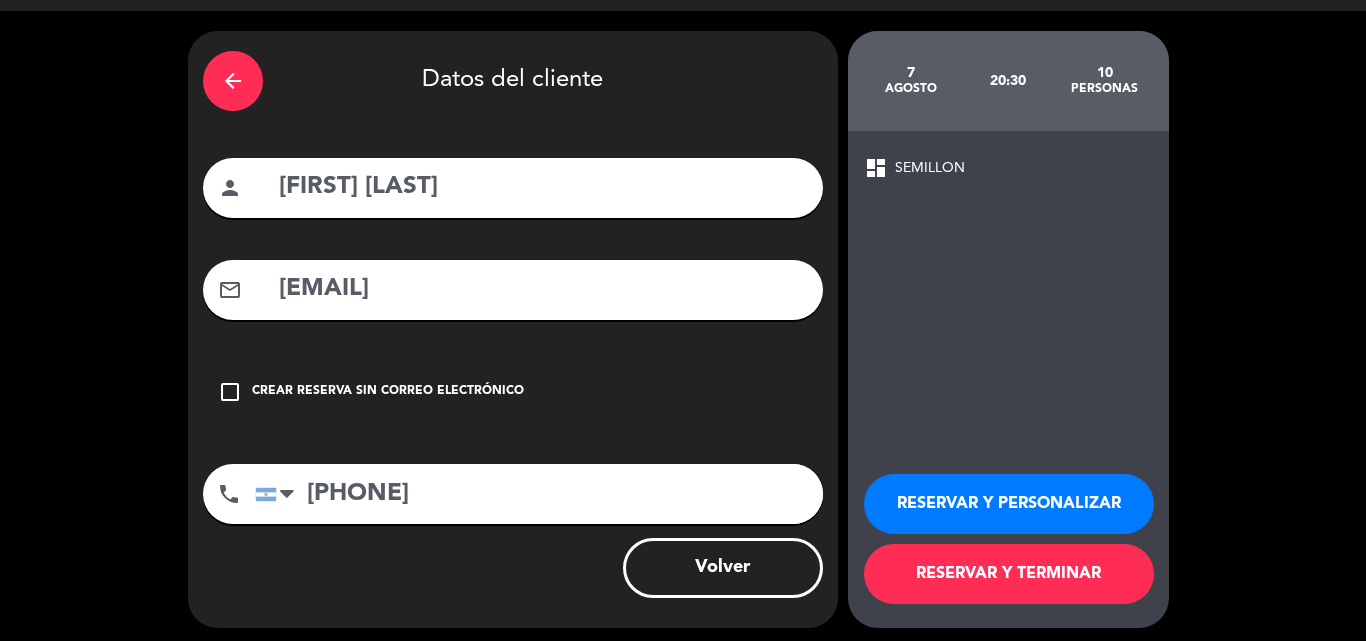 scroll, scrollTop: 56, scrollLeft: 0, axis: vertical 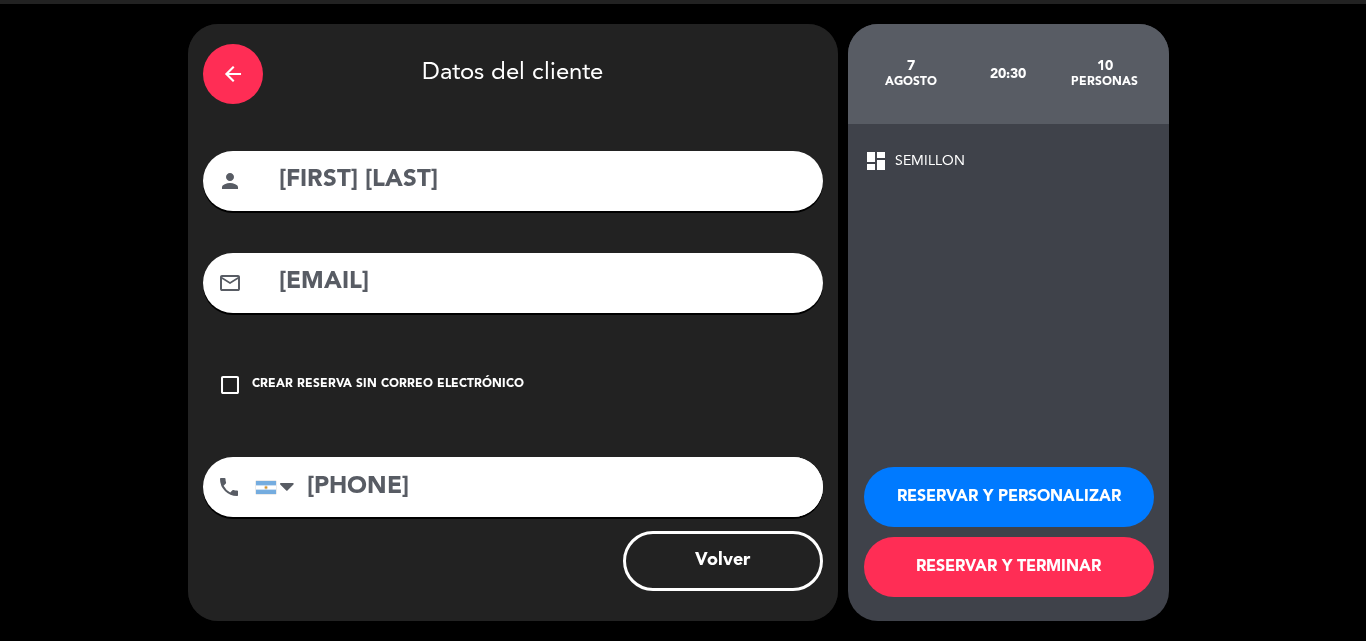 click on "RESERVAR Y TERMINAR" at bounding box center [1009, 567] 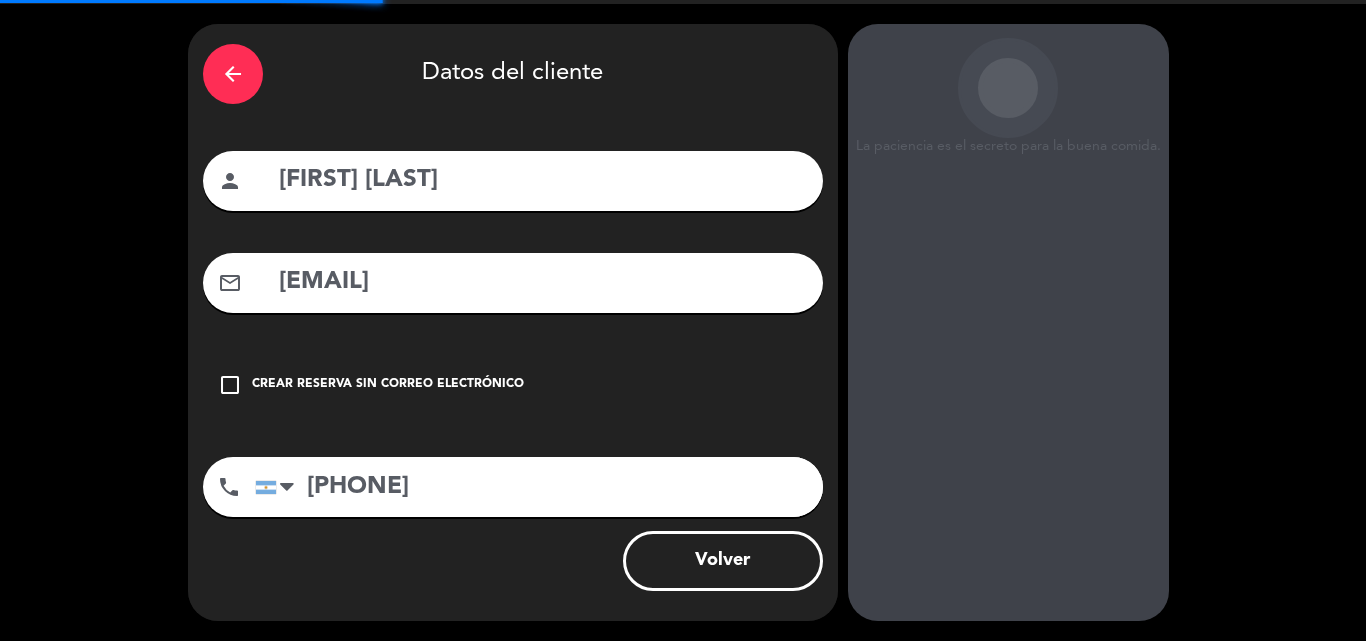 scroll, scrollTop: 0, scrollLeft: 0, axis: both 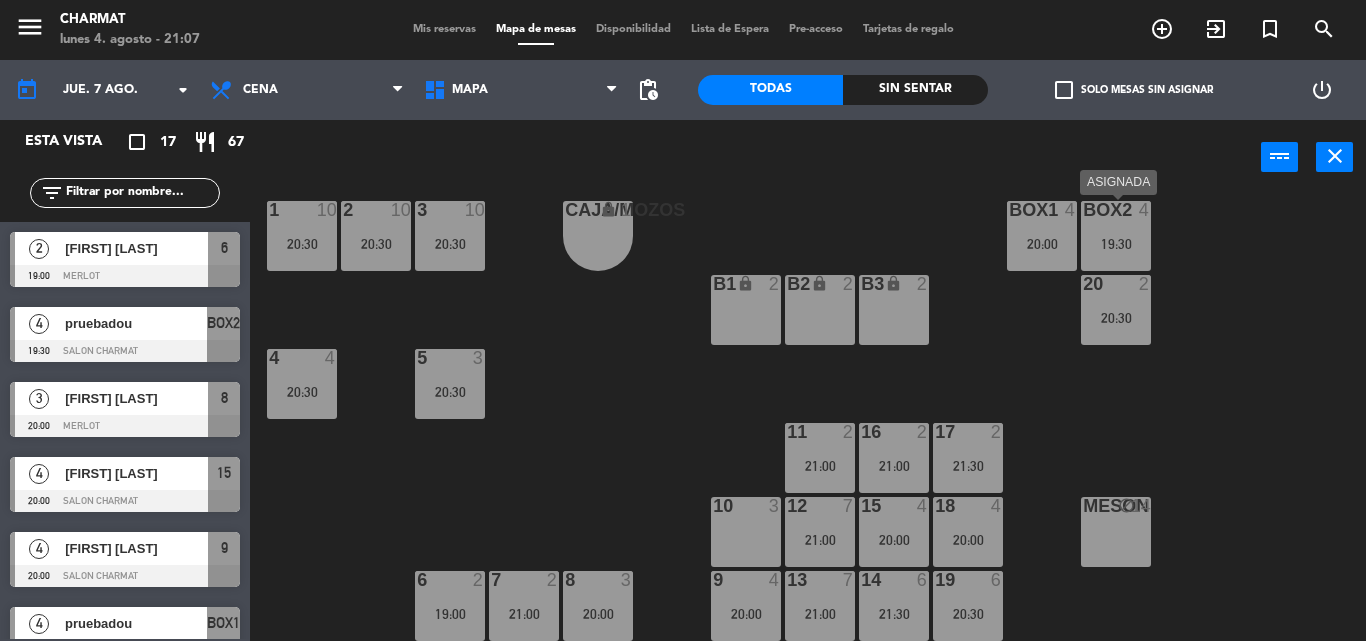 click on "BOX2  4   [TIME]" at bounding box center [1116, 236] 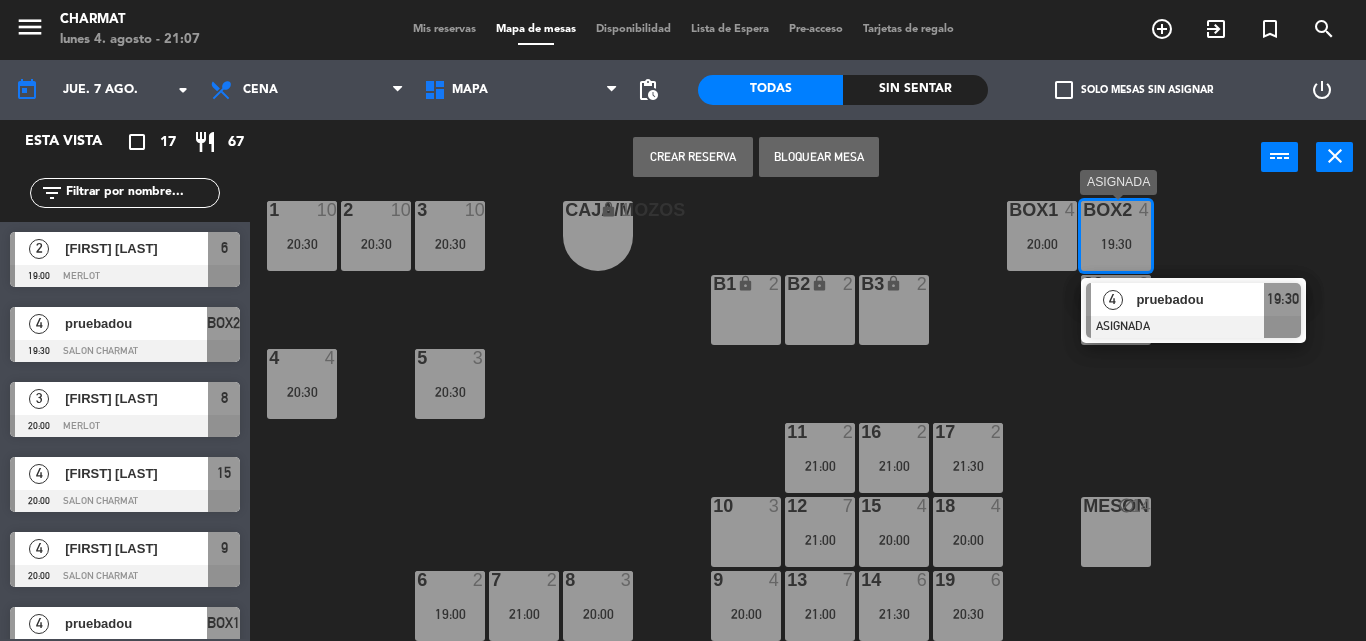 click on "pruebadou" at bounding box center [1200, 299] 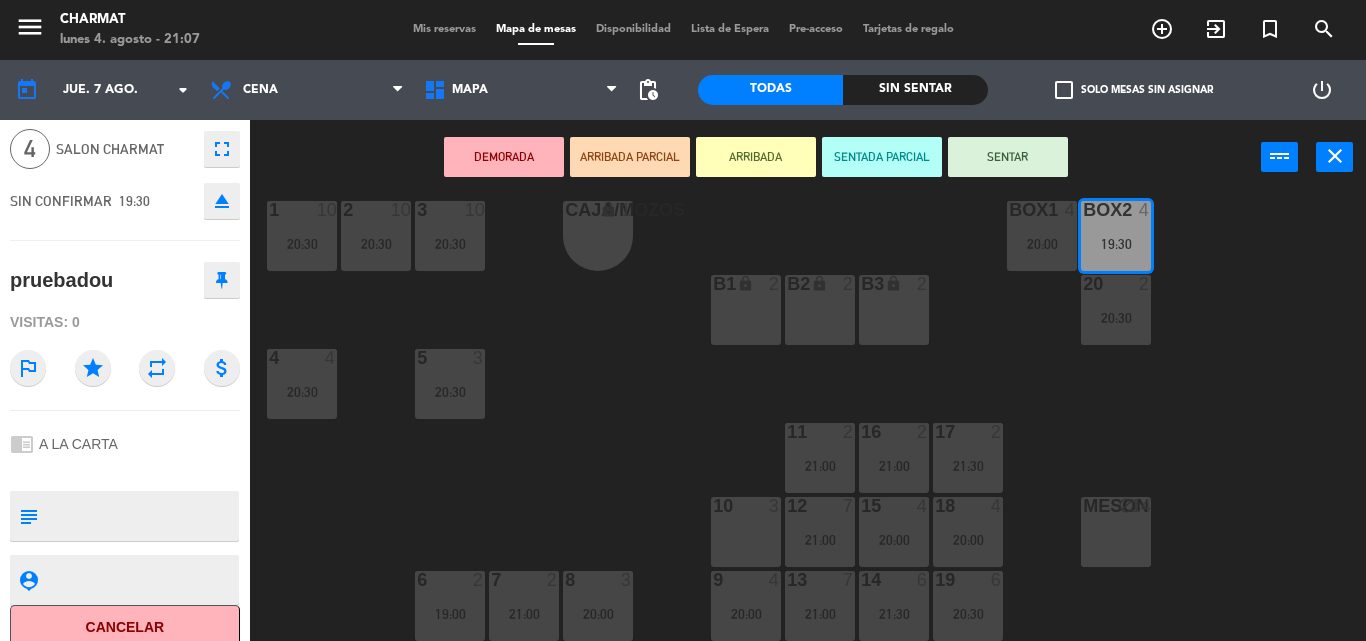 scroll, scrollTop: 92, scrollLeft: 0, axis: vertical 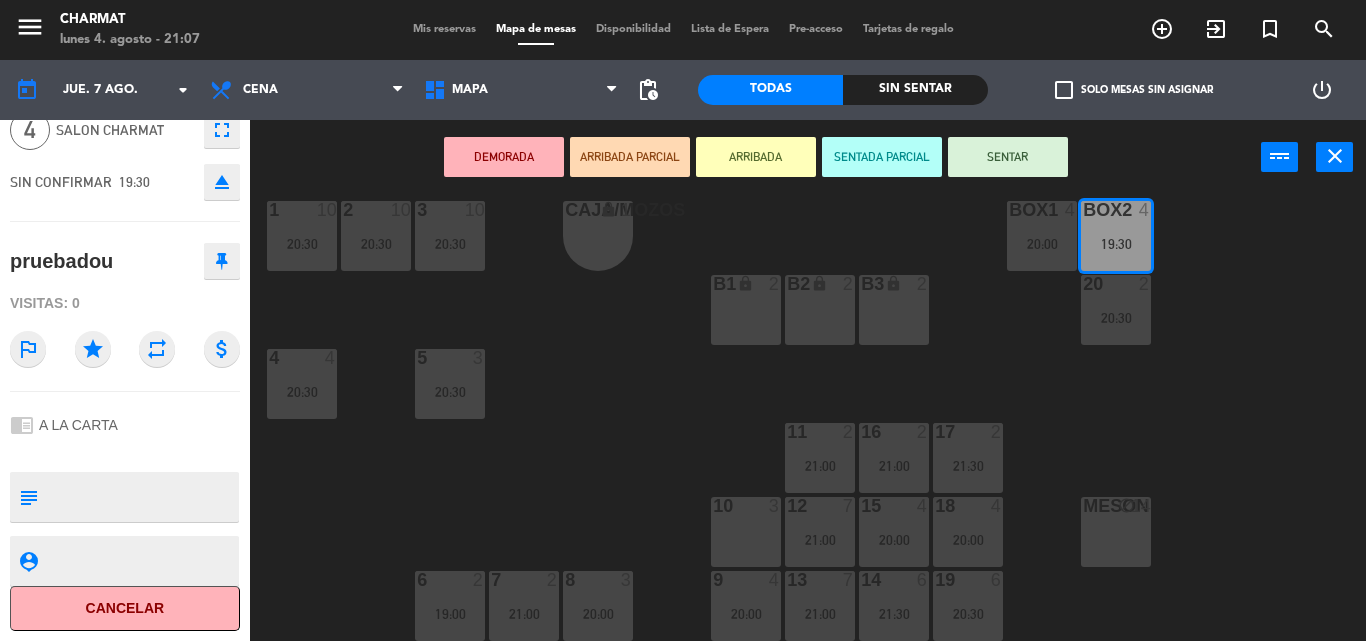 click on "Cancelar" 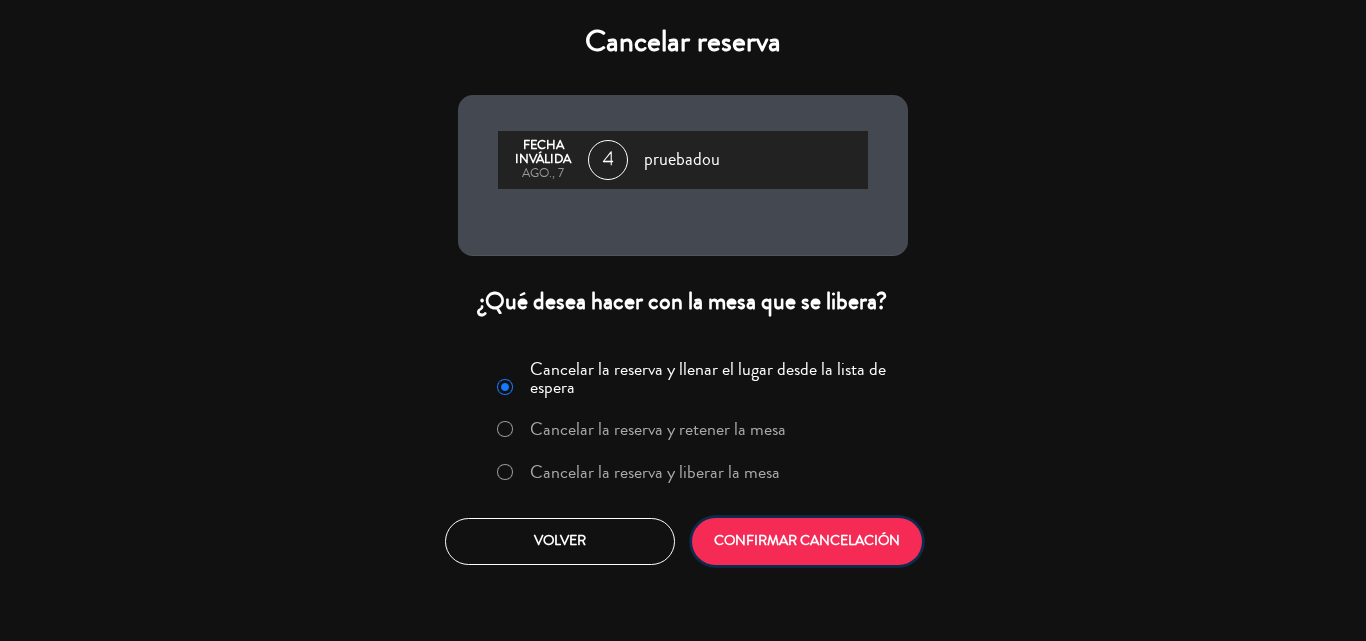 click on "CONFIRMAR CANCELACIÓN" 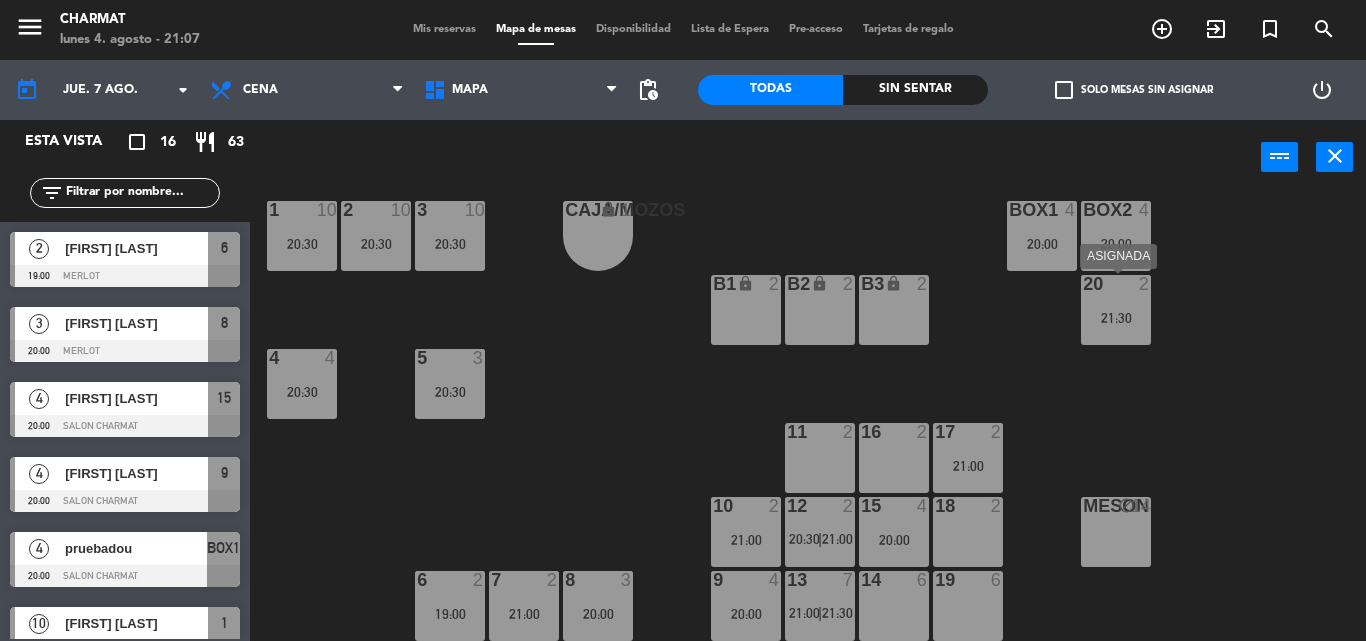 click on "20  2   21:30" at bounding box center (1116, 310) 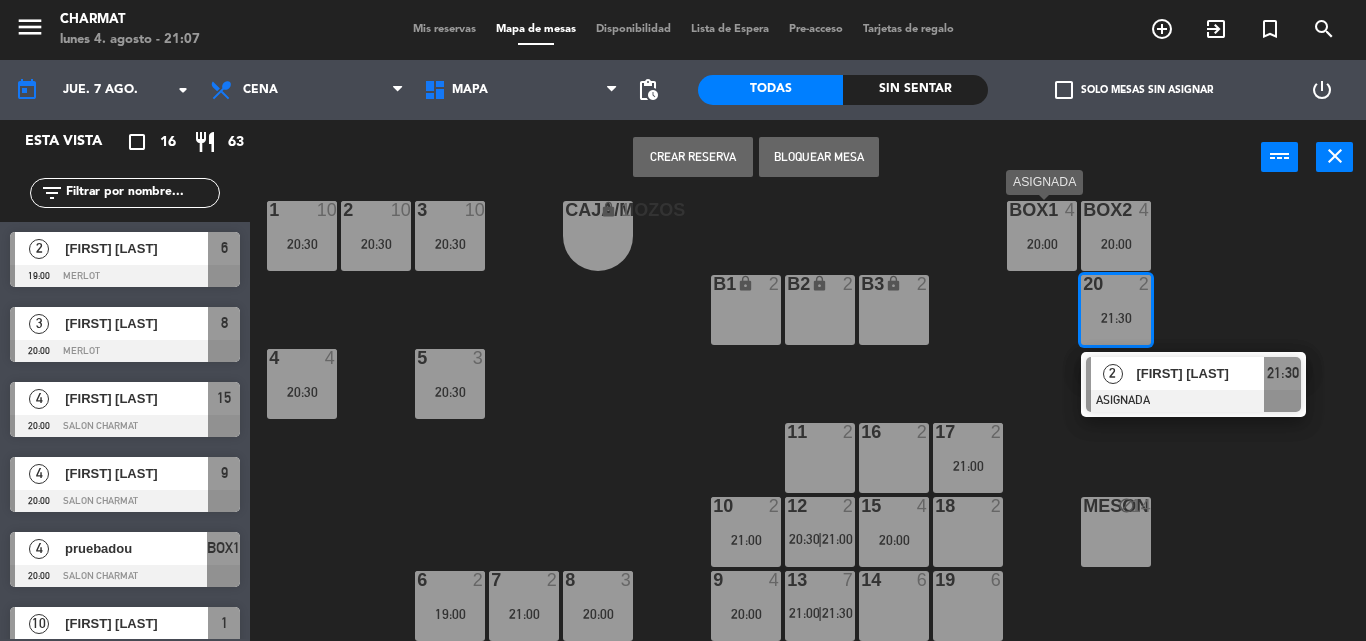 click on "BOX1  4   20:00" at bounding box center (1042, 236) 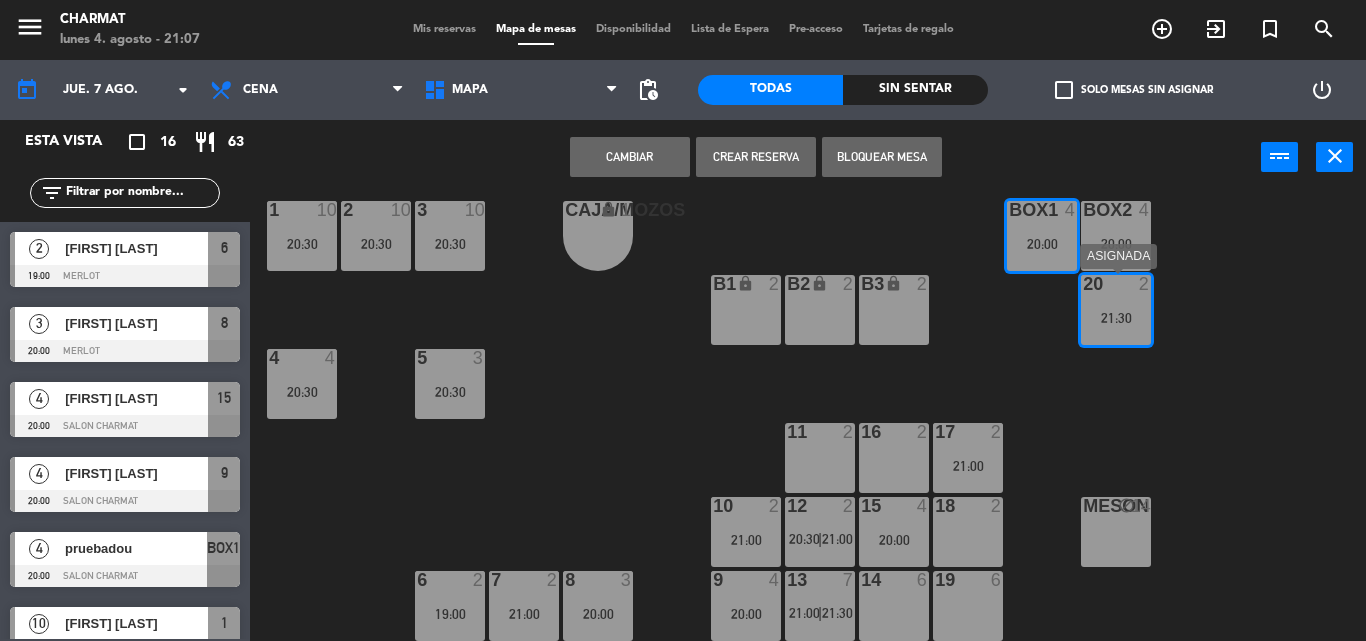 drag, startPoint x: 1108, startPoint y: 315, endPoint x: 1081, endPoint y: 276, distance: 47.434166 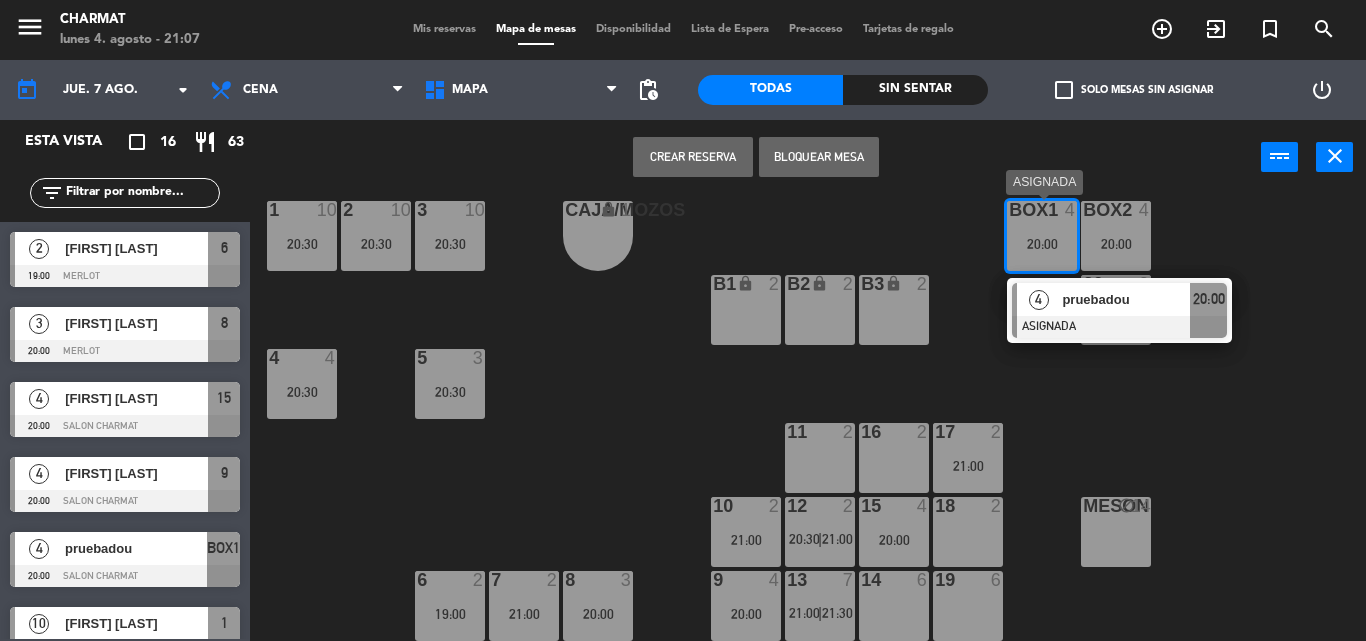 click on "20:00" at bounding box center [1042, 244] 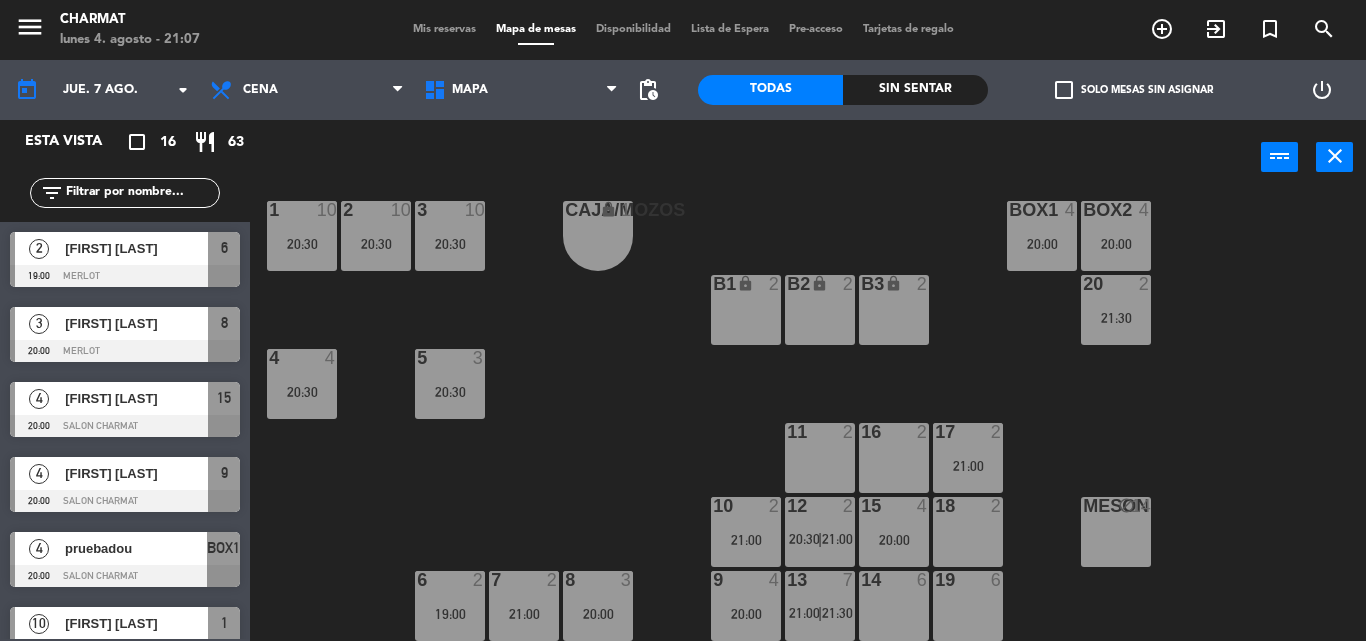 click on "20:00" at bounding box center (1042, 244) 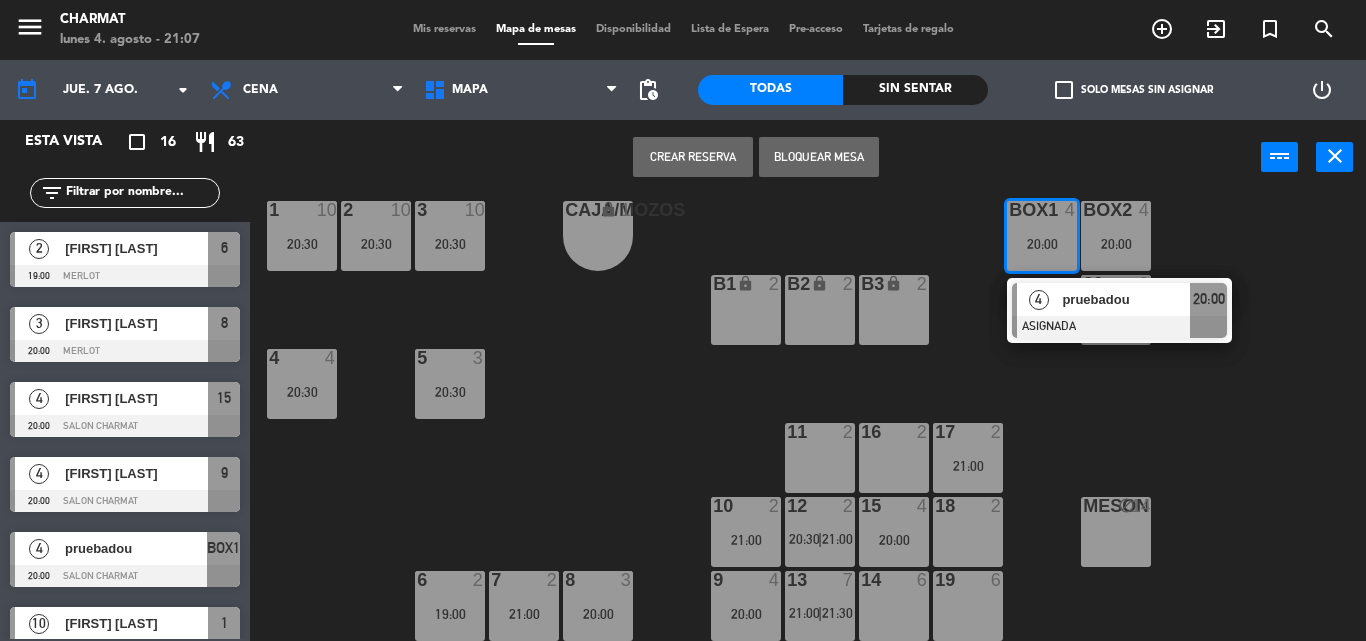 click on "pruebadou" at bounding box center [1126, 299] 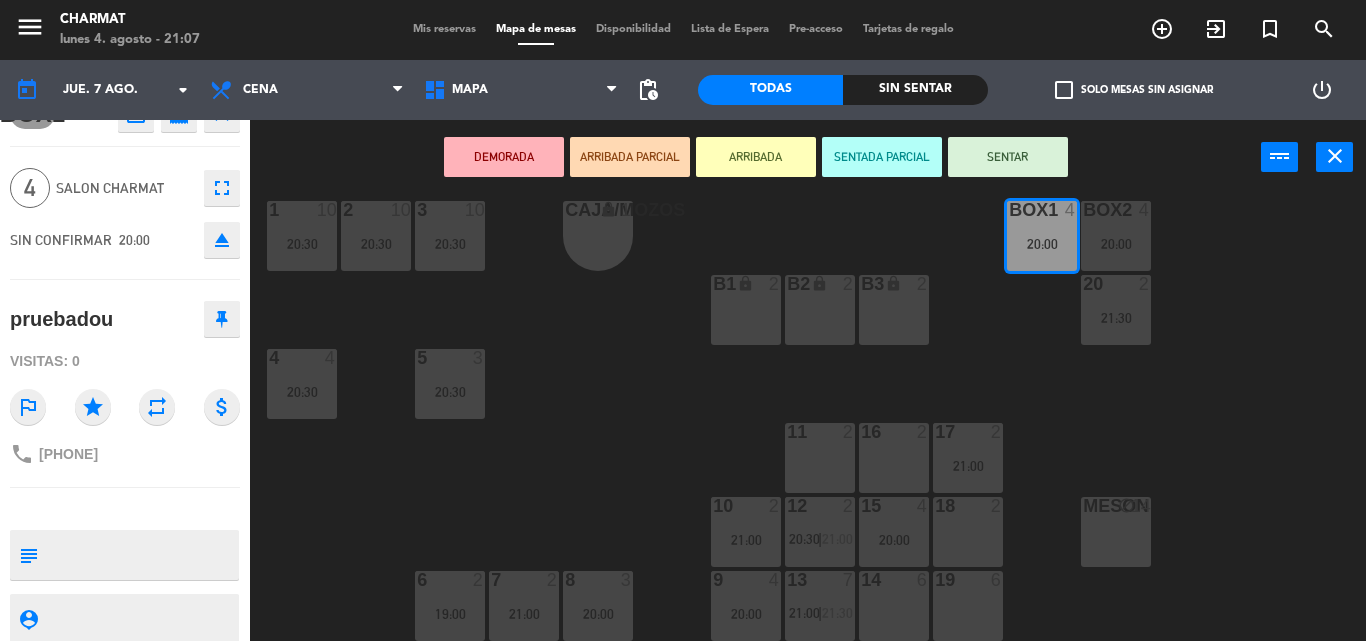 scroll, scrollTop: 92, scrollLeft: 0, axis: vertical 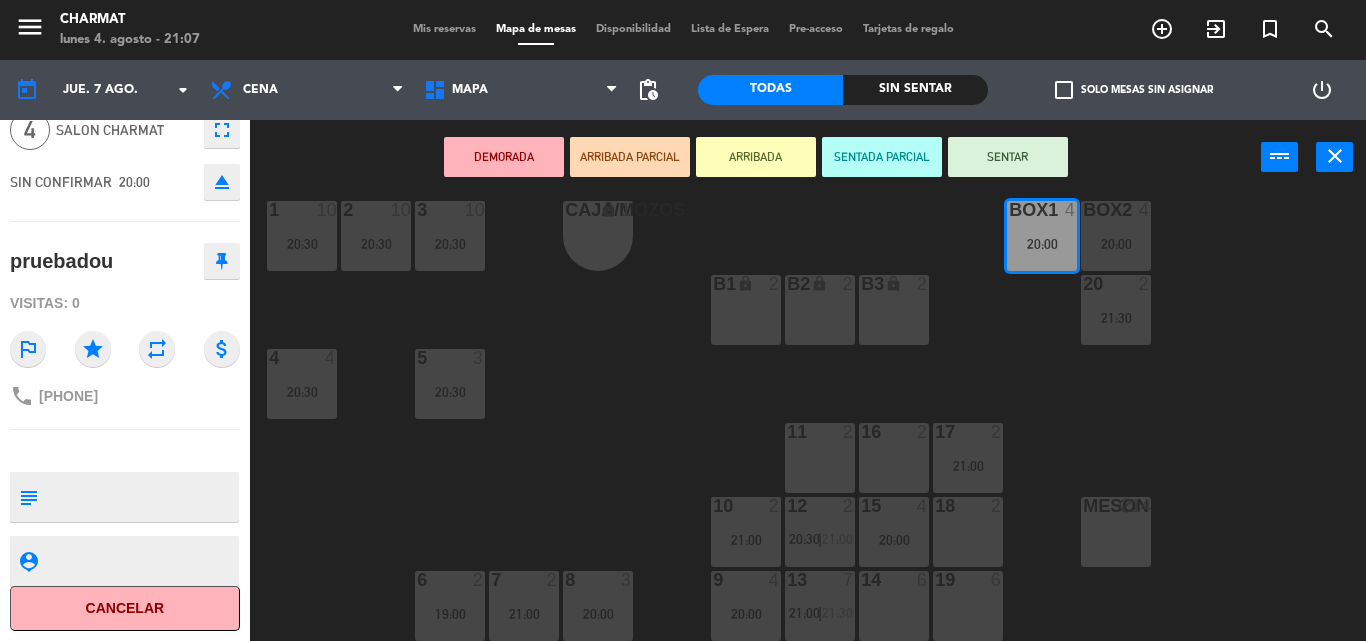 click on "Cancelar" 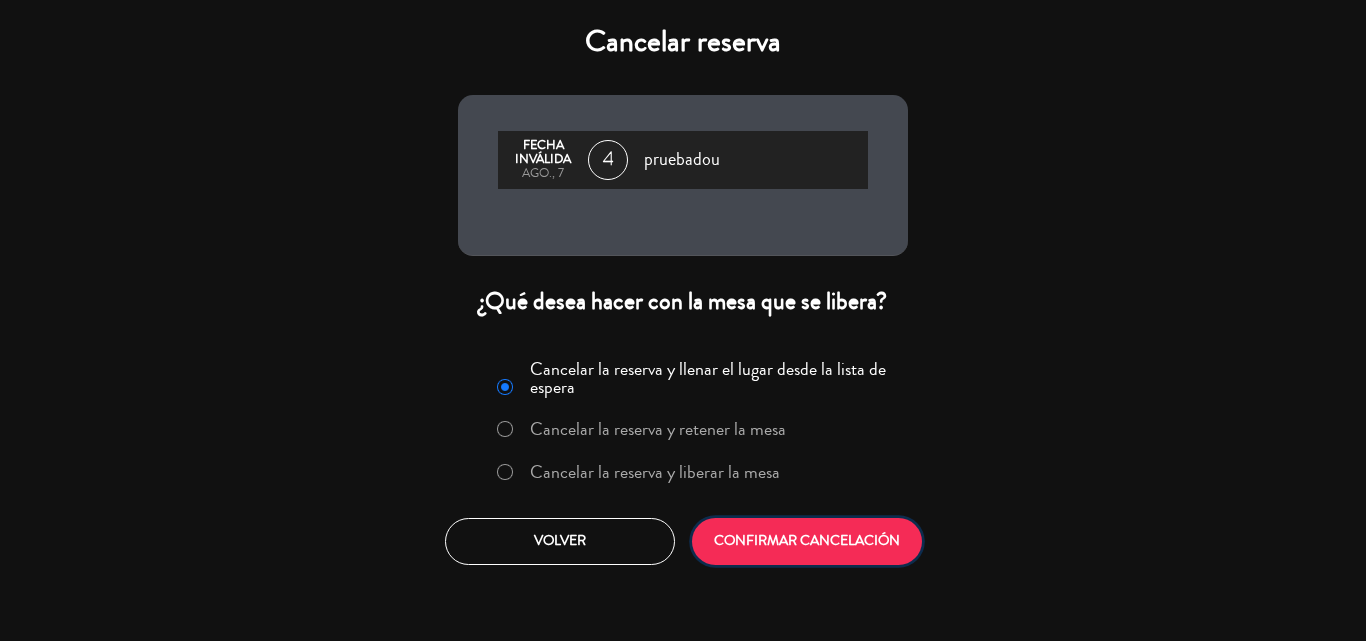 click on "CONFIRMAR CANCELACIÓN" 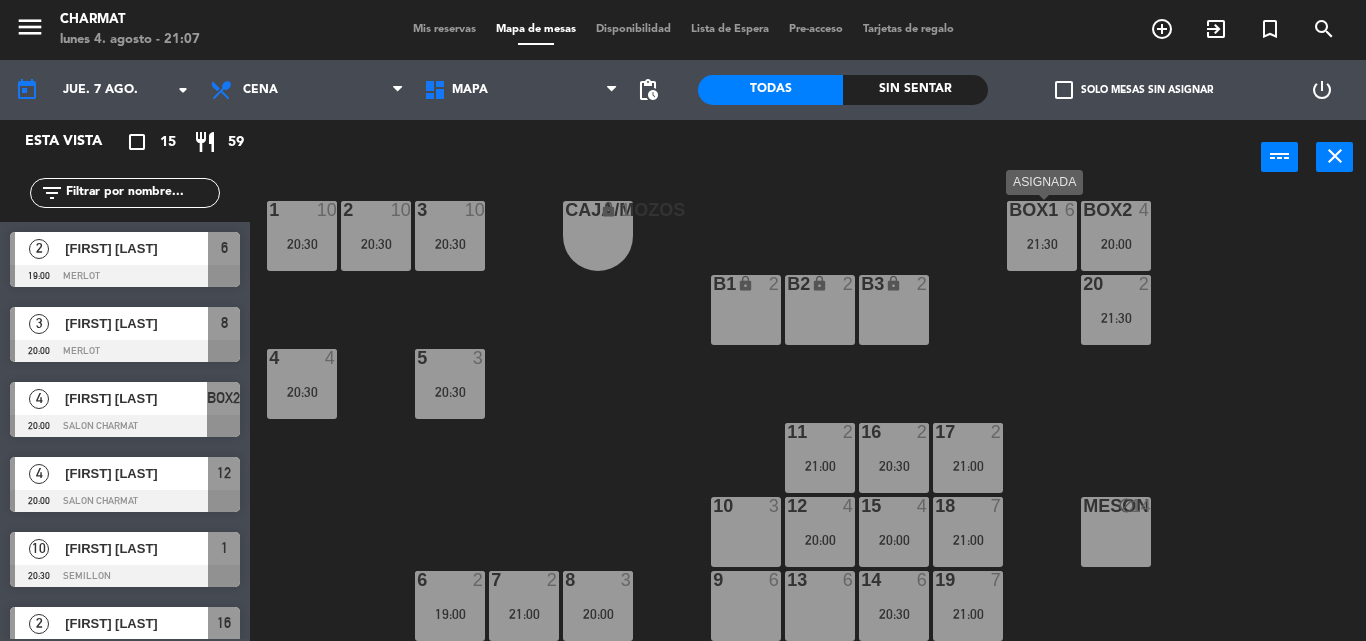 click on "BOX1  6   21:30" at bounding box center [1042, 236] 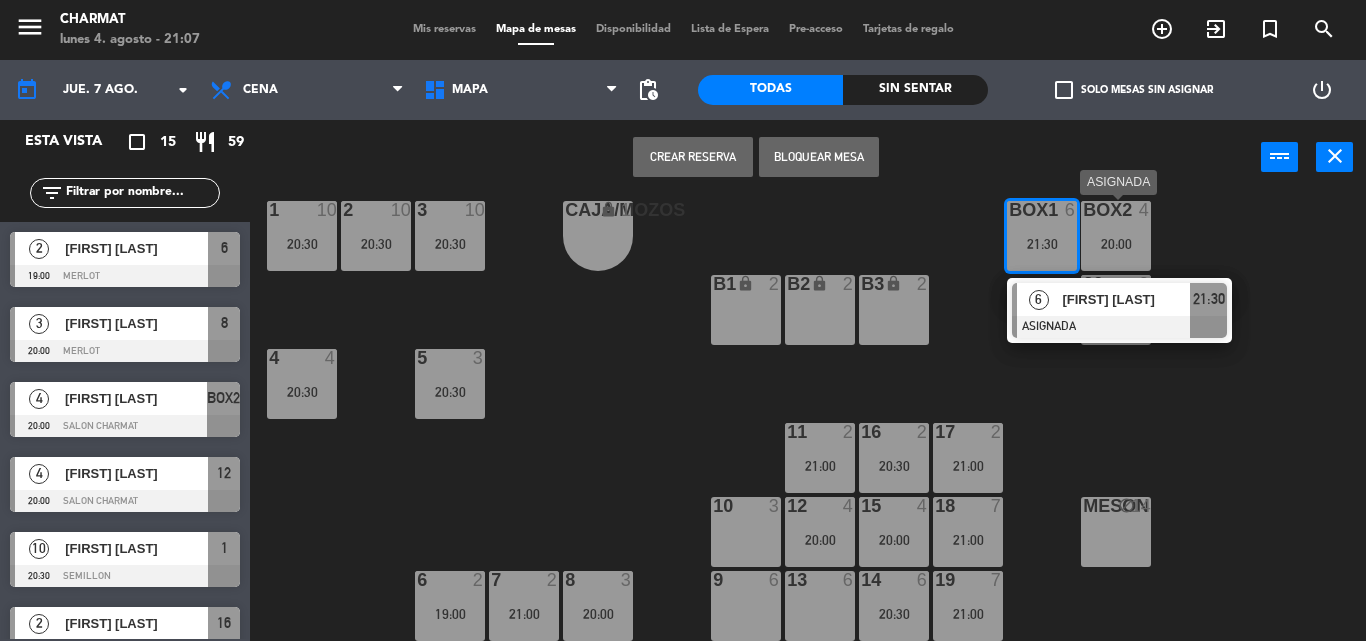 click on "BOX2" at bounding box center [1083, 210] 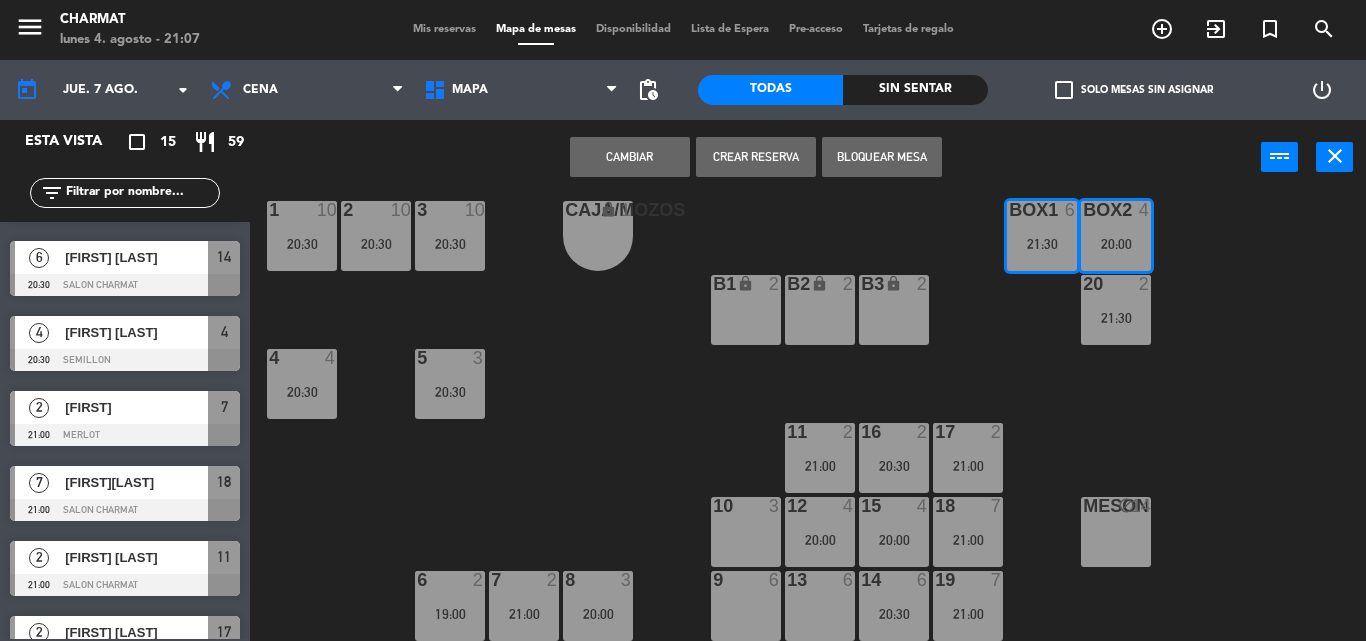scroll, scrollTop: 508, scrollLeft: 0, axis: vertical 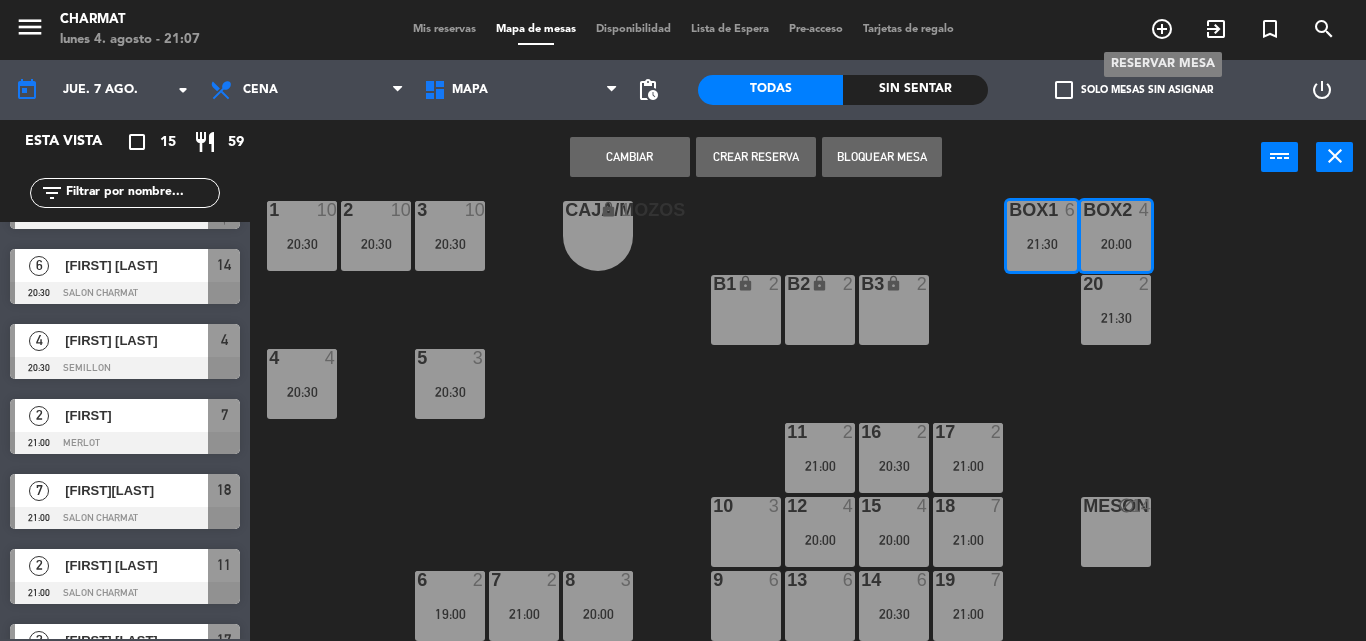 click on "add_circle_outline" at bounding box center [1162, 29] 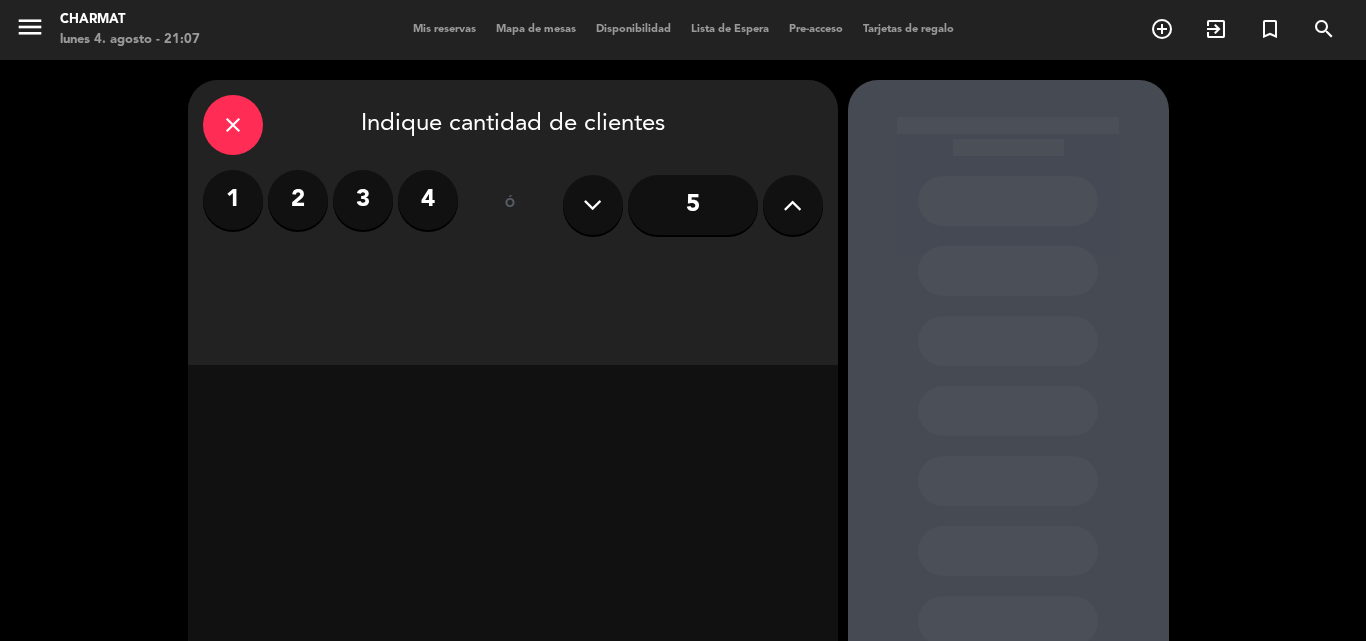 click on "5" at bounding box center (693, 205) 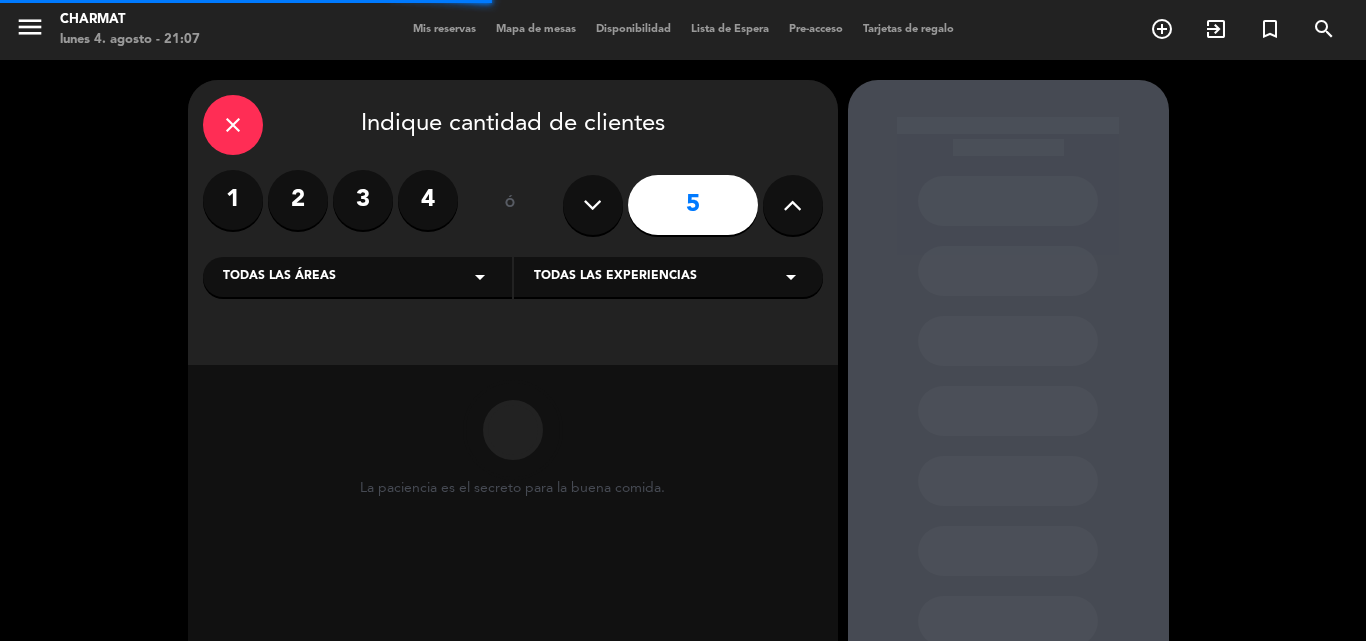 click on "Todas las áreas   arrow_drop_down" at bounding box center (357, 277) 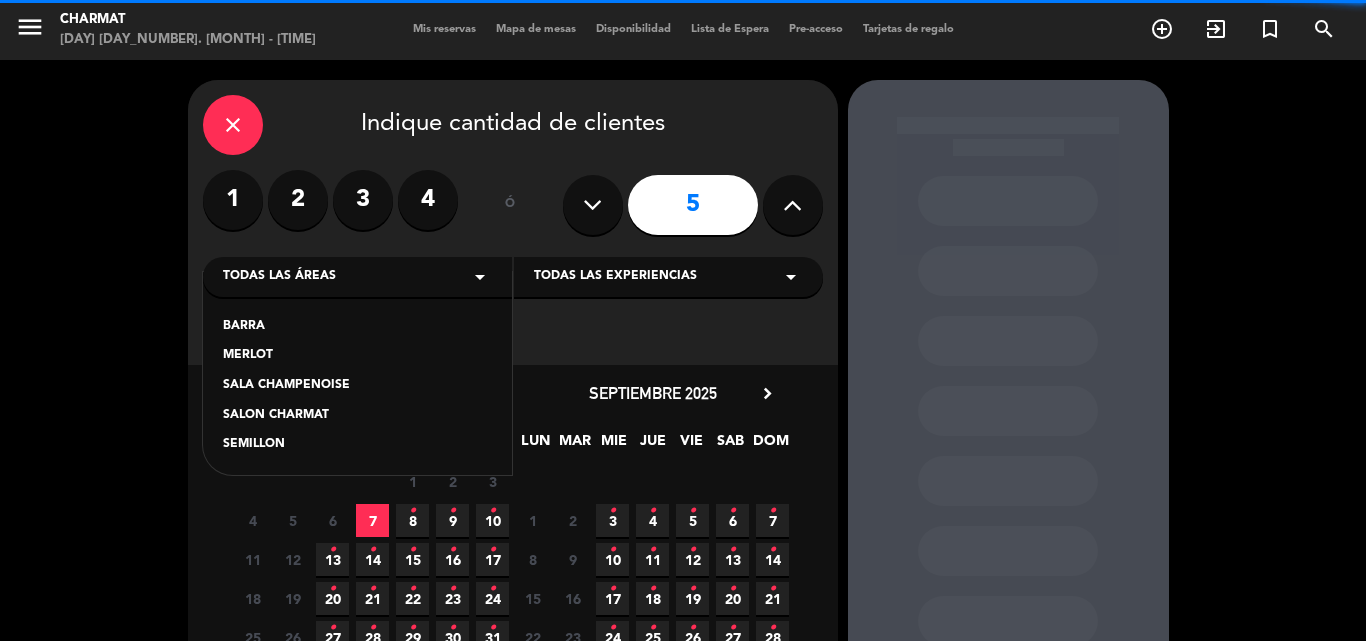 click on "Todas las áreas   arrow_drop_down" at bounding box center [357, 277] 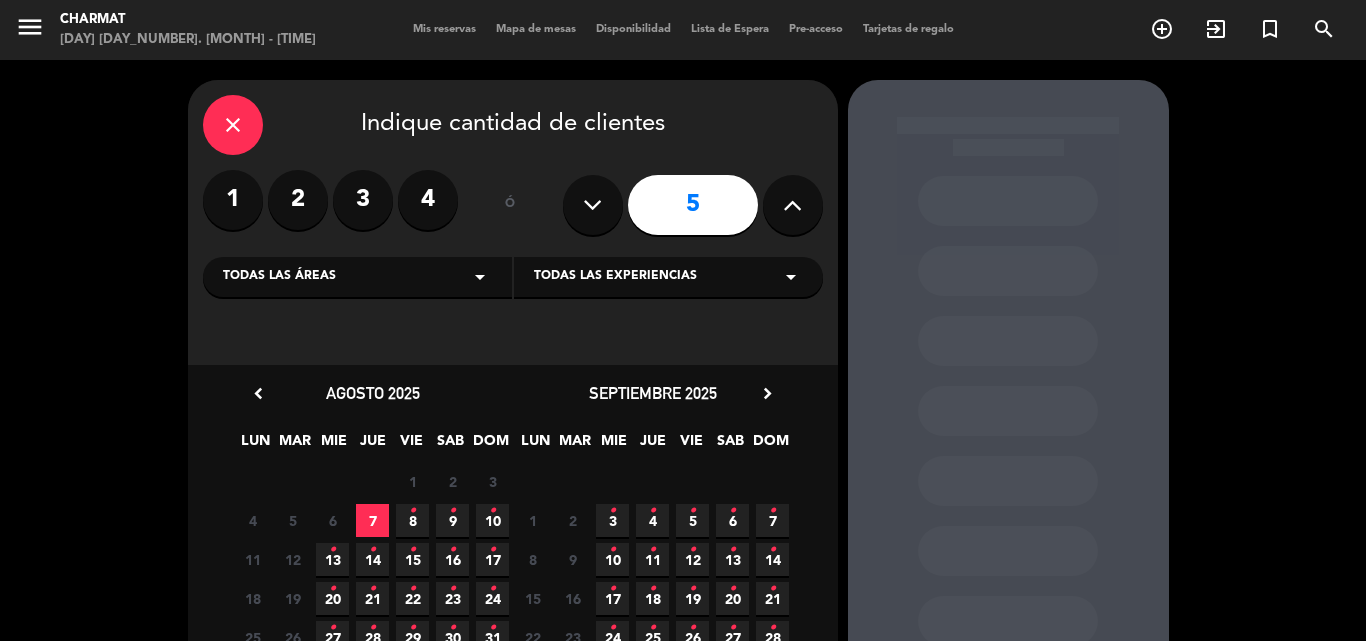 click on "7" at bounding box center (372, 520) 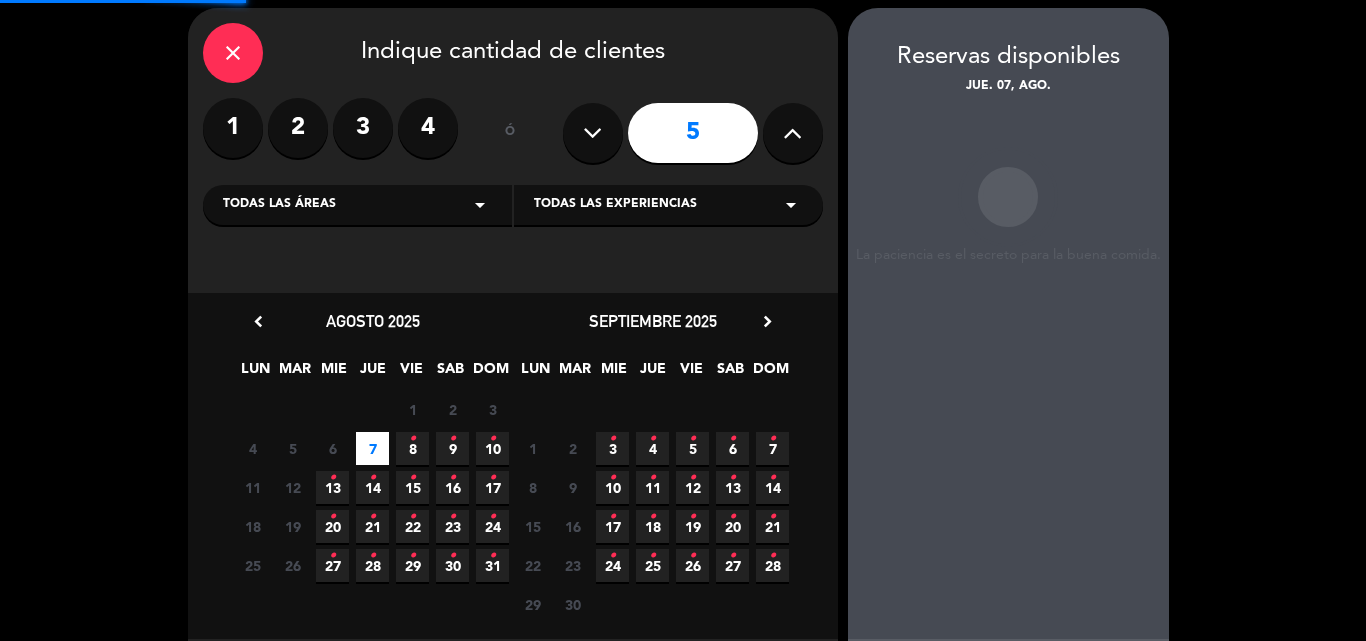 scroll, scrollTop: 80, scrollLeft: 0, axis: vertical 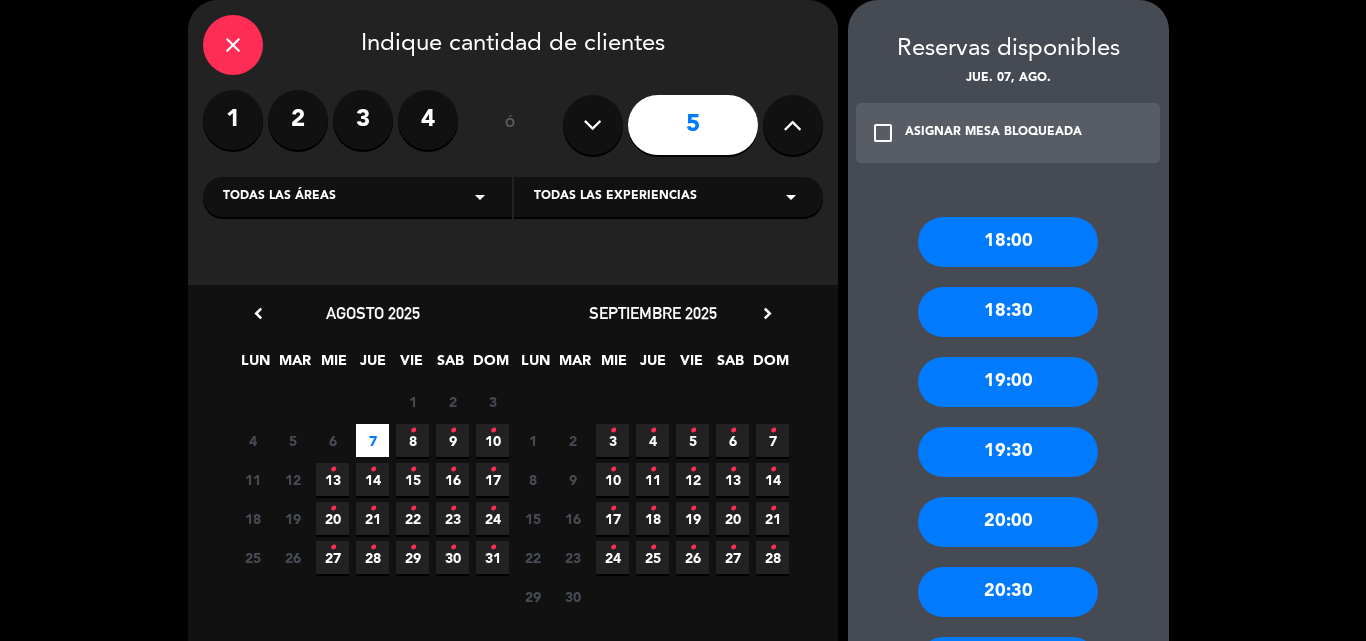 click on "20:30" at bounding box center [1008, 592] 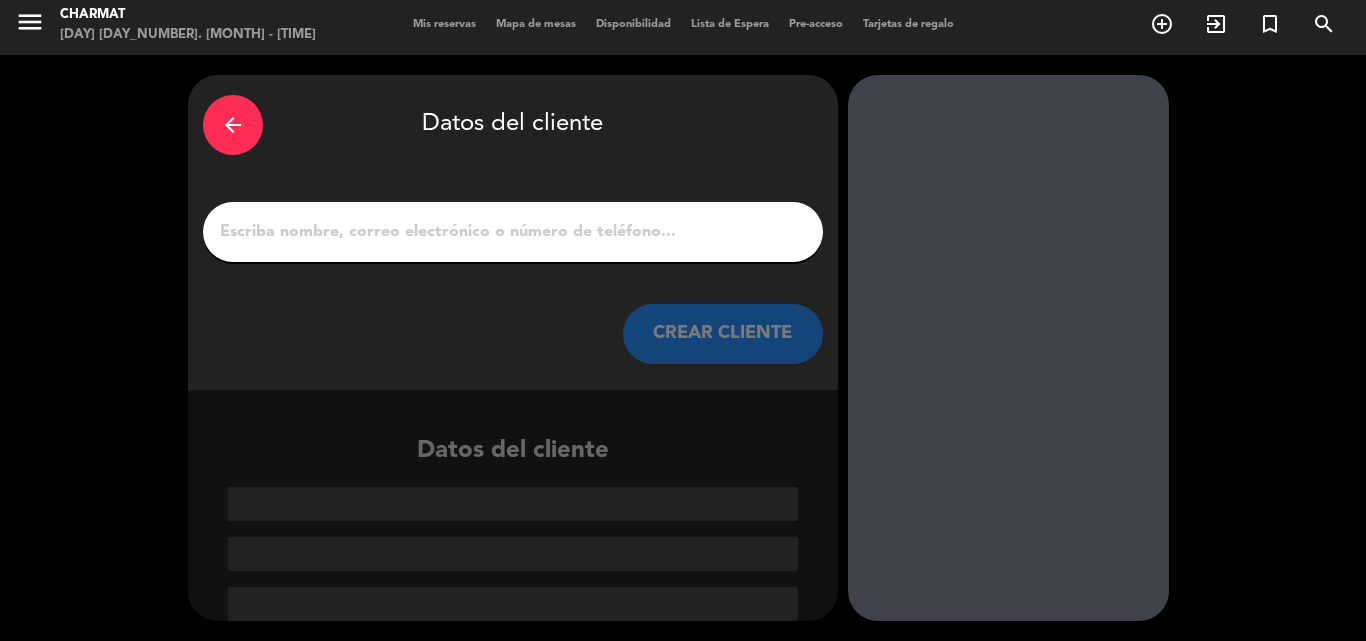scroll, scrollTop: 5, scrollLeft: 0, axis: vertical 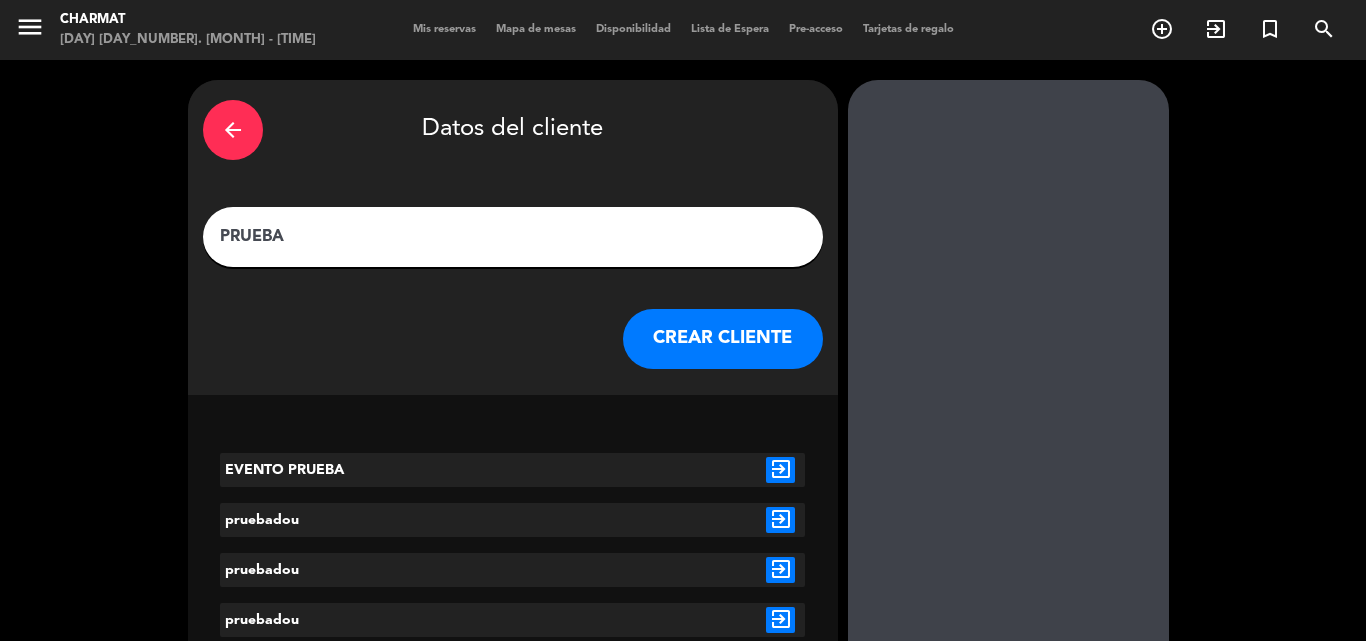 type on "PRUEBA" 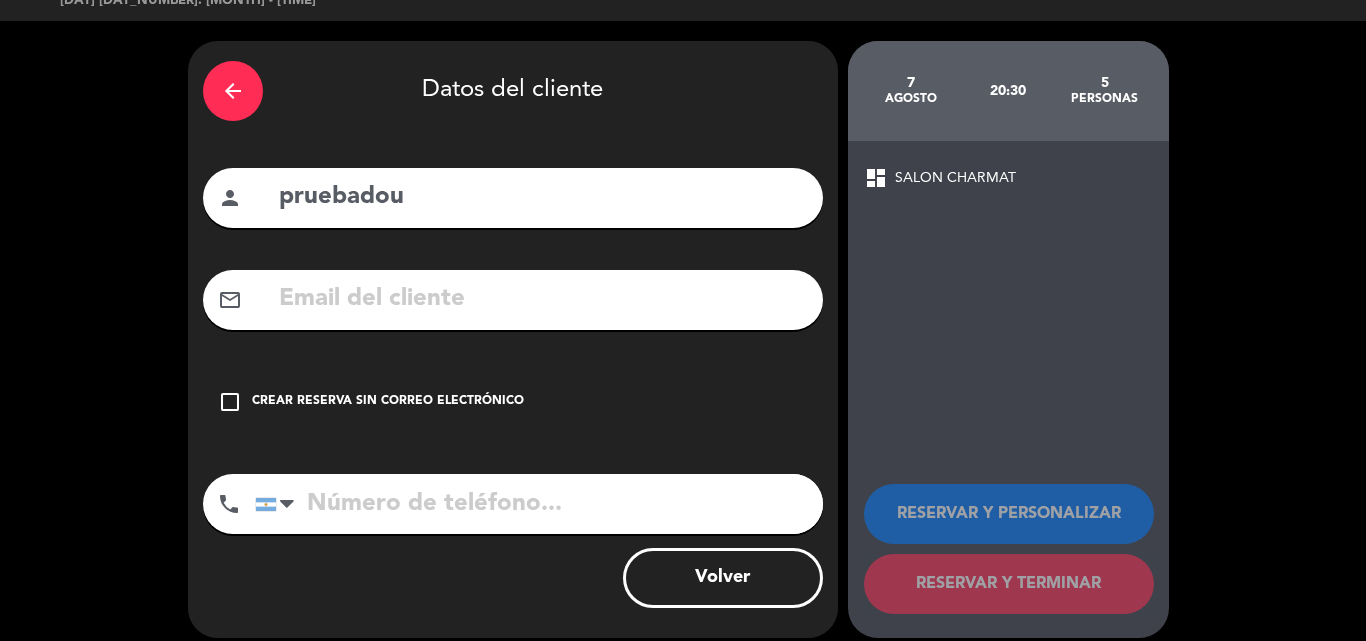 scroll, scrollTop: 56, scrollLeft: 0, axis: vertical 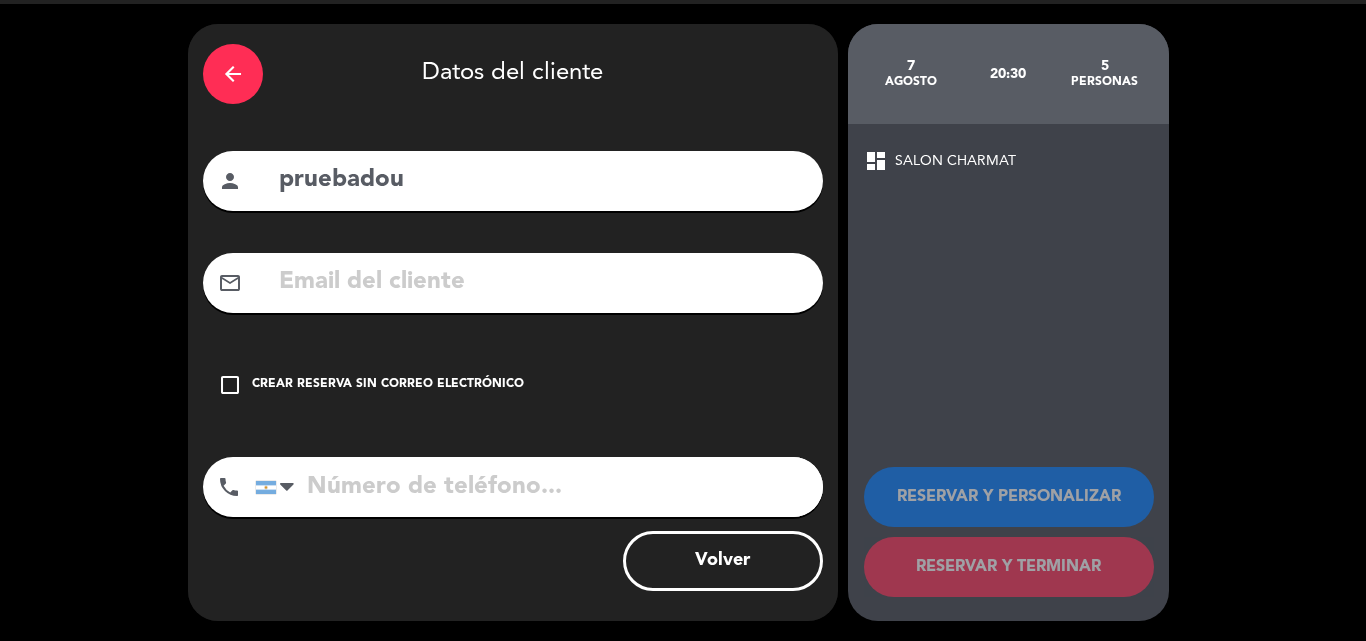click on "check_box_outline_blank   Crear reserva sin correo electrónico" at bounding box center [513, 385] 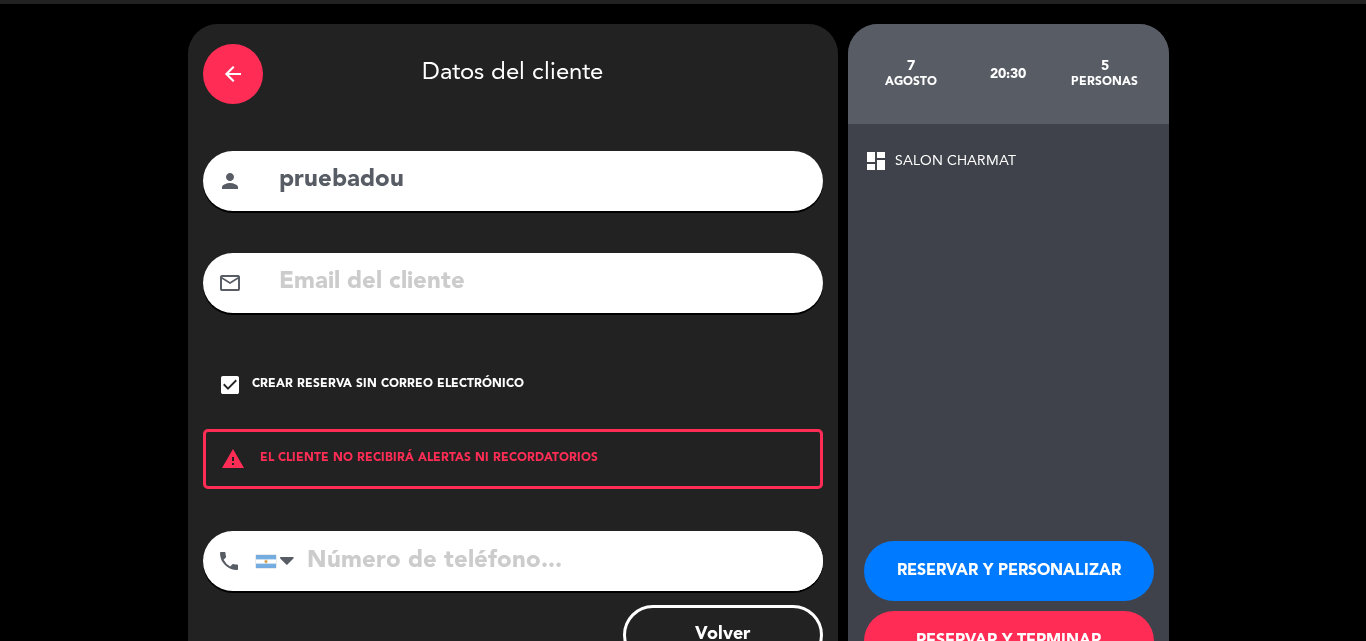 click on "RESERVAR Y TERMINAR" at bounding box center [1009, 641] 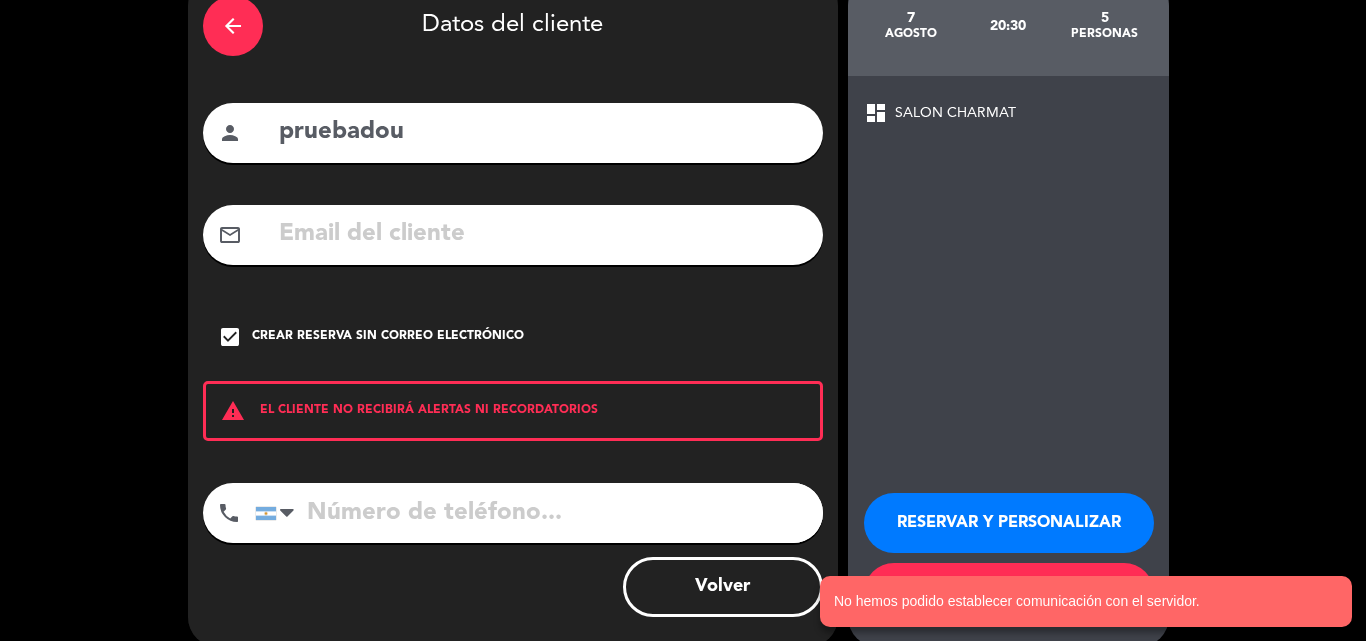 scroll, scrollTop: 130, scrollLeft: 0, axis: vertical 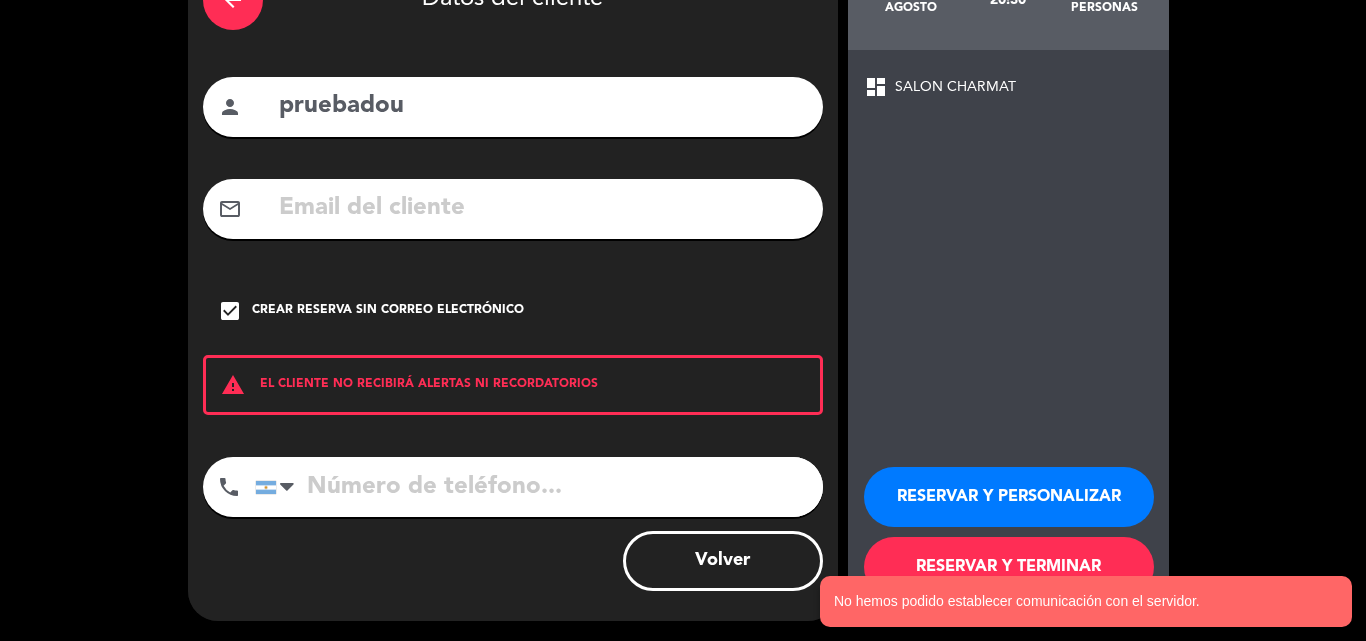 click on "No hemos podido establecer comunicación con el servidor." 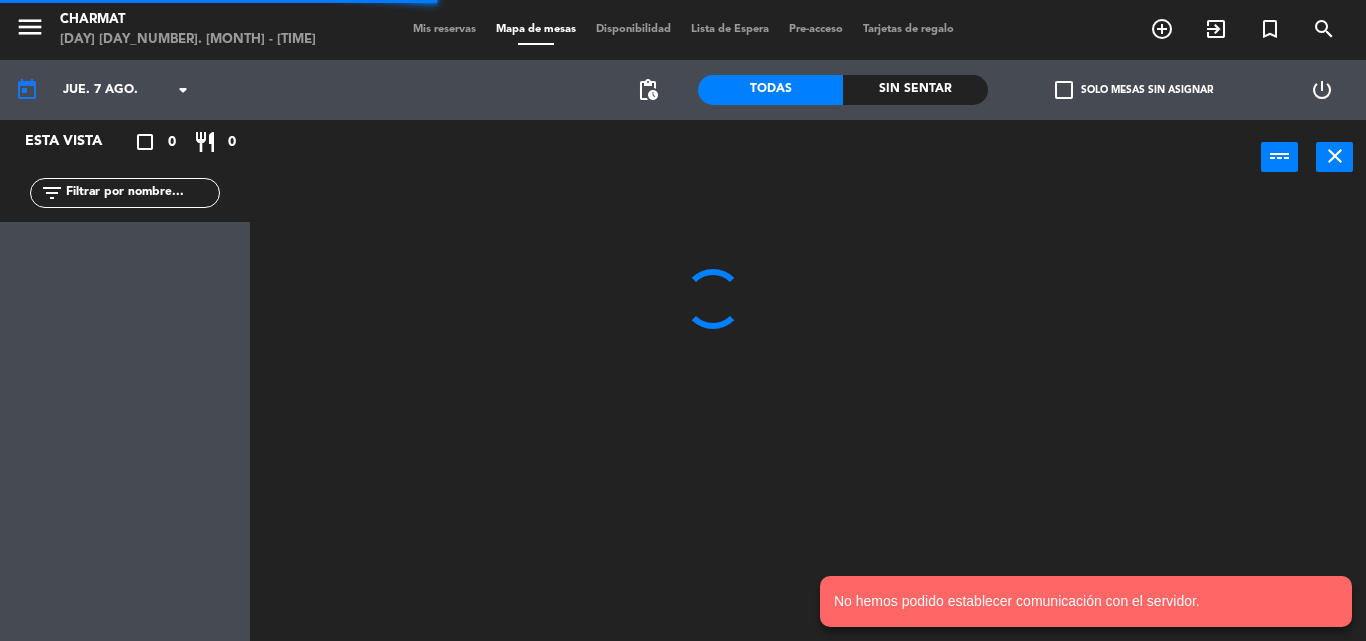 scroll, scrollTop: 0, scrollLeft: 0, axis: both 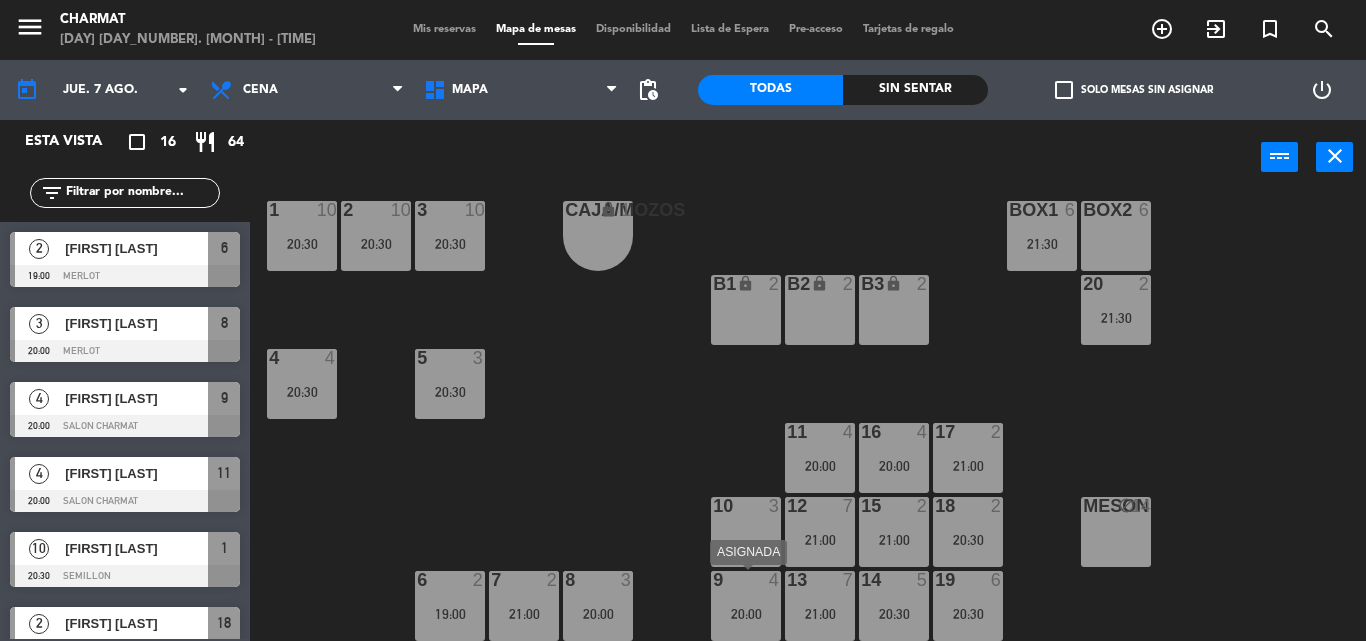 click at bounding box center [745, 580] 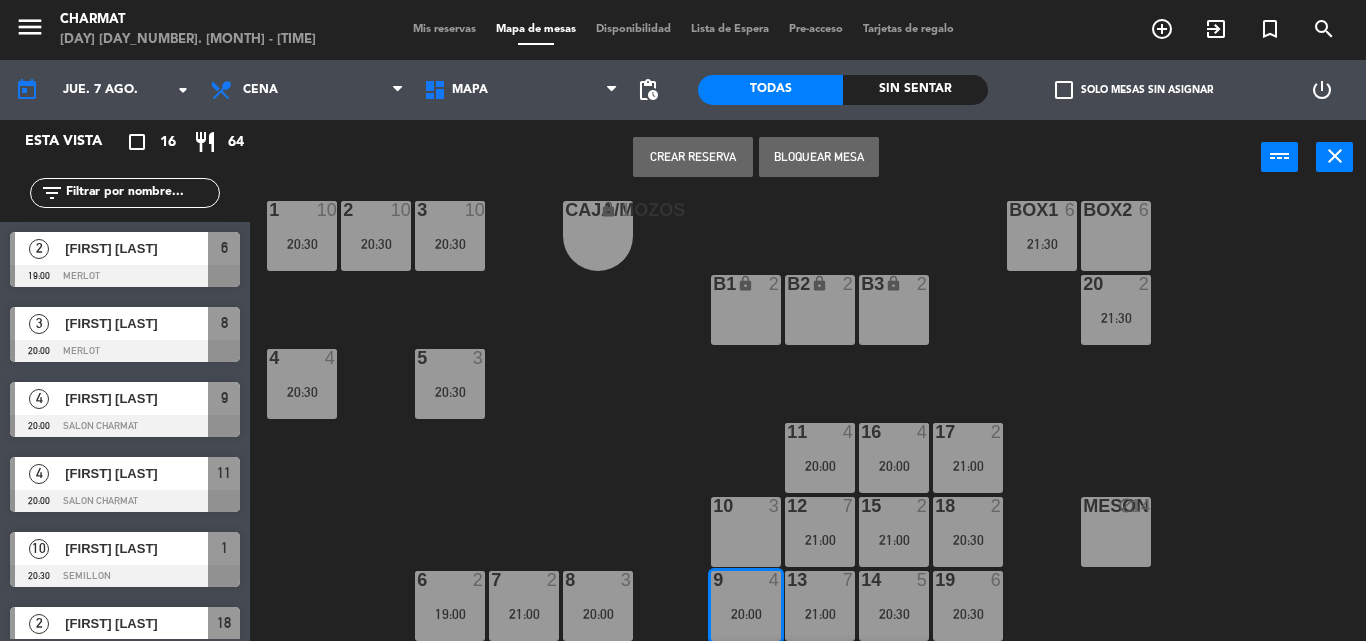 click on "10  3" at bounding box center (746, 532) 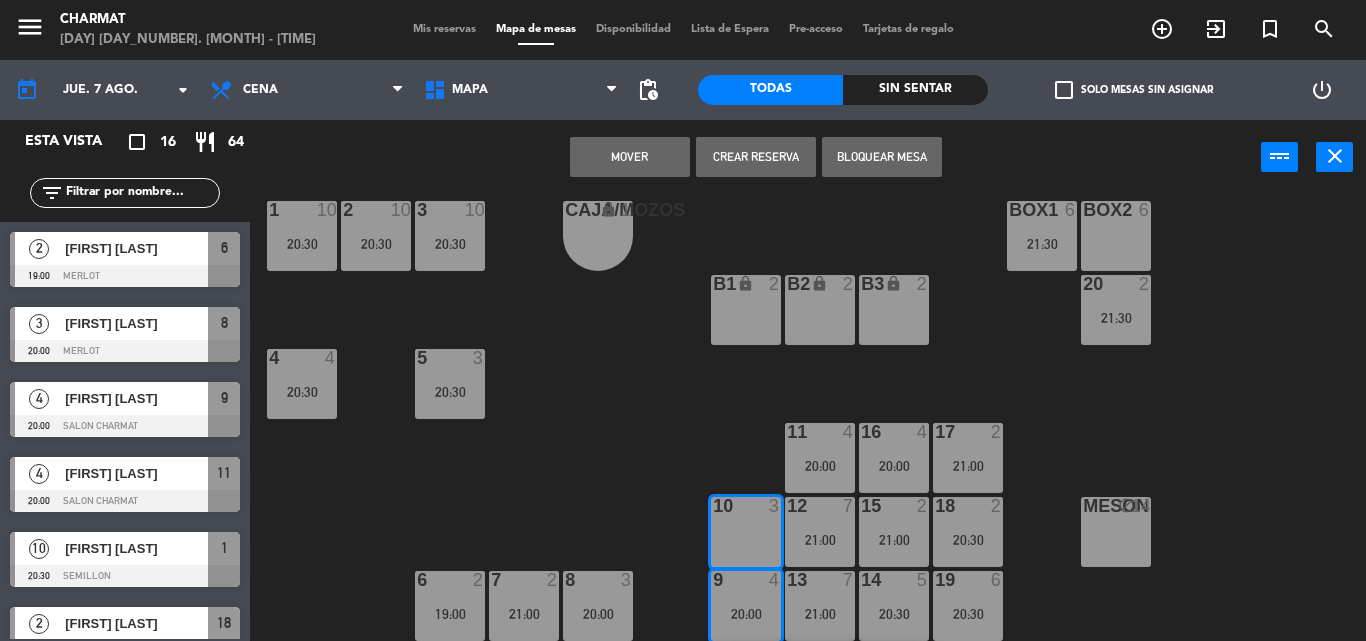 drag, startPoint x: 703, startPoint y: 463, endPoint x: 724, endPoint y: 492, distance: 35.805027 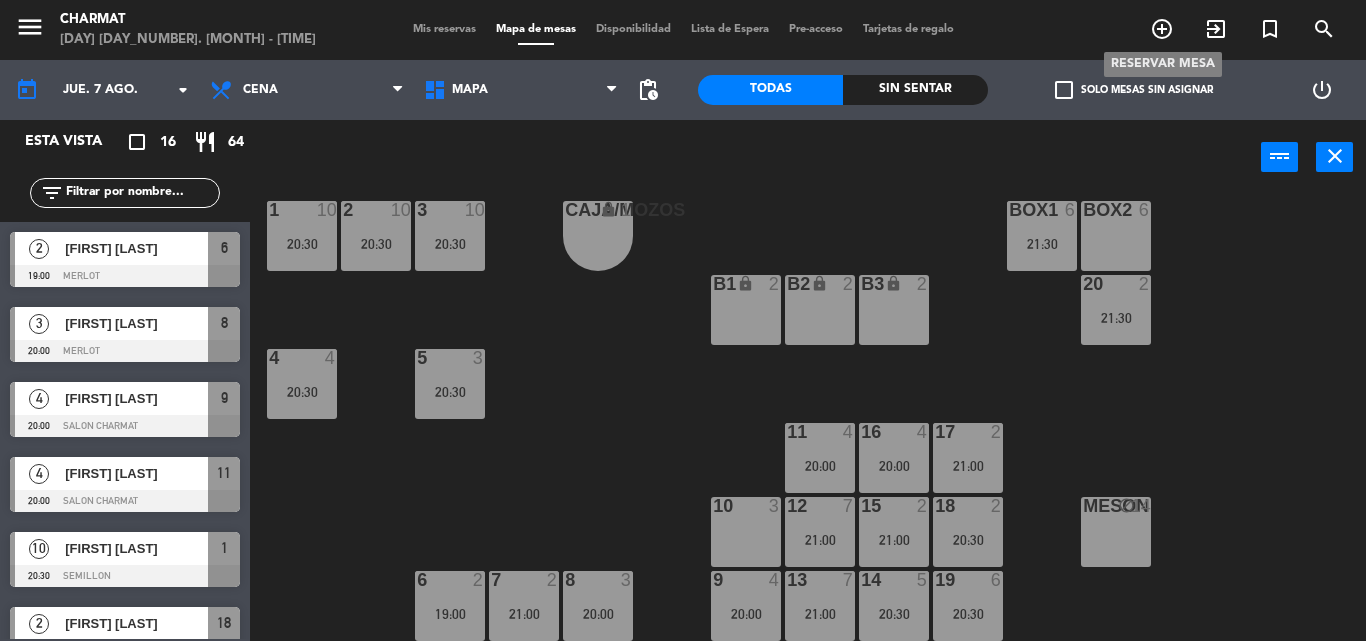 click on "add_circle_outline" at bounding box center [1162, 29] 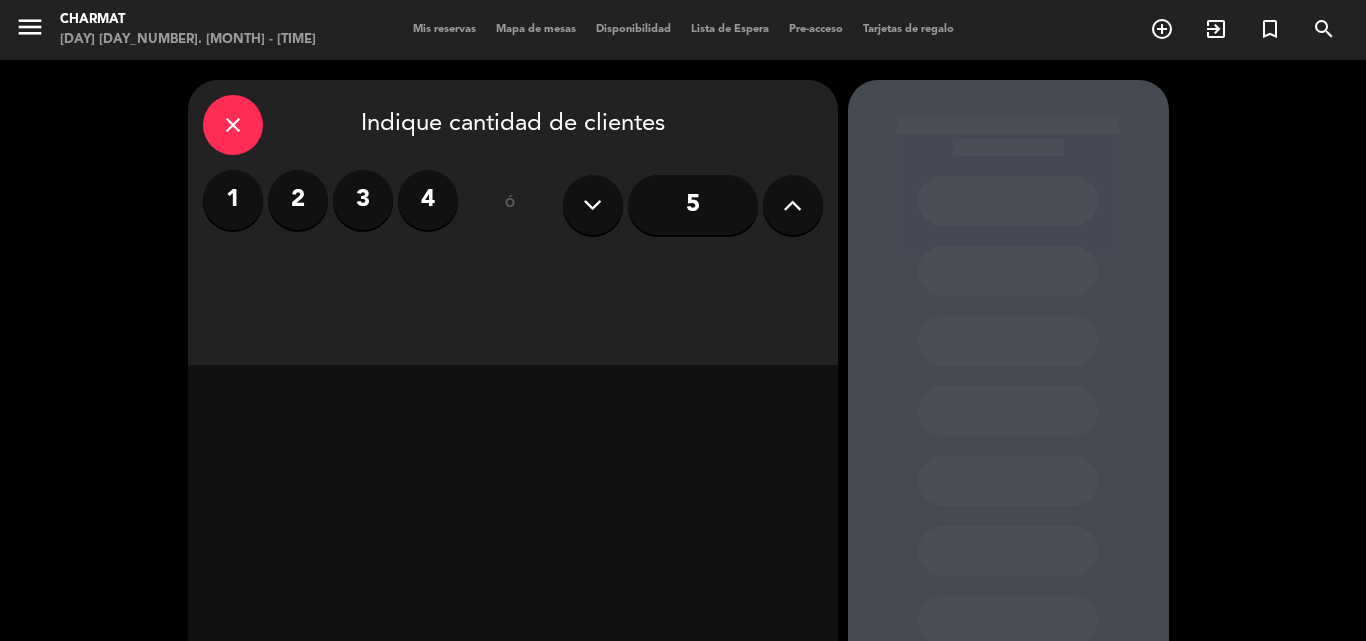 click at bounding box center [793, 205] 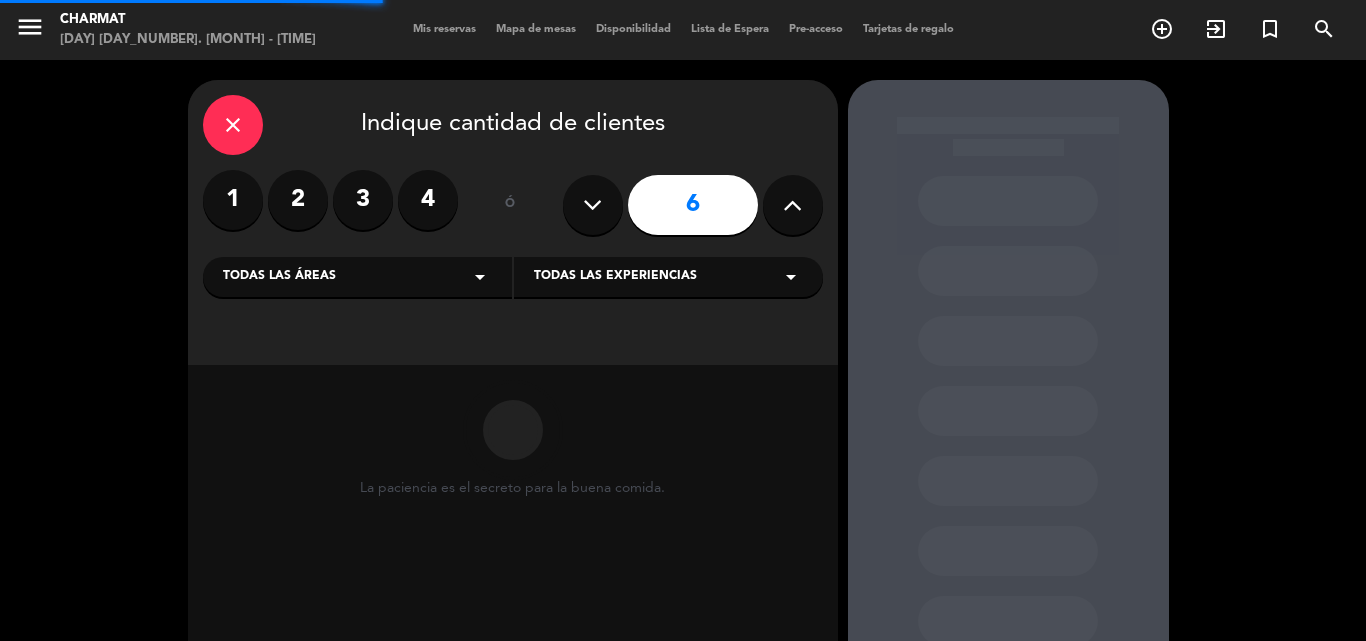 drag, startPoint x: 789, startPoint y: 194, endPoint x: 781, endPoint y: 204, distance: 12.806249 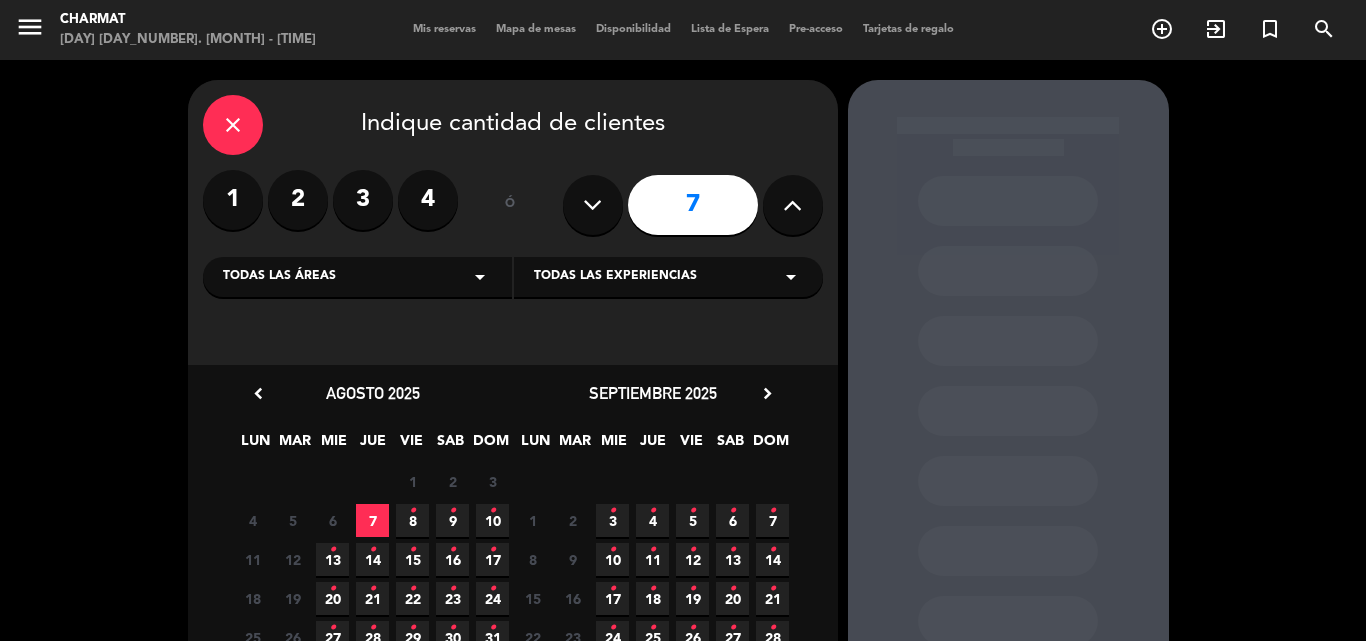 click on "7" at bounding box center (372, 520) 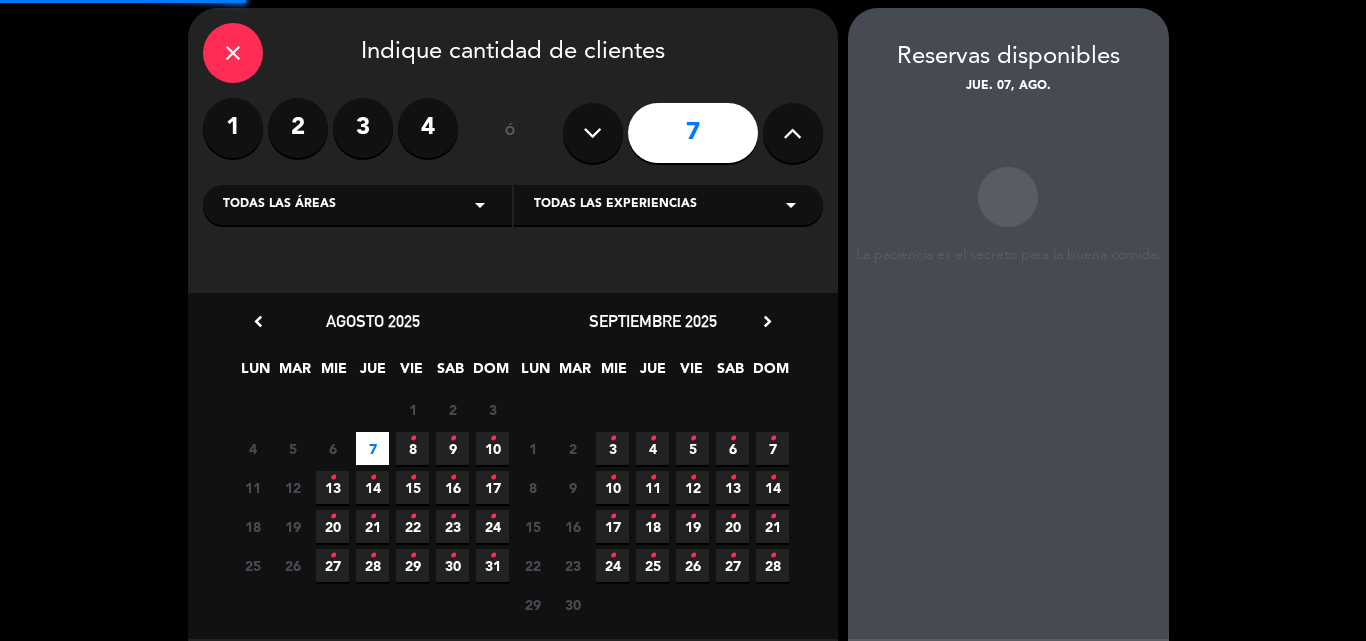 scroll, scrollTop: 80, scrollLeft: 0, axis: vertical 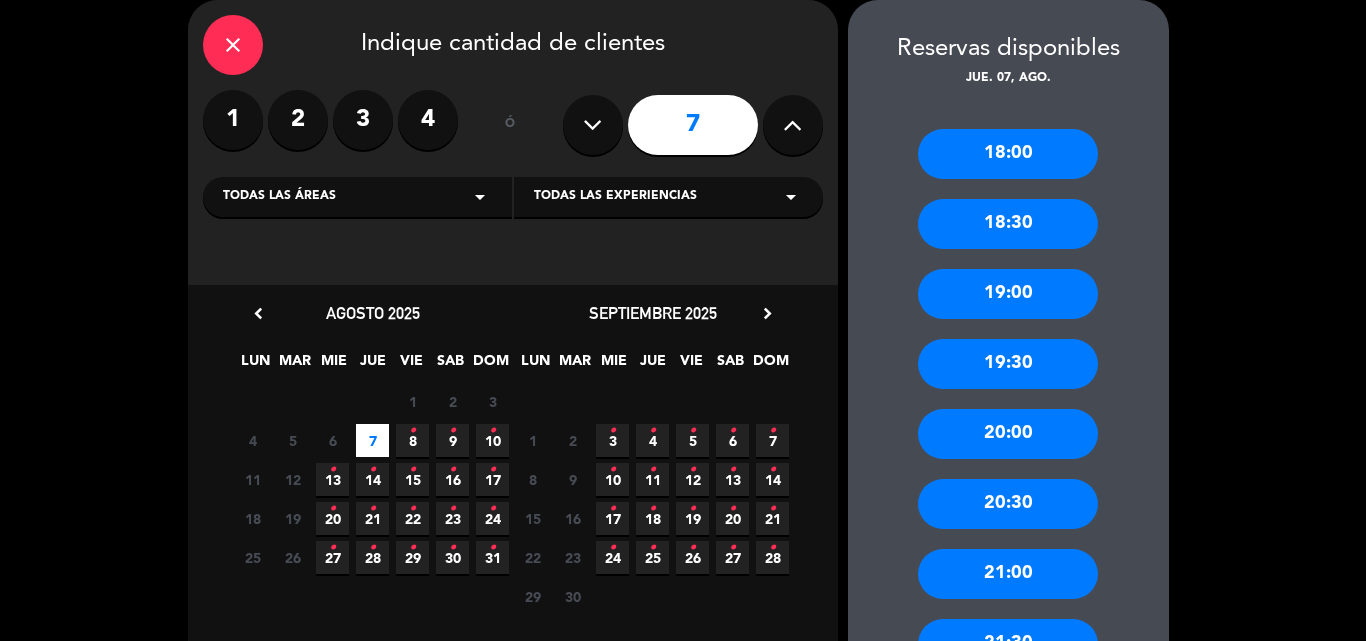 drag, startPoint x: 979, startPoint y: 170, endPoint x: 966, endPoint y: 172, distance: 13.152946 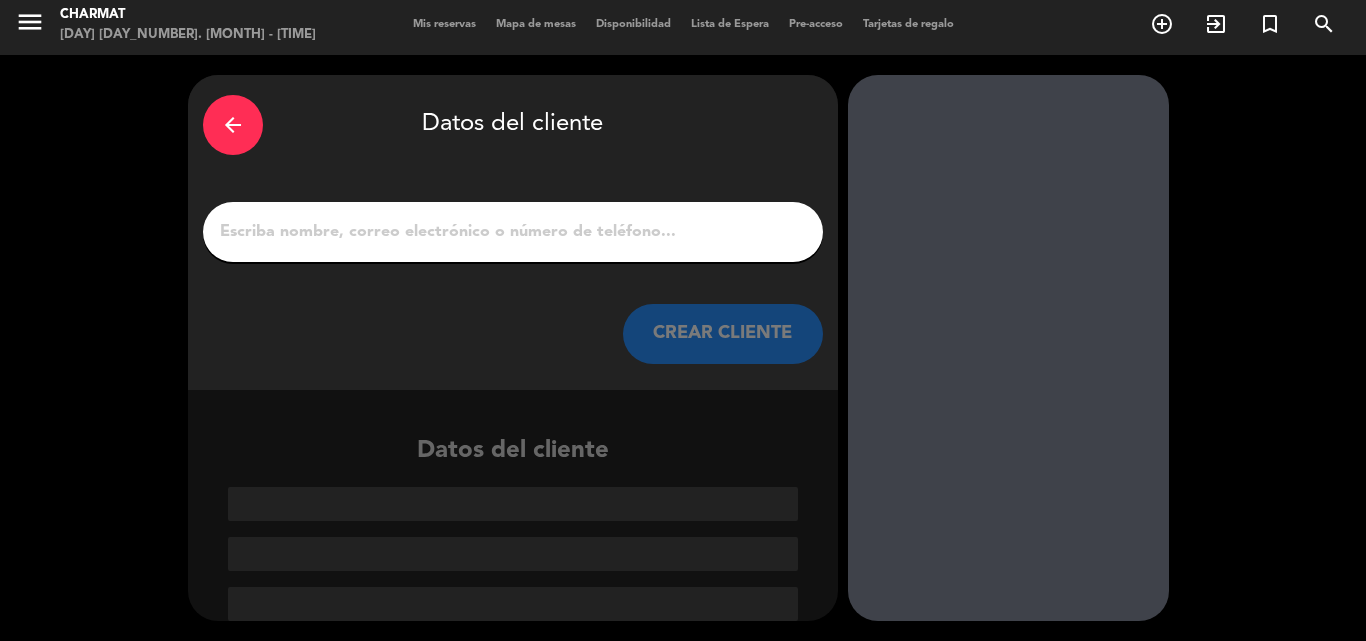 click on "1" at bounding box center [513, 232] 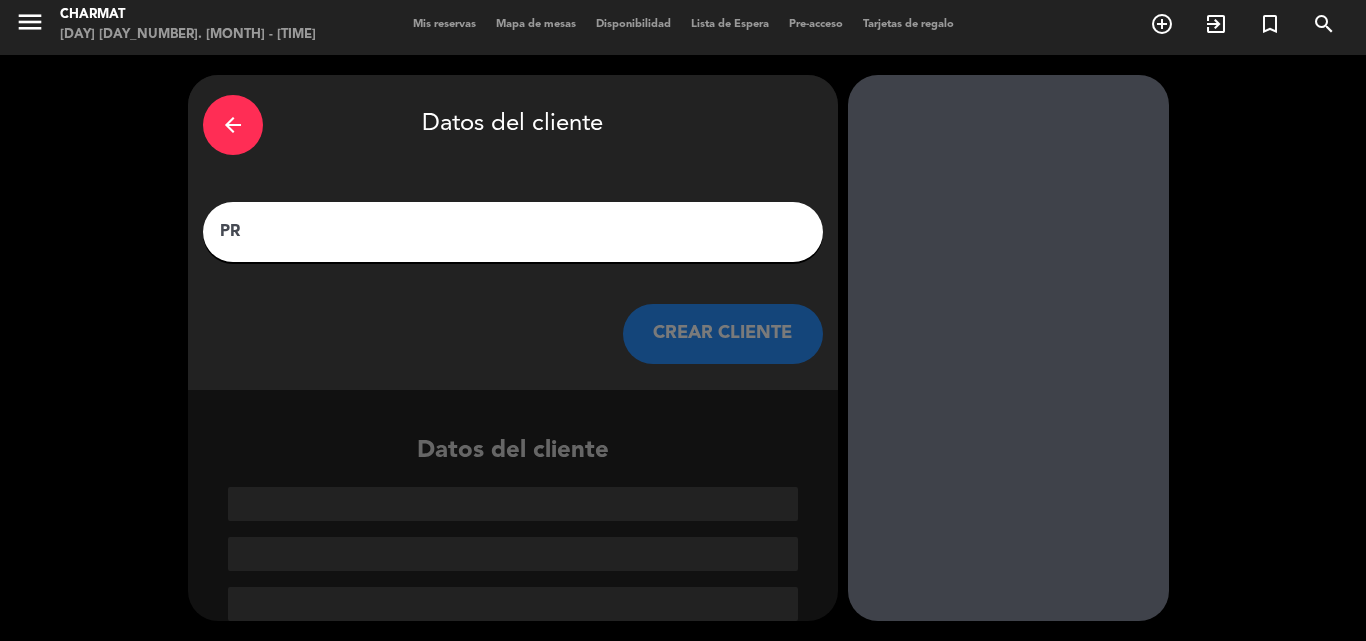 scroll, scrollTop: 0, scrollLeft: 0, axis: both 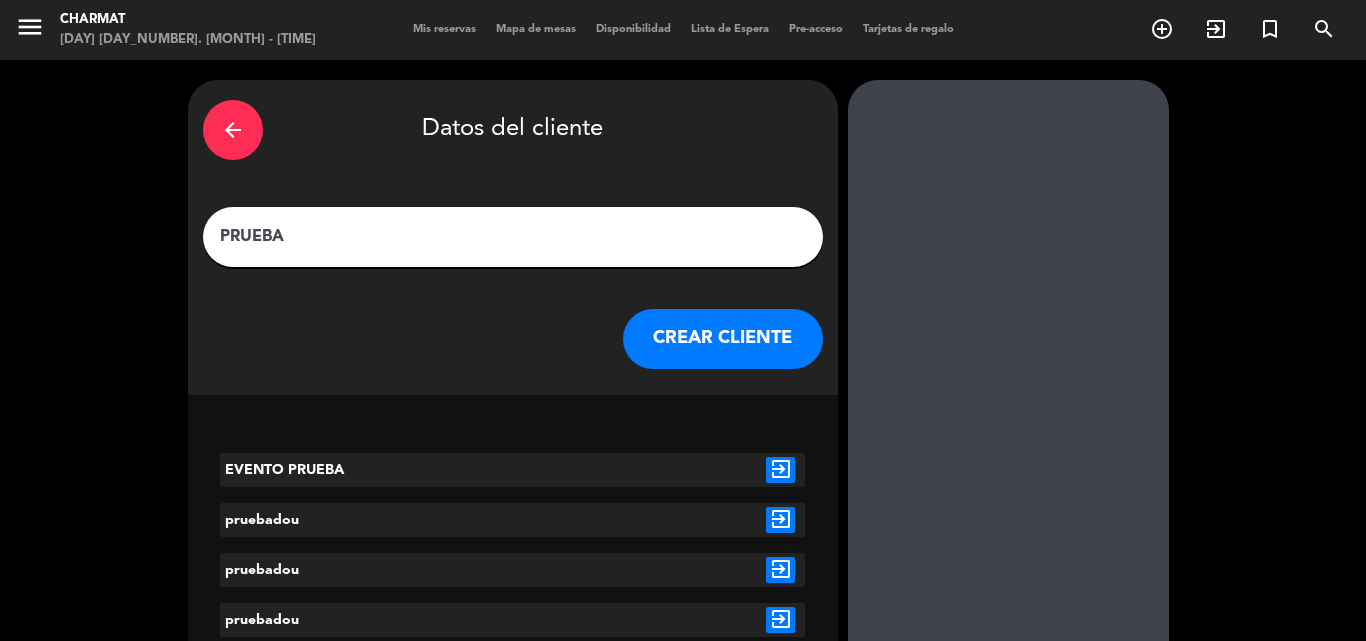 type on "PRUEBA" 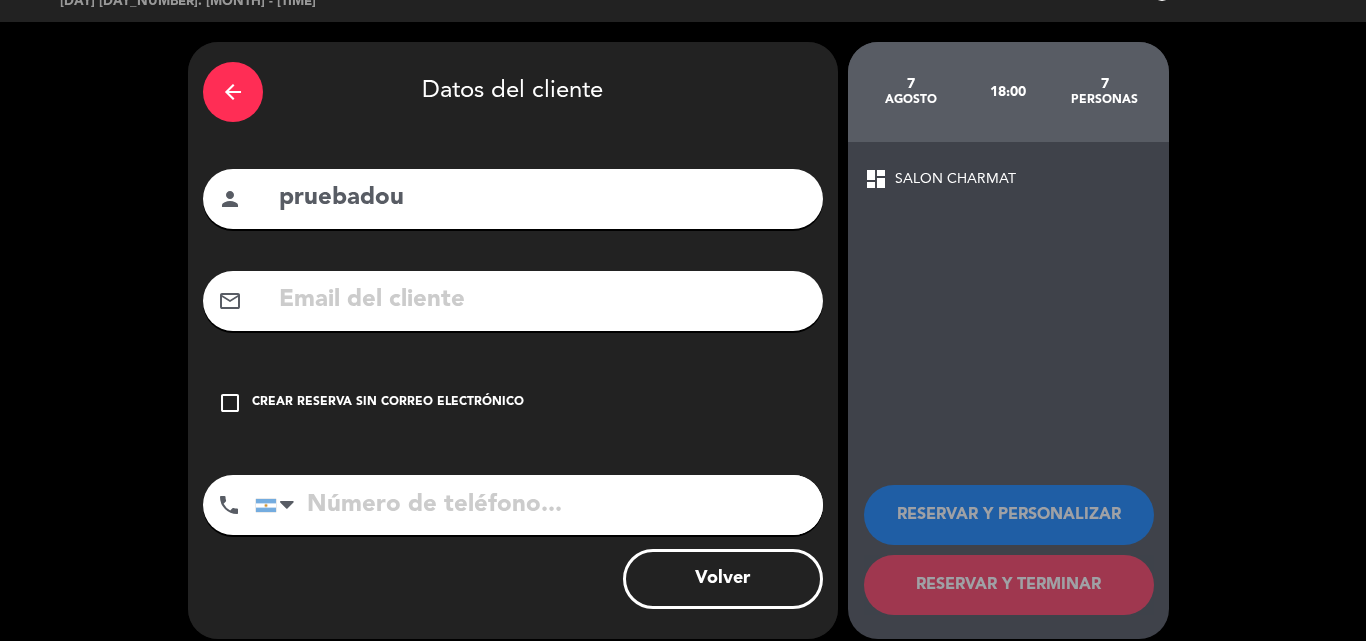 scroll, scrollTop: 56, scrollLeft: 0, axis: vertical 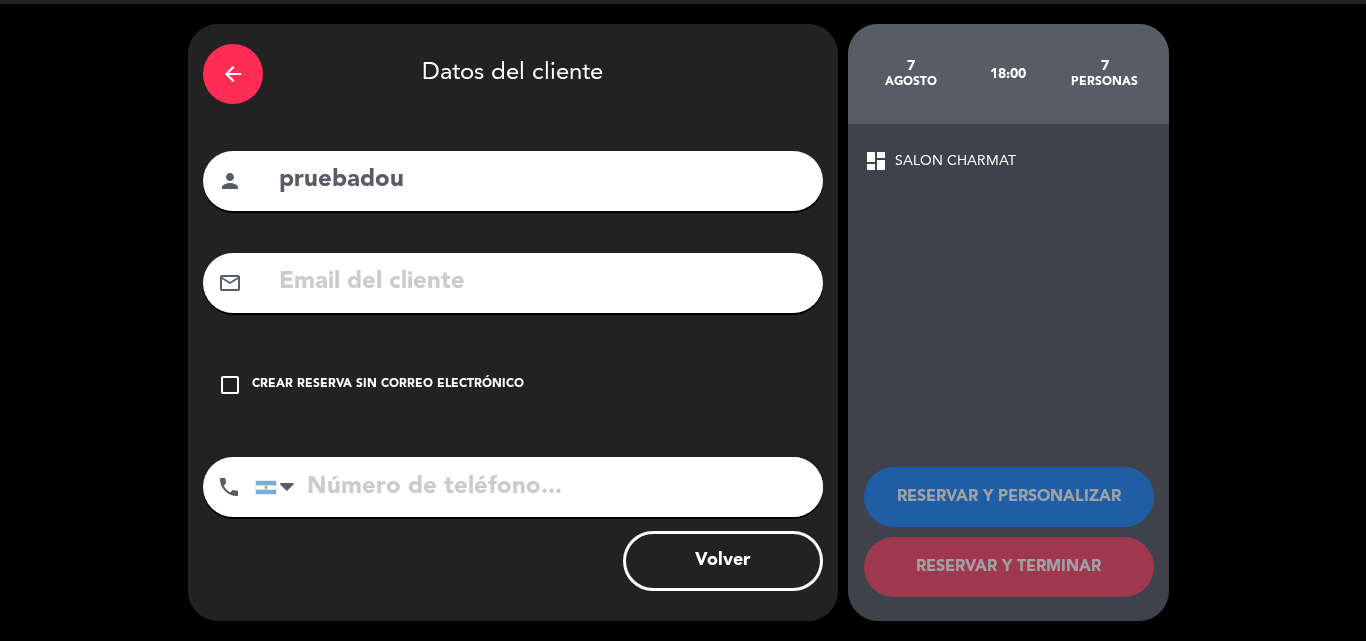 click on "check_box_outline_blank   Crear reserva sin correo electrónico" at bounding box center [513, 385] 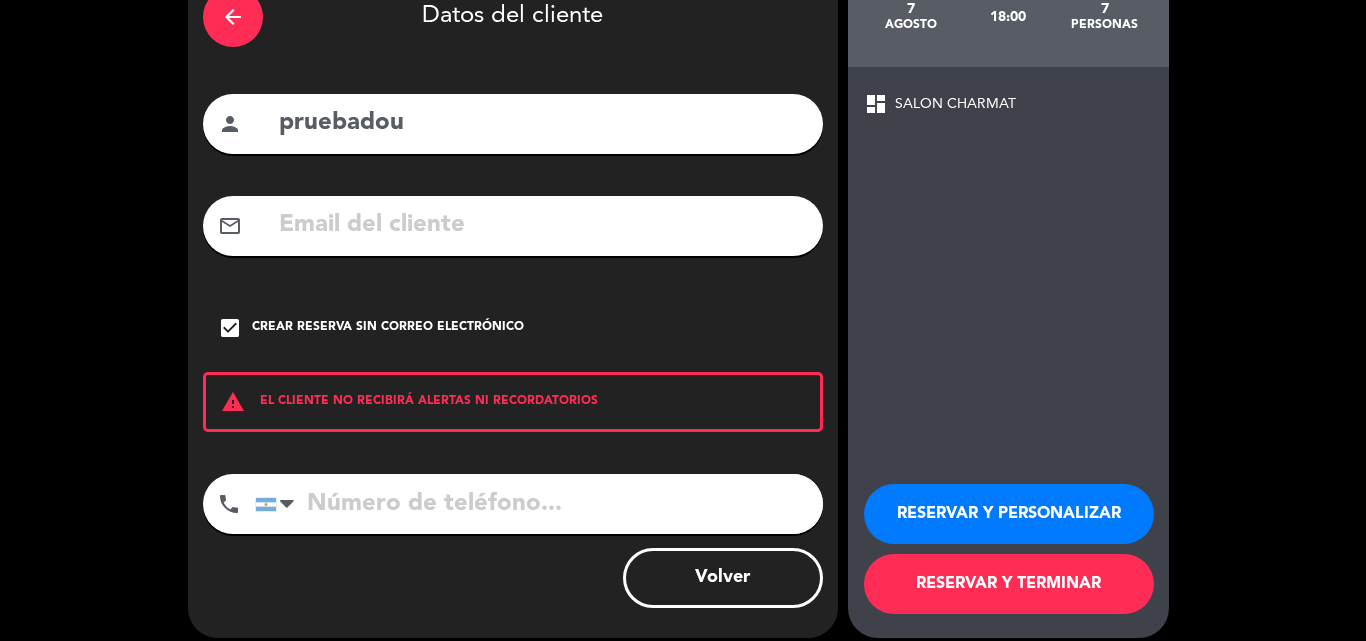 scroll, scrollTop: 130, scrollLeft: 0, axis: vertical 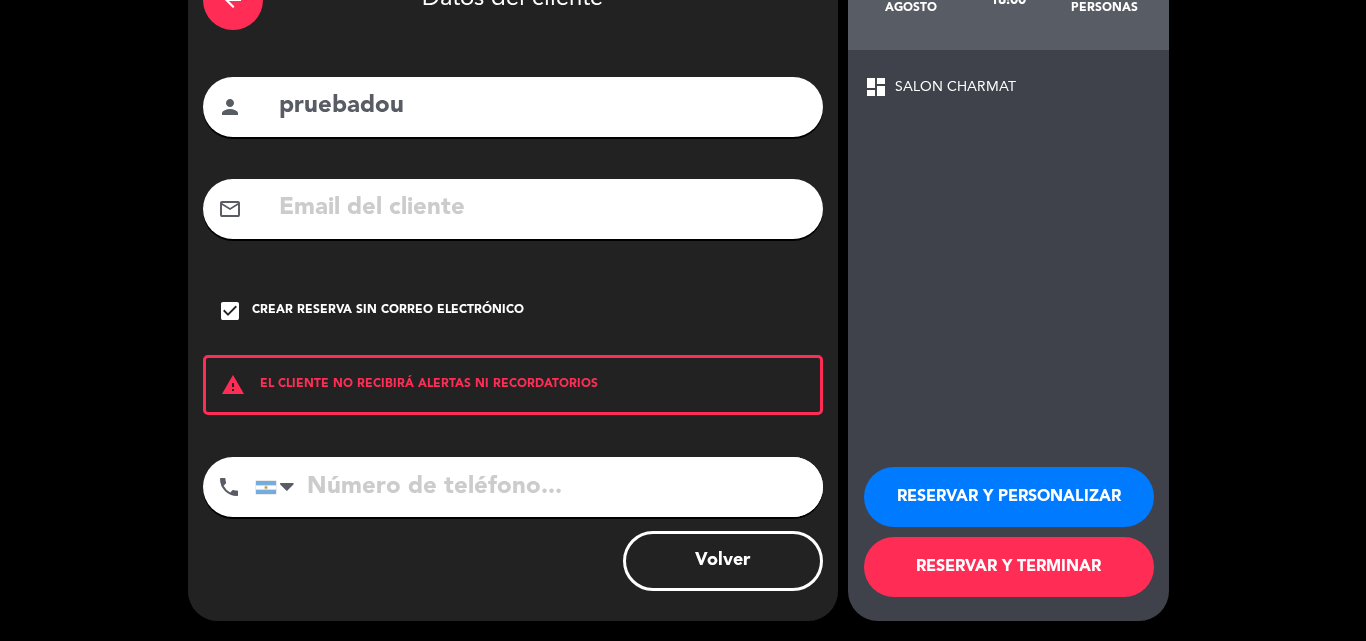click on "RESERVAR Y TERMINAR" at bounding box center (1009, 567) 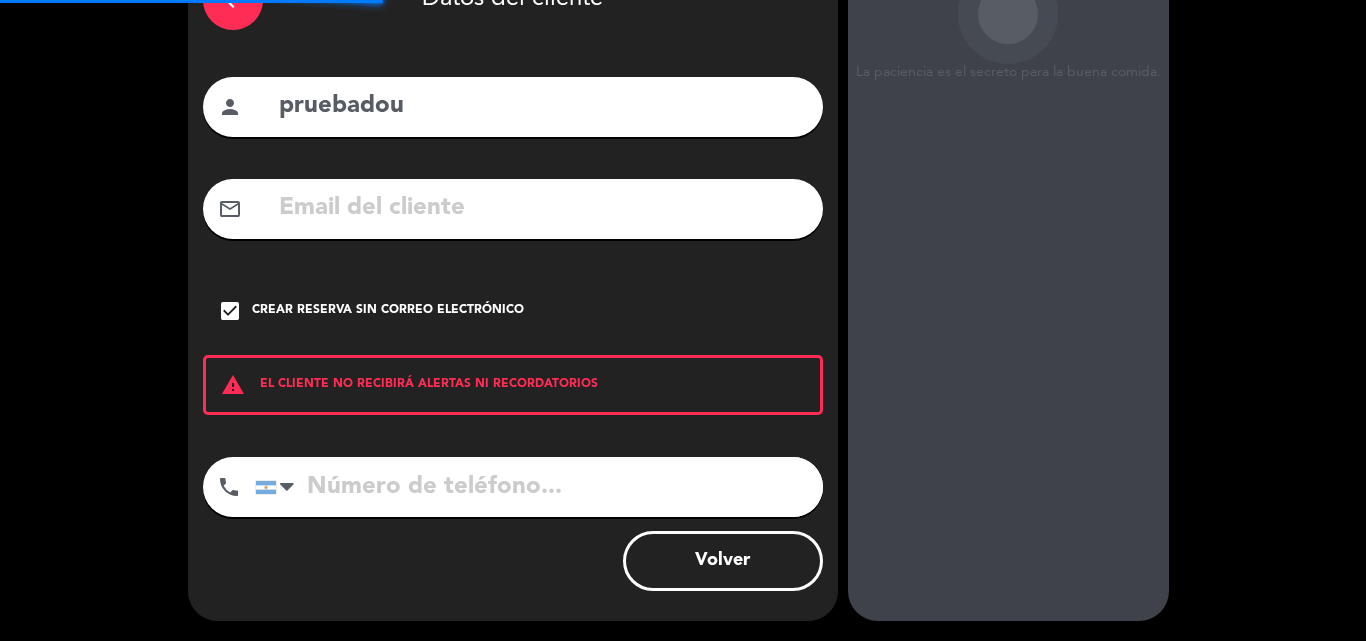 scroll, scrollTop: 0, scrollLeft: 0, axis: both 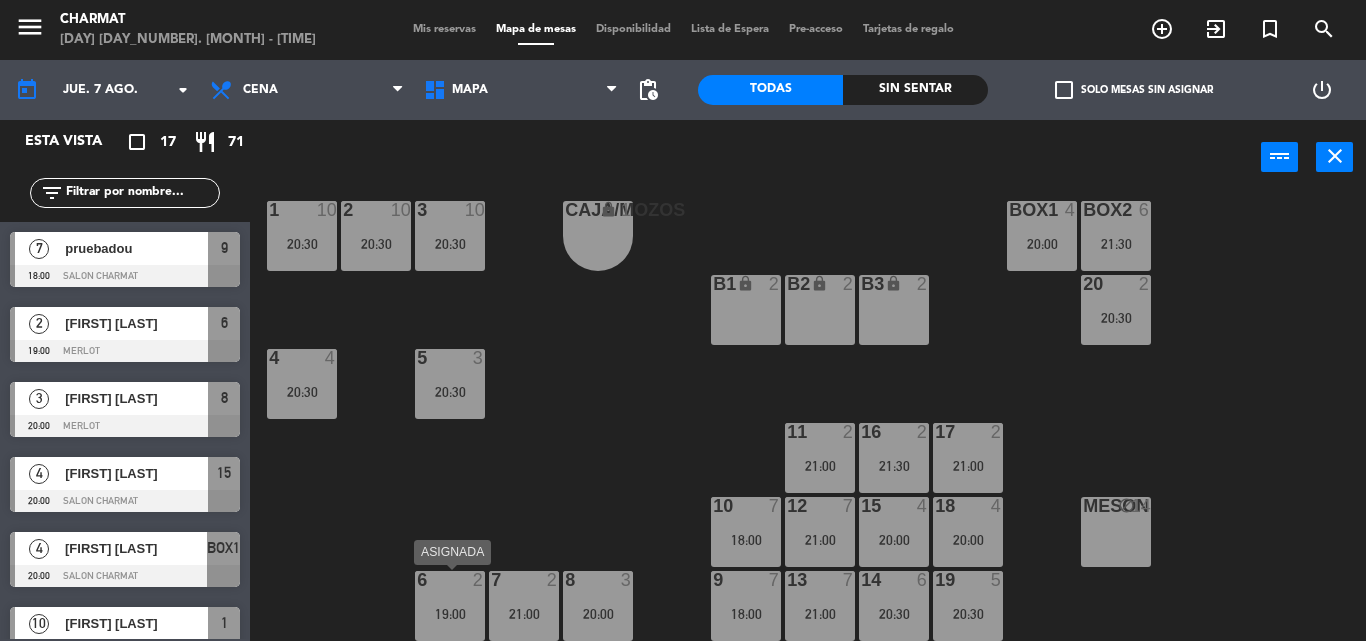click on "[NUMBER] [NUMBER] [TIME]" at bounding box center (450, 606) 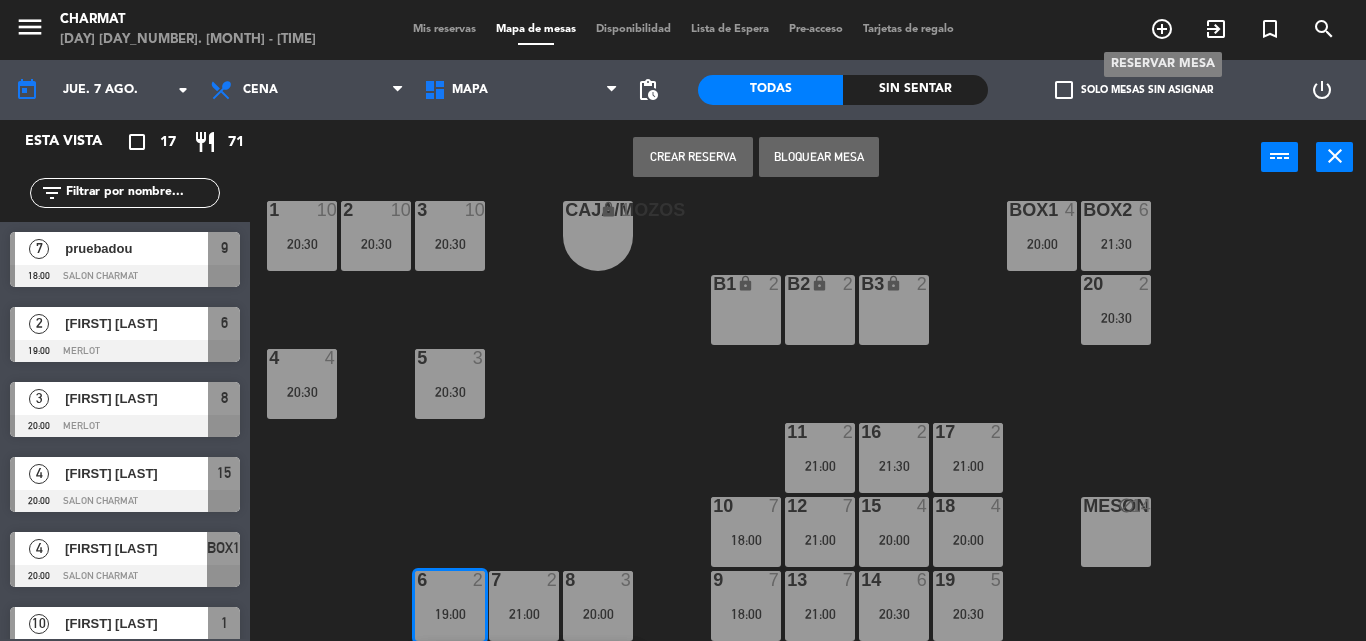 click on "add_circle_outline" at bounding box center (1162, 29) 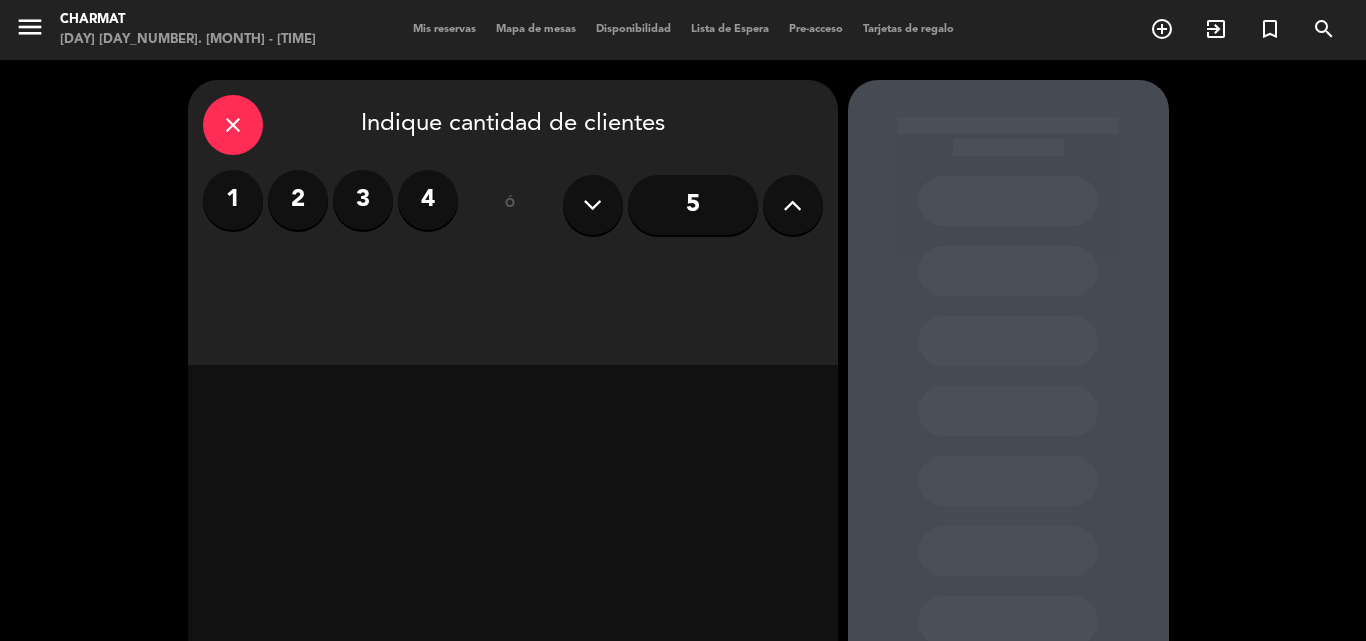 click on "5" at bounding box center (693, 205) 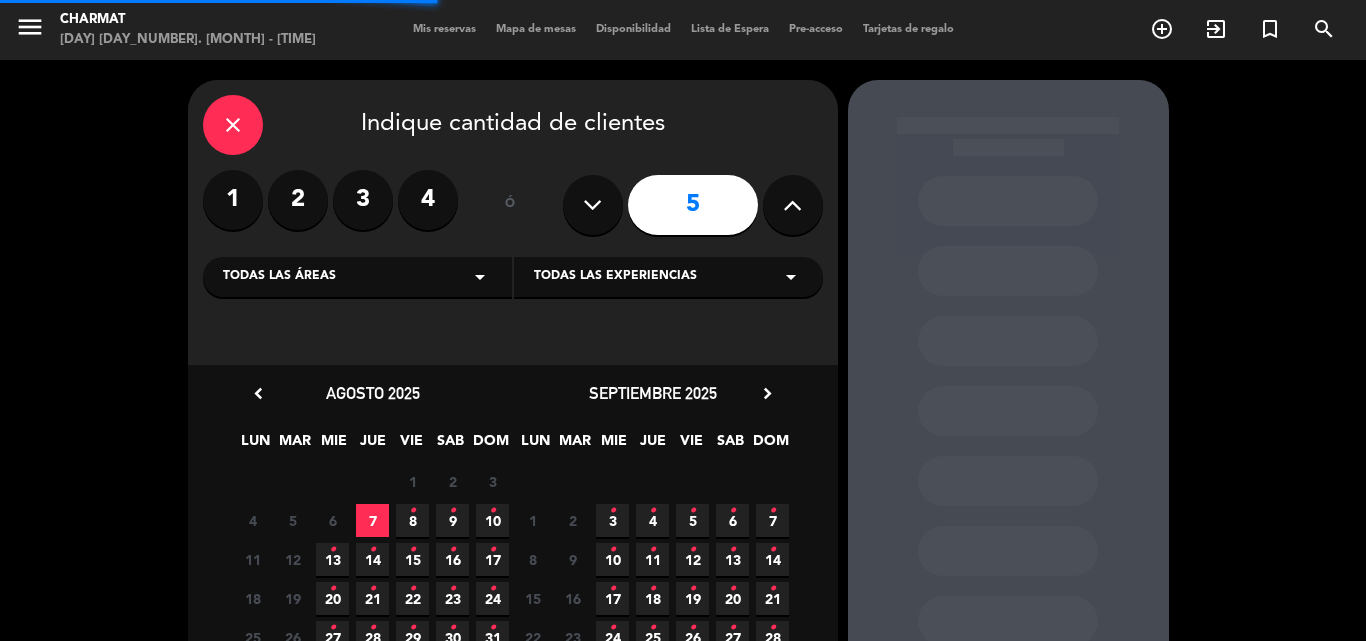 click on "Todas las áreas   arrow_drop_down" at bounding box center (357, 277) 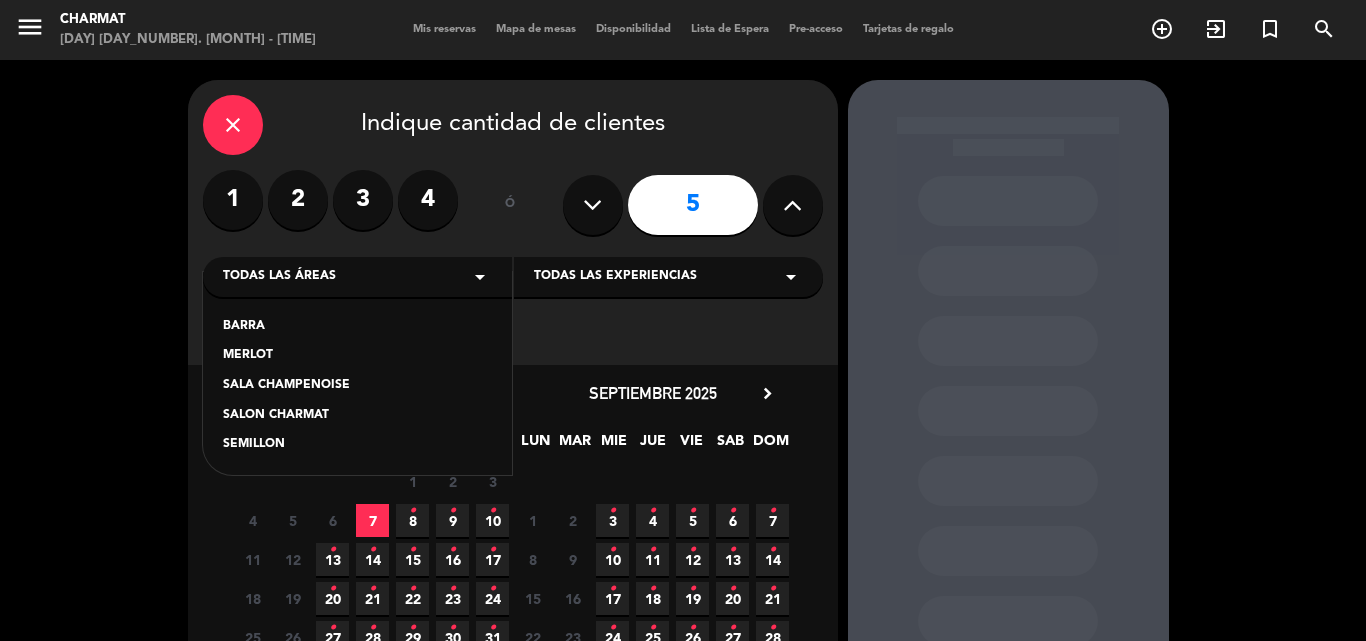 click on "Todas las áreas   arrow_drop_down" at bounding box center (357, 277) 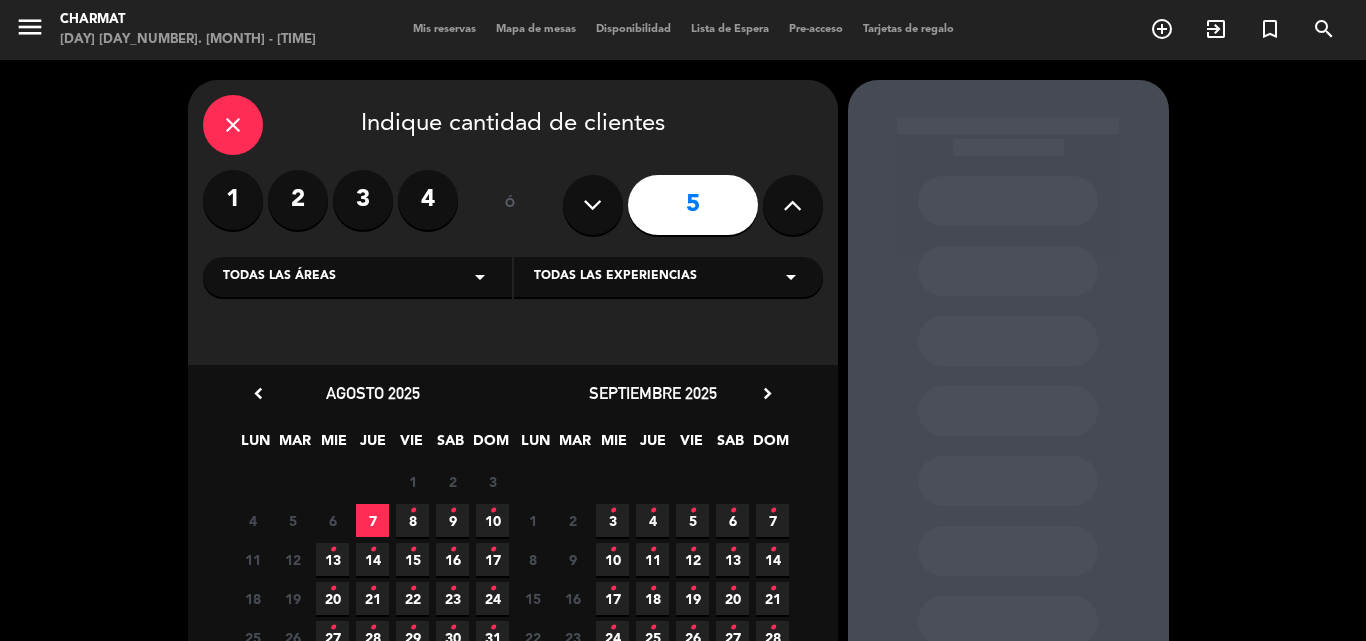 click on "7" at bounding box center (372, 520) 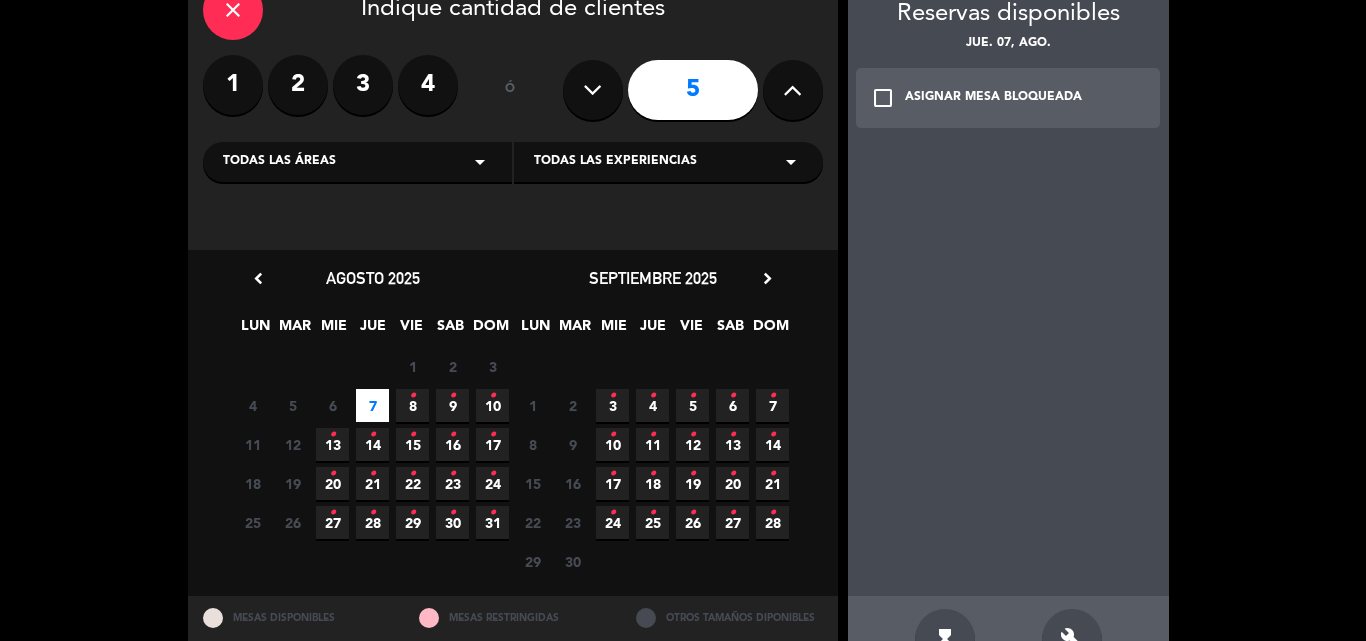 scroll, scrollTop: 175, scrollLeft: 0, axis: vertical 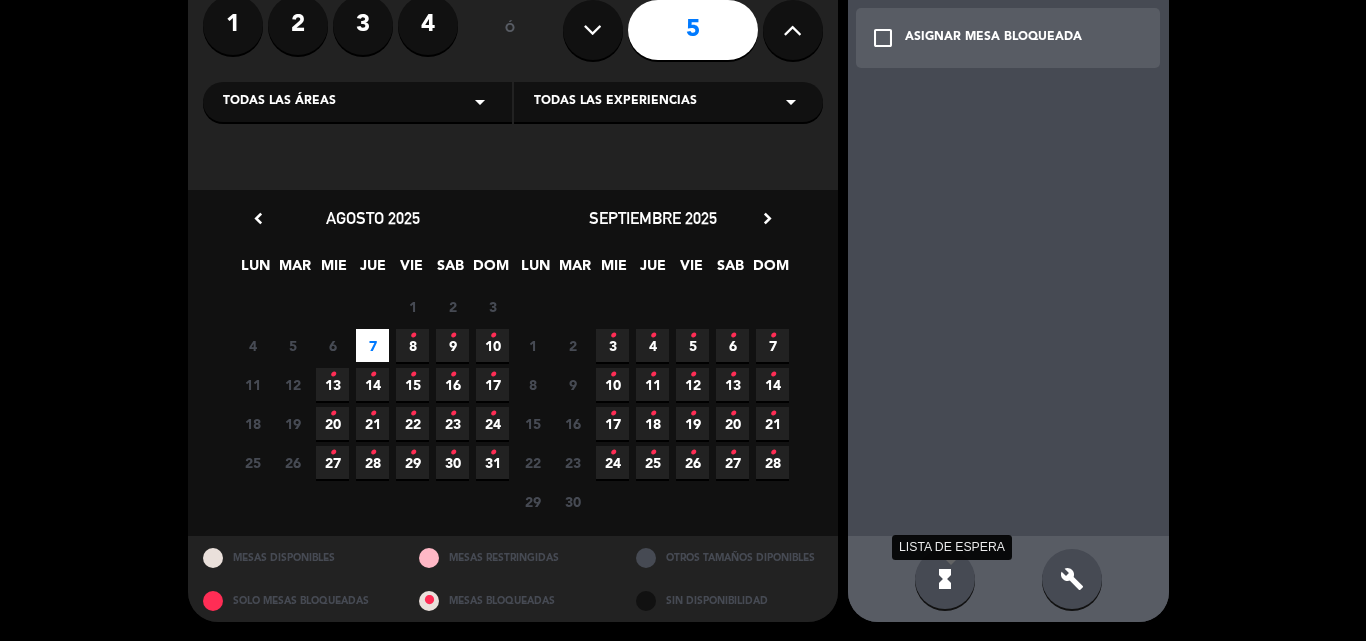 click on "hourglass_full" at bounding box center (945, 579) 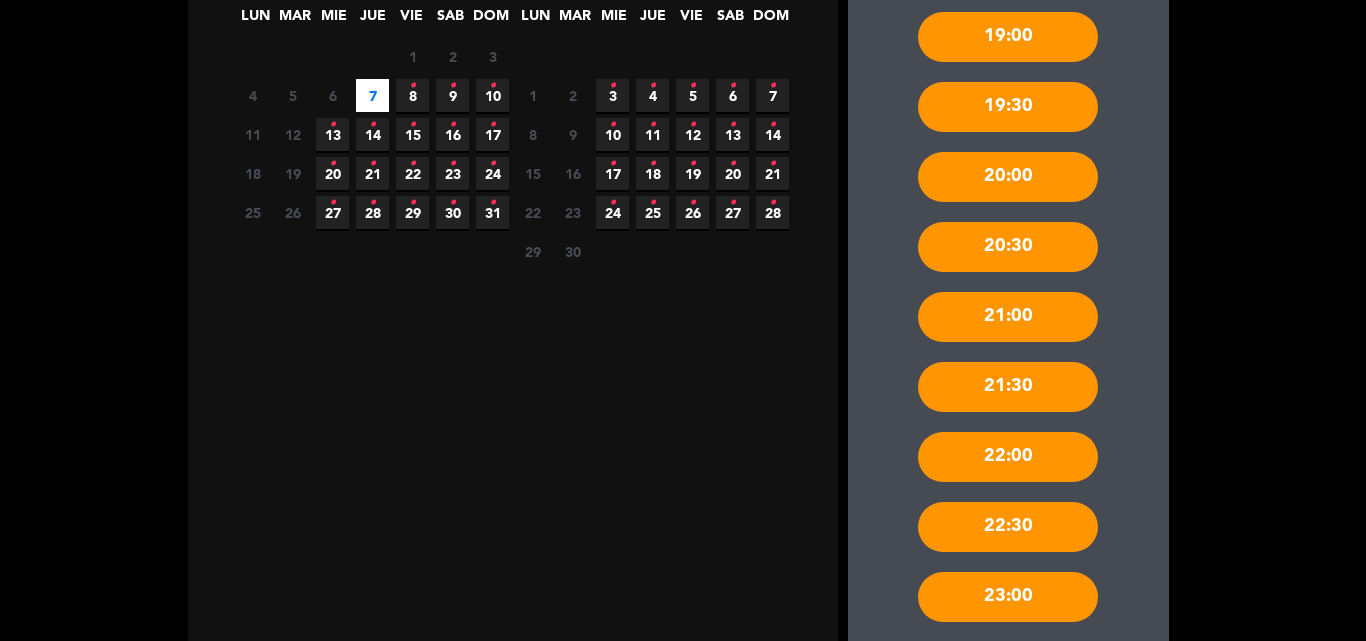 scroll, scrollTop: 532, scrollLeft: 0, axis: vertical 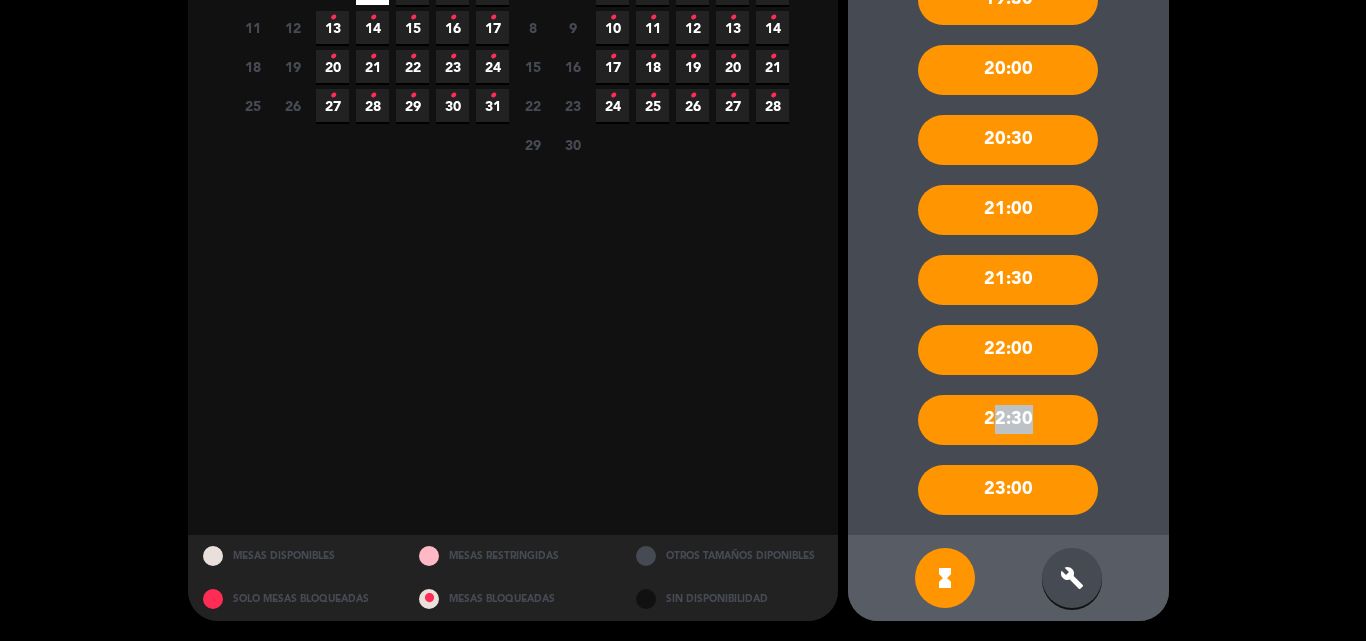 drag, startPoint x: 986, startPoint y: 443, endPoint x: 986, endPoint y: 463, distance: 20 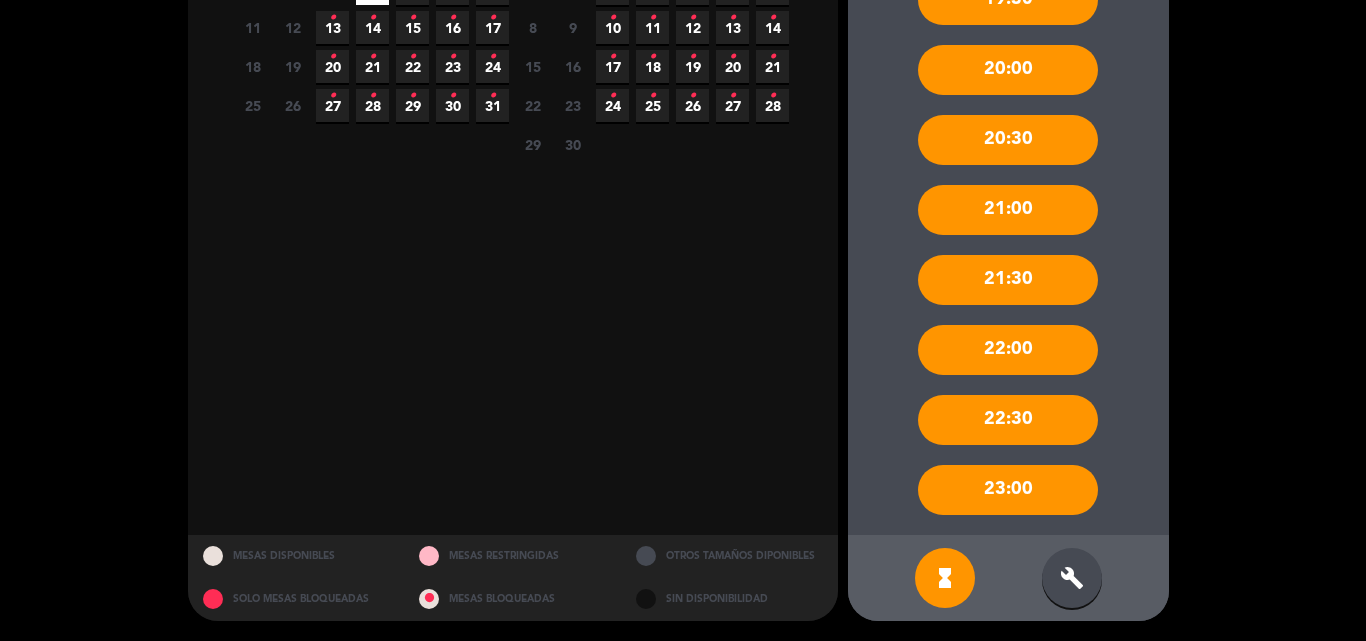click on "23:00" at bounding box center (1008, 490) 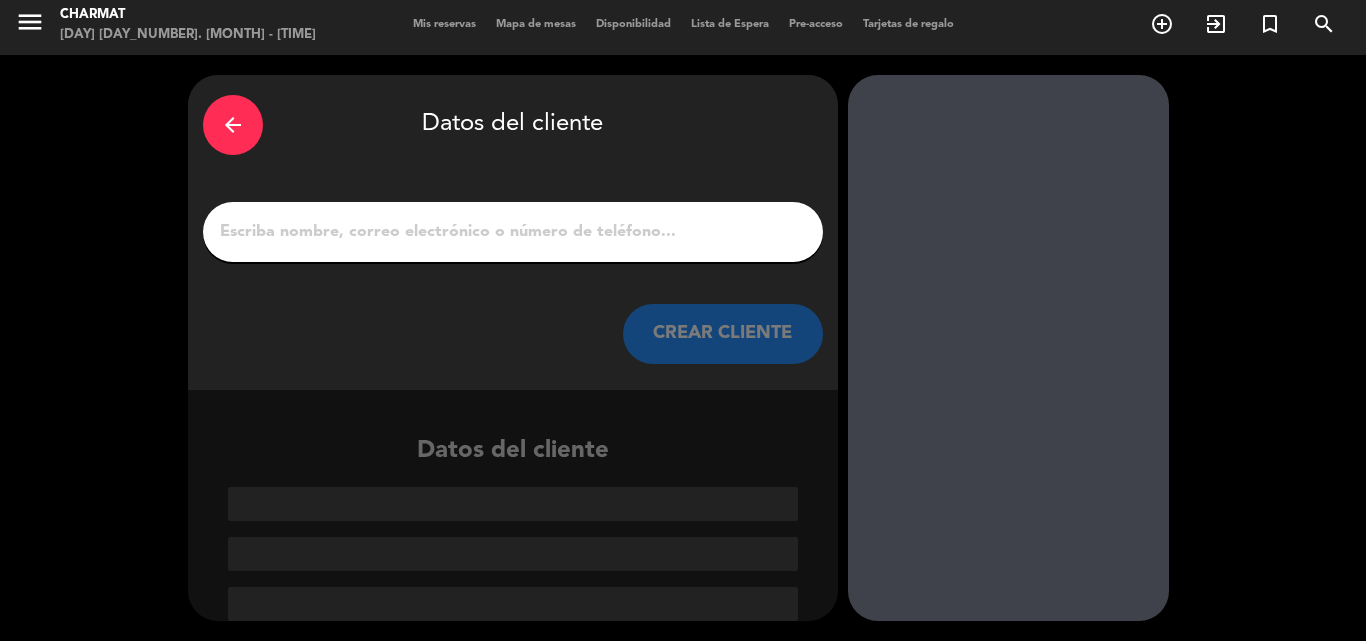 scroll, scrollTop: 5, scrollLeft: 0, axis: vertical 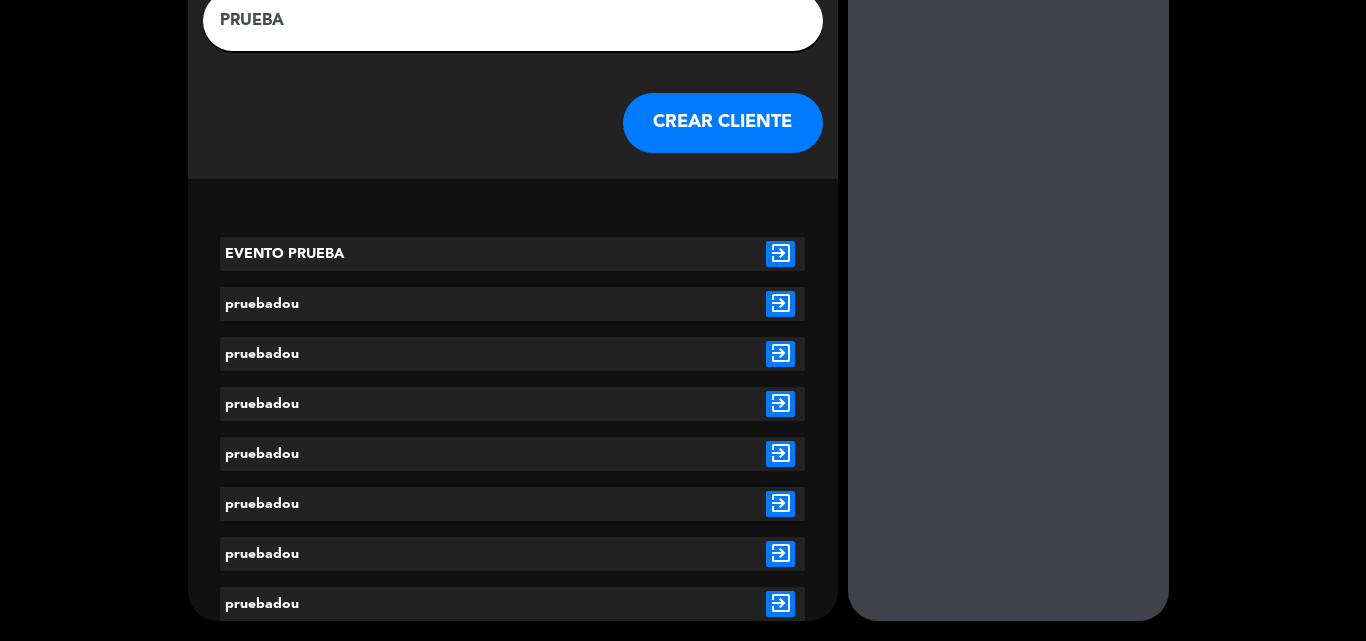 type on "PRUEBA" 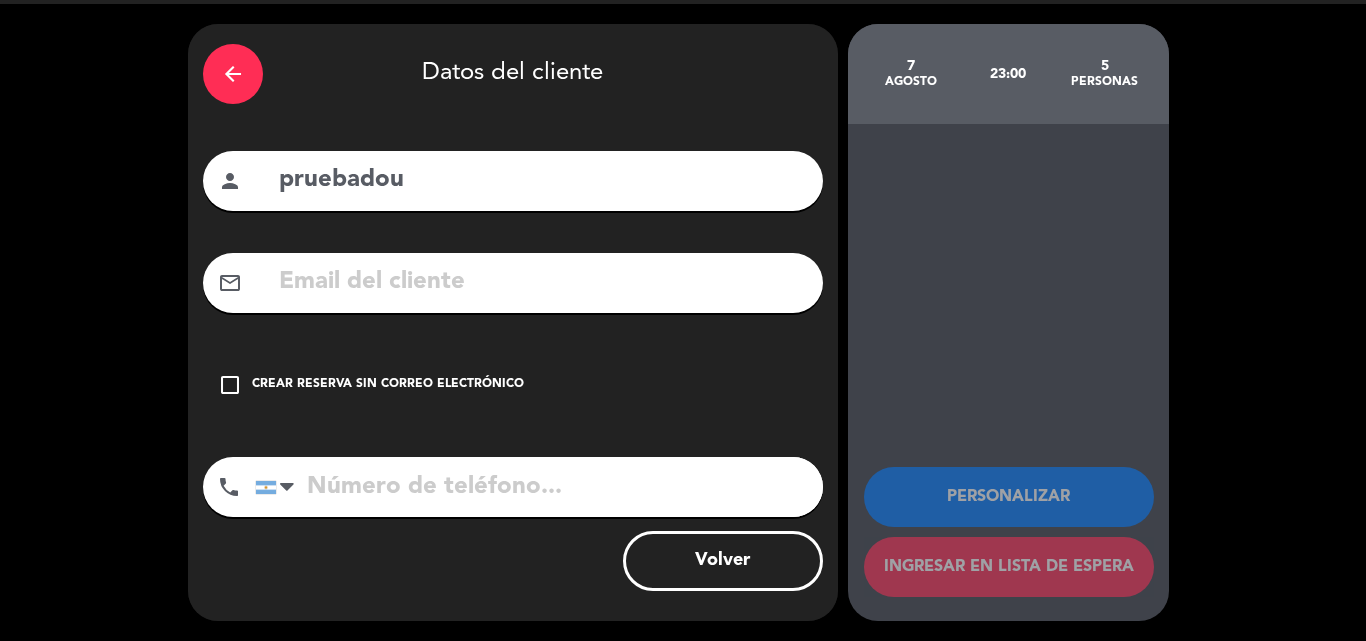 click at bounding box center [539, 487] 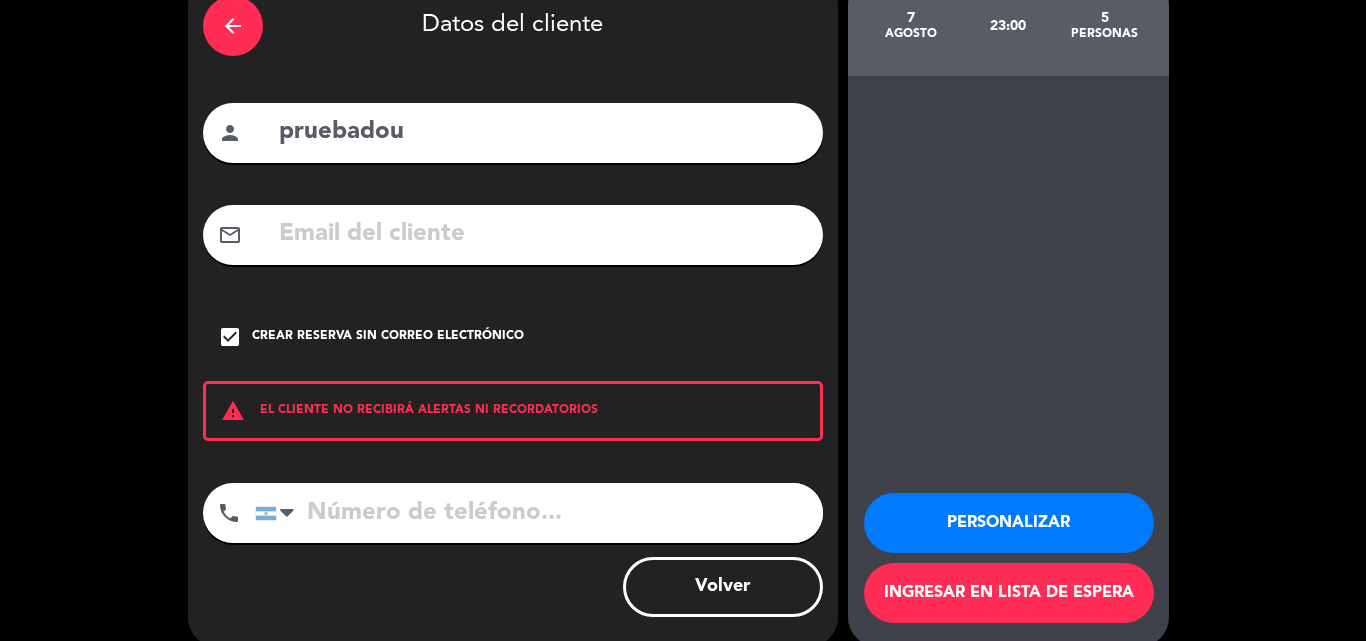 scroll, scrollTop: 130, scrollLeft: 0, axis: vertical 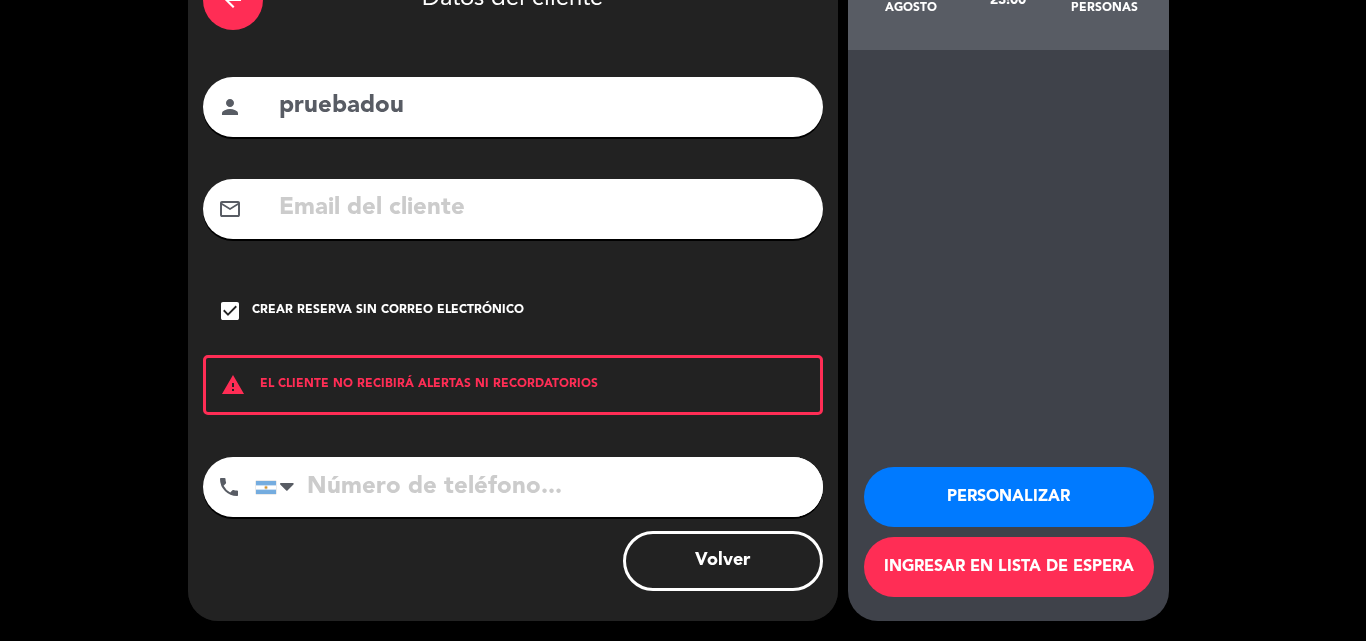 click on "Ingresar en lista de espera" at bounding box center (1009, 567) 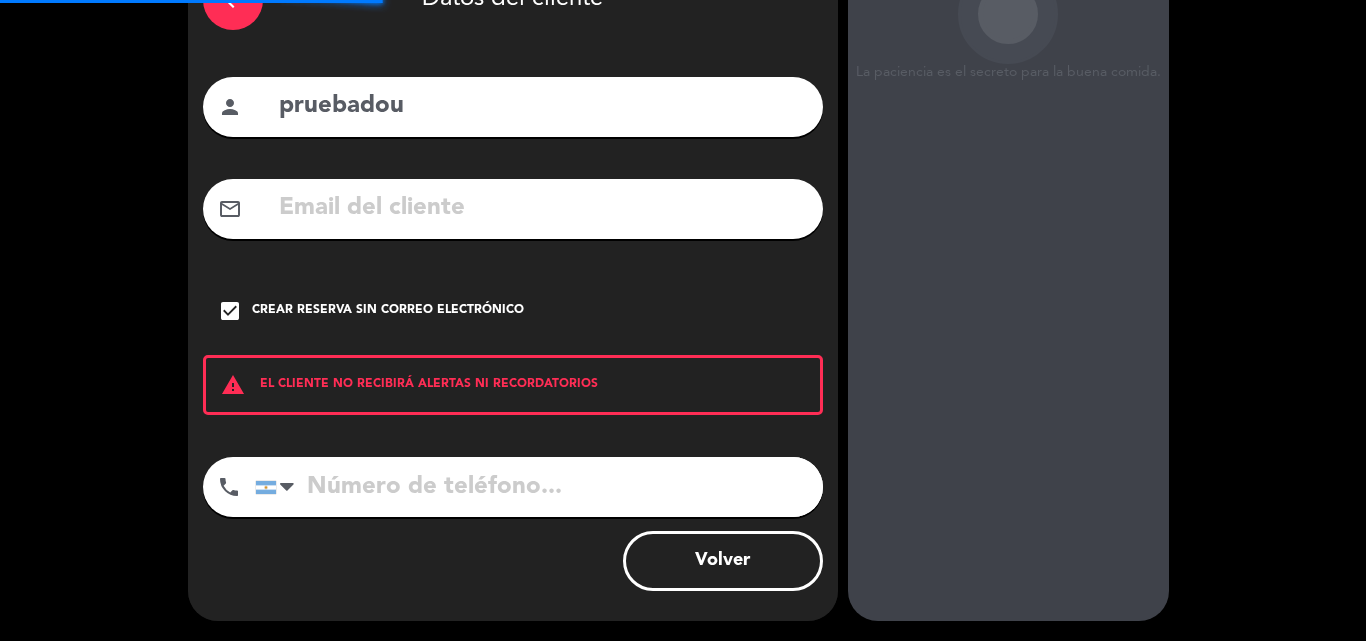 scroll, scrollTop: 0, scrollLeft: 0, axis: both 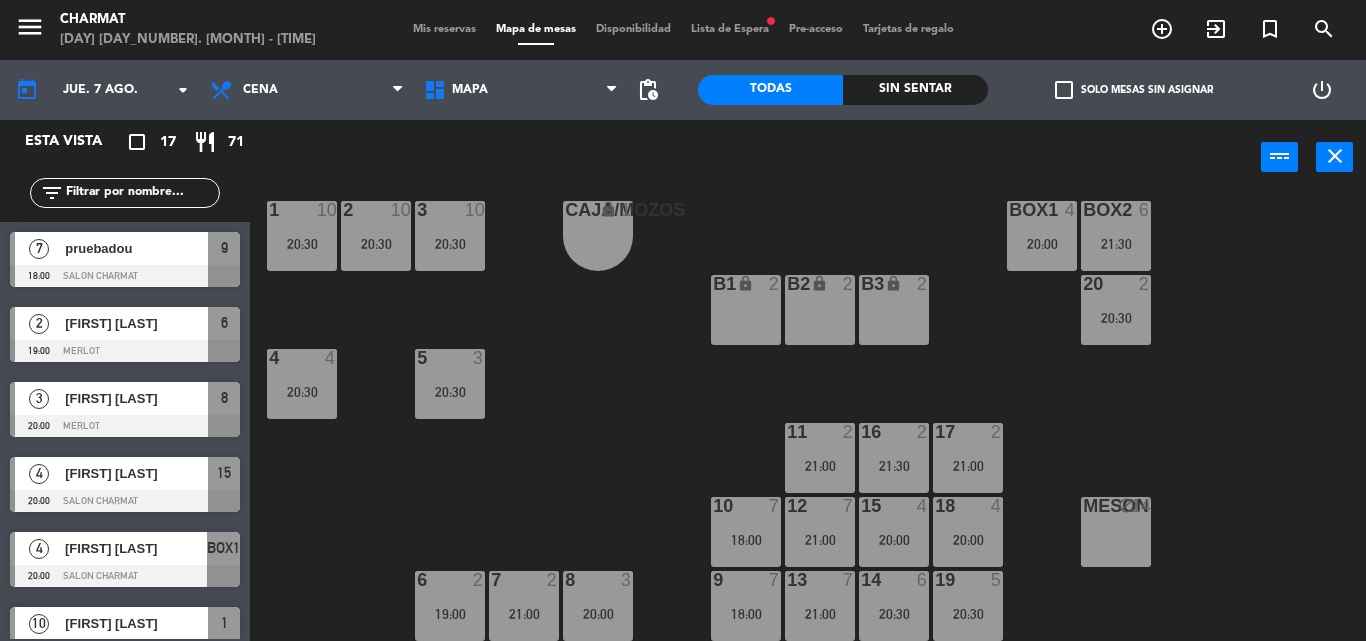 click on "Lista de Espera   fiber_manual_record" at bounding box center [730, 29] 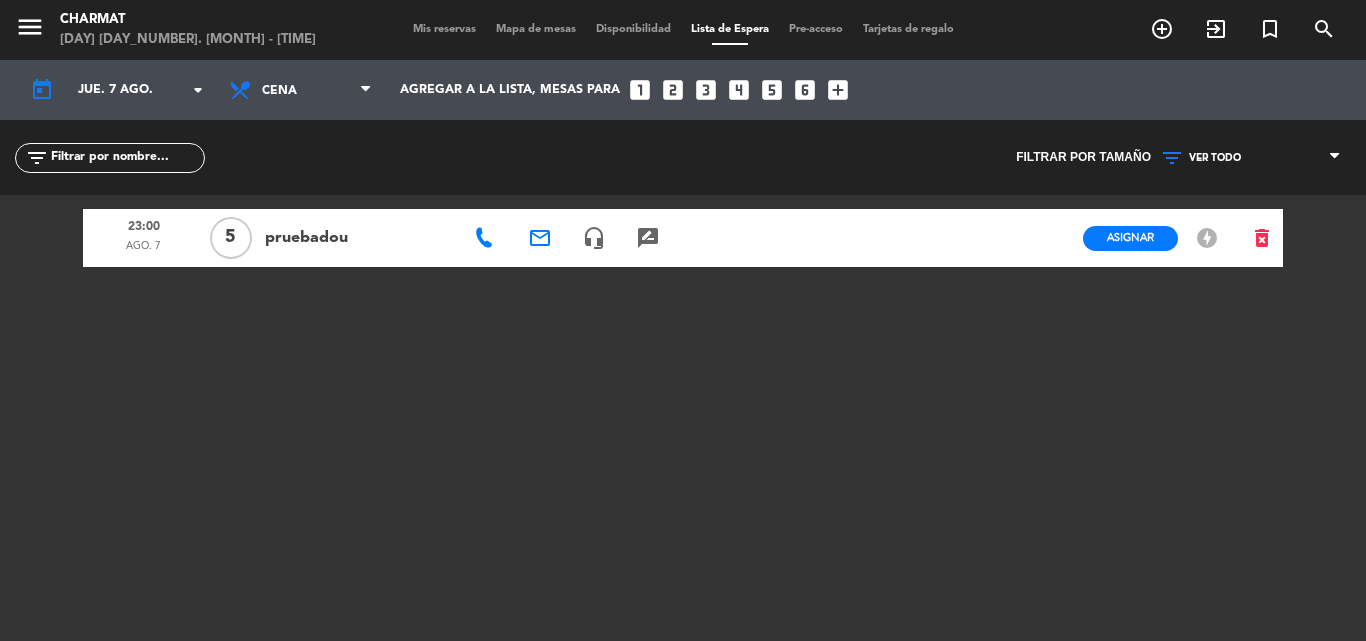 click on "Mapa de mesas" at bounding box center [536, 29] 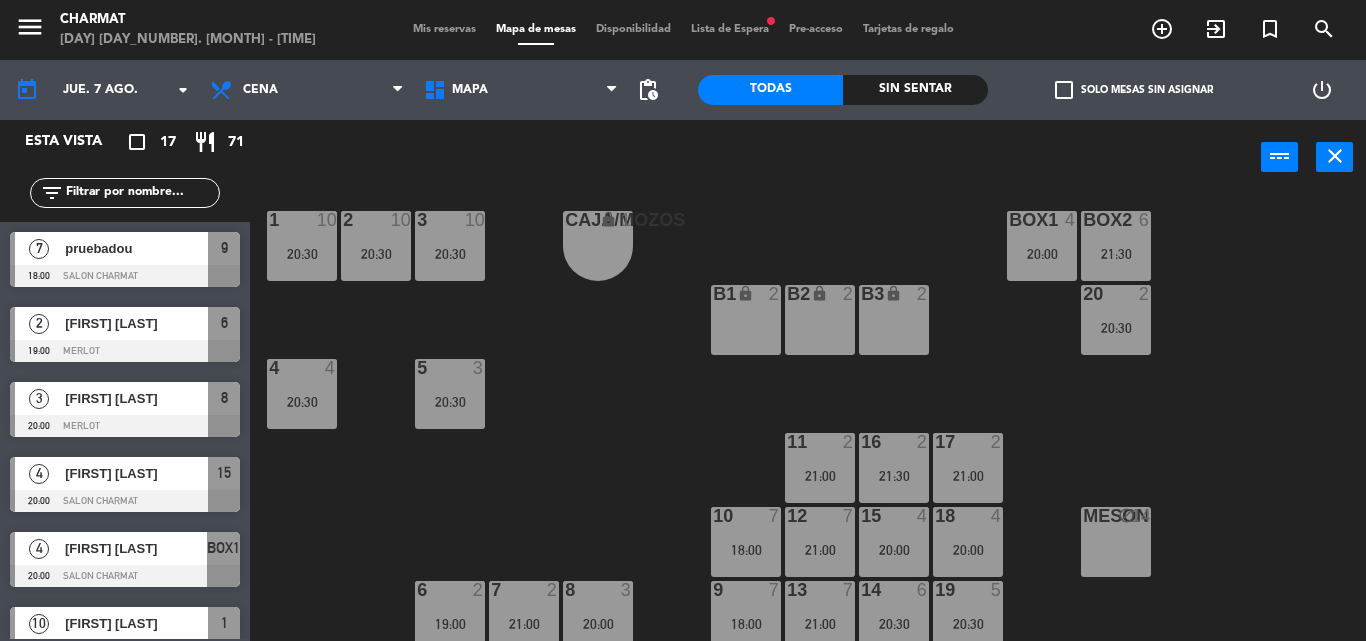 scroll, scrollTop: 29, scrollLeft: 0, axis: vertical 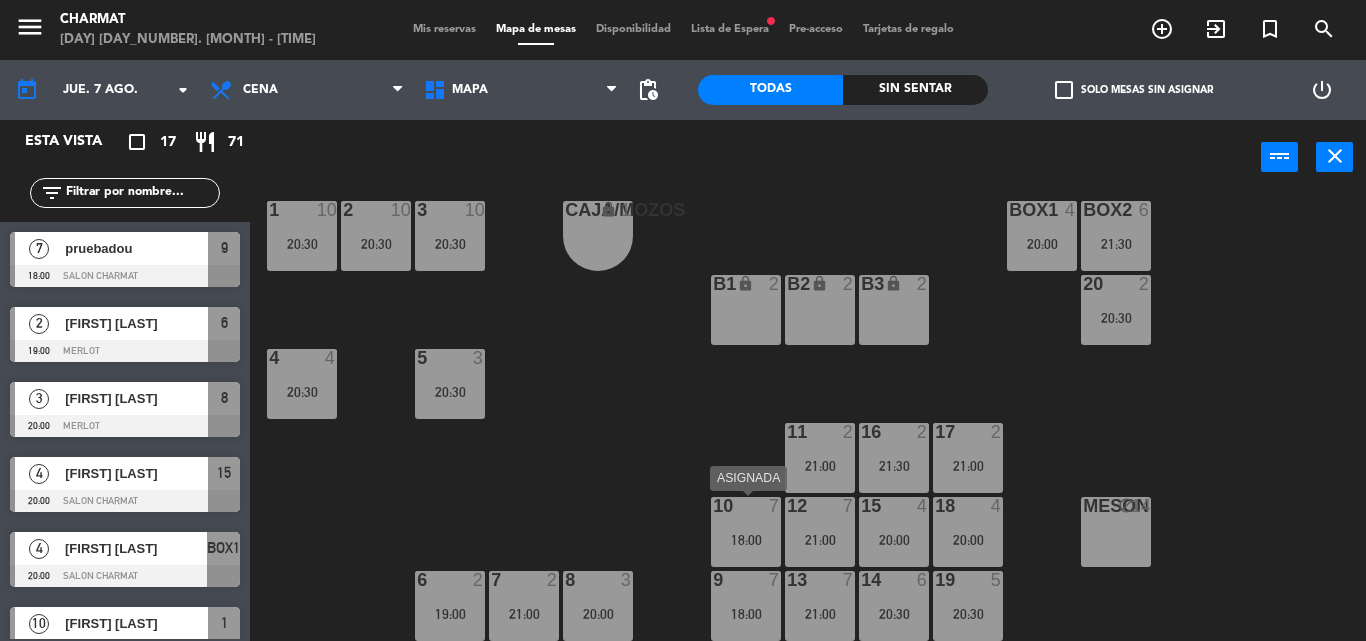 click on "18:00" at bounding box center [746, 540] 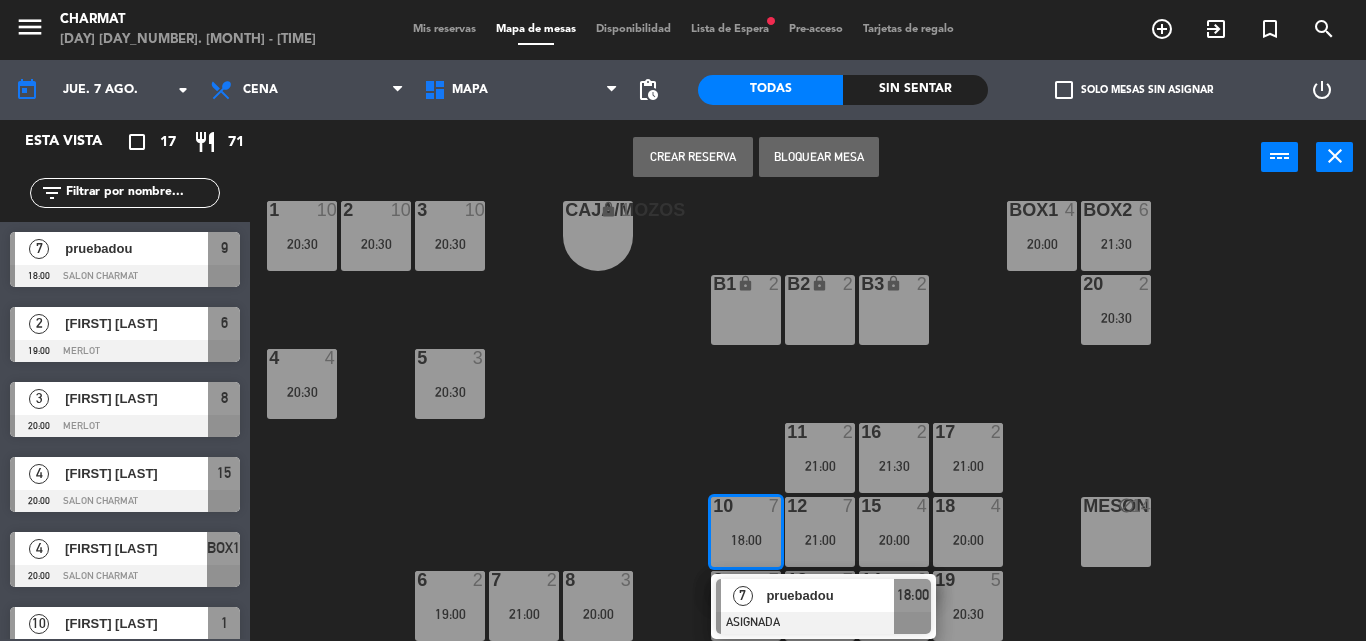 click on "pruebadou" at bounding box center (830, 595) 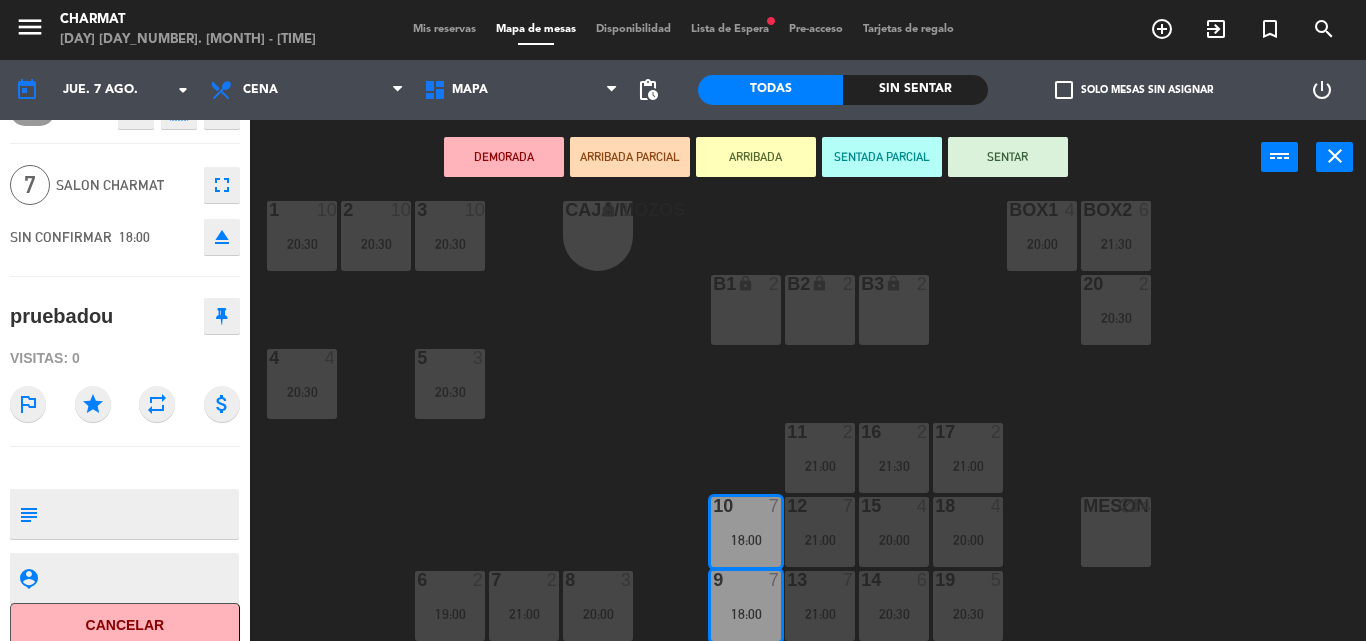 scroll, scrollTop: 54, scrollLeft: 0, axis: vertical 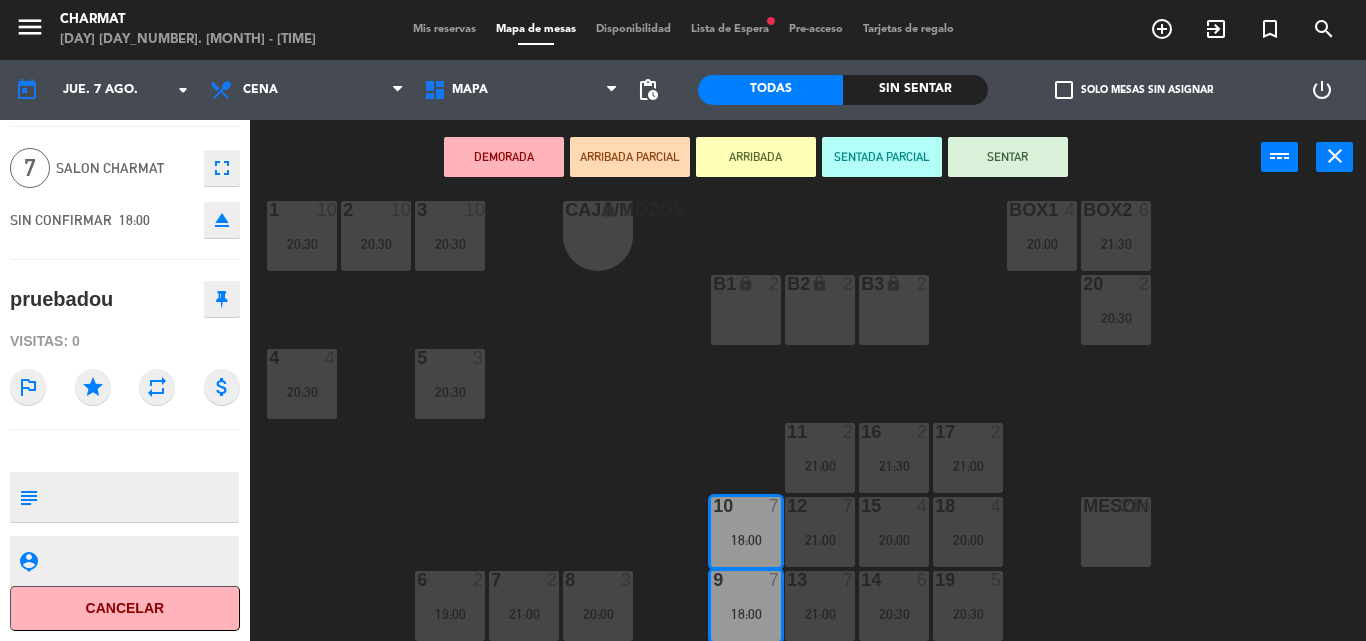 click on "Cancelar" 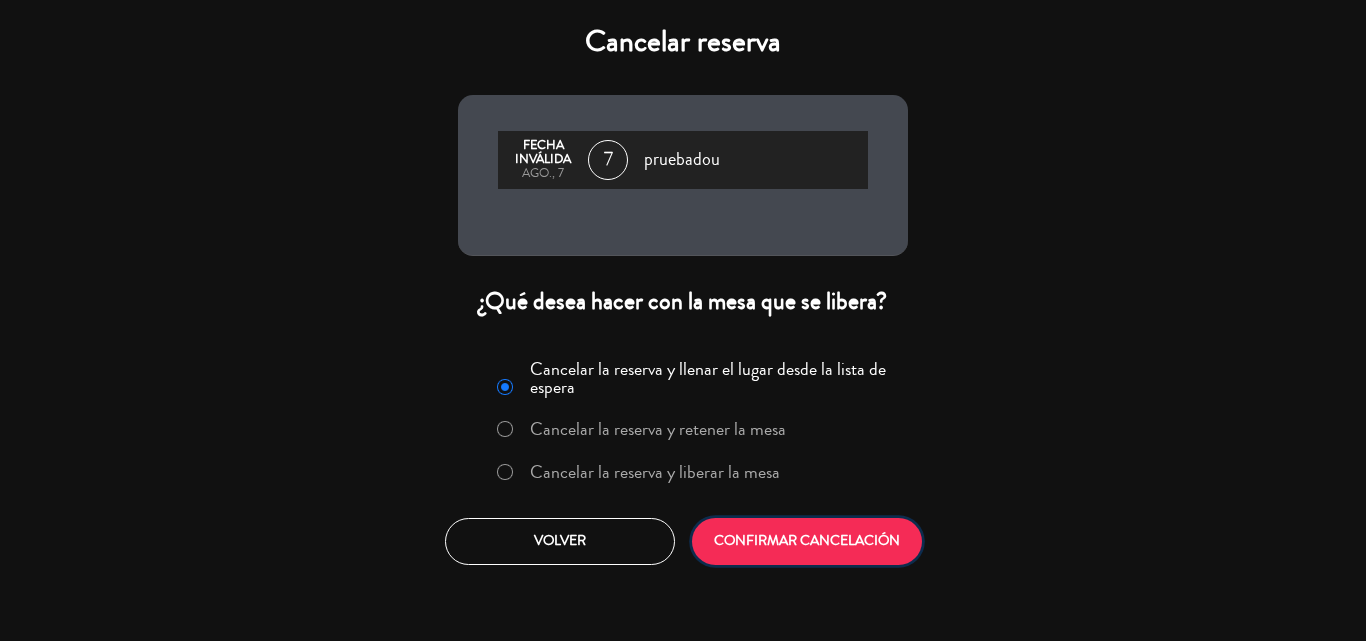 click on "CONFIRMAR CANCELACIÓN" 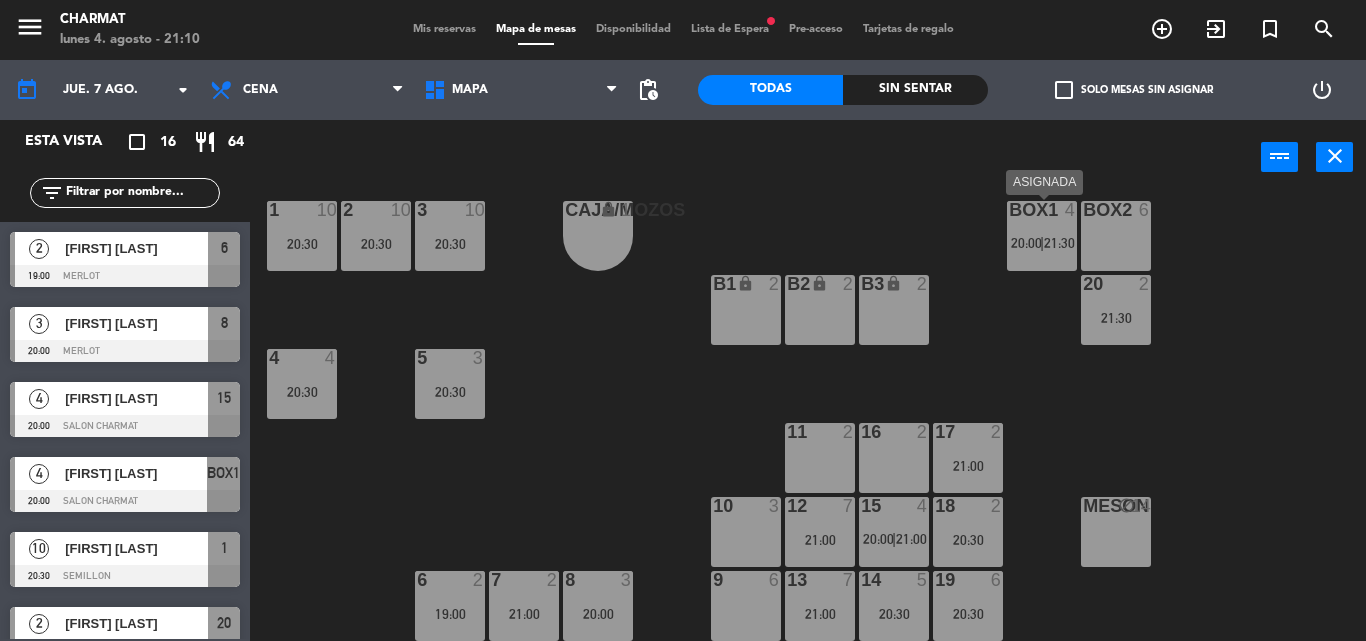 click on "20:00" at bounding box center (1026, 243) 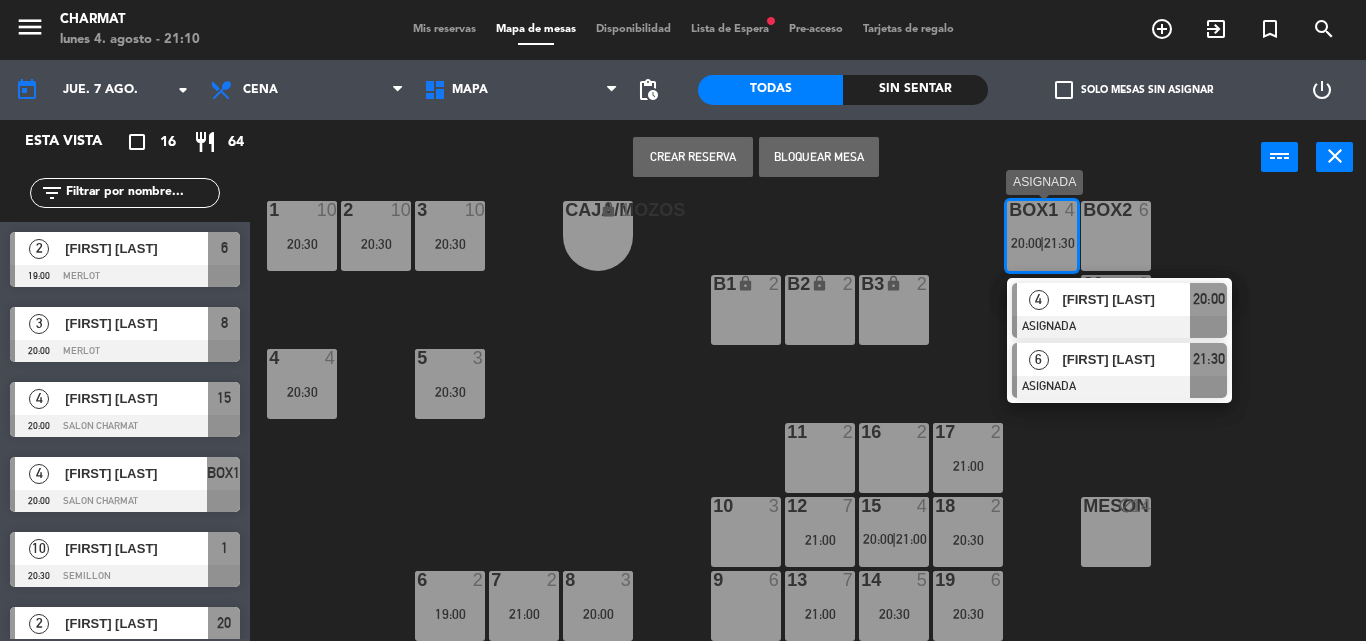 click on "[FIRST] [LAST]" at bounding box center (1126, 359) 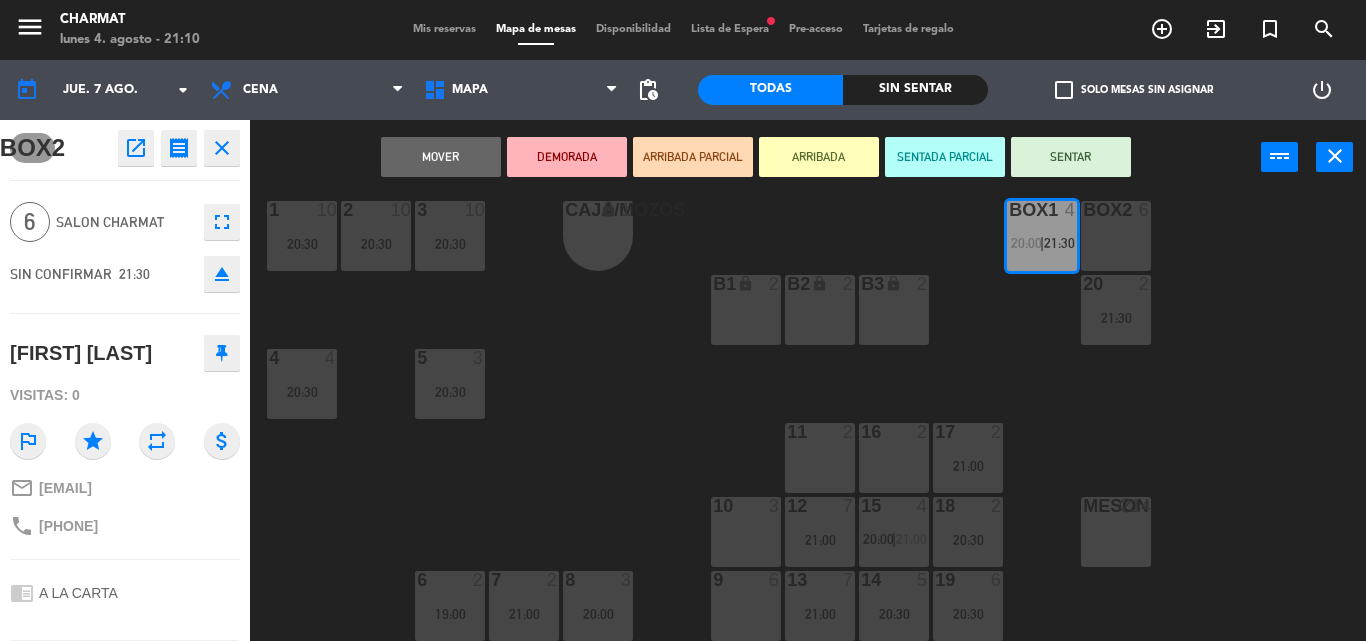 click on "20:00" at bounding box center [1026, 243] 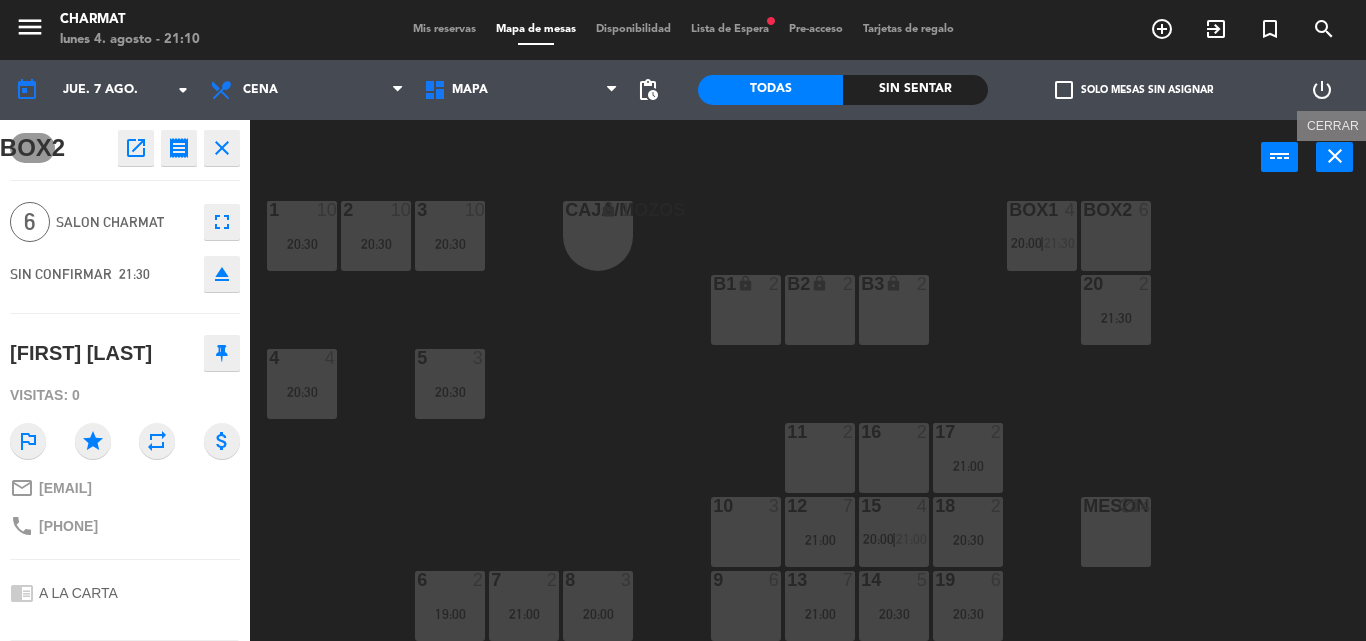 click on "close" at bounding box center [1335, 156] 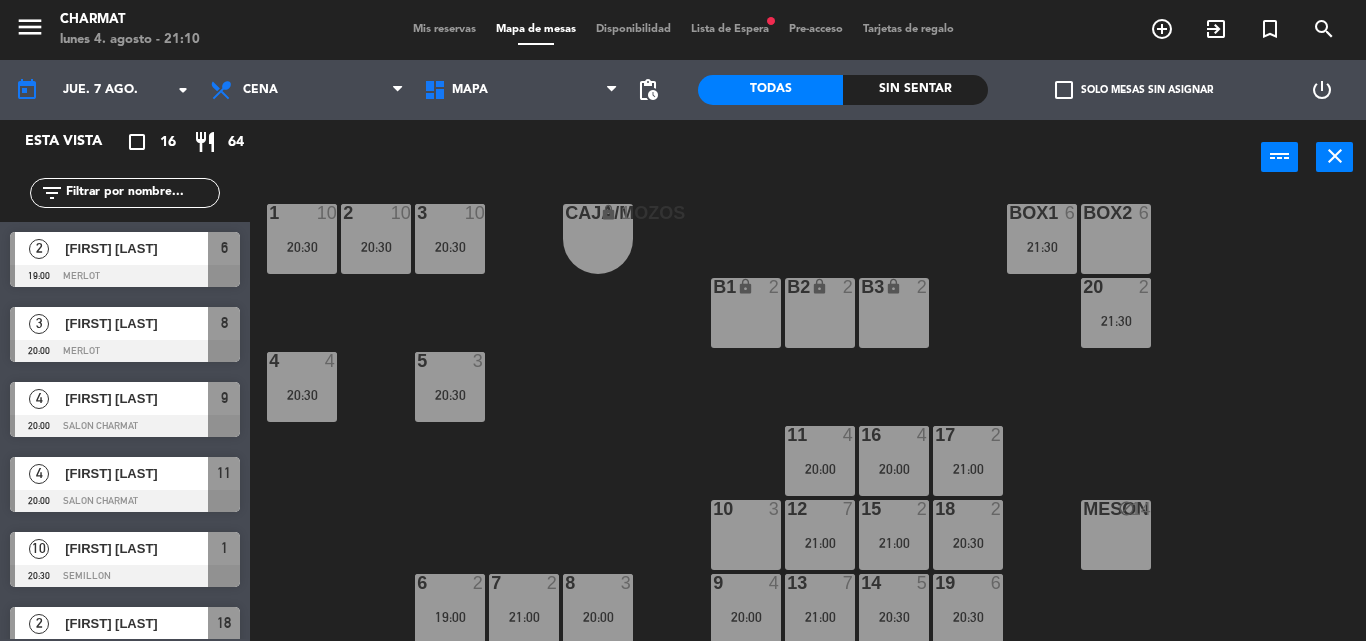 scroll, scrollTop: 29, scrollLeft: 0, axis: vertical 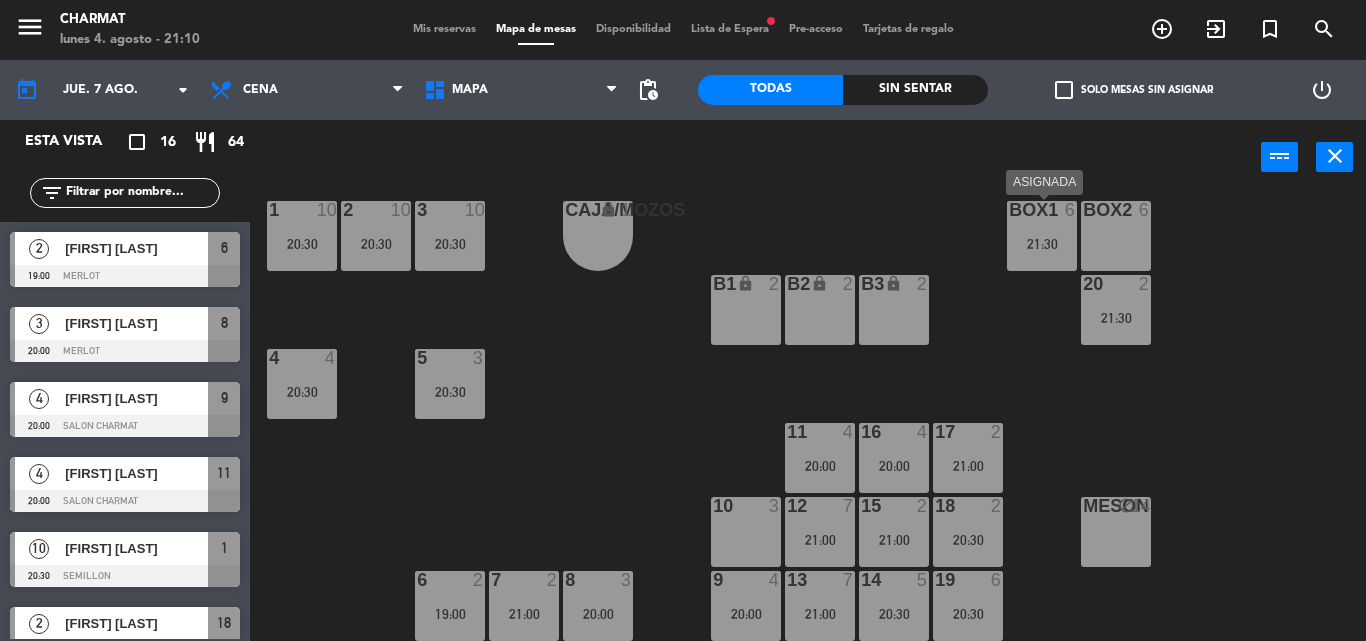 click on "21:30" at bounding box center (1042, 244) 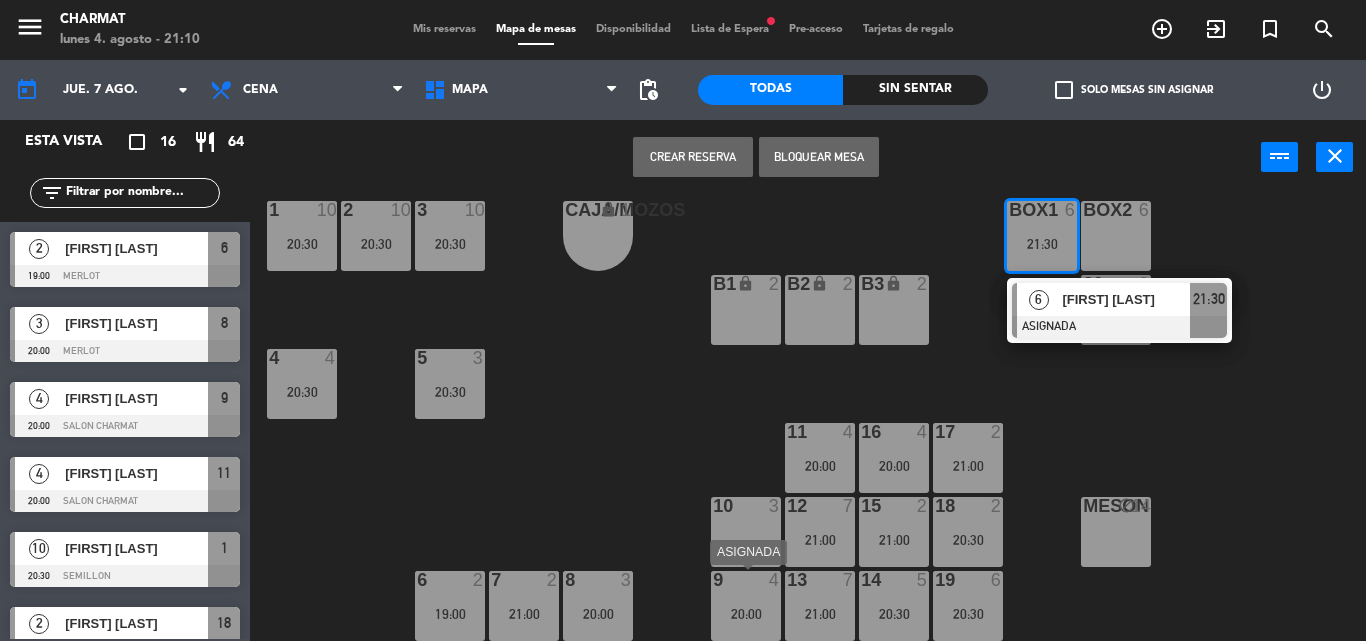 click on "20:00" at bounding box center (746, 614) 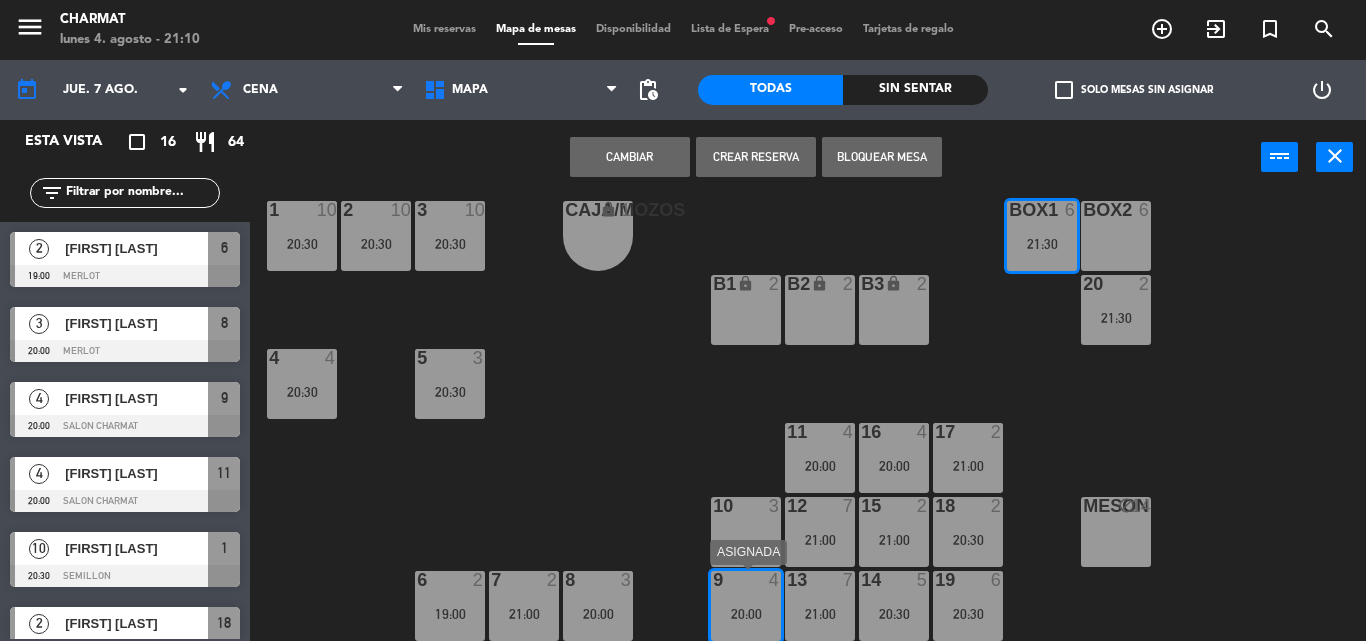 click on "20:00" at bounding box center [746, 614] 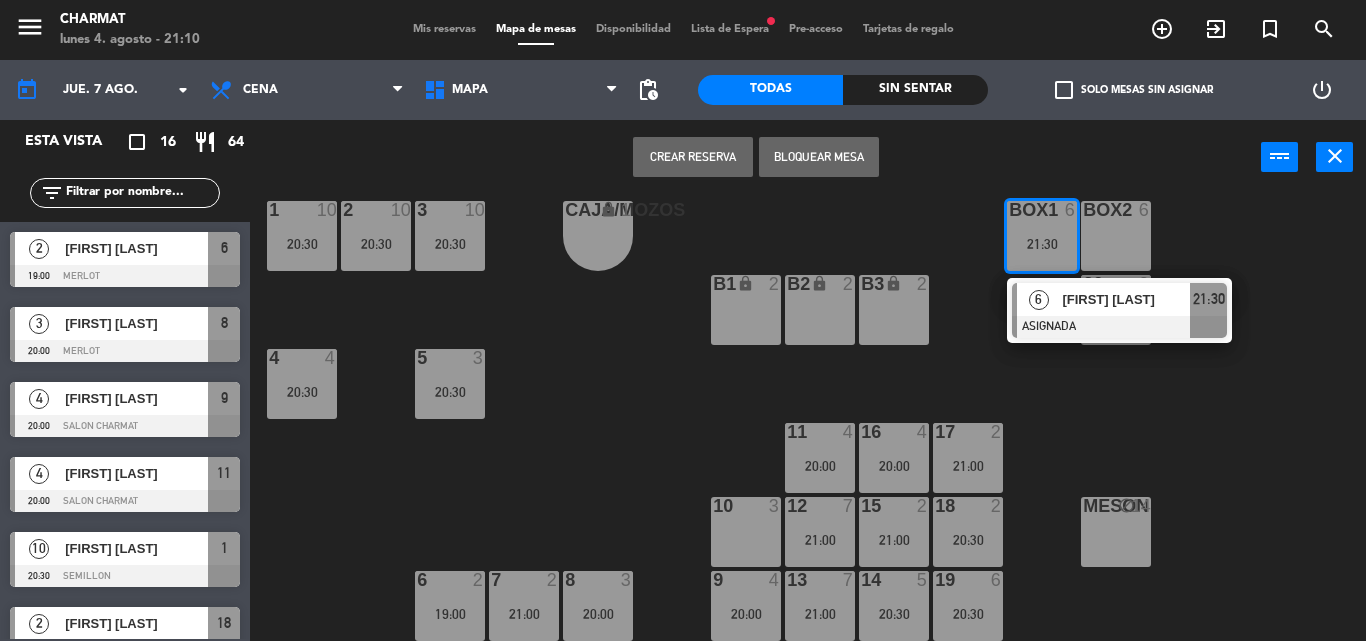 click on "CAJA/MOZOS lock  1  BOX1  6   21:30   6   [FIRST] [LAST]   ASIGNADA  21:30 BOX2  6  1  10   20:30  2  10   20:30  3  10   20:30  20  2   21:30  B1 lock  2  B2 lock  2  B3 lock  2  4  4   20:30  5  3   20:30  11  4   20:00  16  4   20:00  17  2   21:00  10  3  12  7   21:00  15  2   21:00  18  2   20:30  MESON block  14  9  4   20:00  13  7   21:00  14  5   20:30  19  6   20:30  6  2   19:00  7  2   21:00  8  3   20:00" 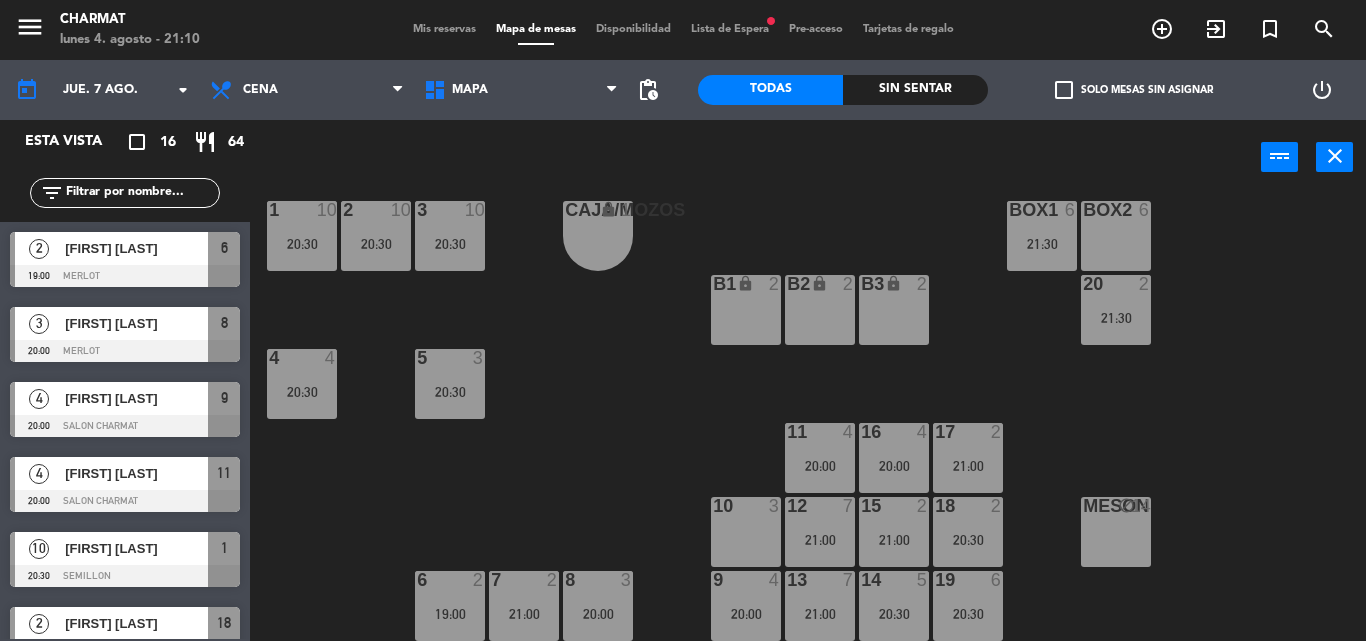 click on "Mis reservas   Mapa de mesas   Disponibilidad   Lista de Espera   fiber_manual_record   Pre-acceso   Tarjetas de regalo" at bounding box center [683, 30] 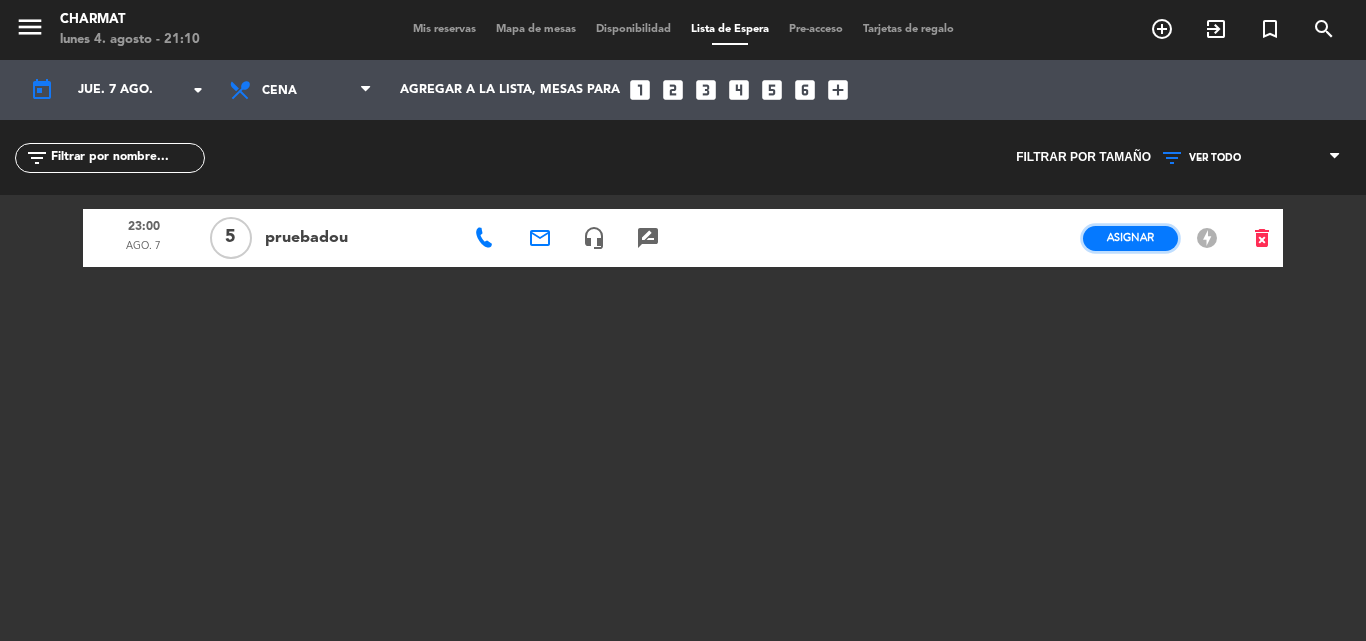 click on "Asignar" 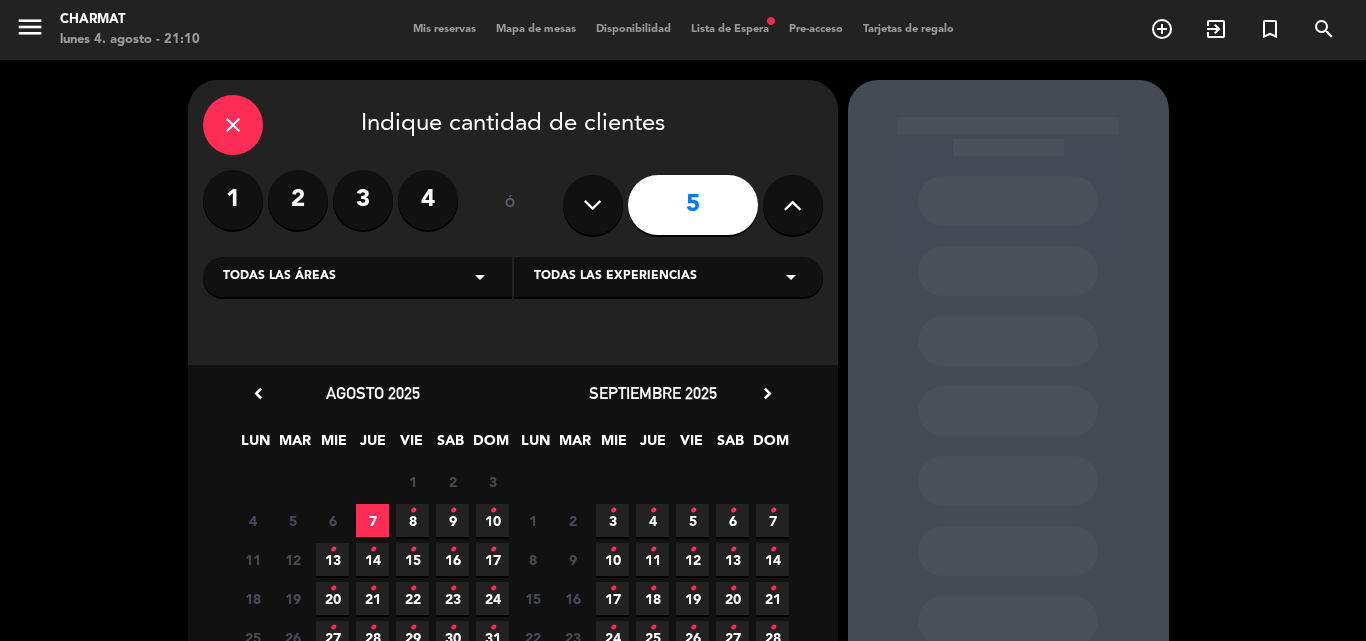 click on "7" at bounding box center (372, 520) 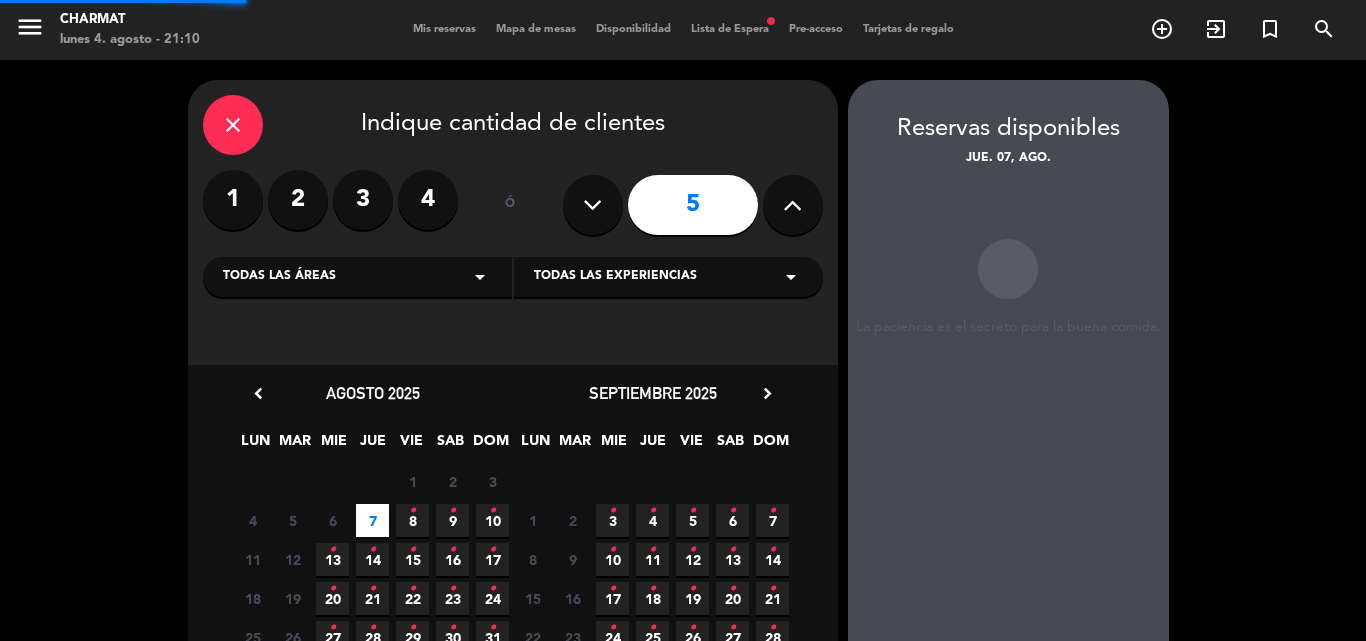 scroll, scrollTop: 80, scrollLeft: 0, axis: vertical 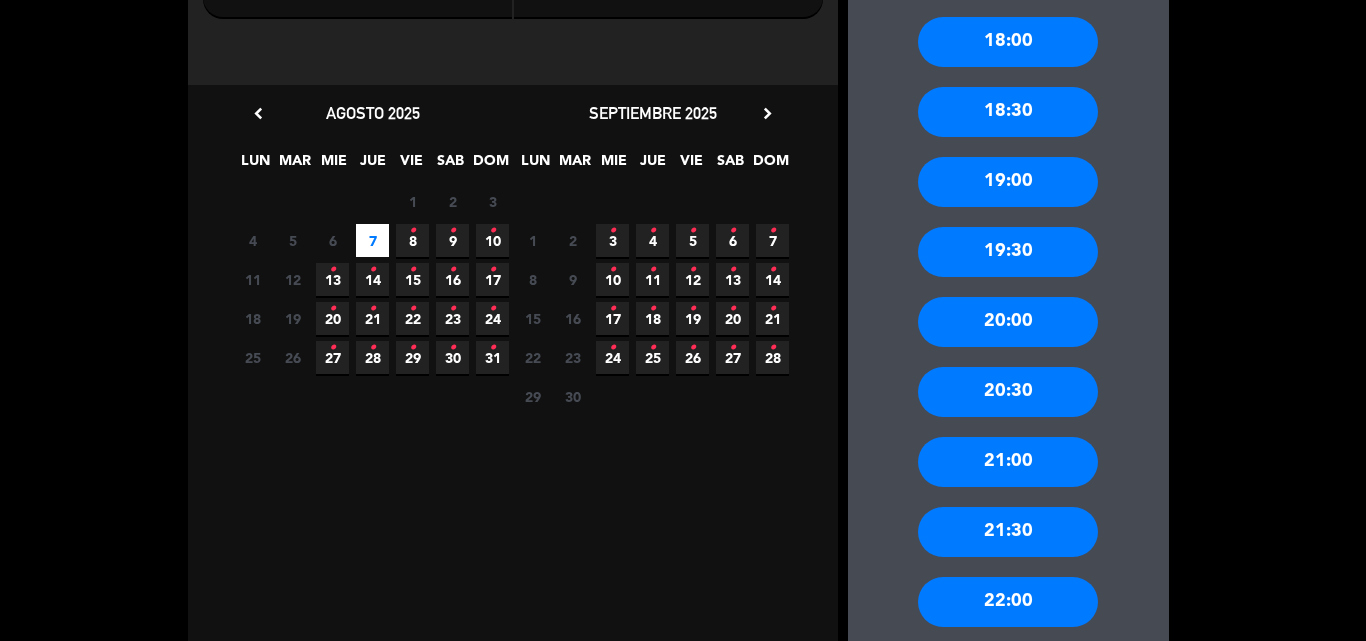 click on "20:00" at bounding box center (1008, 322) 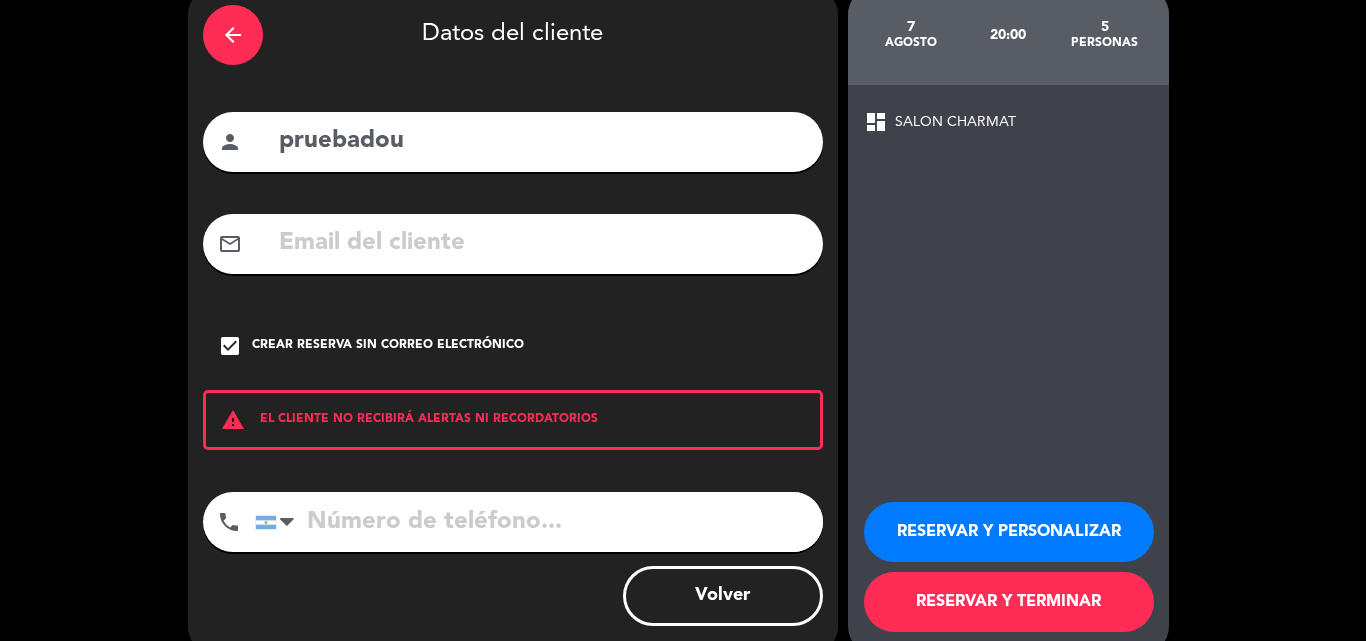 scroll, scrollTop: 130, scrollLeft: 0, axis: vertical 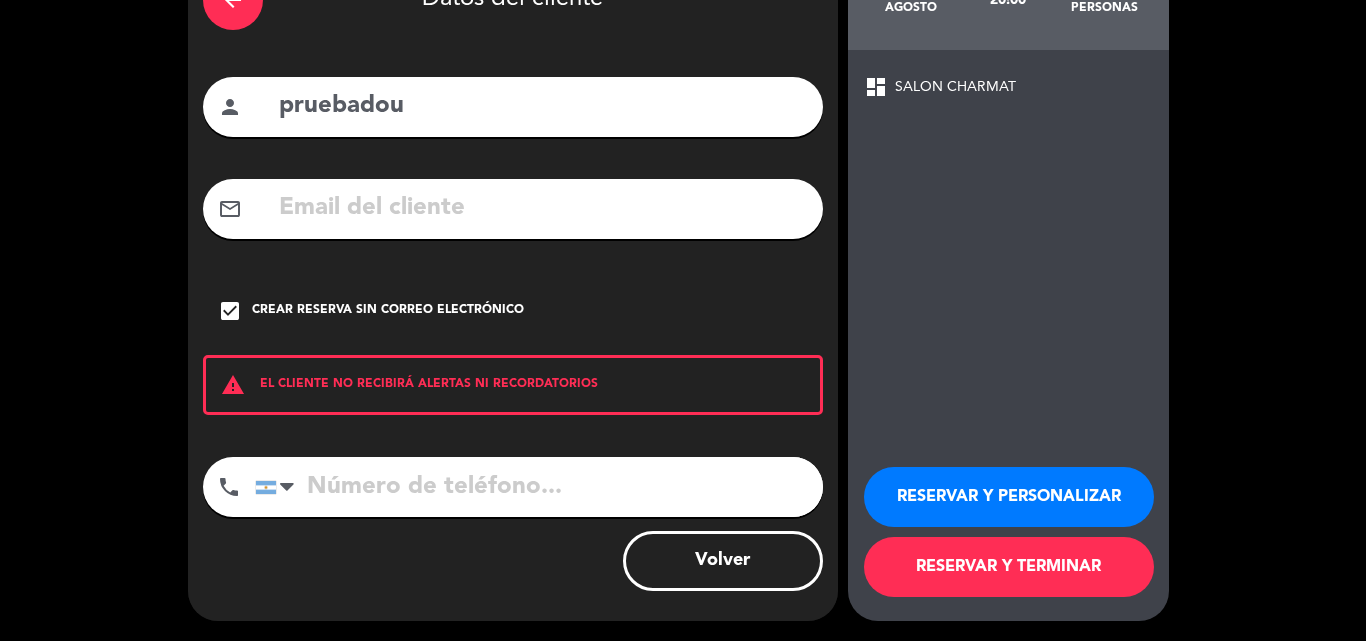click on "RESERVAR Y TERMINAR" at bounding box center [1009, 567] 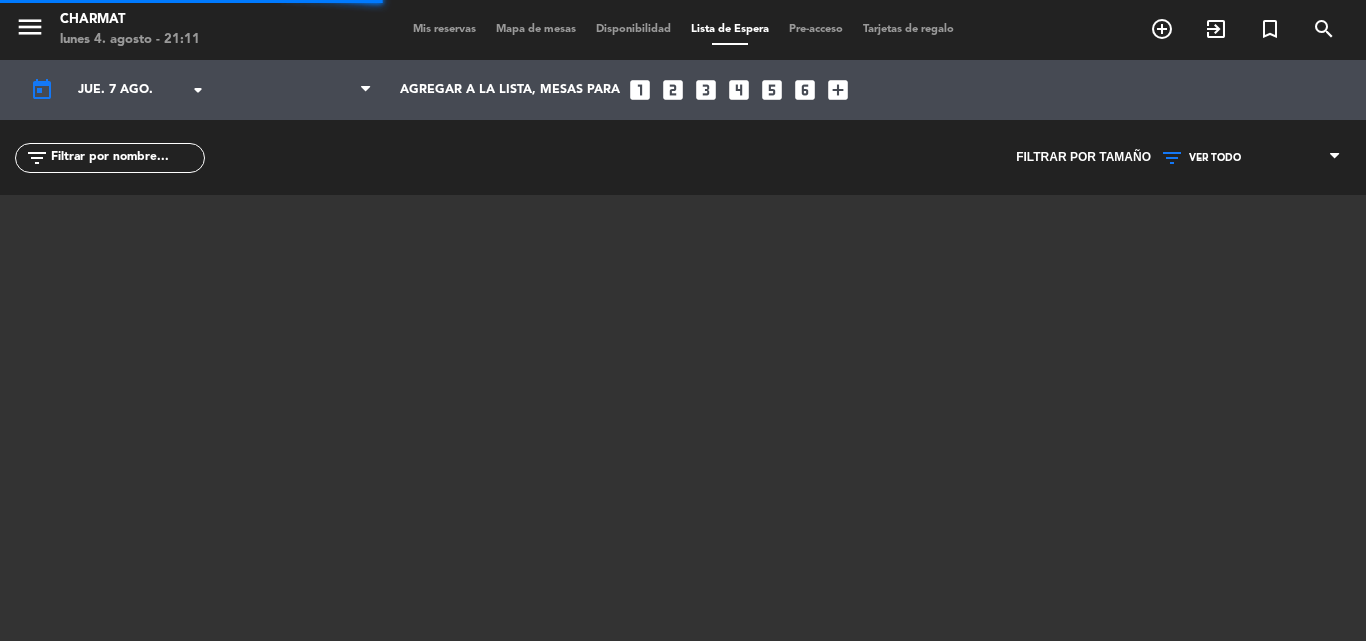 scroll, scrollTop: 0, scrollLeft: 0, axis: both 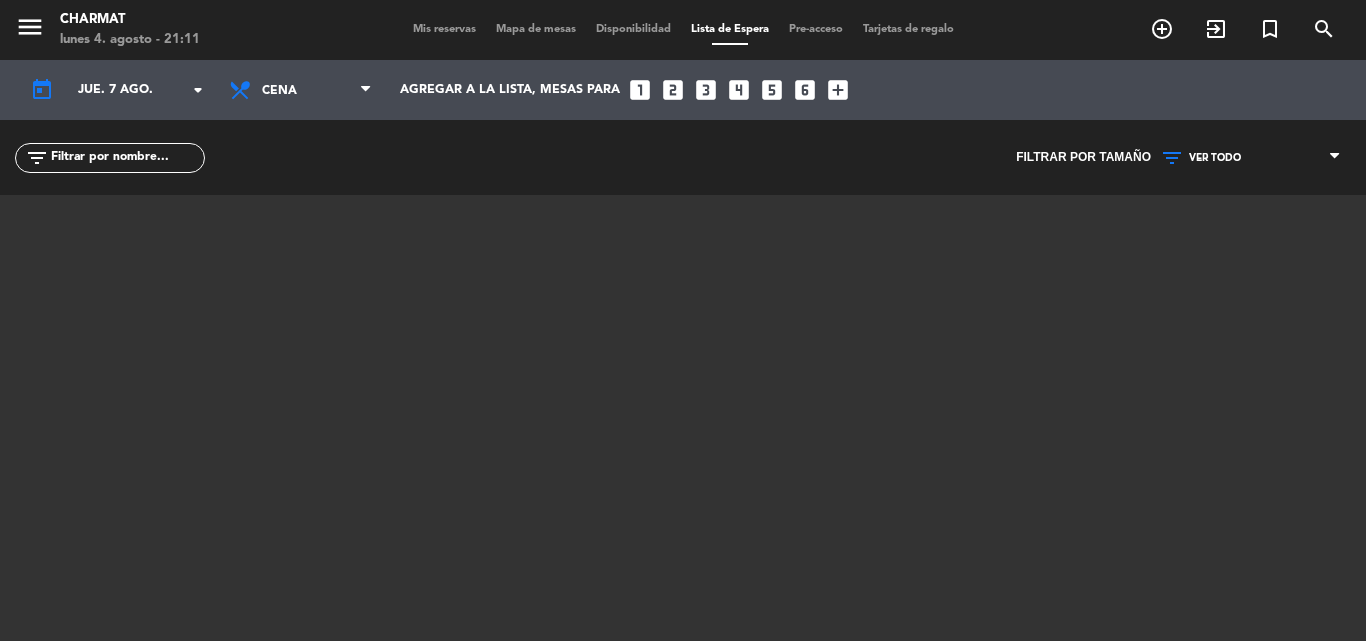 click on "Mapa de mesas" at bounding box center (536, 29) 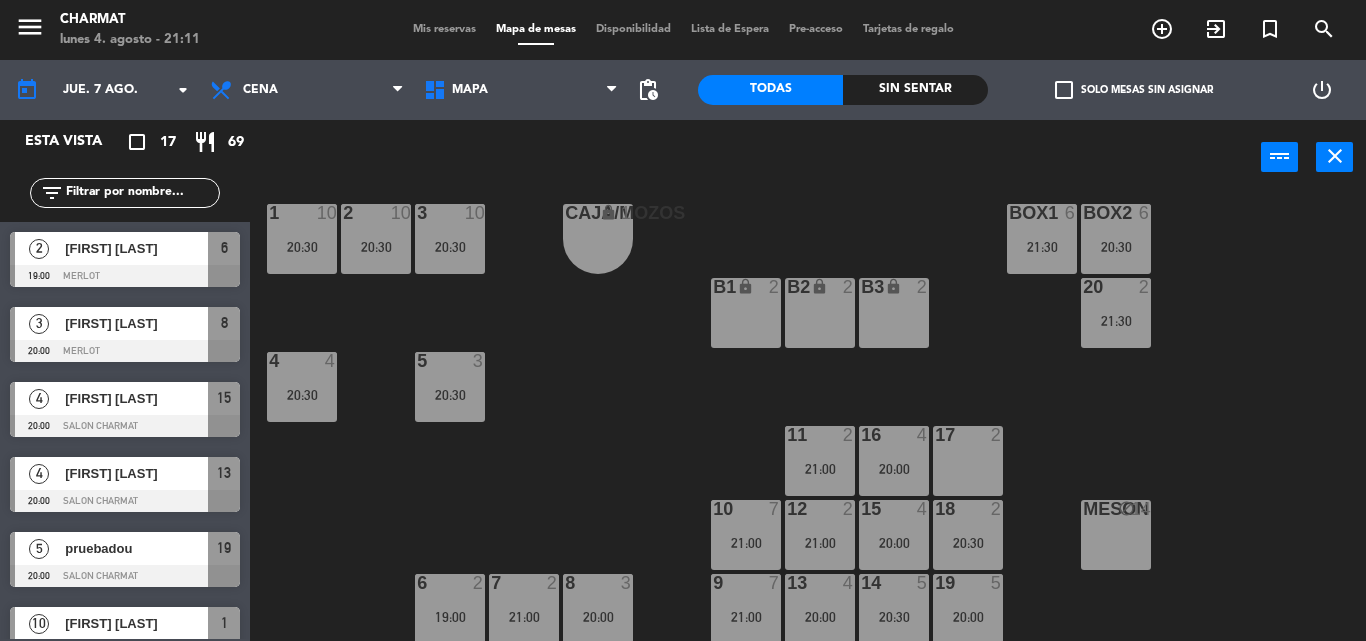 scroll, scrollTop: 29, scrollLeft: 0, axis: vertical 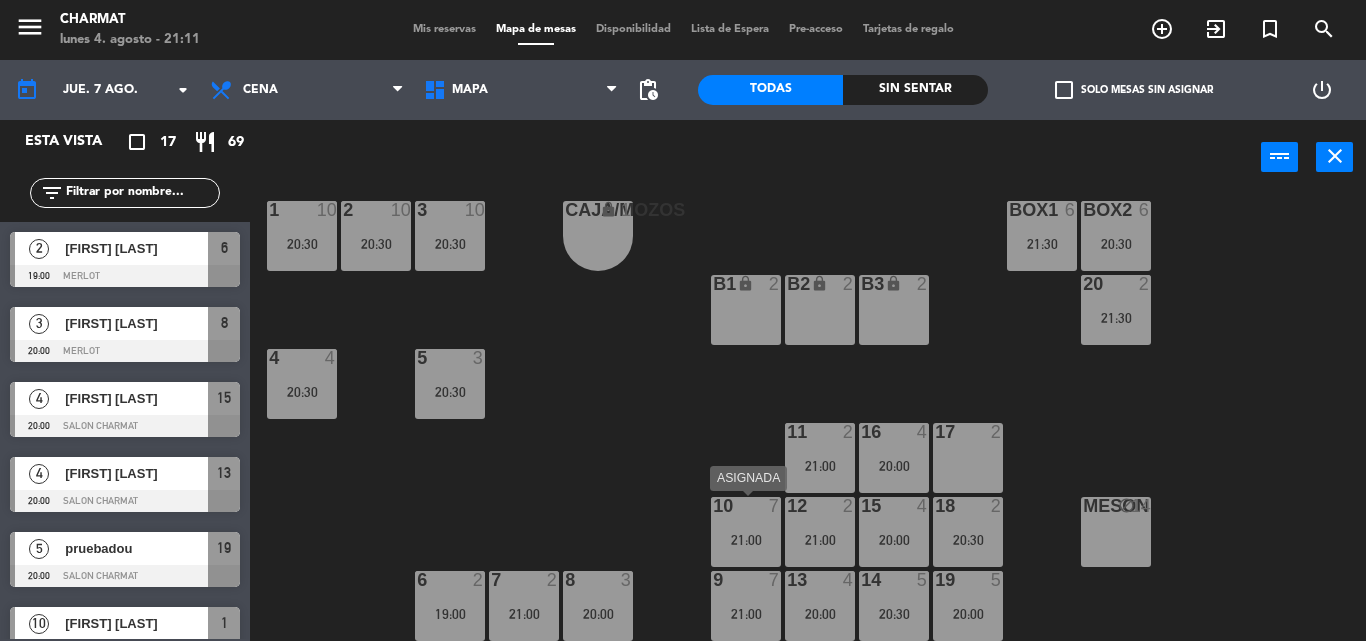 click on "21:00" at bounding box center [746, 540] 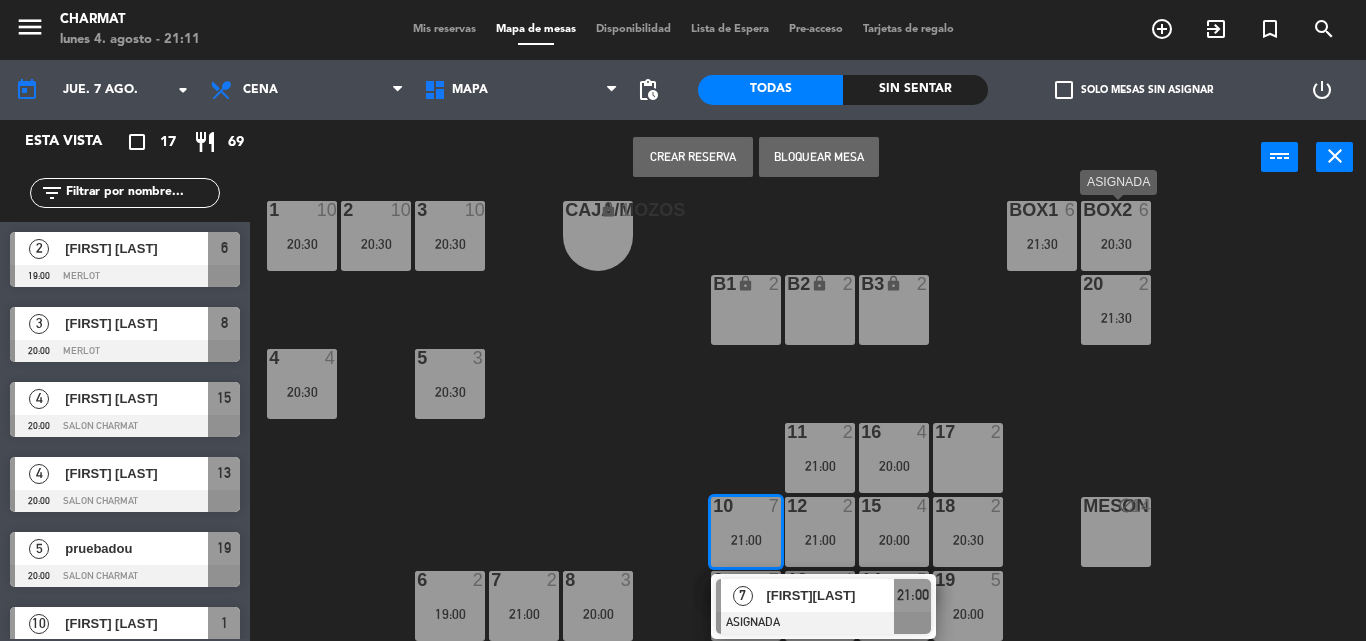 click on "20:30" at bounding box center (1116, 244) 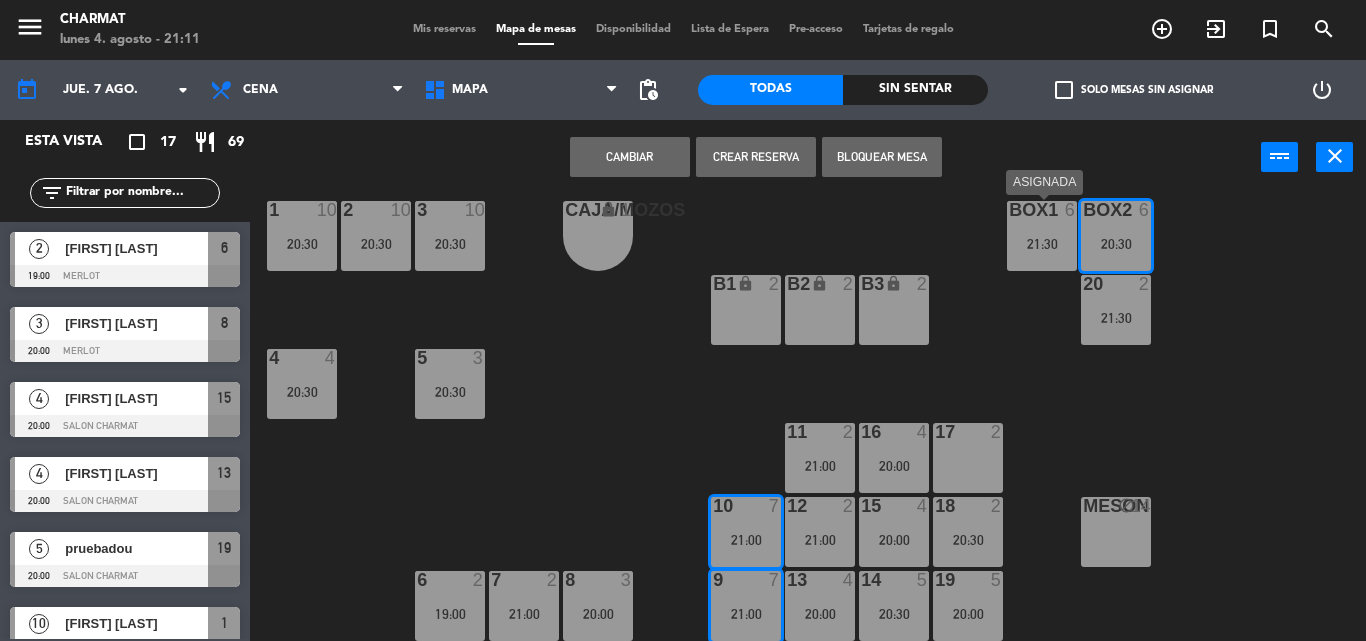 click on "BOX1  6   21:30" at bounding box center [1042, 236] 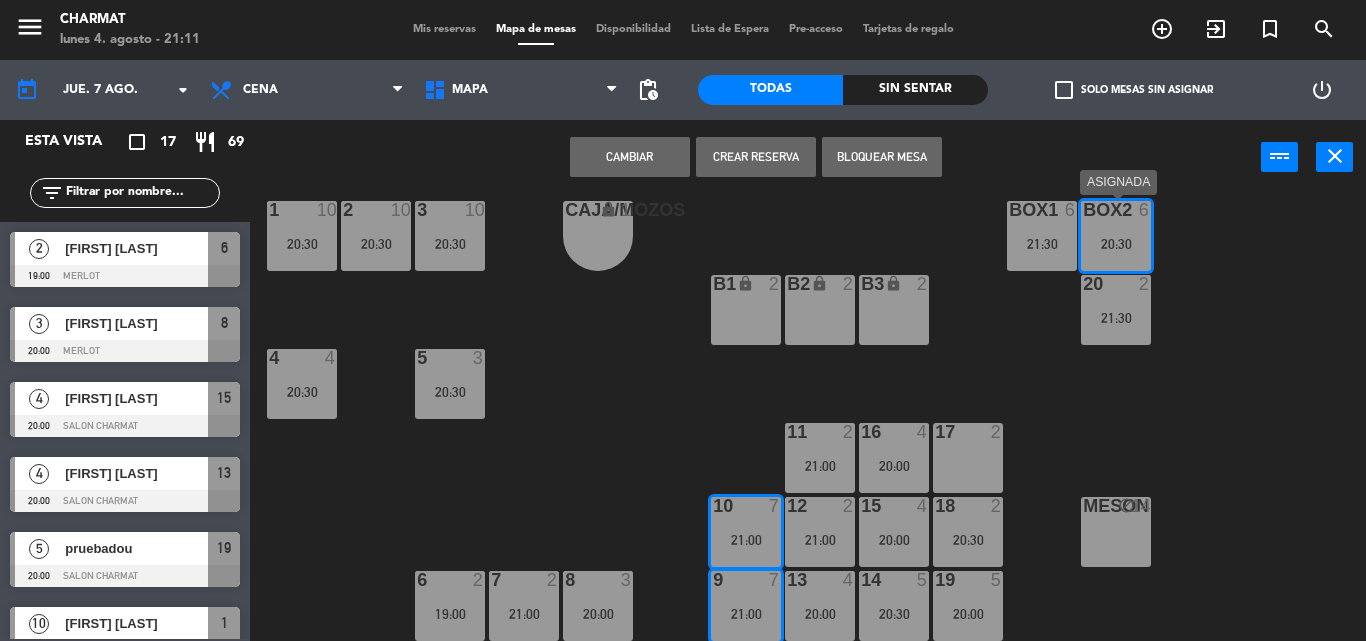 click on "BOX2  6   20:30" at bounding box center (1116, 236) 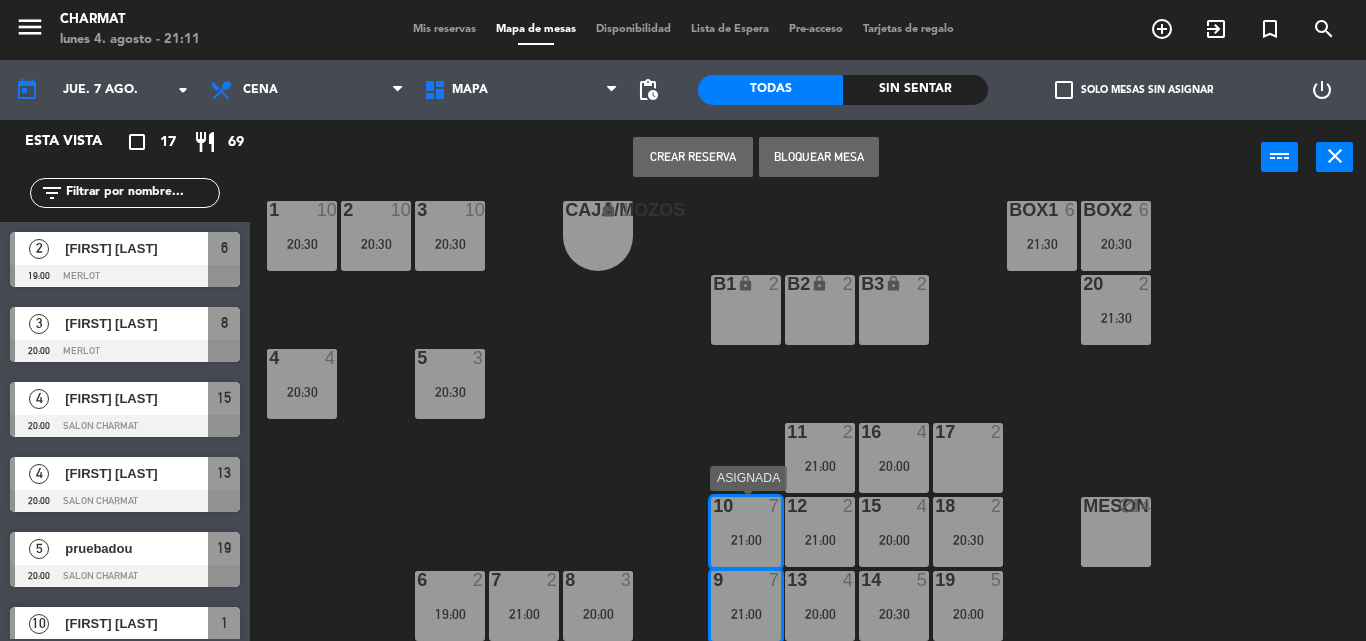 click on "10  7   21:00" at bounding box center [746, 532] 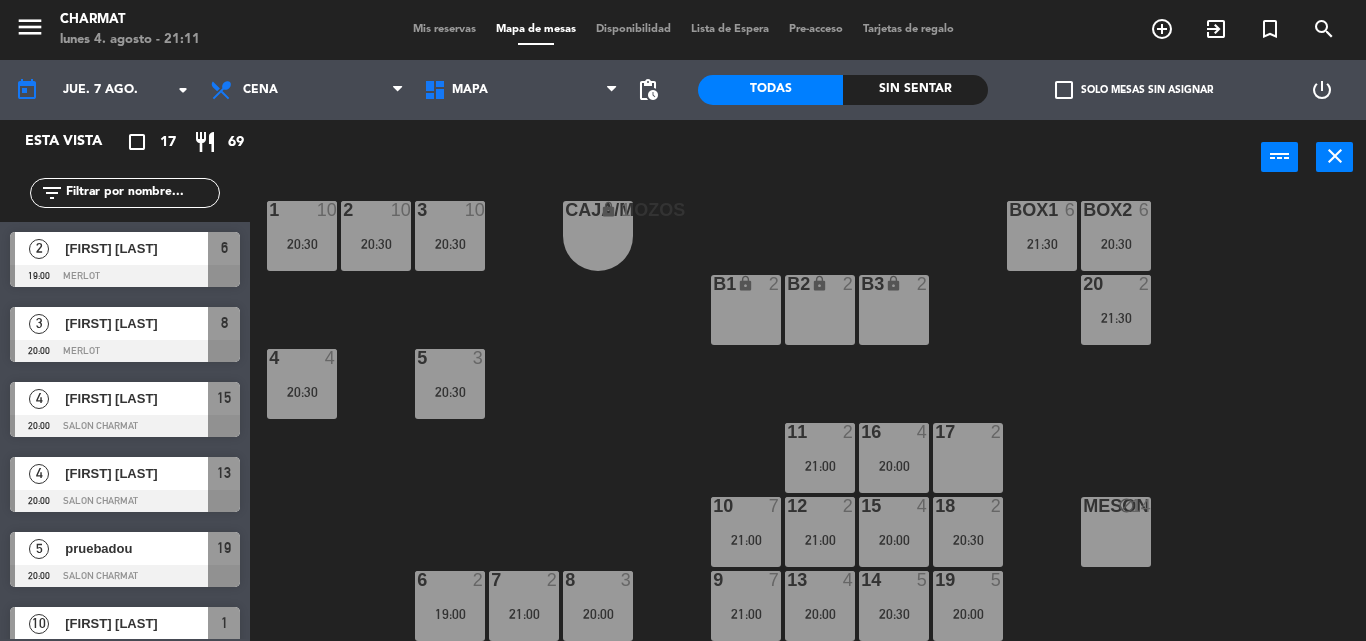 click at bounding box center [745, 580] 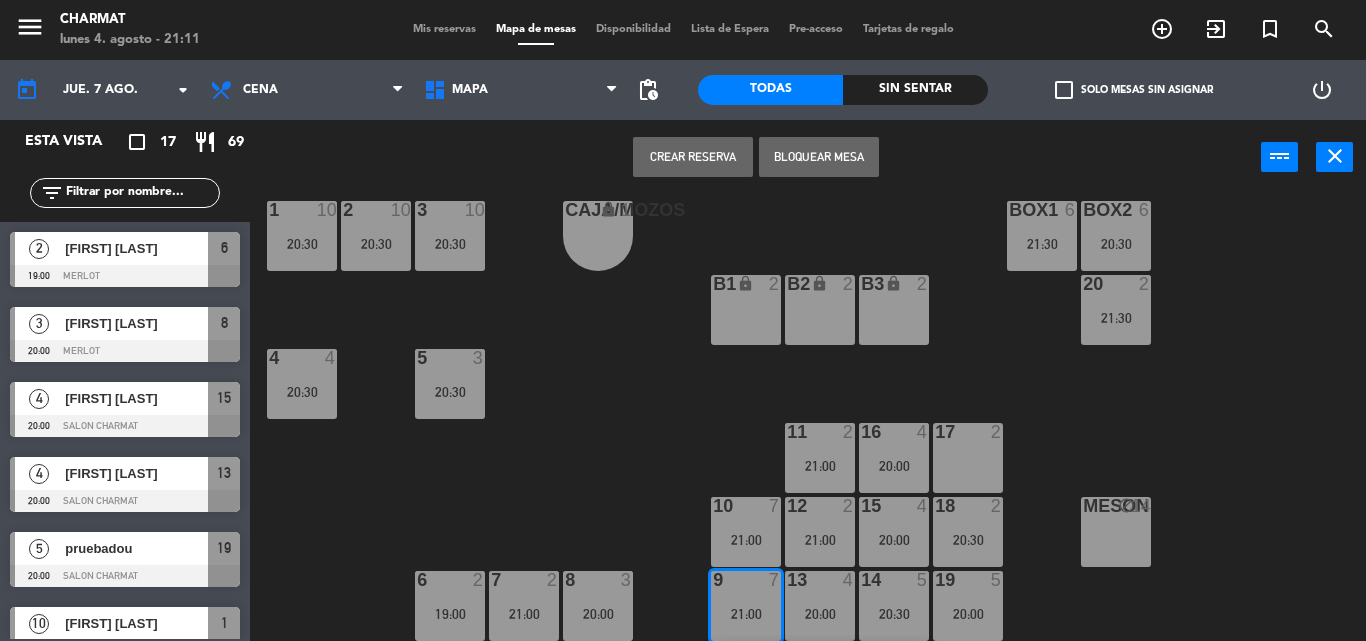 click at bounding box center (745, 580) 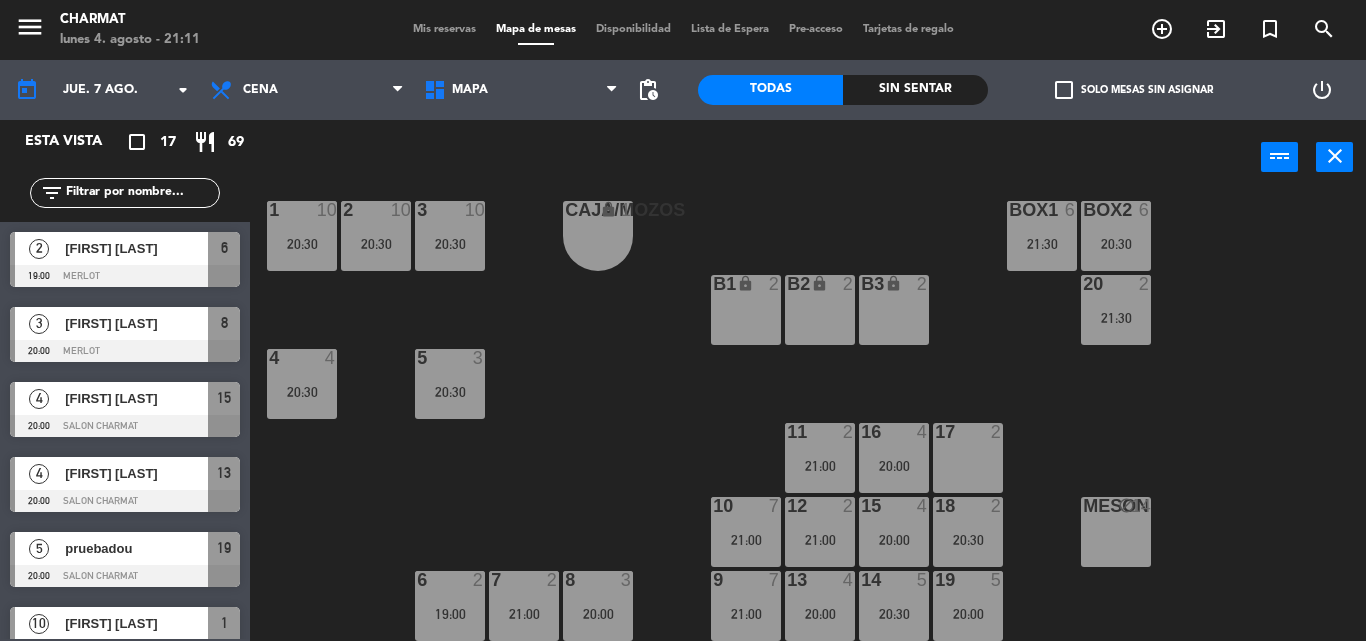 click on "20:30" at bounding box center (1116, 244) 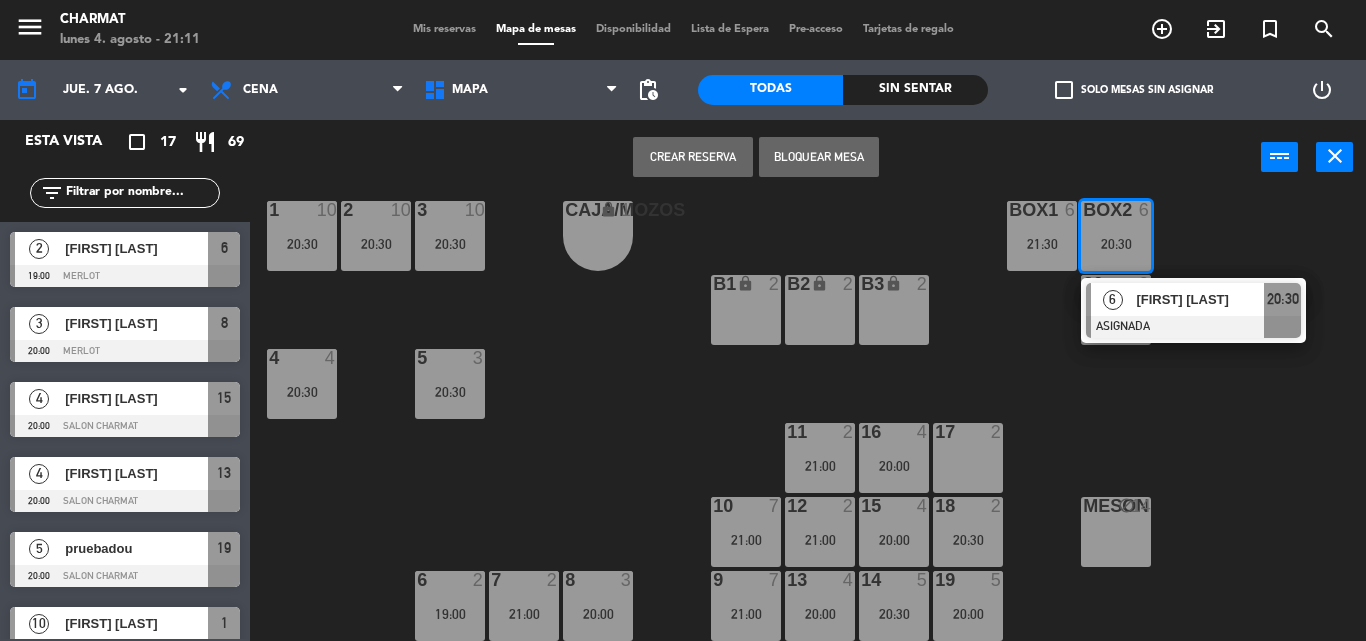 click on "20:30" at bounding box center [1116, 244] 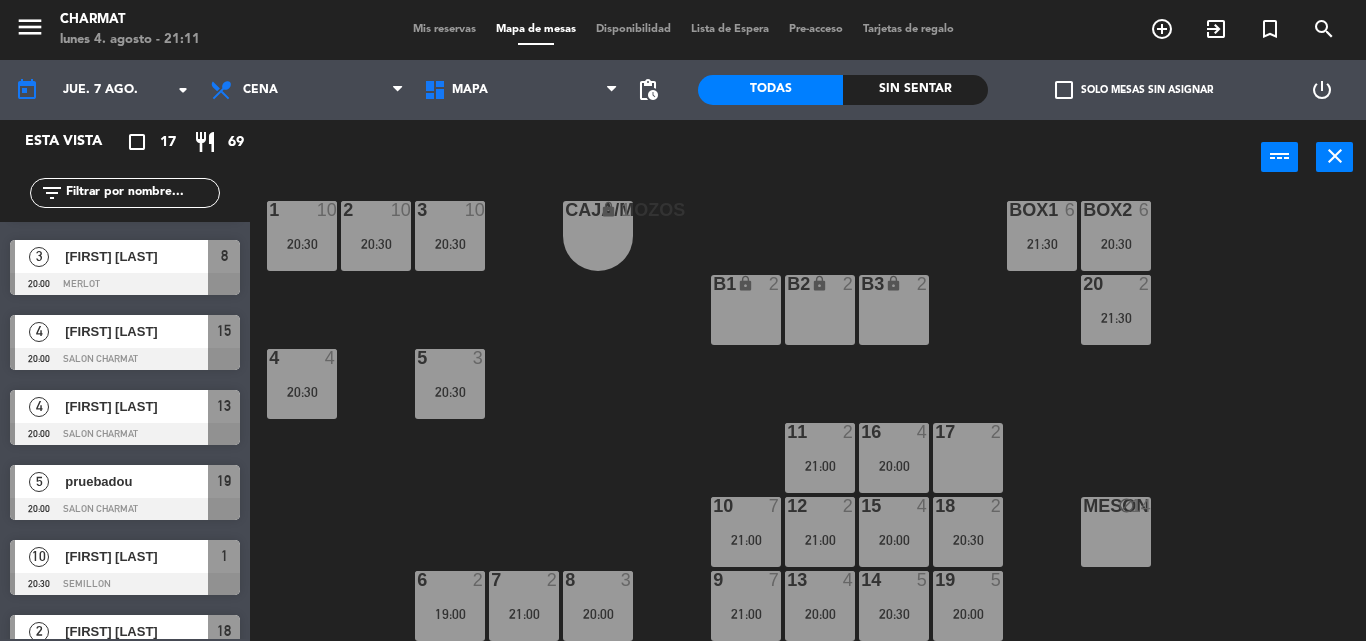 scroll, scrollTop: 100, scrollLeft: 0, axis: vertical 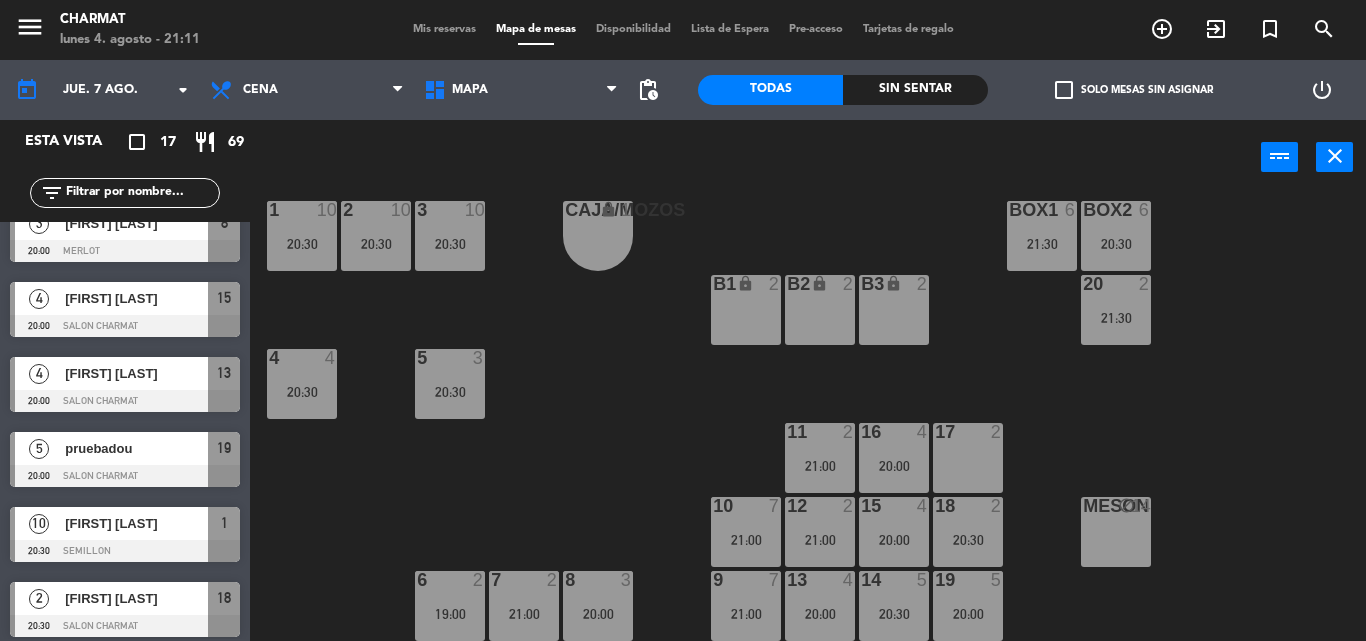 click on "pruebadou" at bounding box center [136, 448] 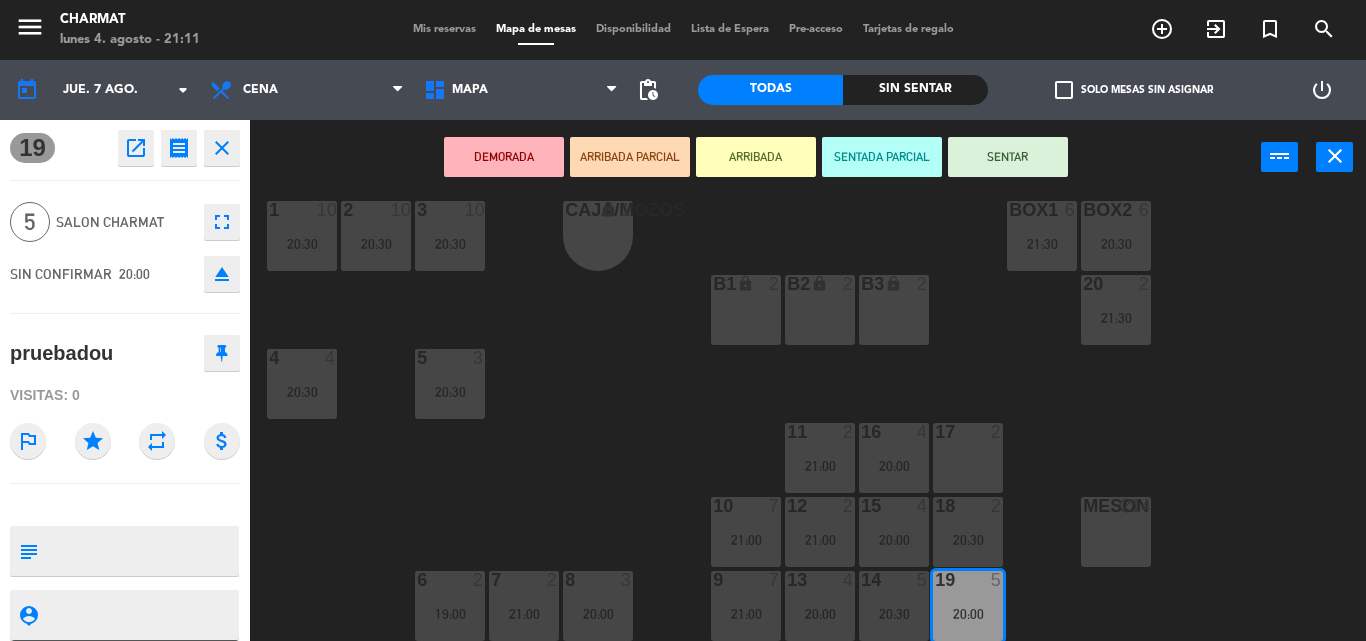 click on "CAJA/MOZOS lock  1  BOX1  6   21:30  BOX2  6   20:30  1  10   20:30  2  10   20:30  3  10   20:30  20  2   21:30  B1 lock  2  B2 lock  2  B3 lock  2  4  4   20:30  5  3   20:30  11  2   21:00  16  4   20:00  17  2  10  7   21:00  12  2   21:00  15  4   20:00  18  2   20:30  MESON block  14  9  7   21:00  13  4   20:00  14  5   20:30  19  5   20:00  6  2   19:00  7  2   21:00  8  3   20:00" 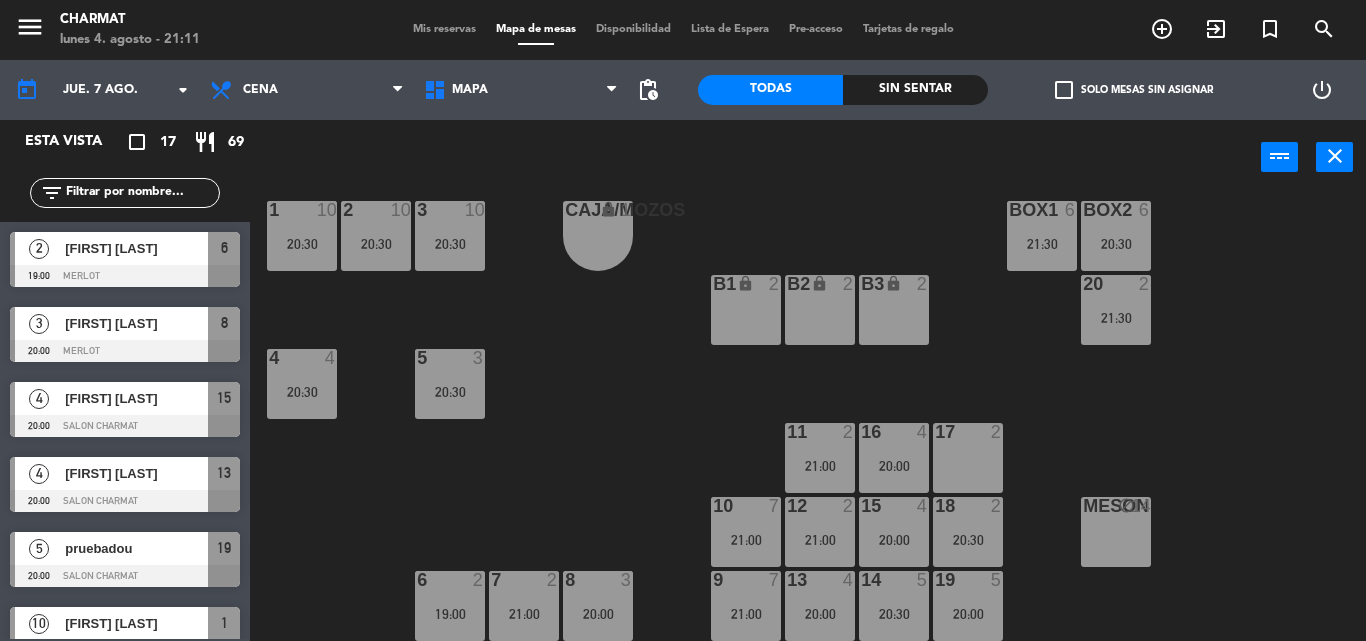 click on "CAJA/MOZOS lock  1  BOX1  6   21:30  BOX2  6   20:30  1  10   20:30  2  10   20:30  3  10   20:30  20  2   21:30  B1 lock  2  B2 lock  2  B3 lock  2  4  4   20:30  5  3   20:30  11  2   21:00  16  4   20:00  17  2  10  7   21:00  12  2   21:00  15  4   20:00  18  2   20:30  MESON block  14  9  7   21:00  13  4   20:00  14  5   20:30  19  5   20:00  6  2   19:00  7  2   21:00  8  3   20:00" 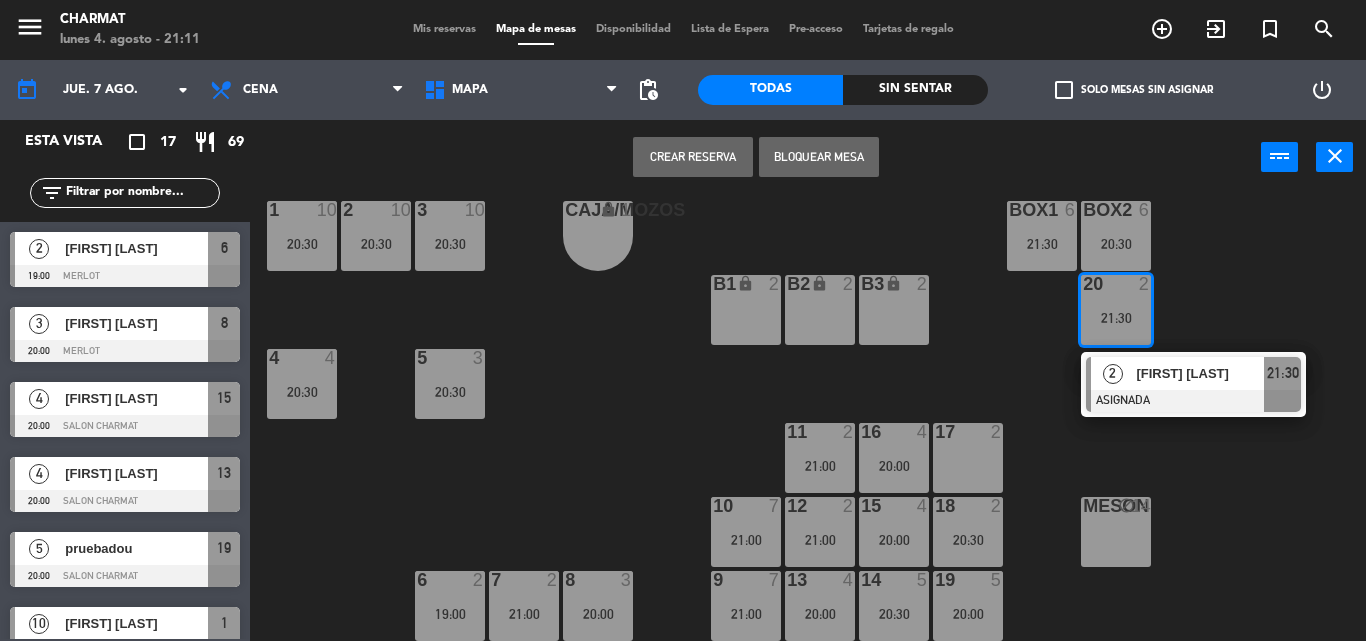 click on "20:30" at bounding box center (1116, 244) 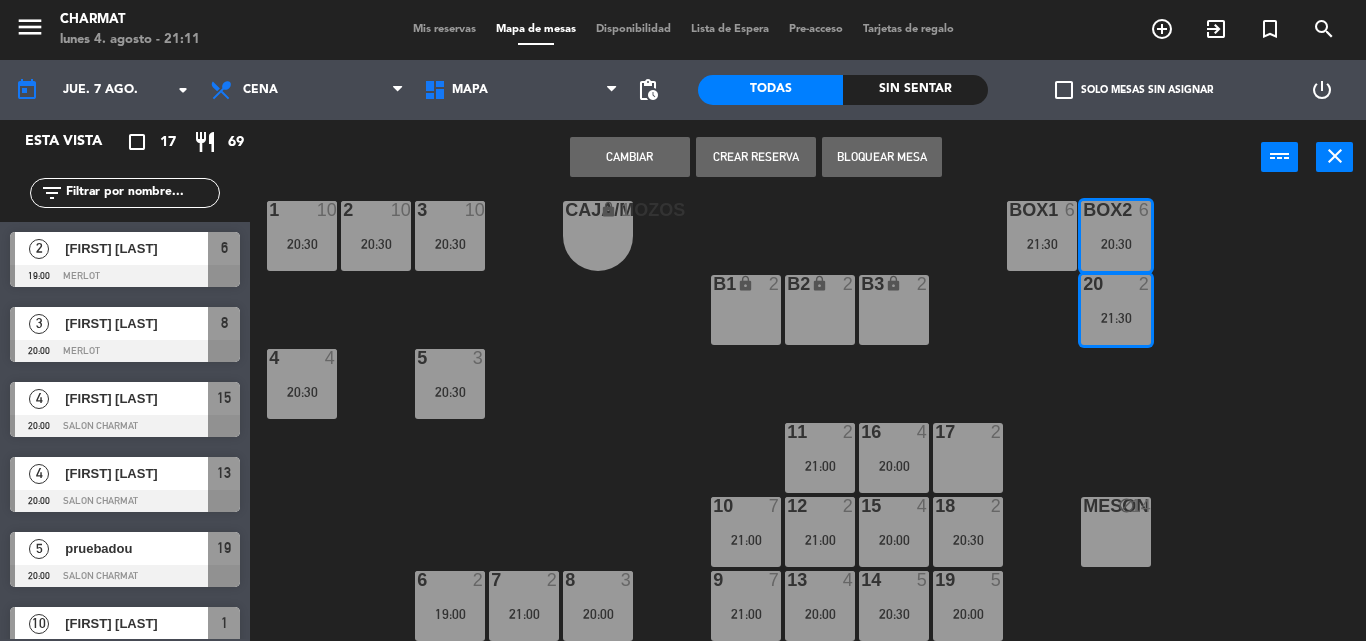 click on "20:30" at bounding box center [1116, 244] 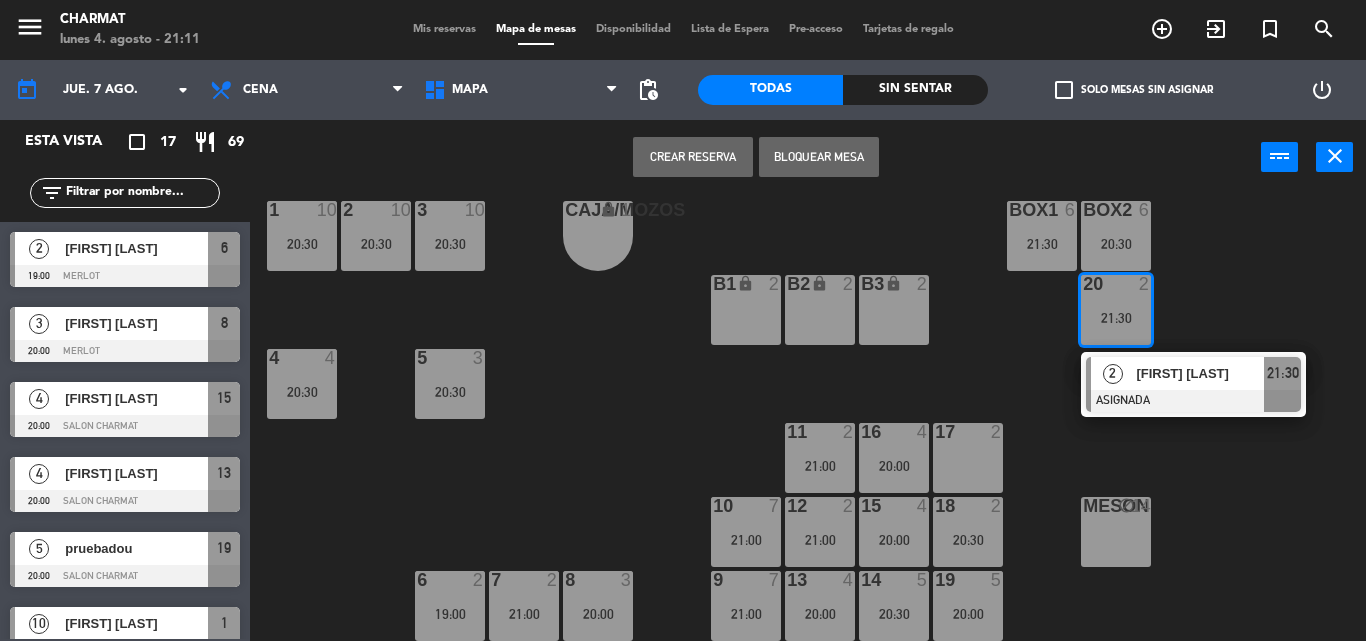 click on "21:30" at bounding box center (1116, 318) 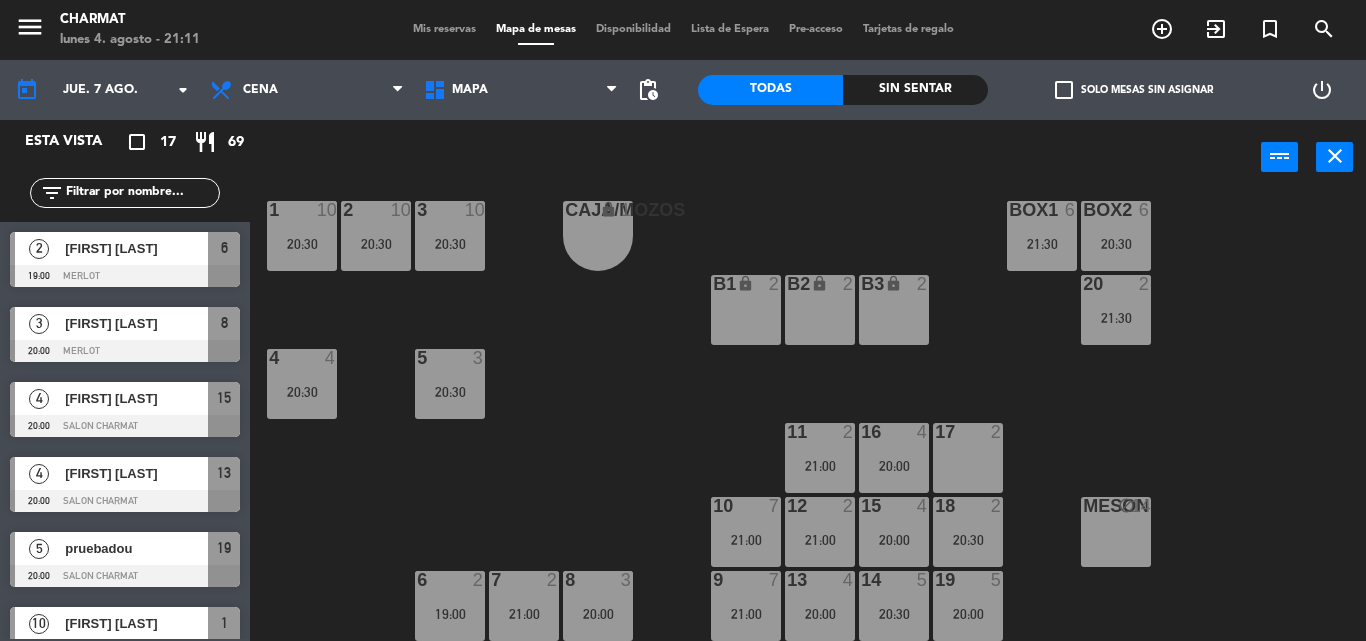 click on "20:30" at bounding box center (1116, 244) 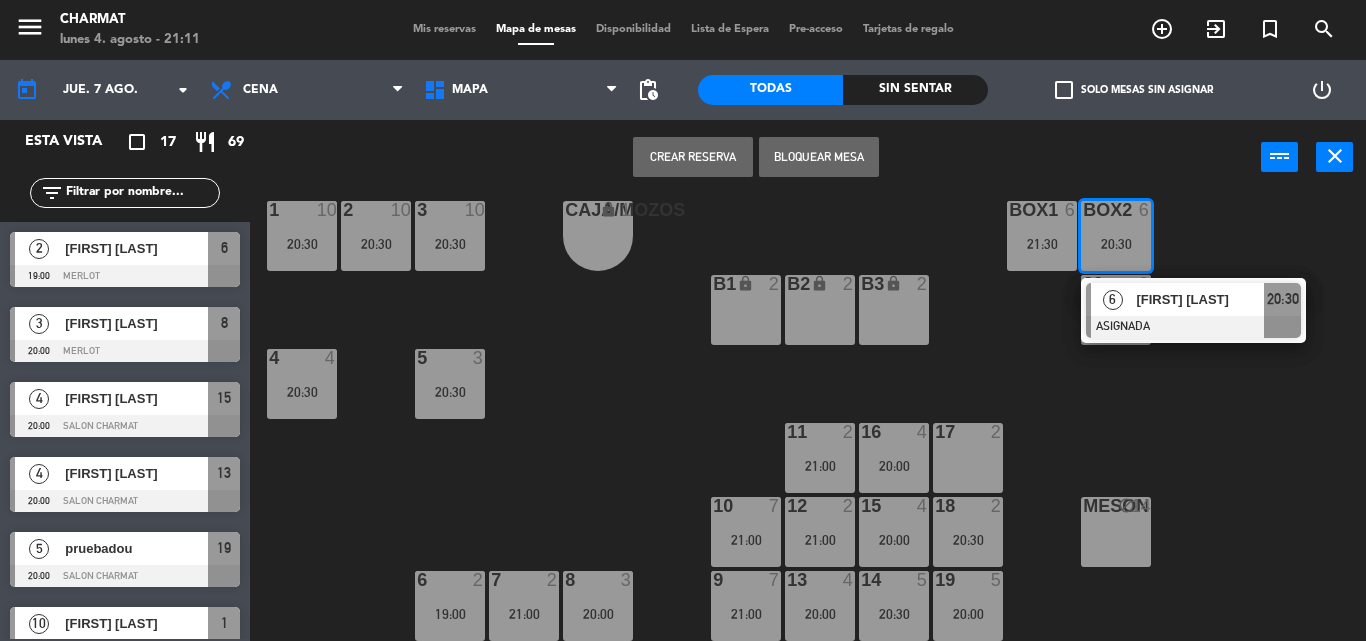 drag, startPoint x: 987, startPoint y: 347, endPoint x: 1010, endPoint y: 320, distance: 35.468296 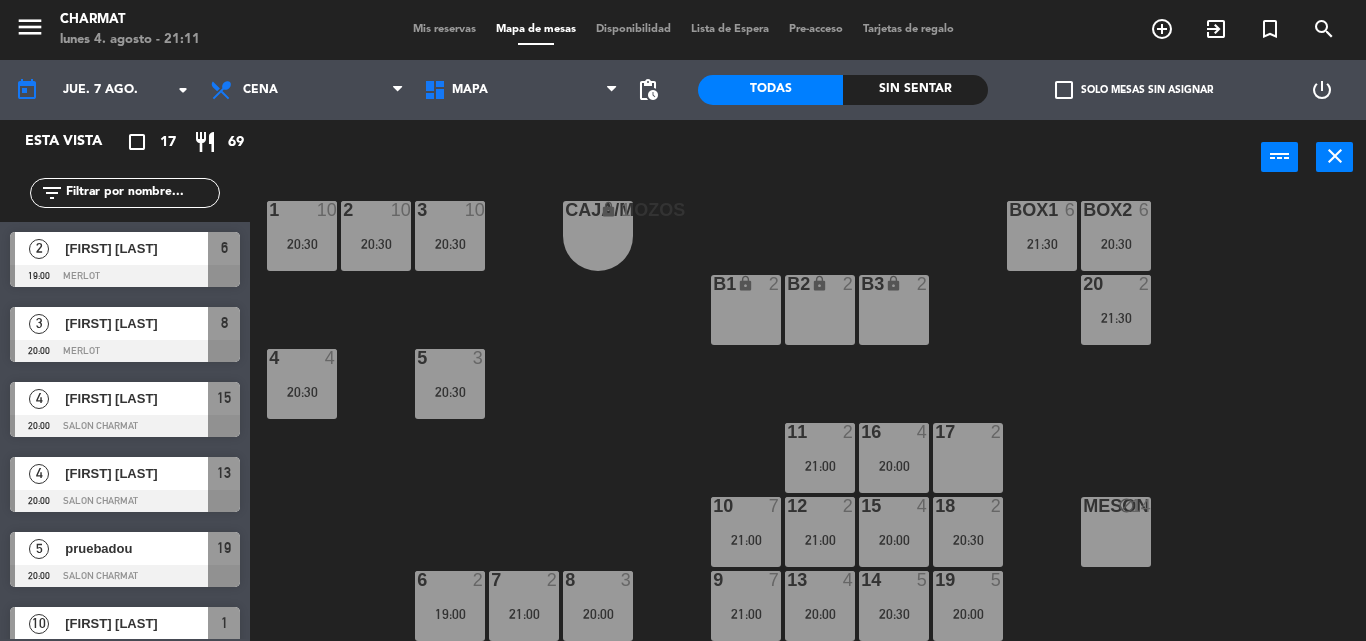 click on "21:30" at bounding box center (1042, 244) 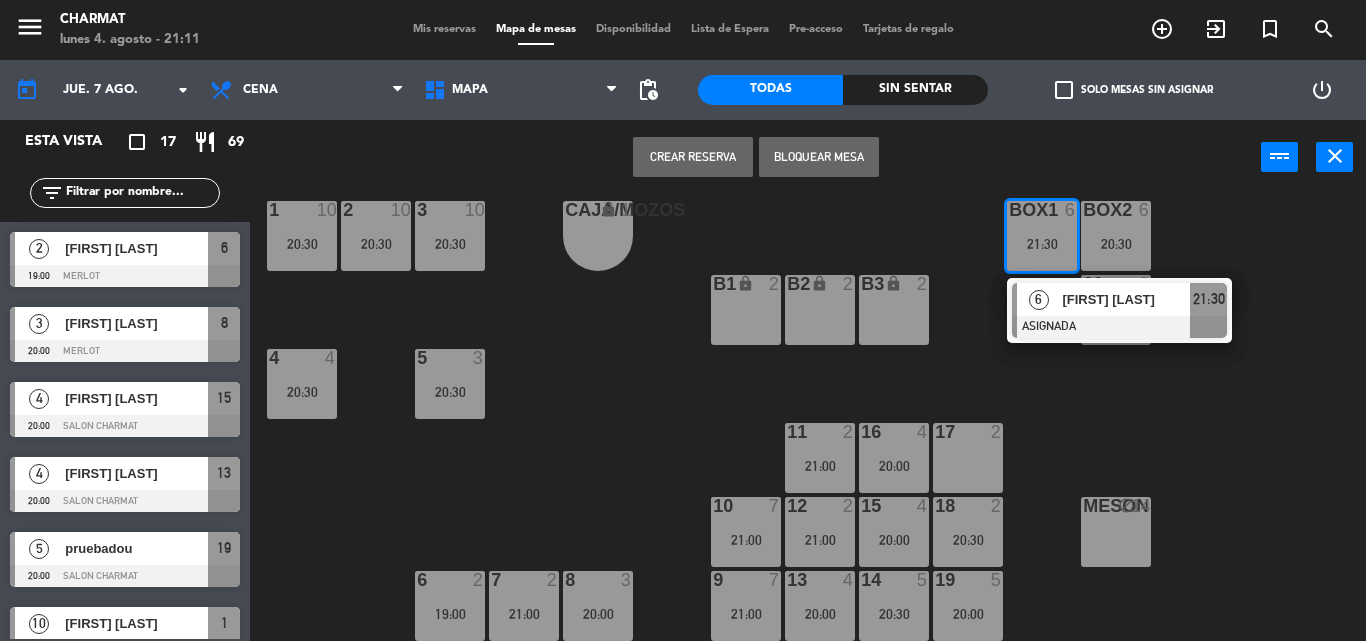 click on "CAJA/MOZOS lock  1  BOX1  6   21:30   6   [FIRST] [LAST]   ASIGNADA  21:30 BOX2  6   20:30  1  10   20:30  2  10   20:30  3  10   20:30  20  2   21:30  B1 lock  2  B2 lock  2  B3 lock  2  4  4   20:30  5  3   20:30  11  2   21:00  16  4   20:00  17  2  10  7   21:00  12  2   21:00  15  4   20:00  18  2   20:30  MESON block  14  9  7   21:00  13  4   20:00  14  5   20:30  19  5   20:00  6  2   19:00  7  2   21:00  8  3   20:00" 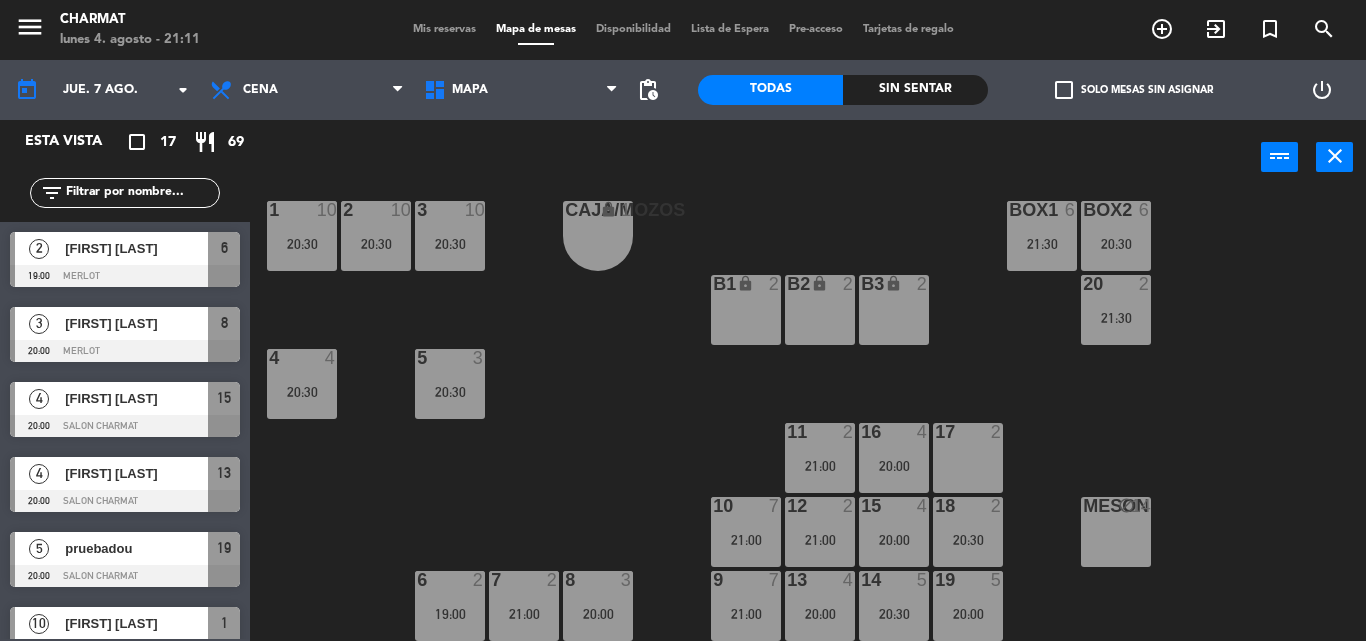 click on "21:30" at bounding box center [1042, 244] 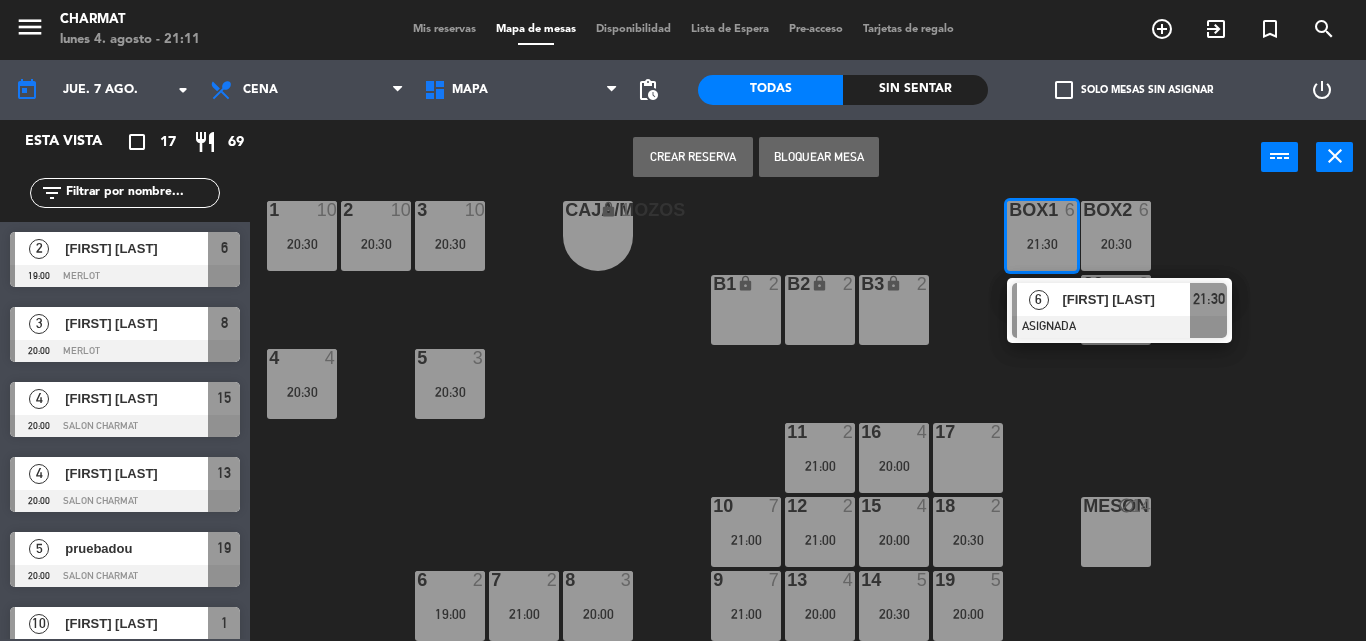click on "21:30" at bounding box center [1042, 244] 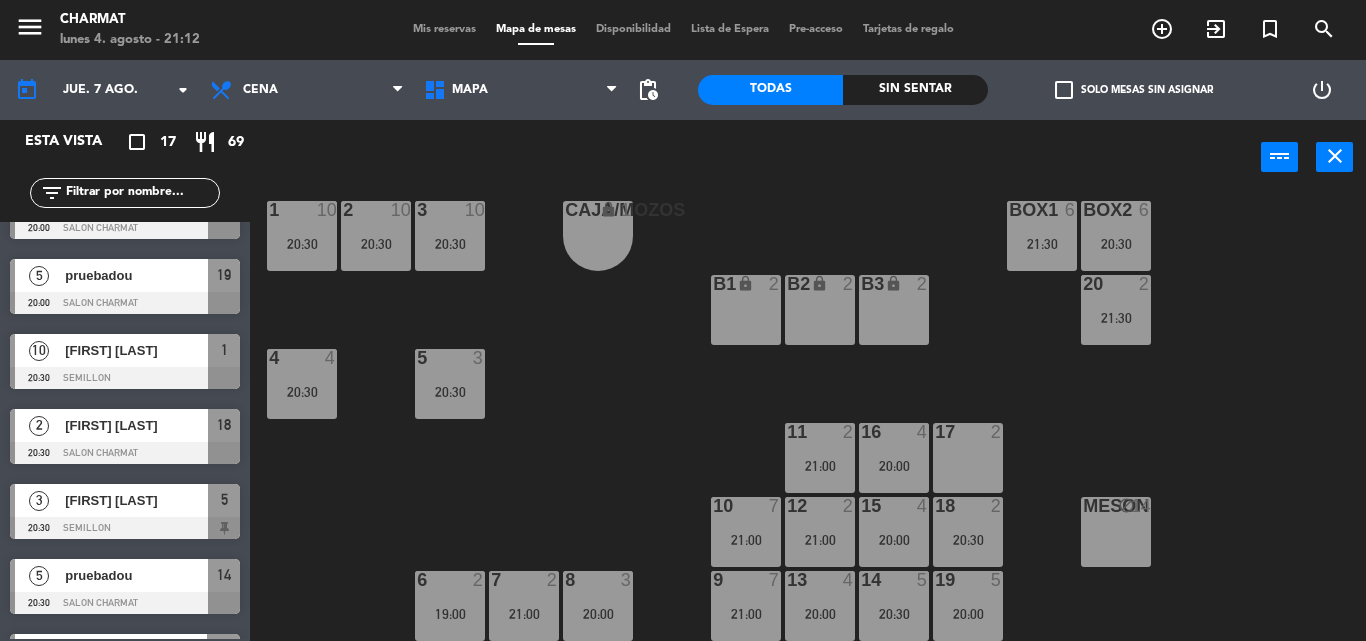scroll, scrollTop: 300, scrollLeft: 0, axis: vertical 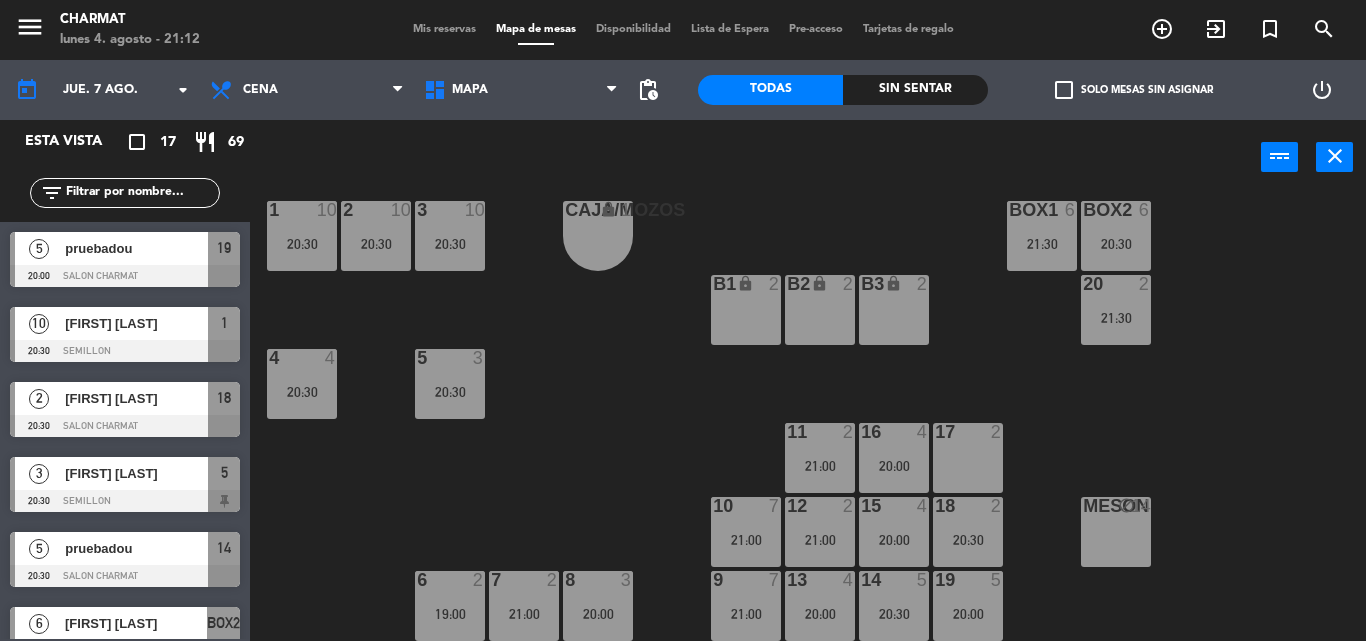 click on "pruebadou" at bounding box center [136, 548] 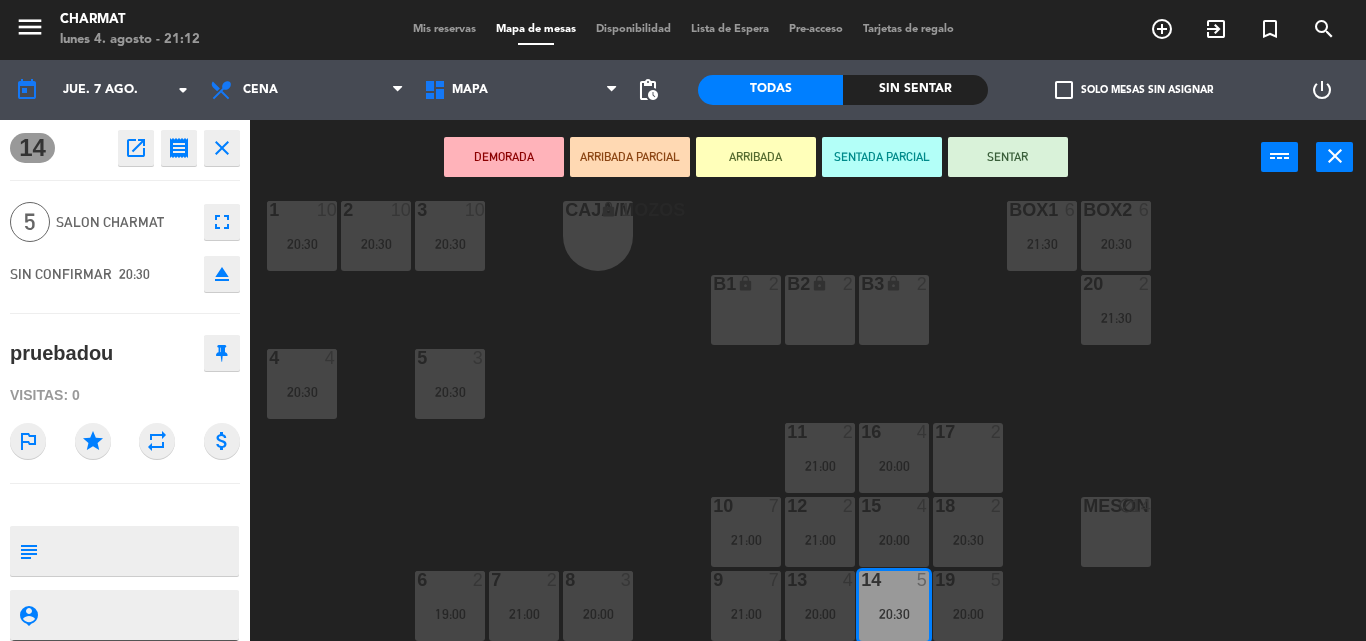 click on "close" 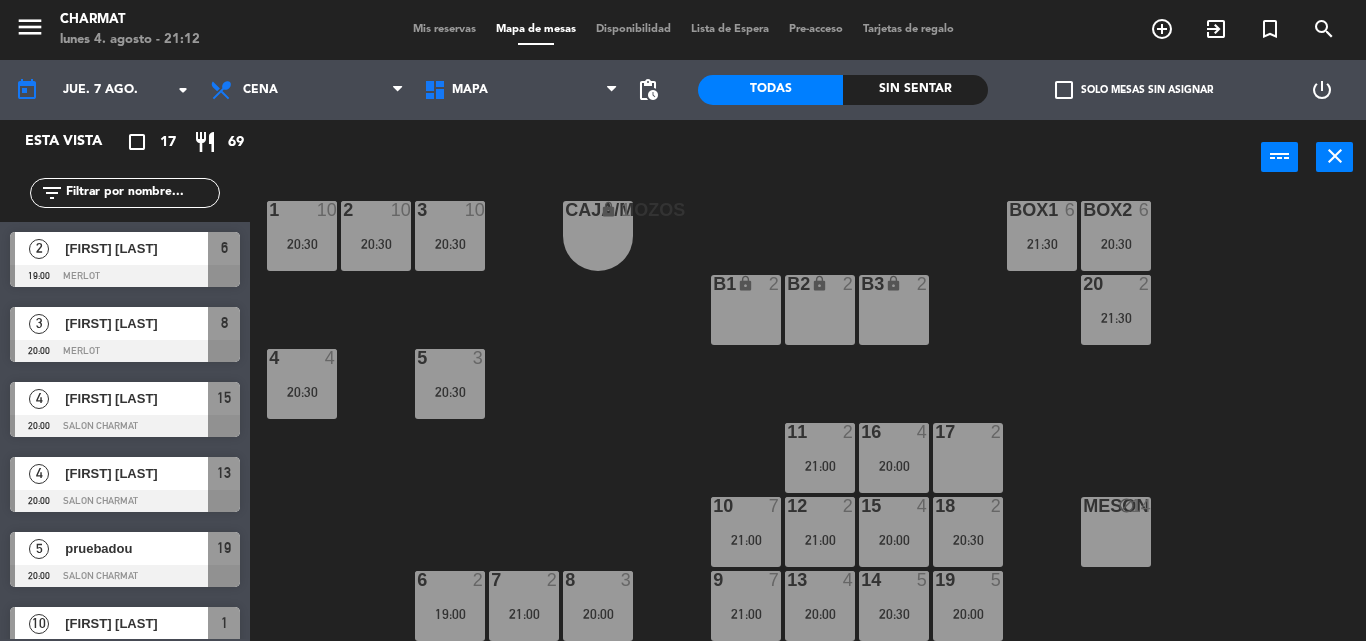 scroll, scrollTop: 0, scrollLeft: 0, axis: both 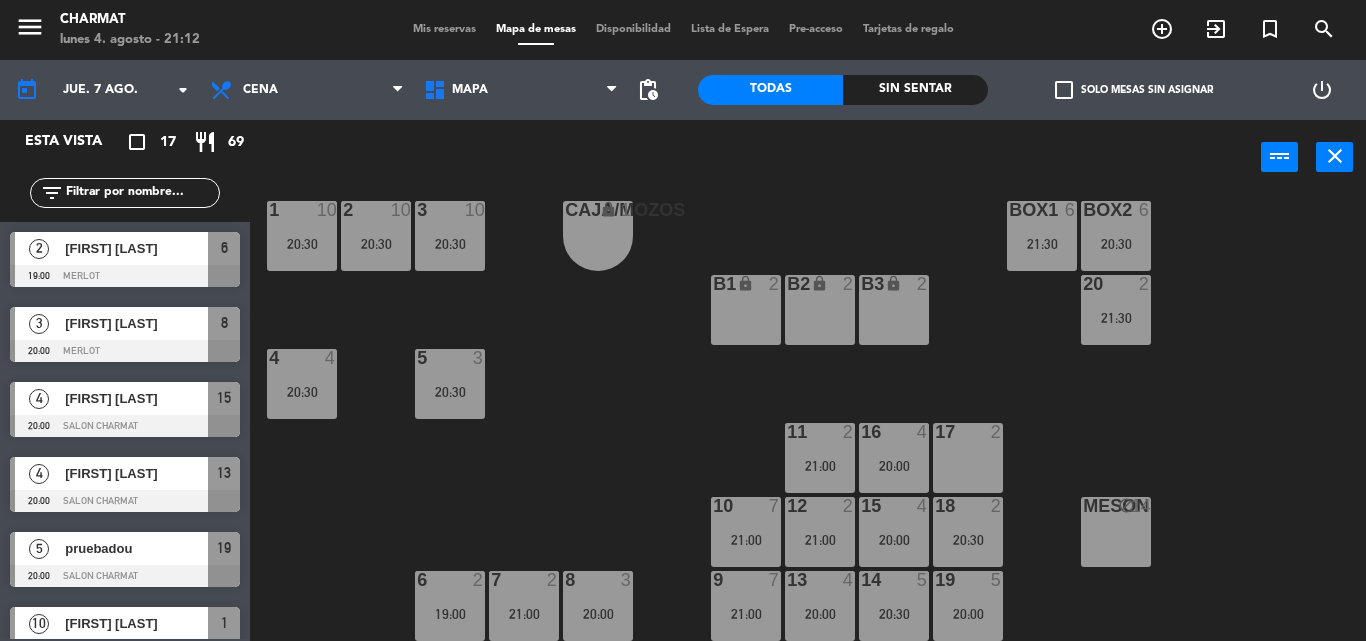 click 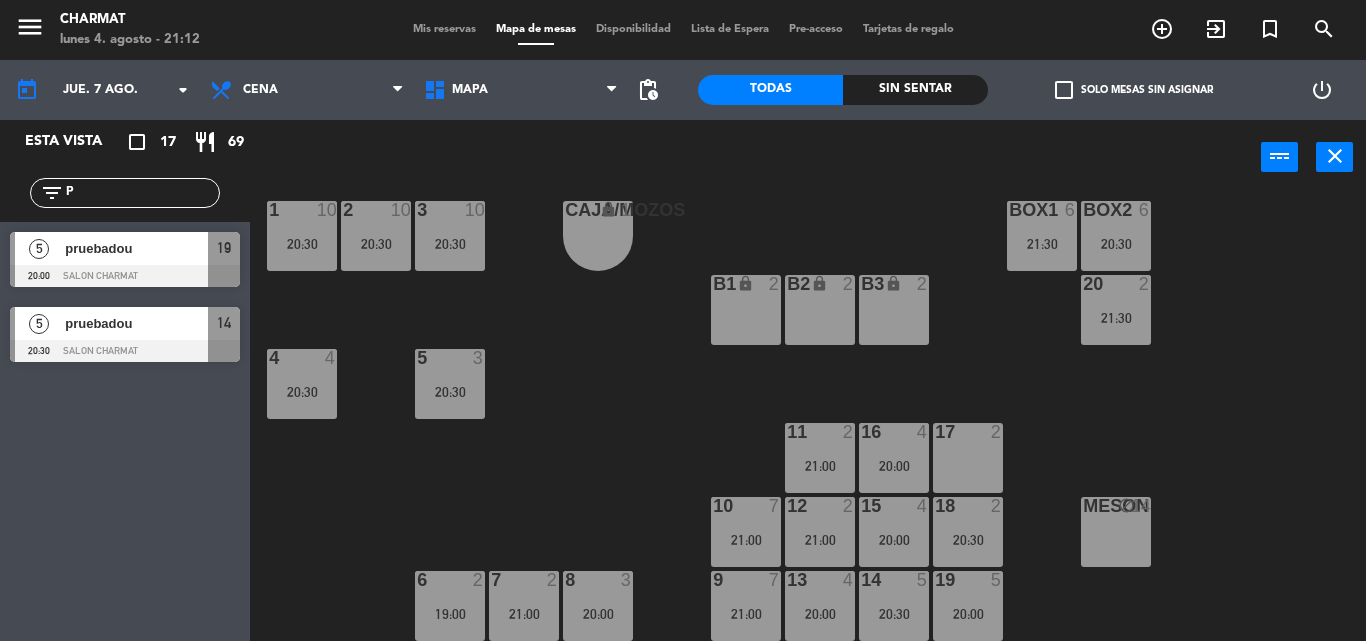 type on "P" 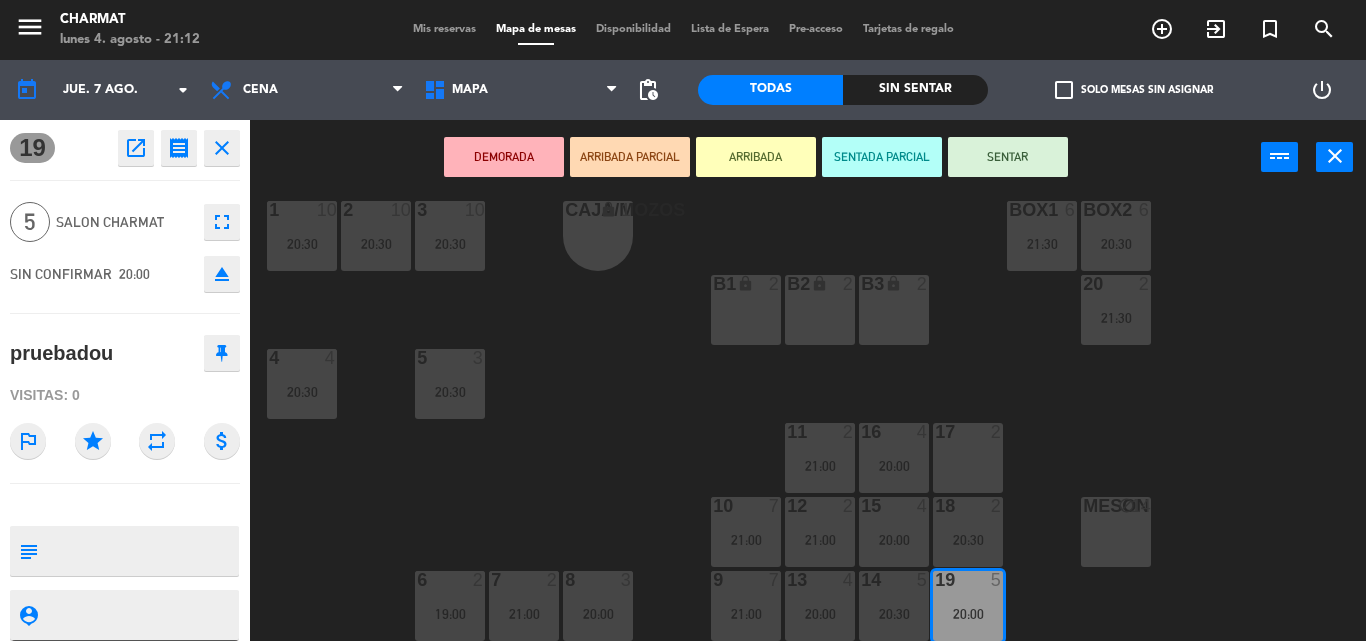 scroll, scrollTop: 54, scrollLeft: 0, axis: vertical 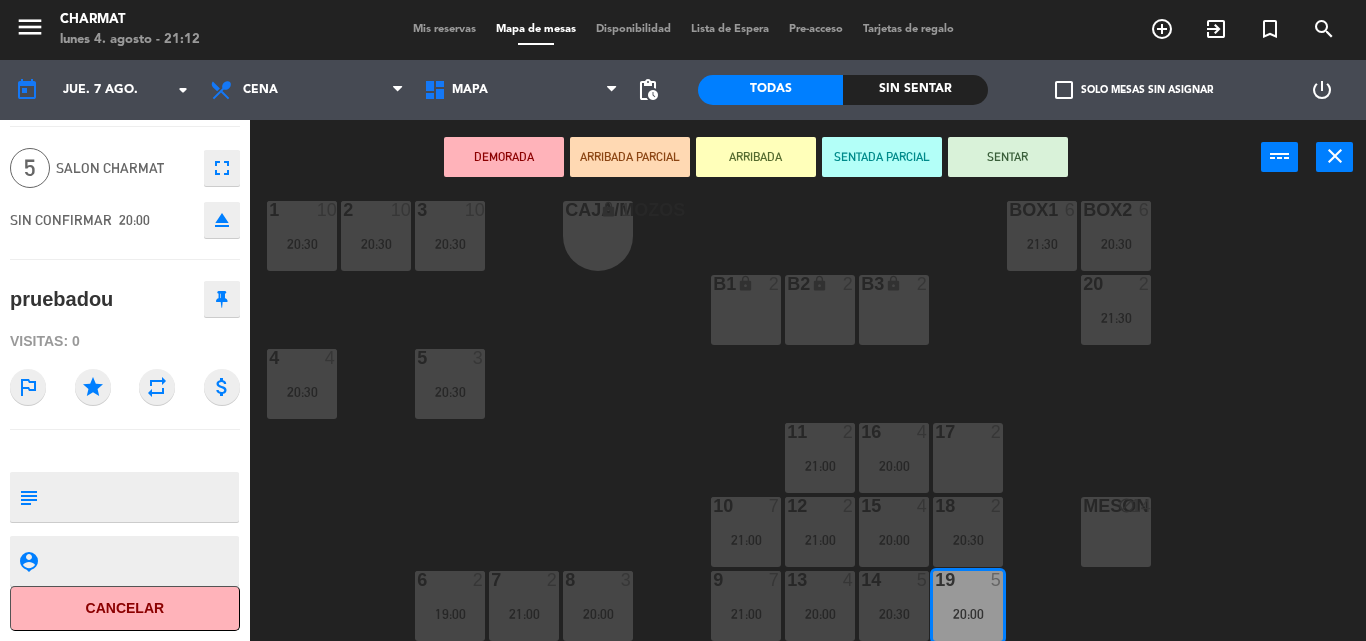 click on "Cancelar" 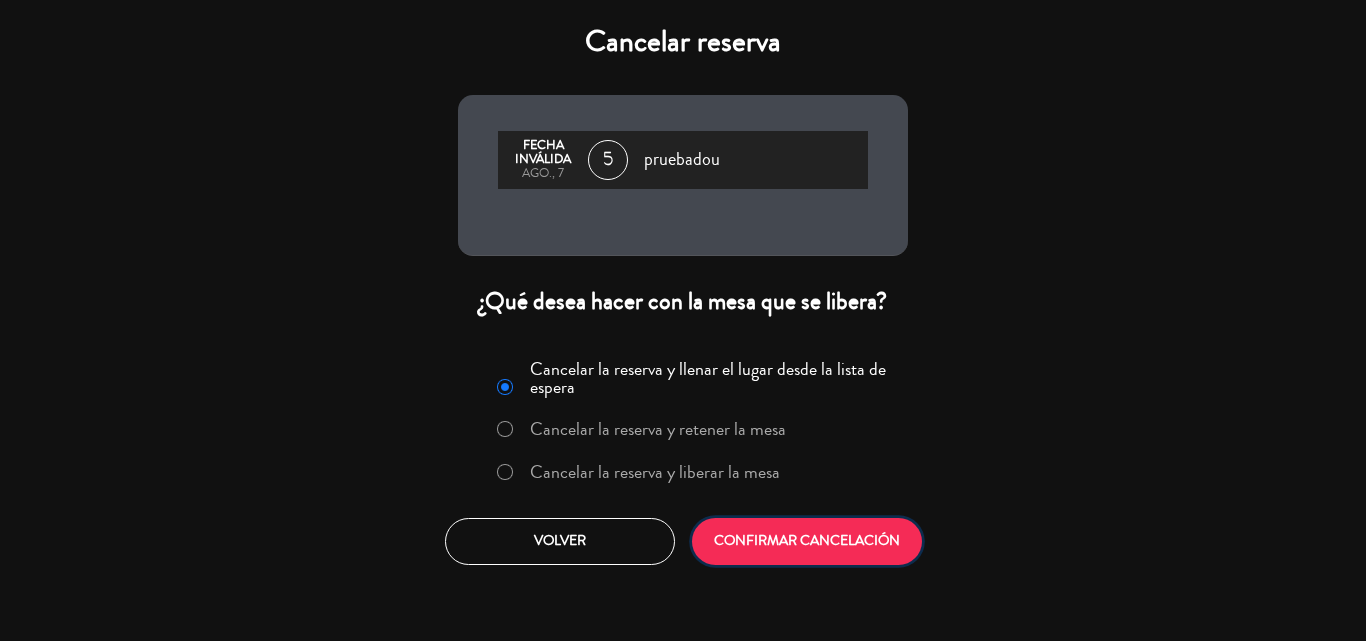 click on "CONFIRMAR CANCELACIÓN" 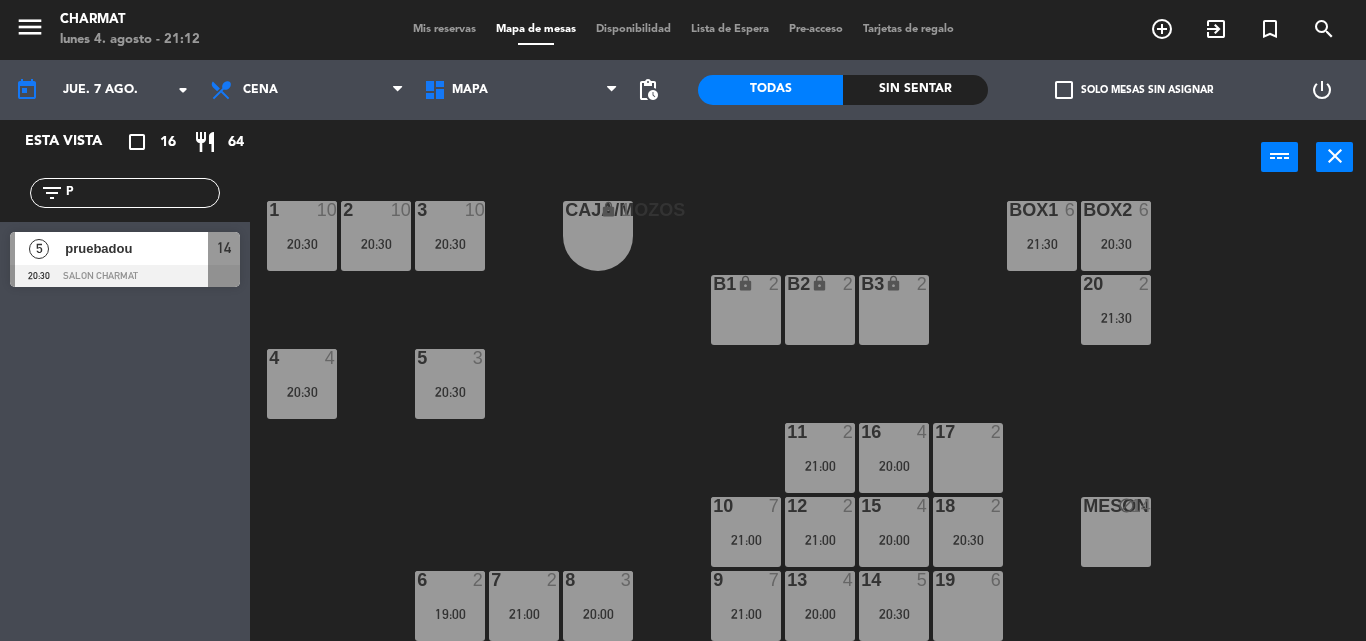 click on "5   pruebadou   20:30   SALON CHARMAT  14" at bounding box center (125, 259) 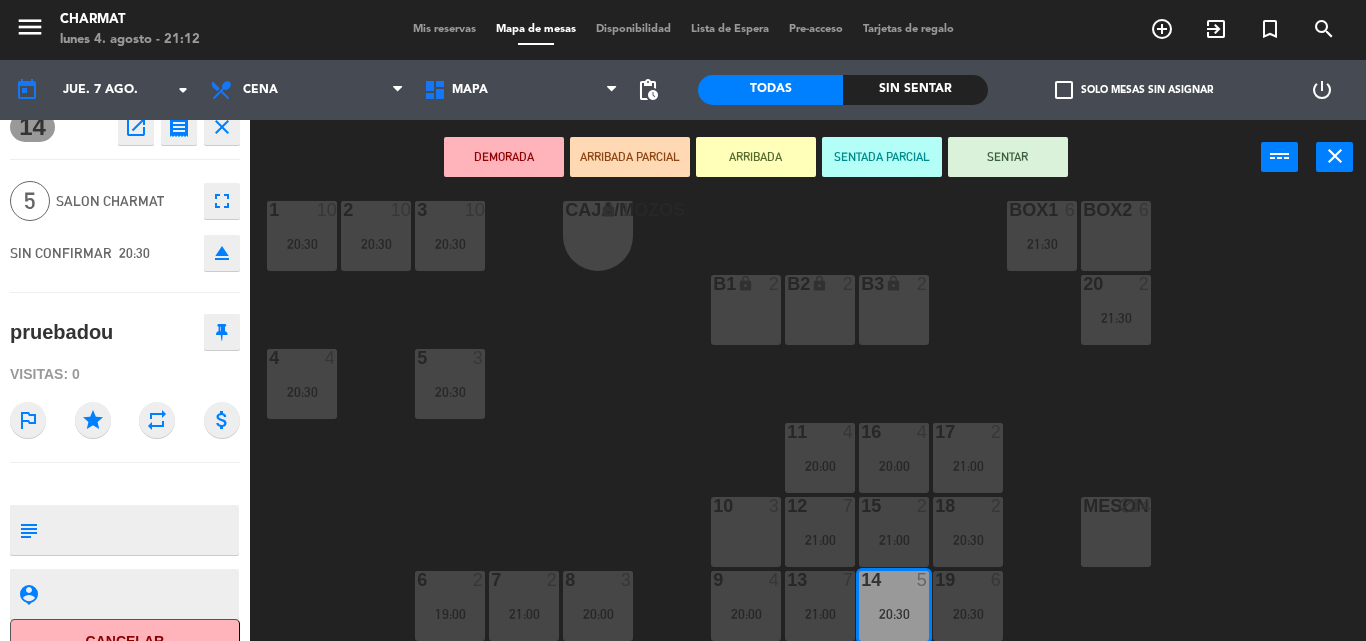 scroll, scrollTop: 54, scrollLeft: 0, axis: vertical 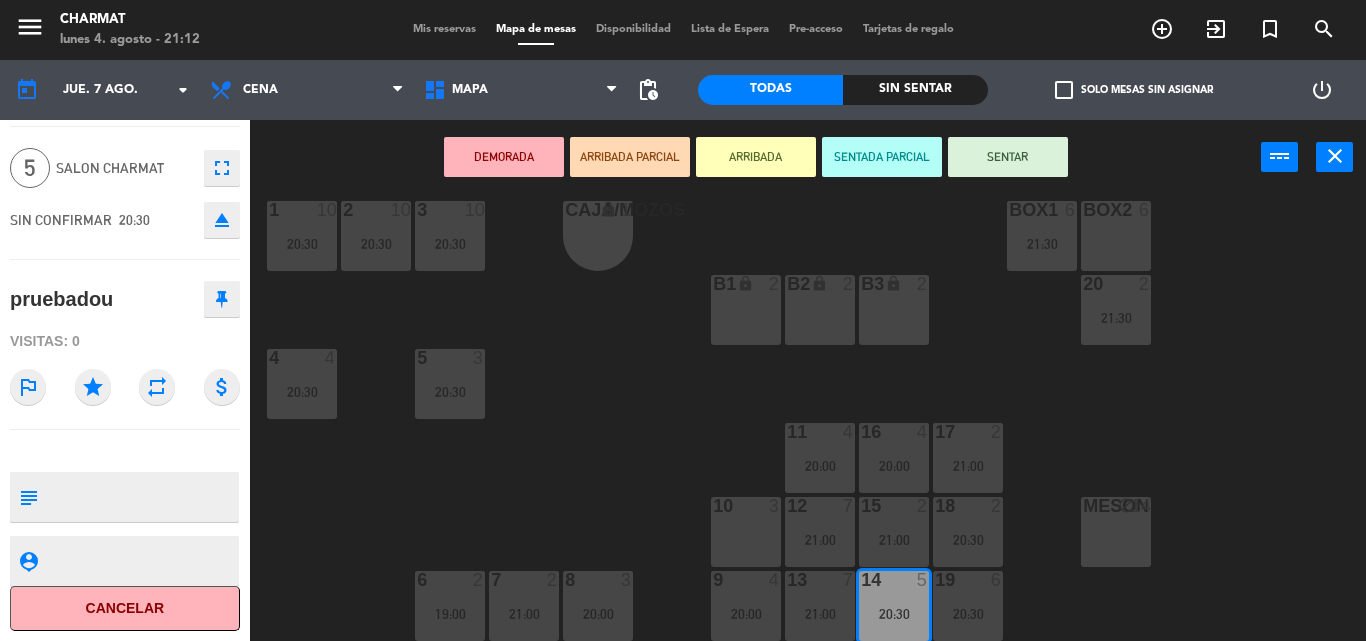 drag, startPoint x: 114, startPoint y: 613, endPoint x: 117, endPoint y: 601, distance: 12.369317 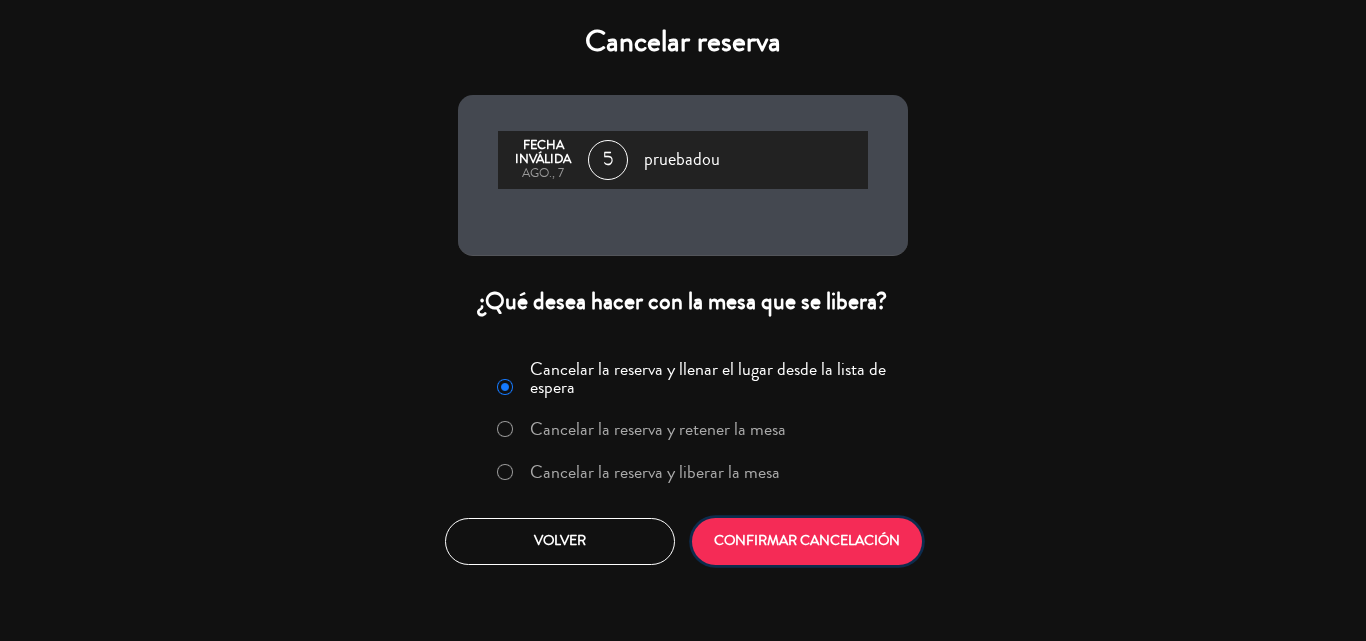 click on "CONFIRMAR CANCELACIÓN" 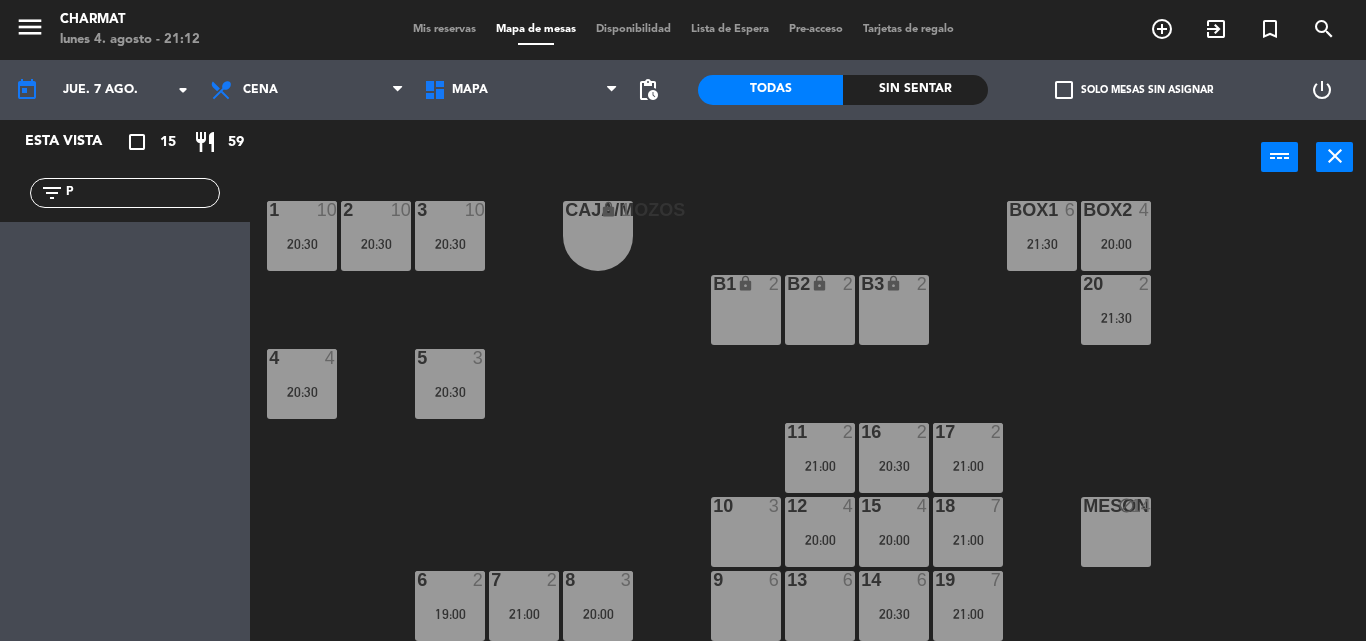 click on "power_input close" at bounding box center [755, 158] 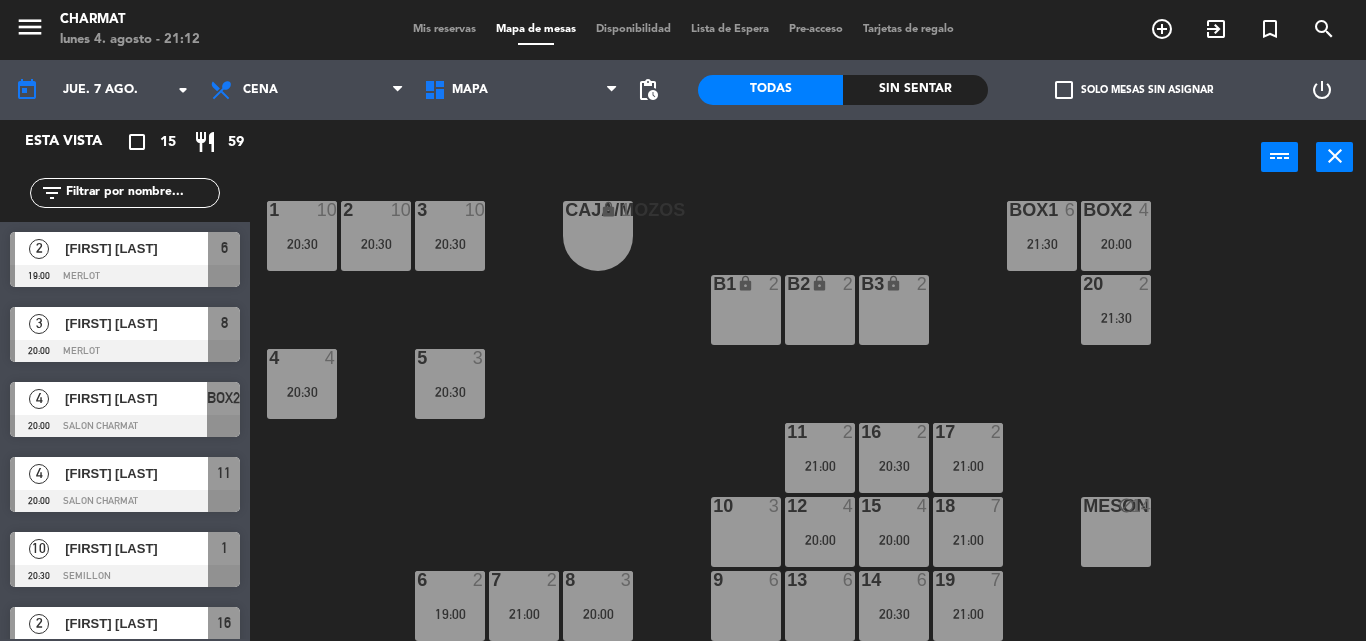 type 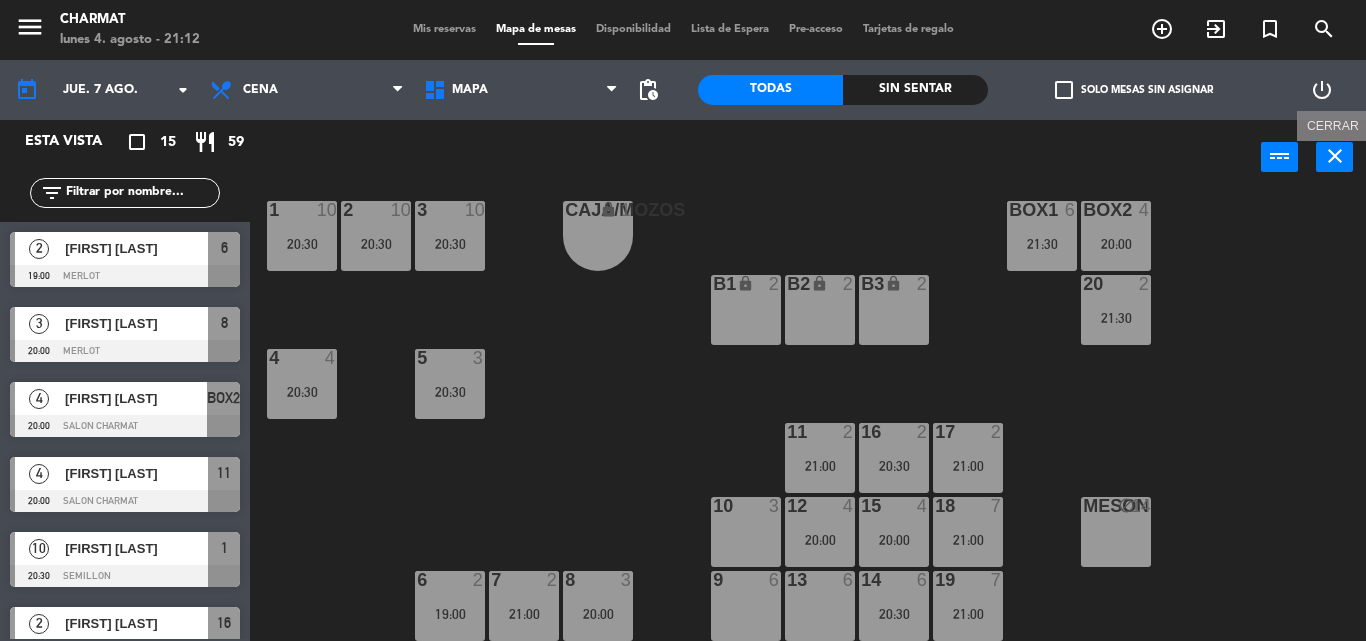 click on "close" at bounding box center [1335, 156] 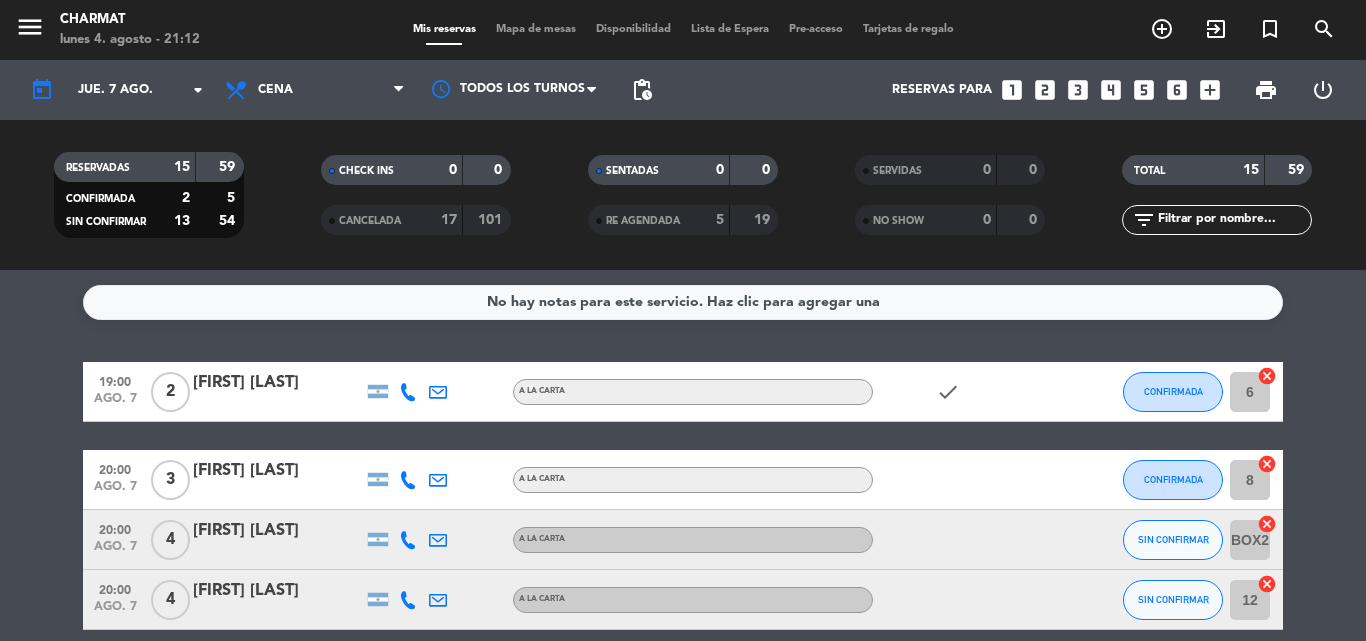 click on "Mapa de mesas" at bounding box center (536, 29) 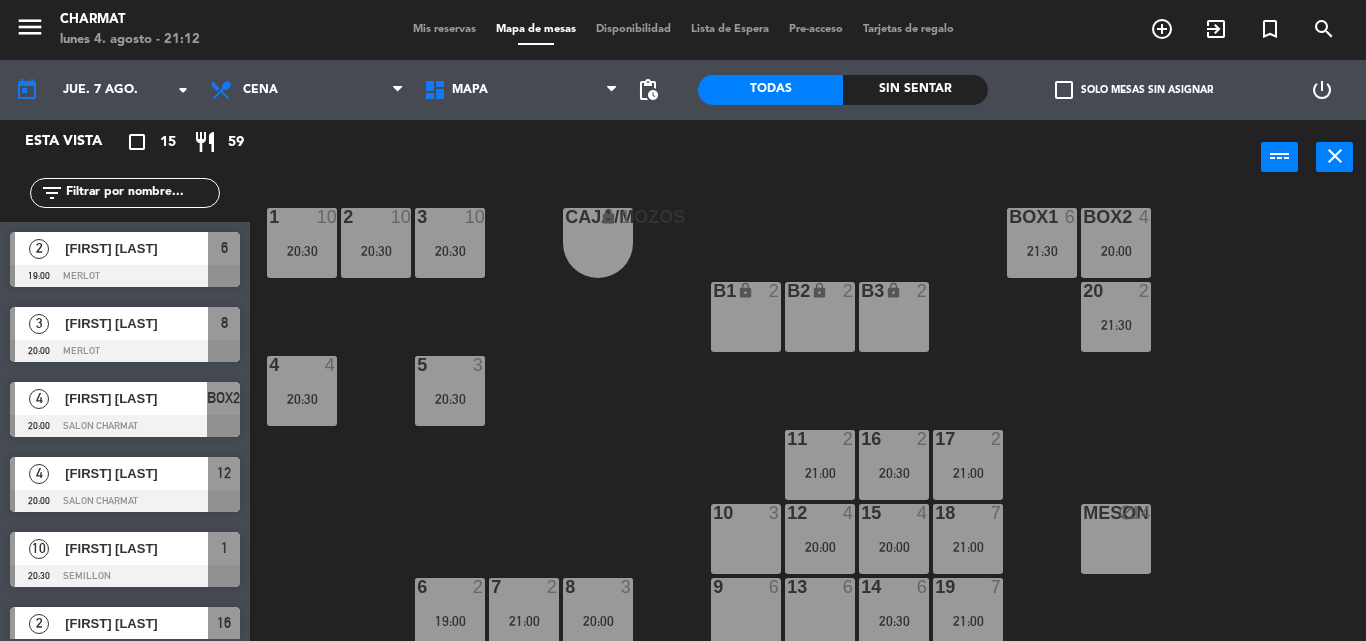 scroll, scrollTop: 29, scrollLeft: 0, axis: vertical 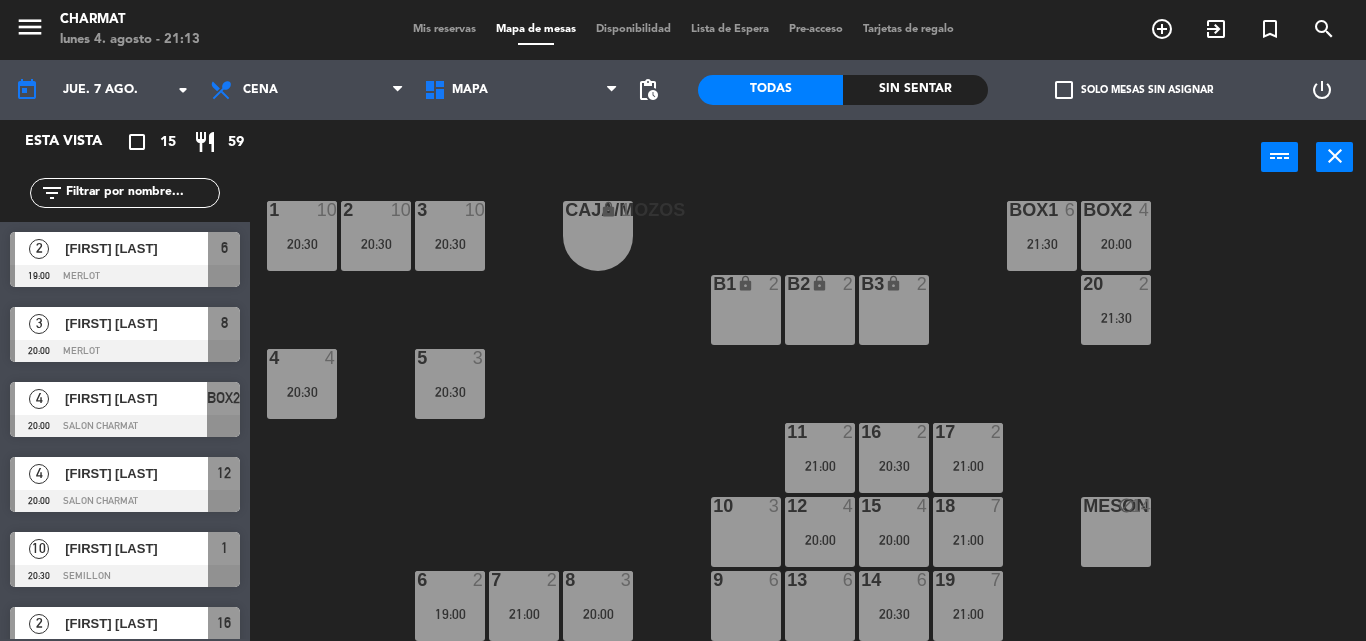 click on "9  6" at bounding box center [746, 606] 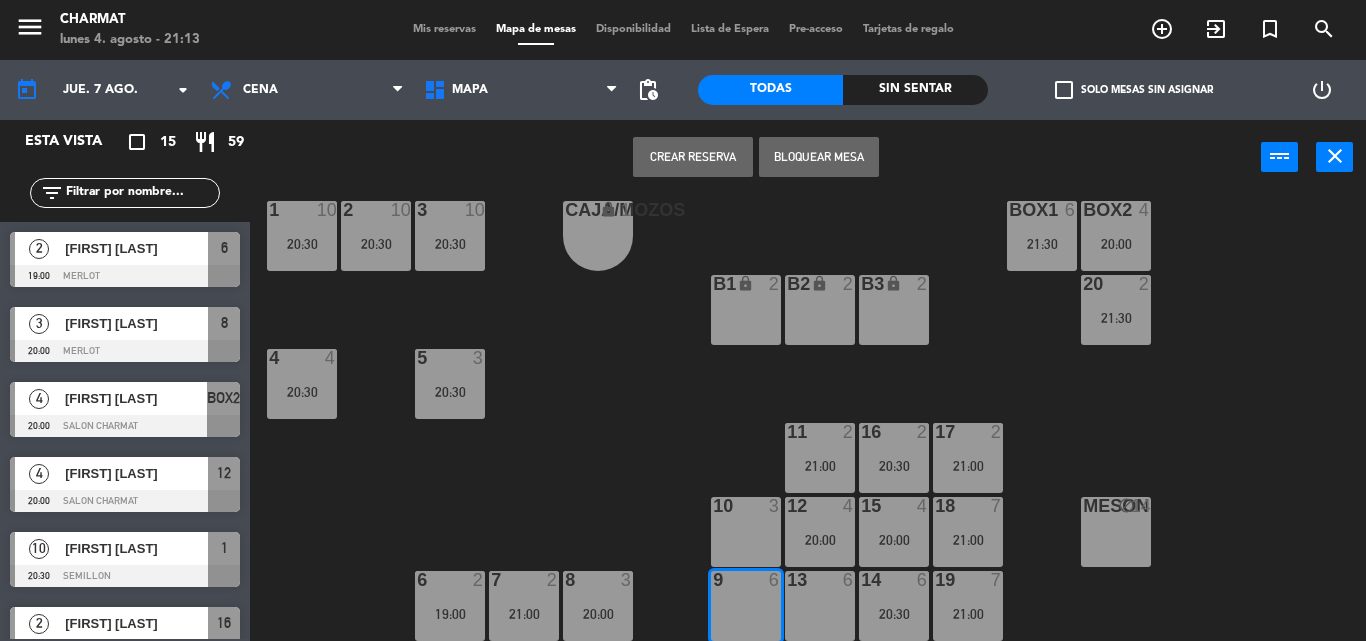 click on "CAJA/MOZOS lock  1  BOX1  6   21:30  BOX2  4   20:00  1  10   20:30  2  10   20:30  3  10   20:30  20  2   21:30  B1 lock  2  B2 lock  2  B3 lock  2  4  4   20:30  5  3   20:30  11  2   21:00  16  2   20:30  17  2   21:00  10  3  12  4   20:00  15  4   20:00  18  7   21:00  MESON block  14  9  6  13  6  14  6   20:30  19  7   21:00  6  2   19:00  7  2   21:00  8  3   20:00" 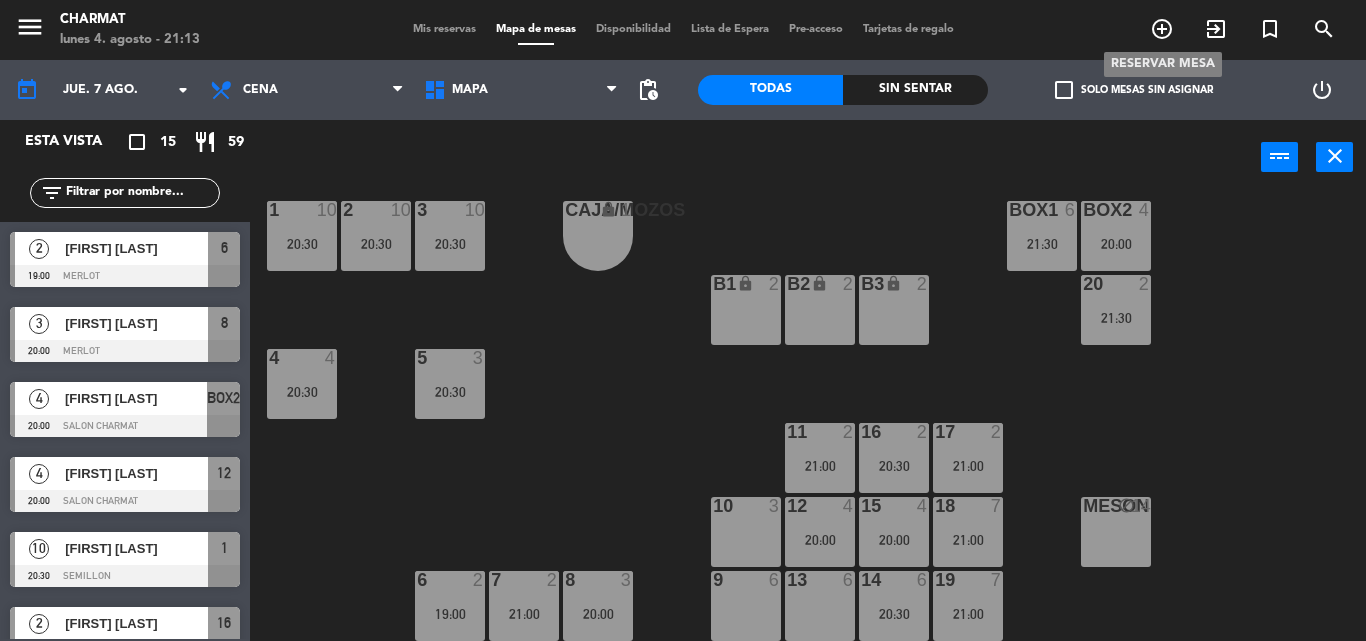 click on "add_circle_outline" at bounding box center (1162, 29) 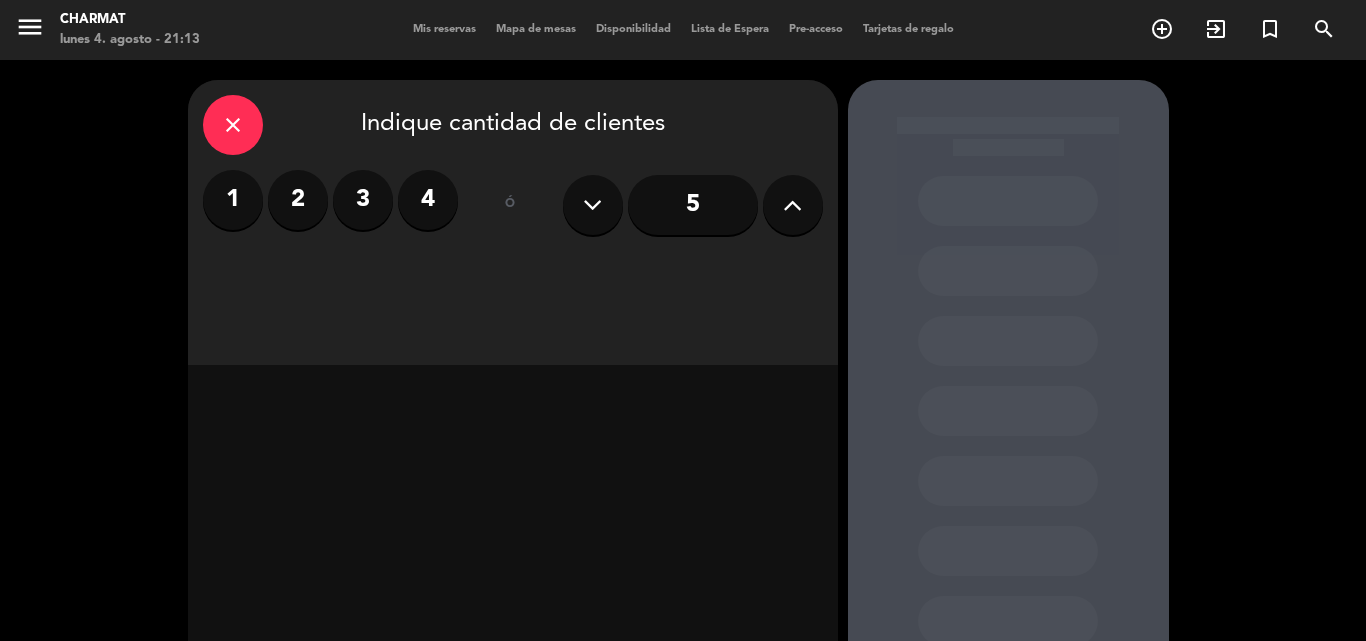 click on "close" at bounding box center [233, 125] 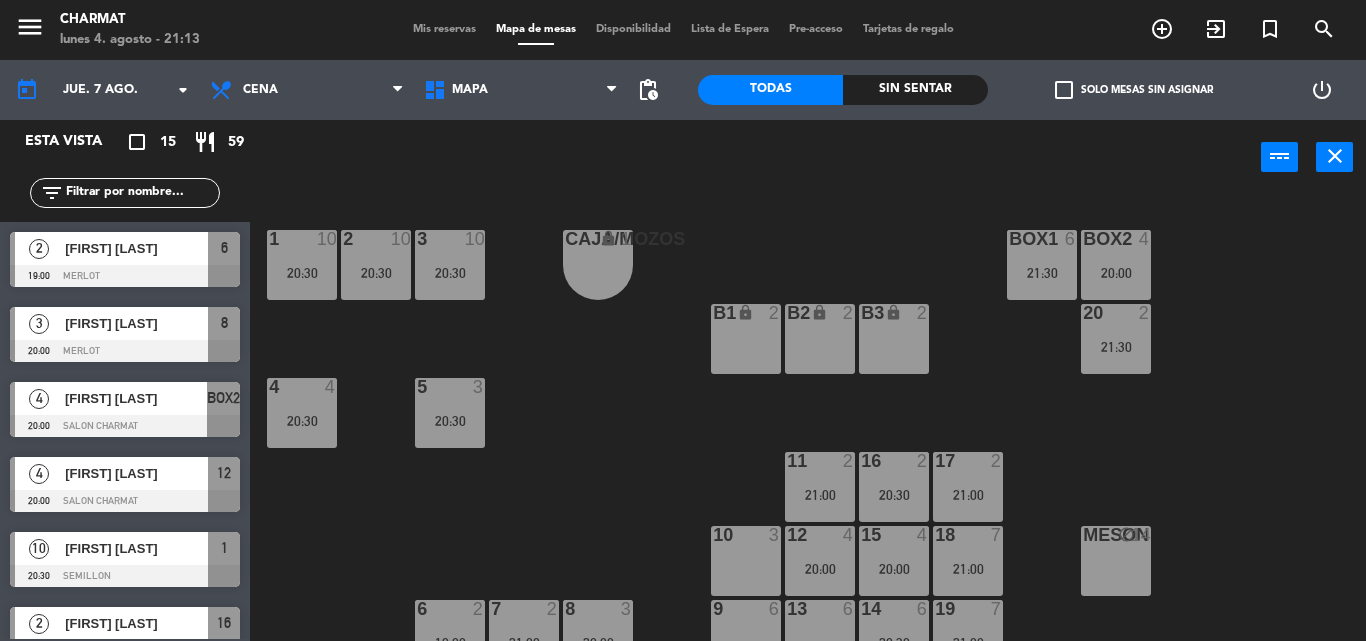 scroll, scrollTop: 29, scrollLeft: 0, axis: vertical 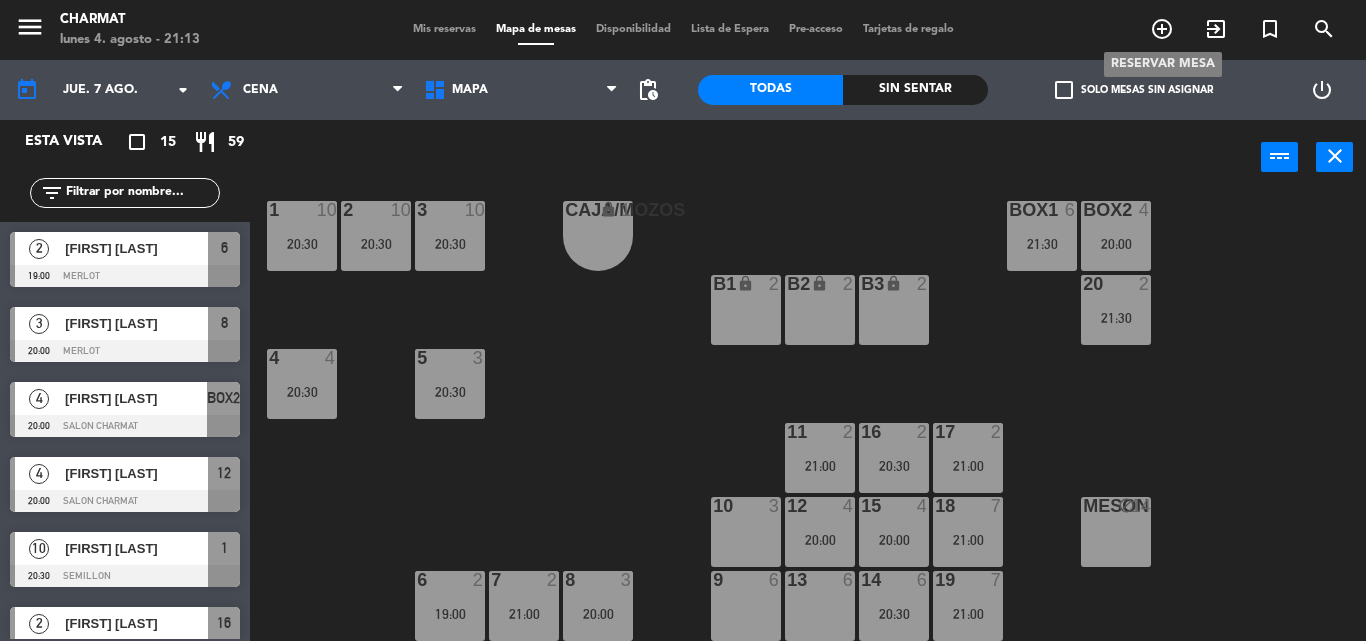 click on "add_circle_outline" at bounding box center [1162, 29] 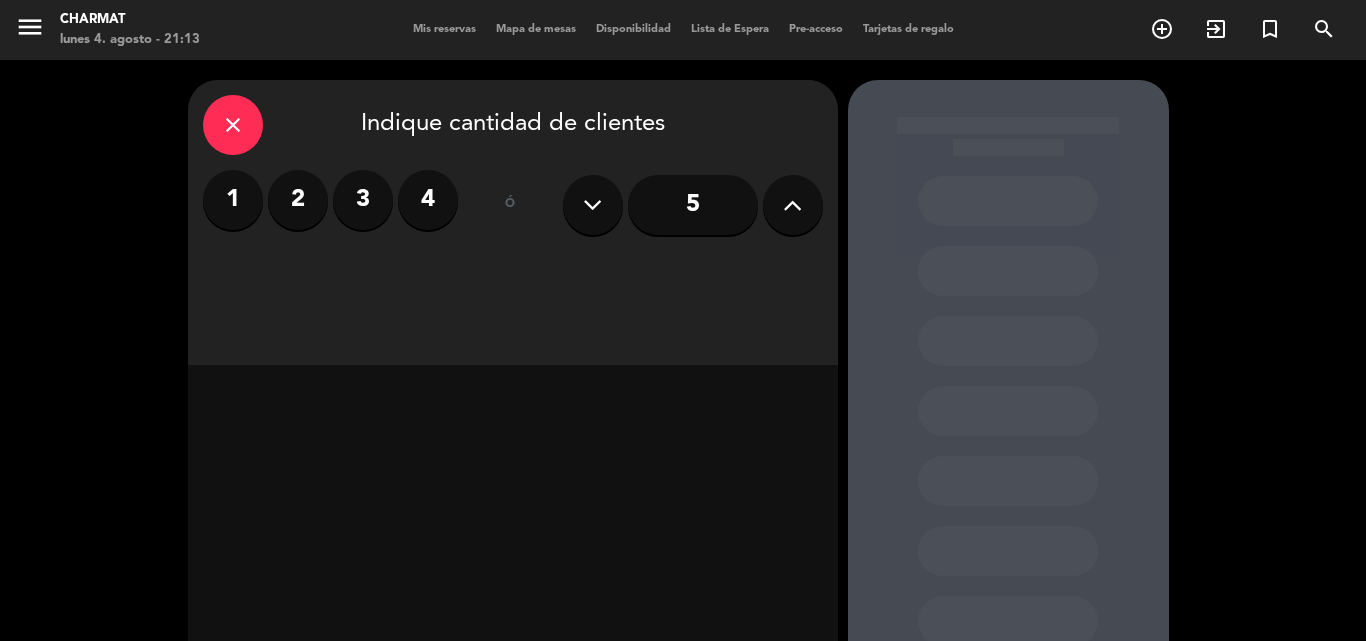 click on "close" at bounding box center [233, 125] 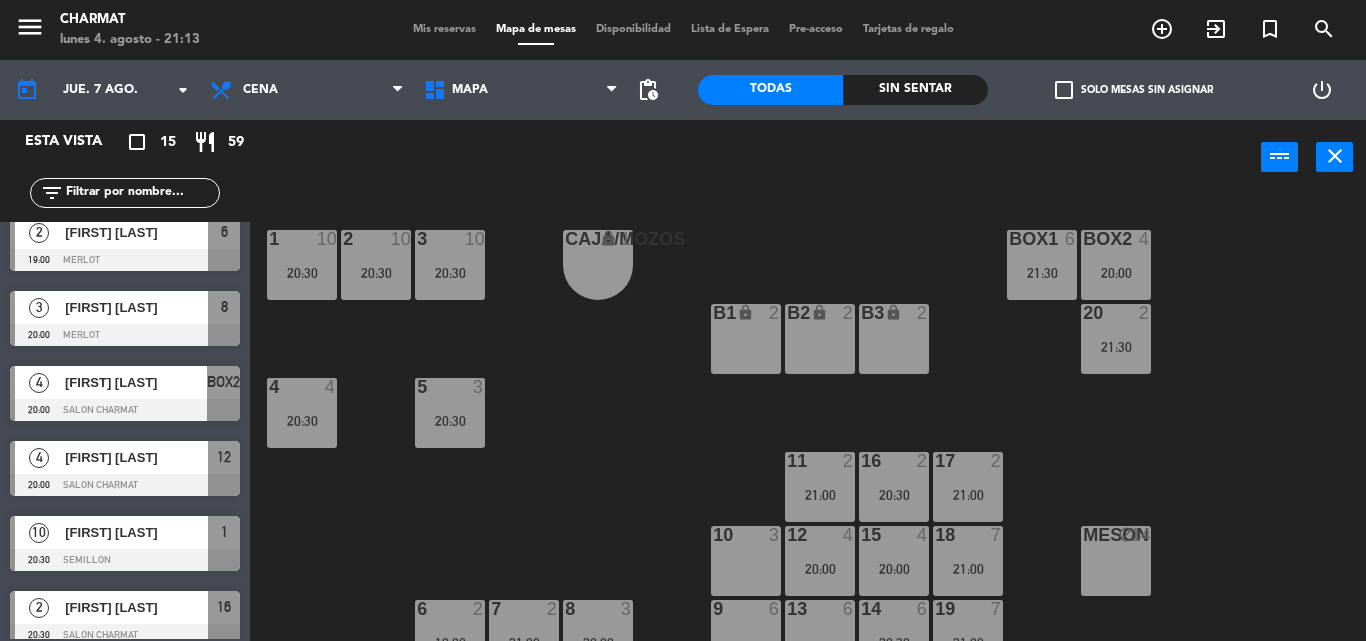 scroll, scrollTop: 0, scrollLeft: 0, axis: both 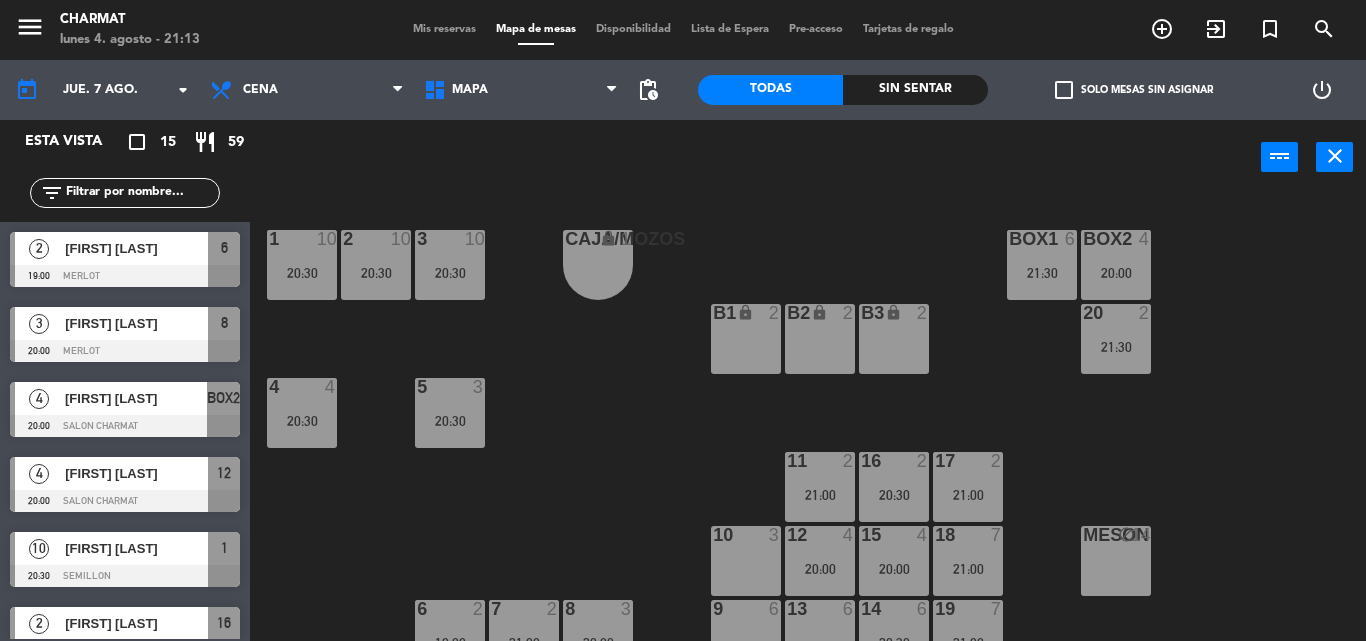 click 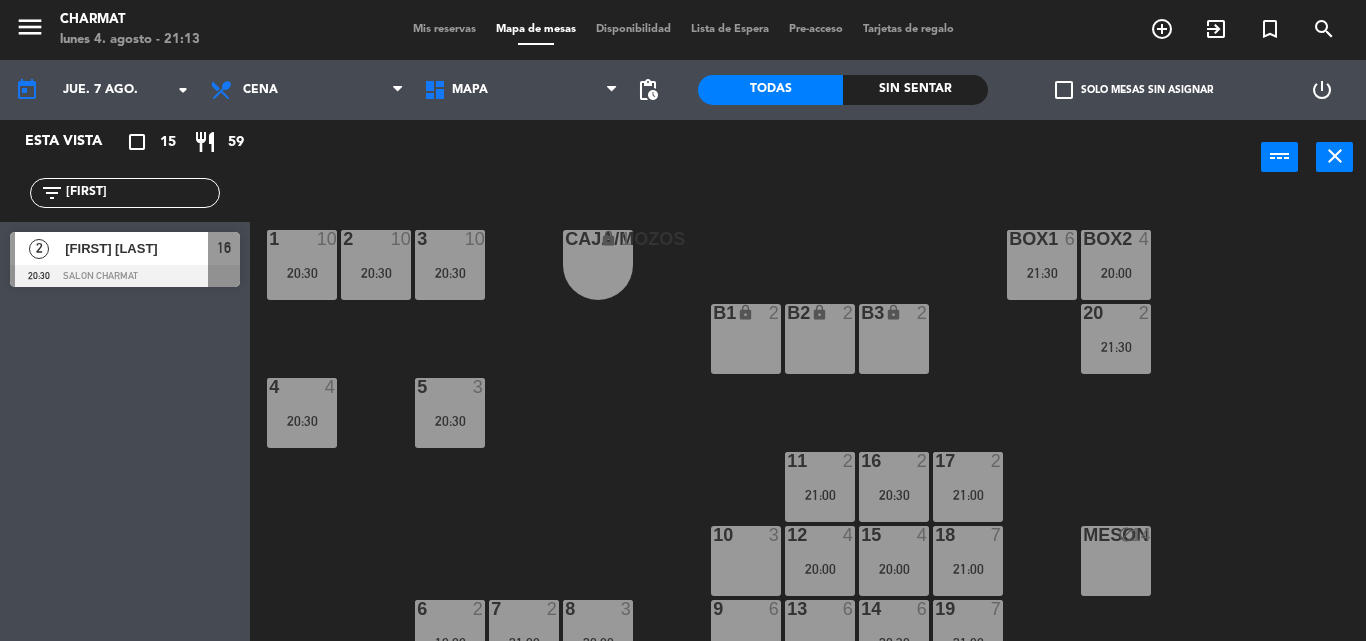 type on "V" 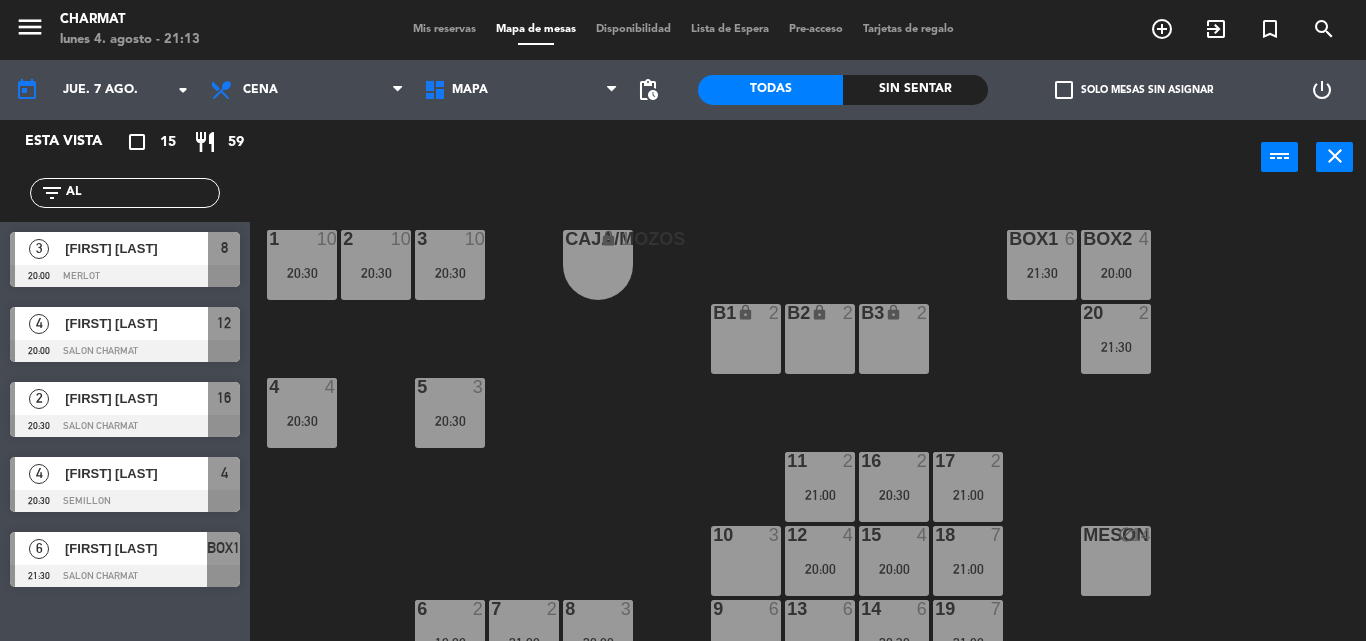 type on "A" 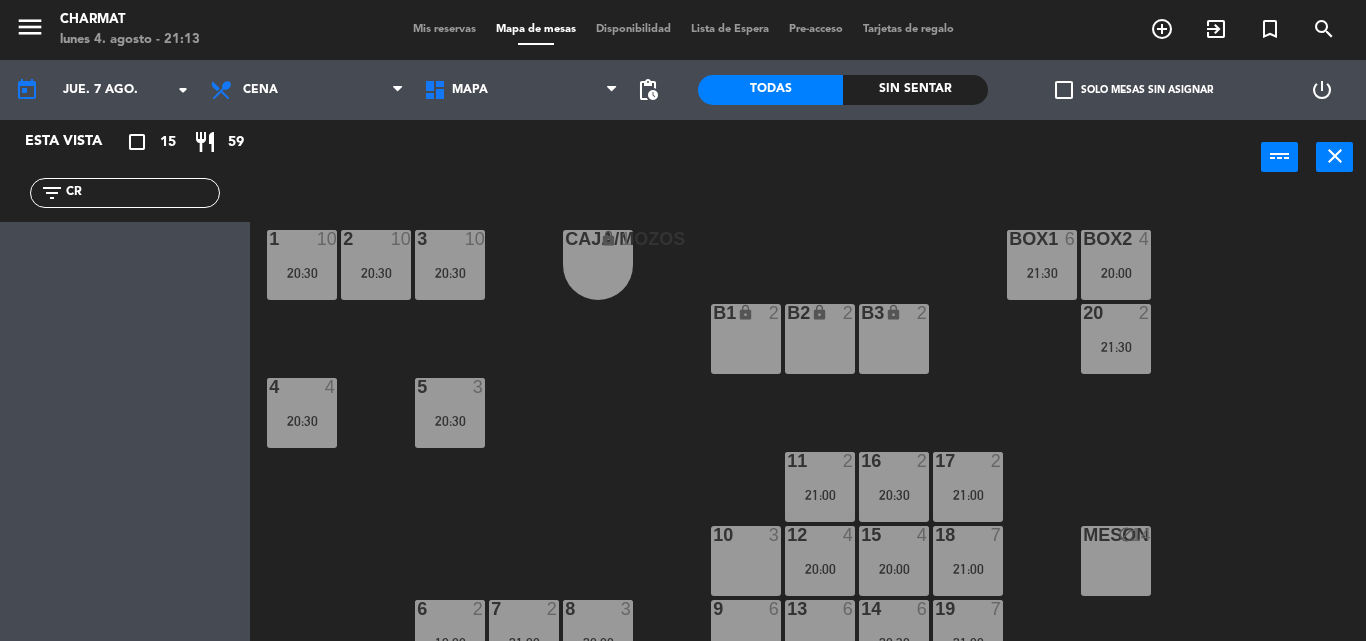 type on "C" 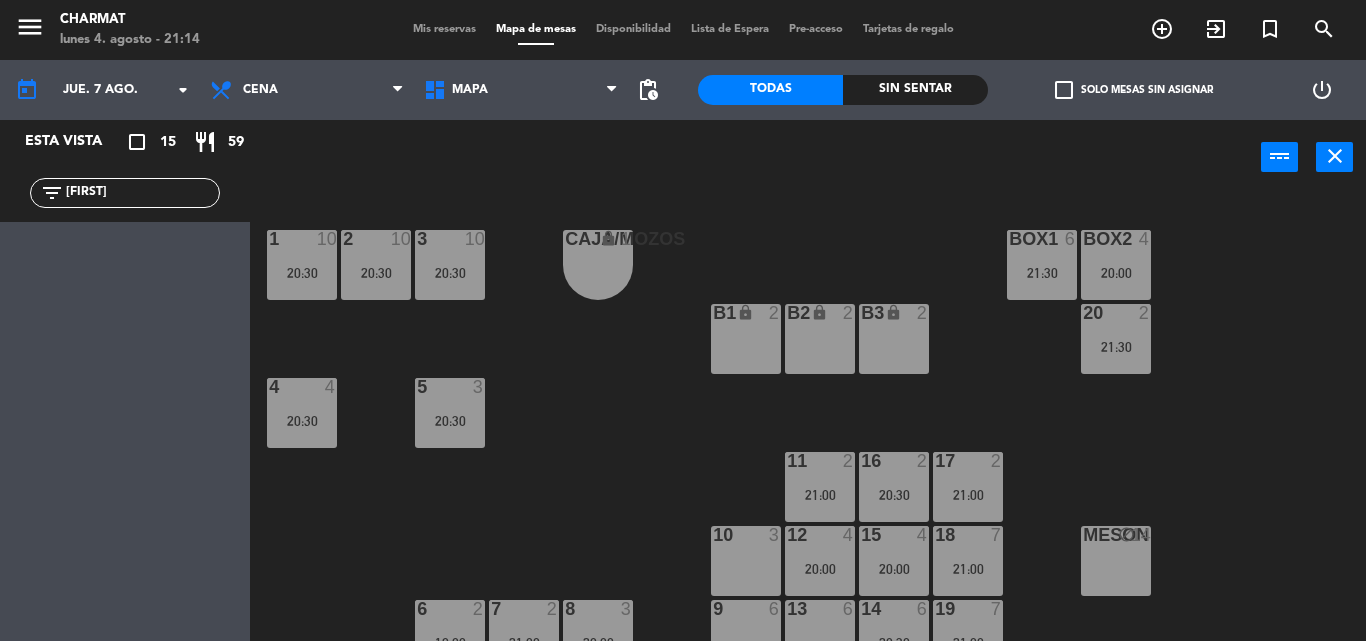 type on "G" 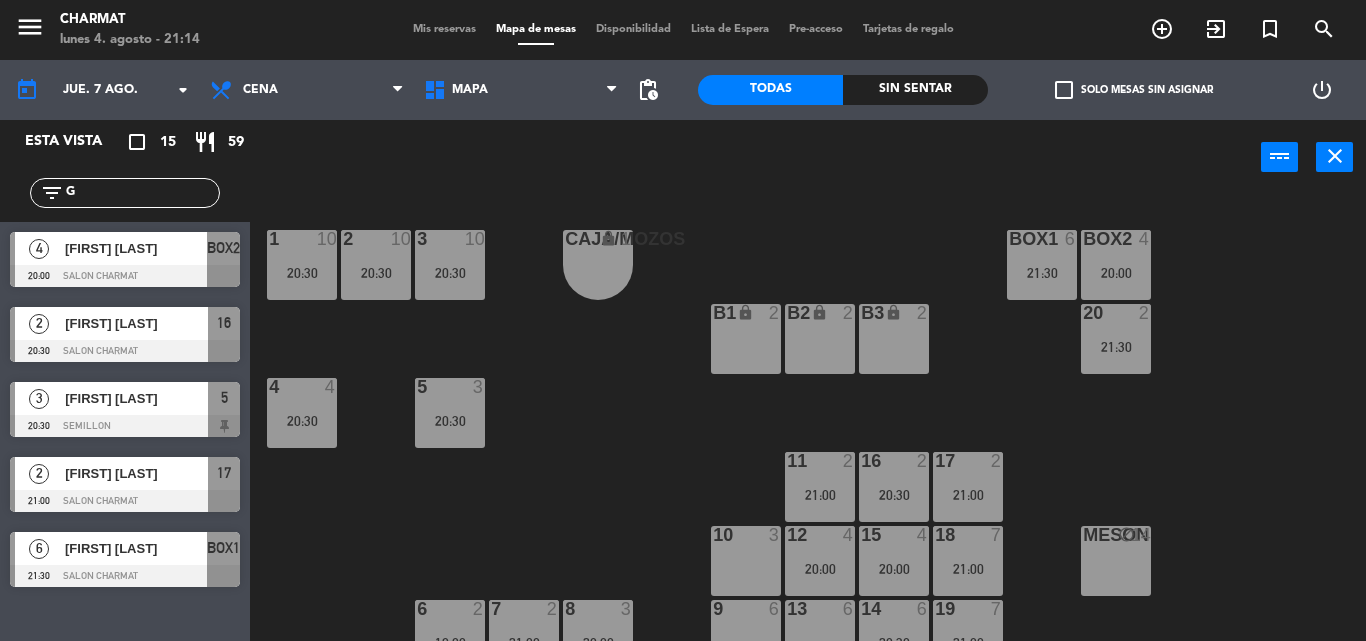 type 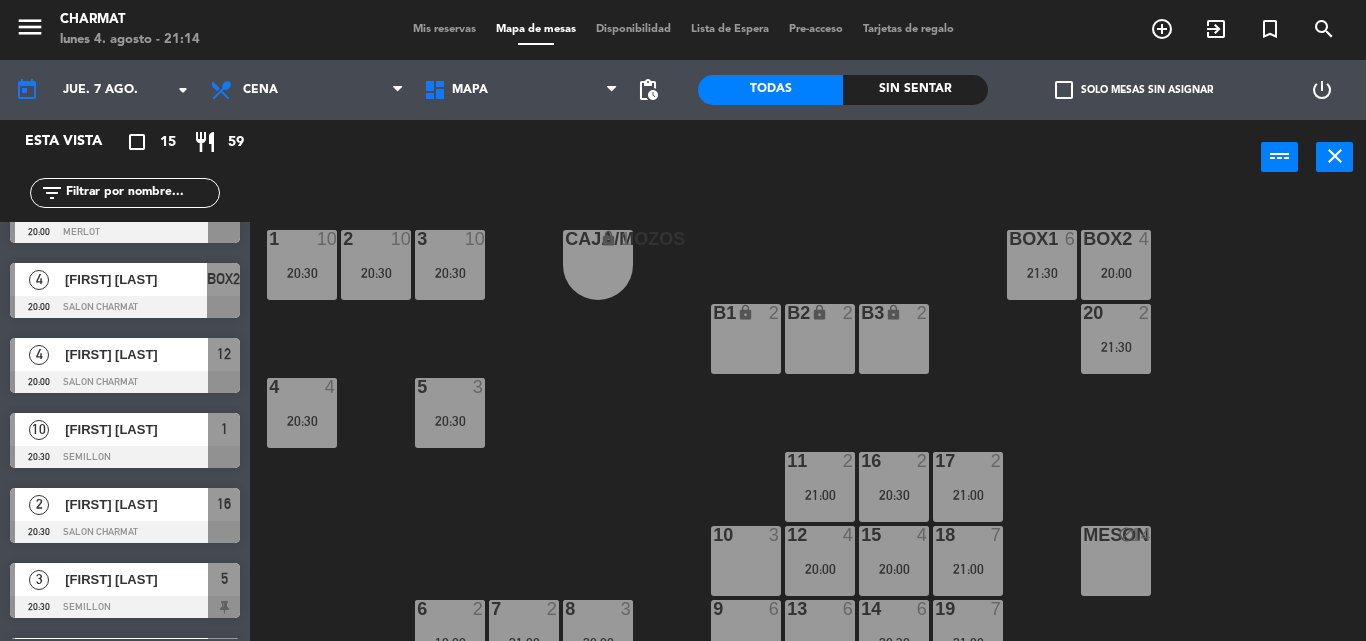 scroll, scrollTop: 0, scrollLeft: 0, axis: both 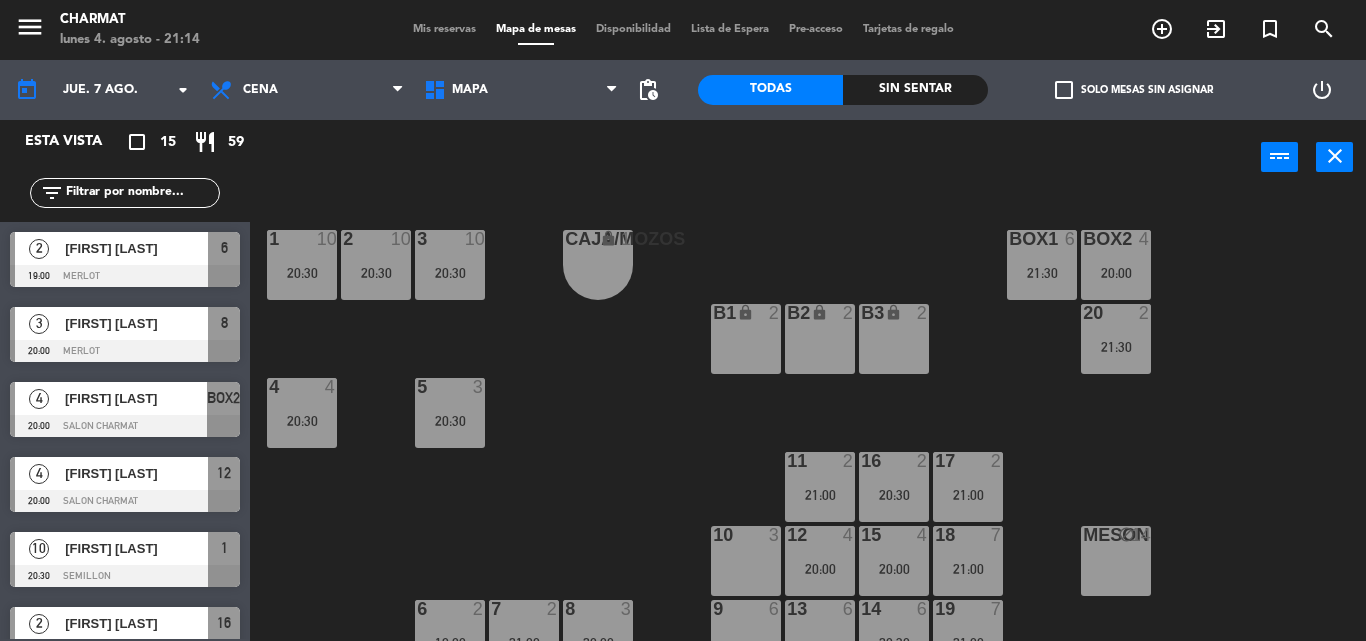 click on "CAJA/MOZOS lock  1  BOX1  6   21:30  BOX2  4   20:00  1  10   20:30  2  10   20:30  3  10   20:30  20  2   21:30  B1 lock  2  B2 lock  2  B3 lock  2  4  4   20:30  5  3   20:30  11  2   21:00  16  2   20:30  17  2   21:00  10  3  12  4   20:00  15  4   20:00  18  7   21:00  MESON block  14  9  6  13  6  14  6   20:30  19  7   21:00  6  2   19:00  7  2   21:00  8  3   20:00" 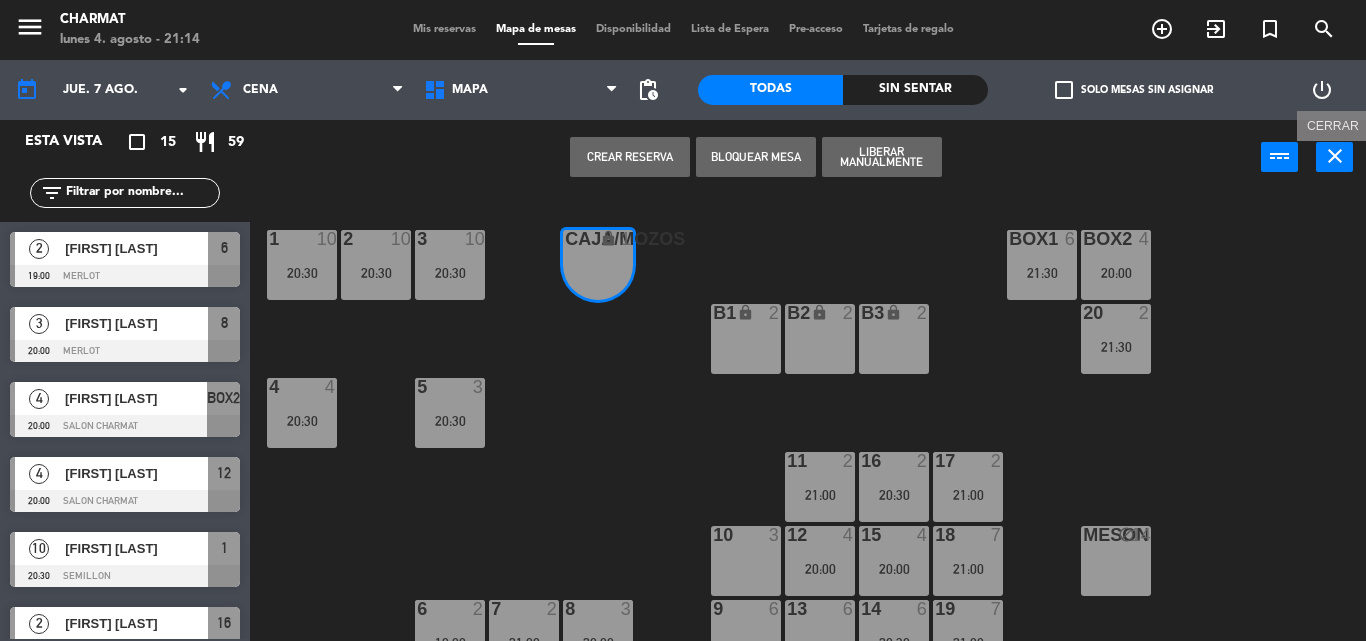 click on "close" at bounding box center [1335, 156] 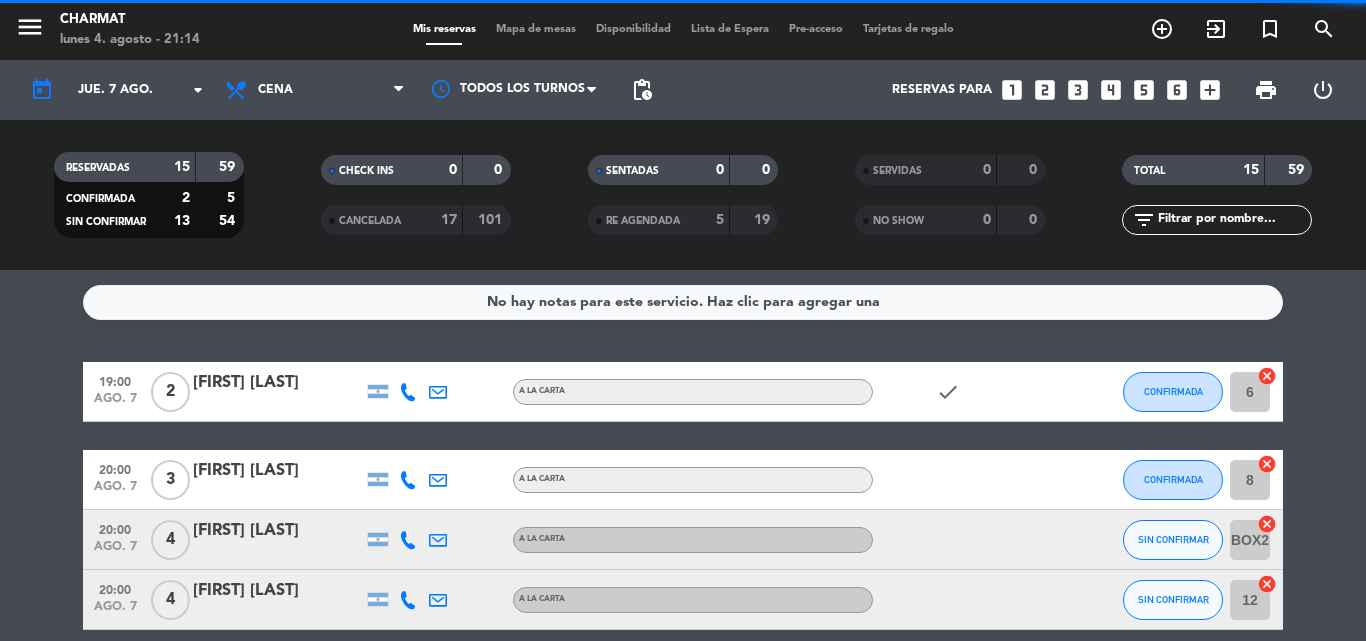 click on "Mapa de mesas" at bounding box center (536, 29) 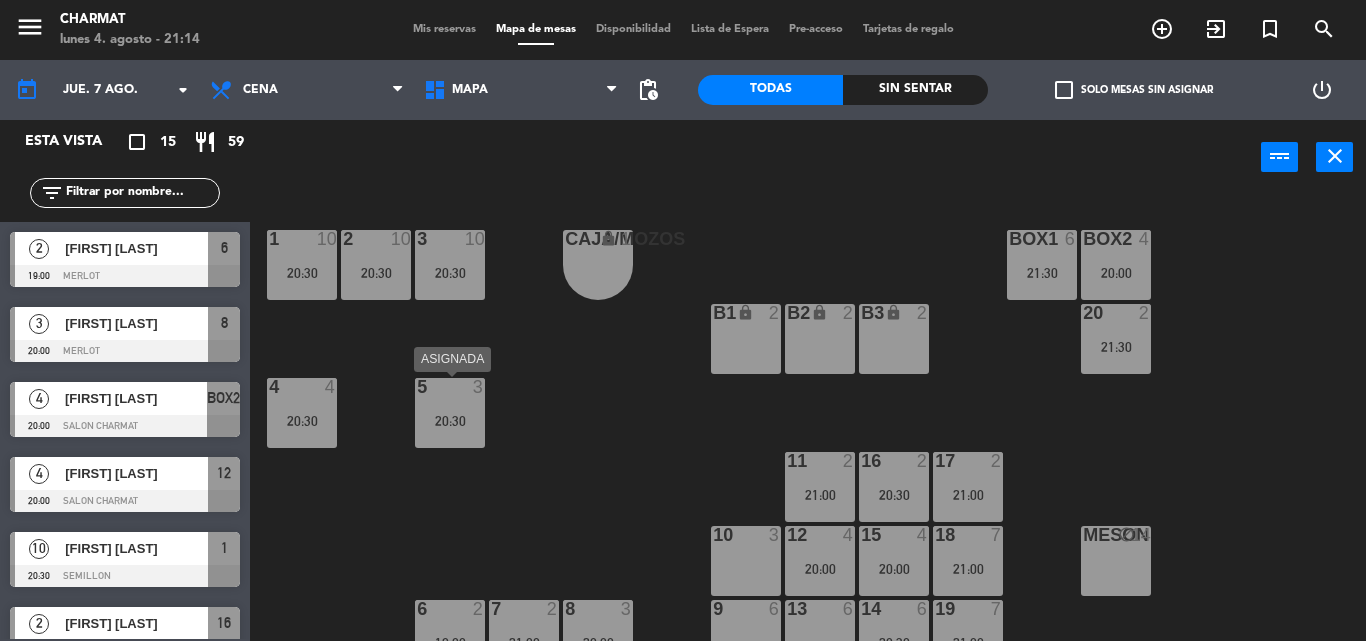 click at bounding box center [449, 387] 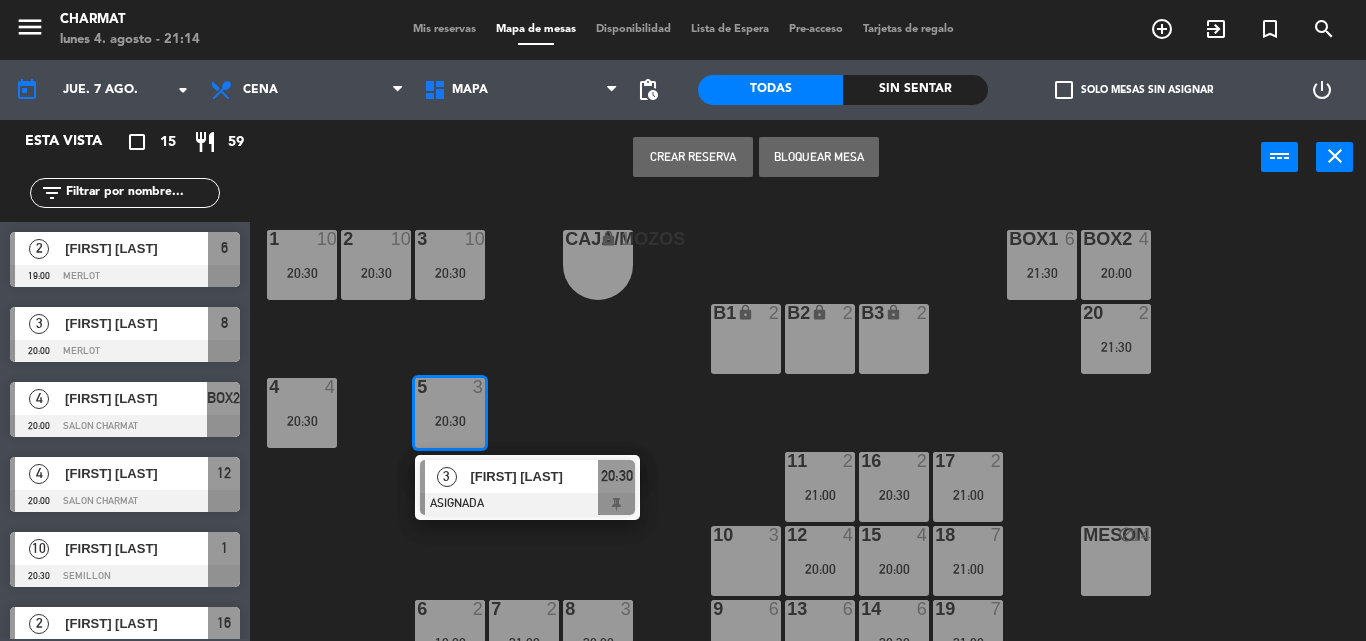 click on "10  3" at bounding box center [746, 561] 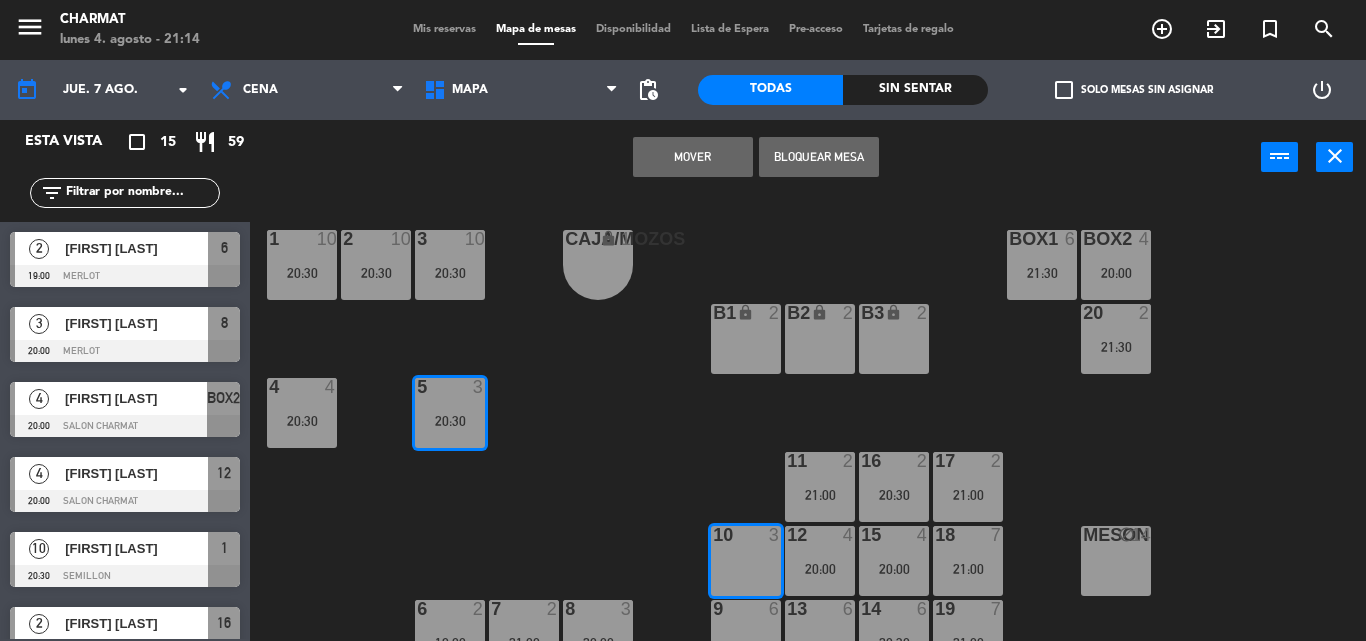 click on "Mover" at bounding box center (693, 157) 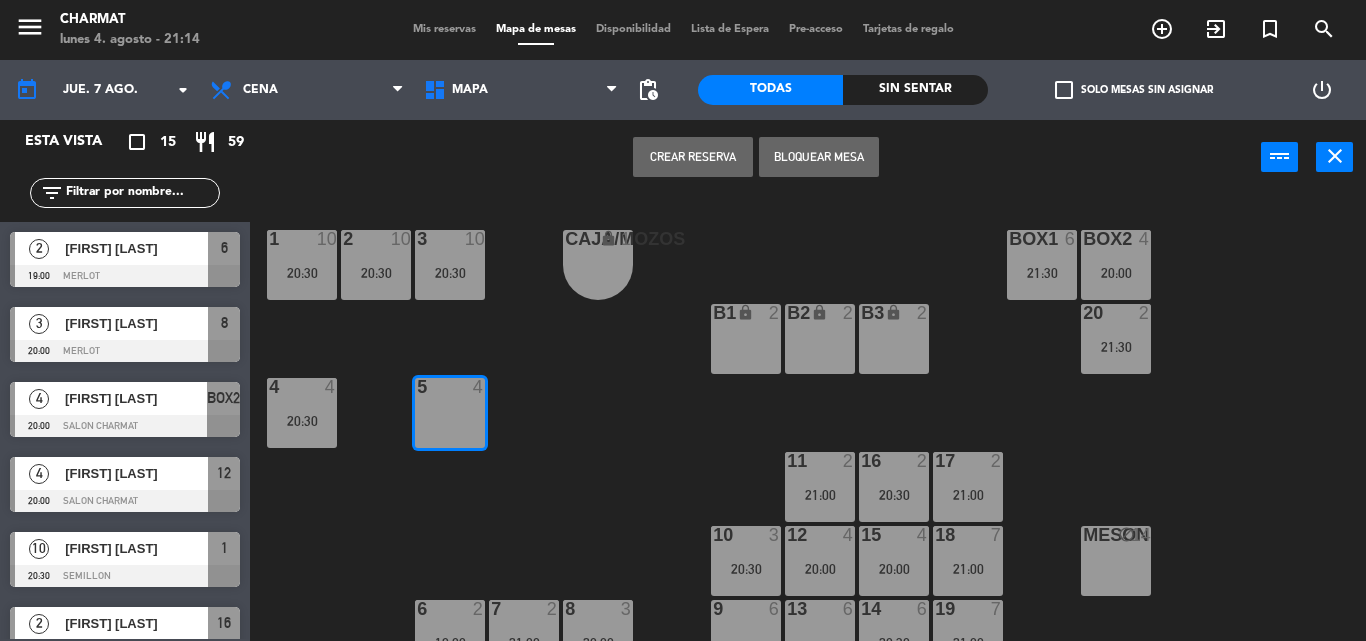 click on "Crear Reserva" at bounding box center [693, 157] 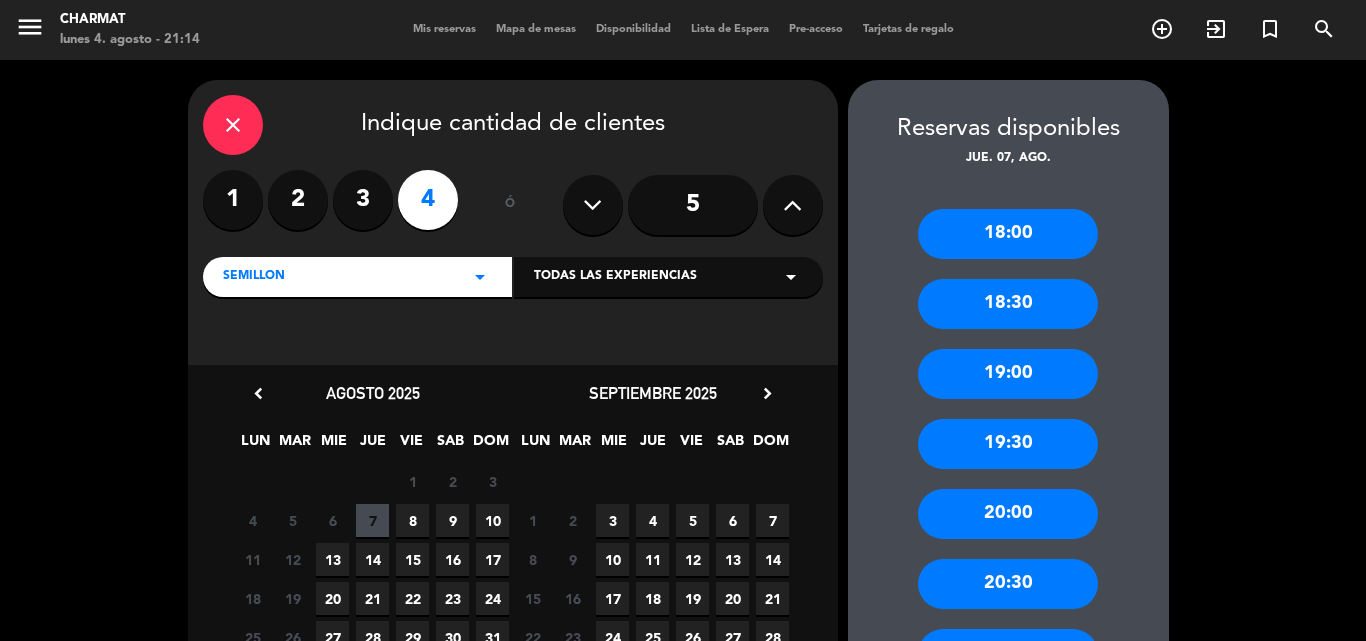 click on "20:30" at bounding box center [1008, 584] 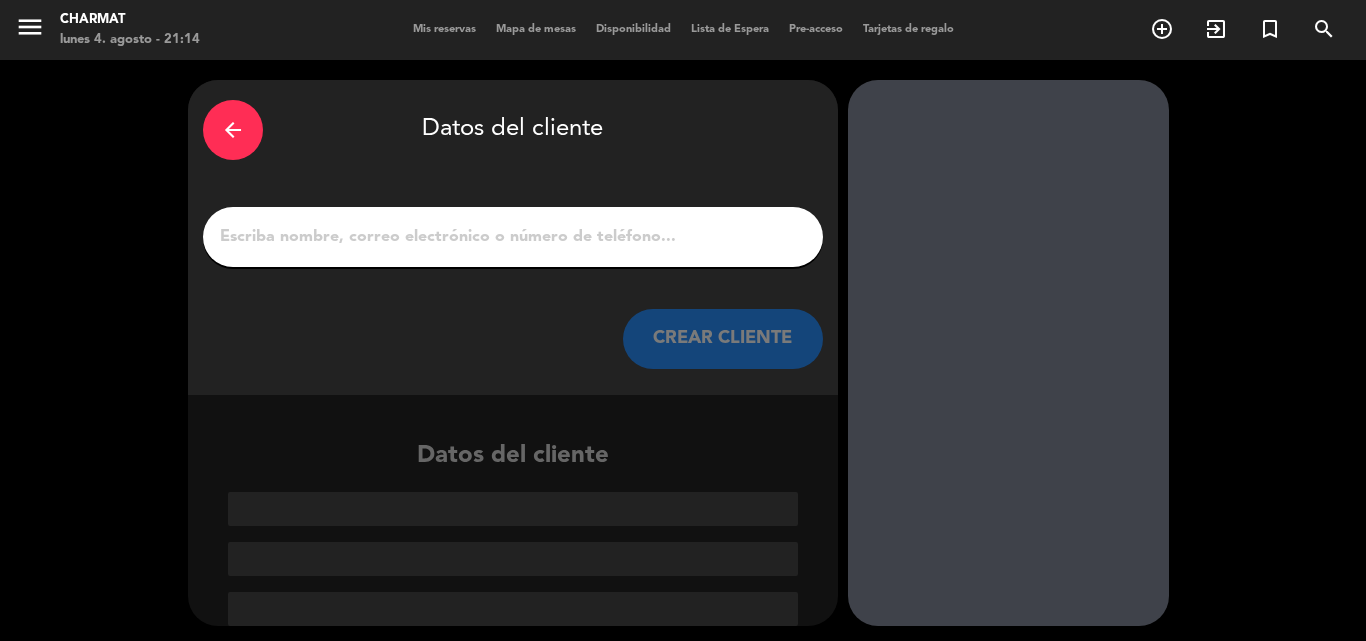 click at bounding box center [513, 237] 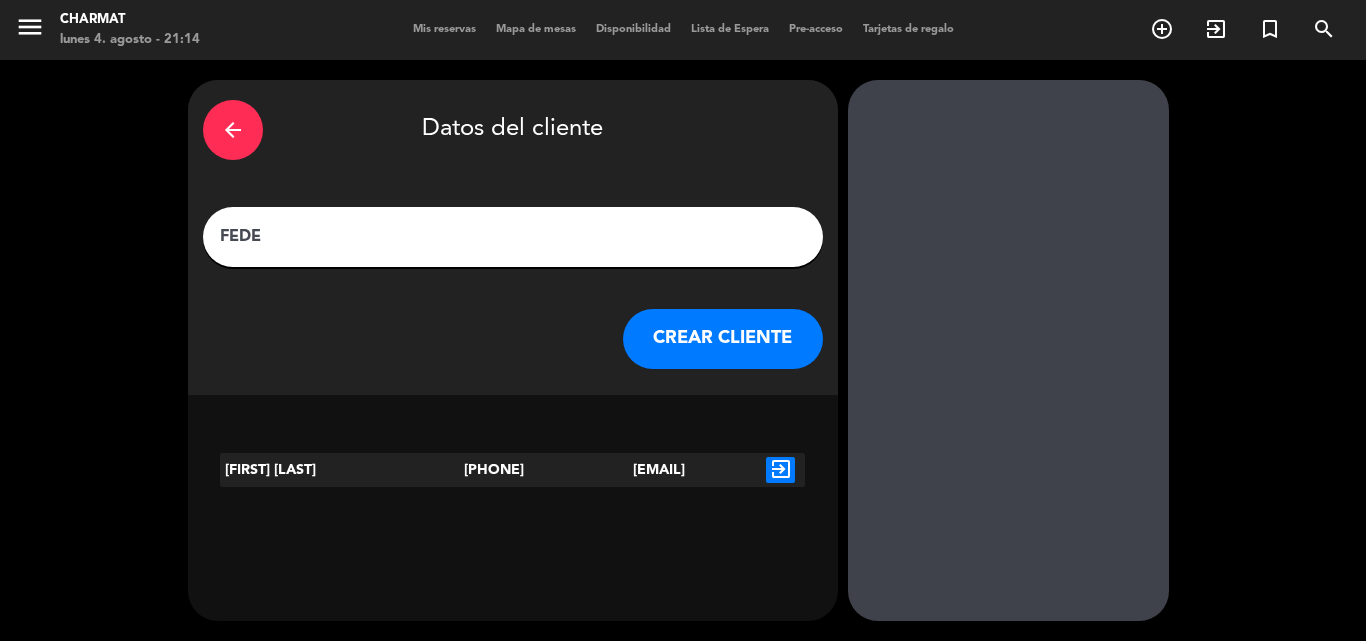 type on "FEDE" 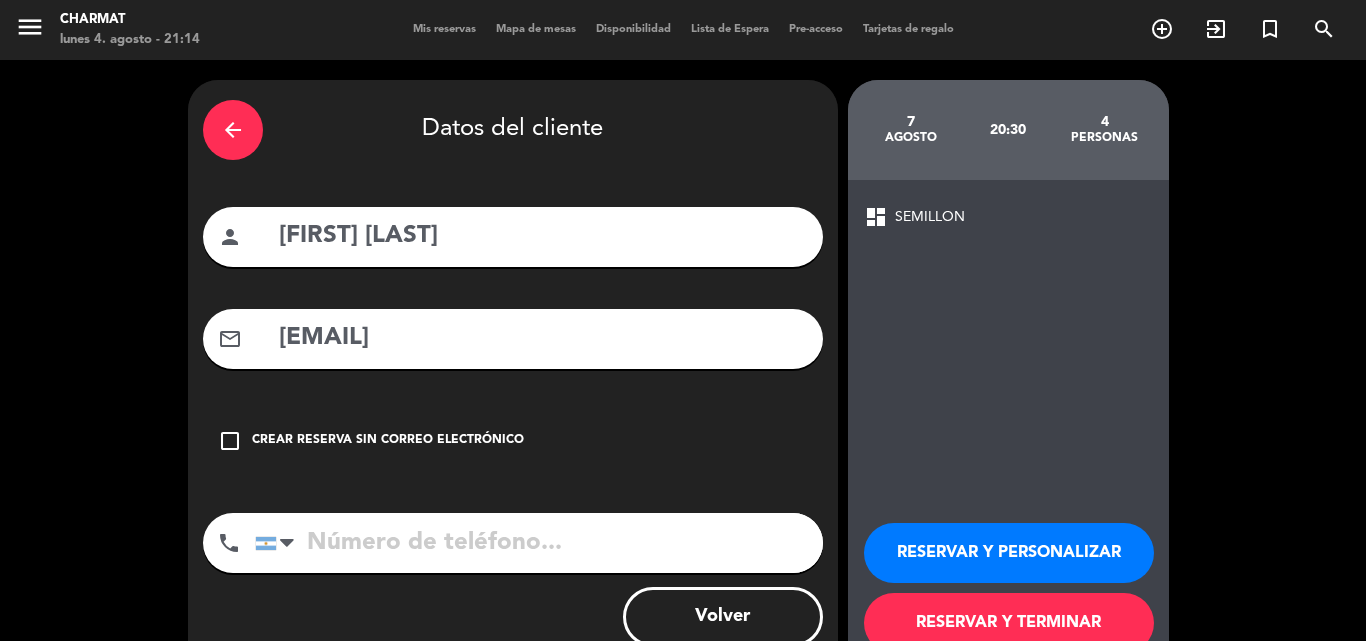 type on "[PHONE]" 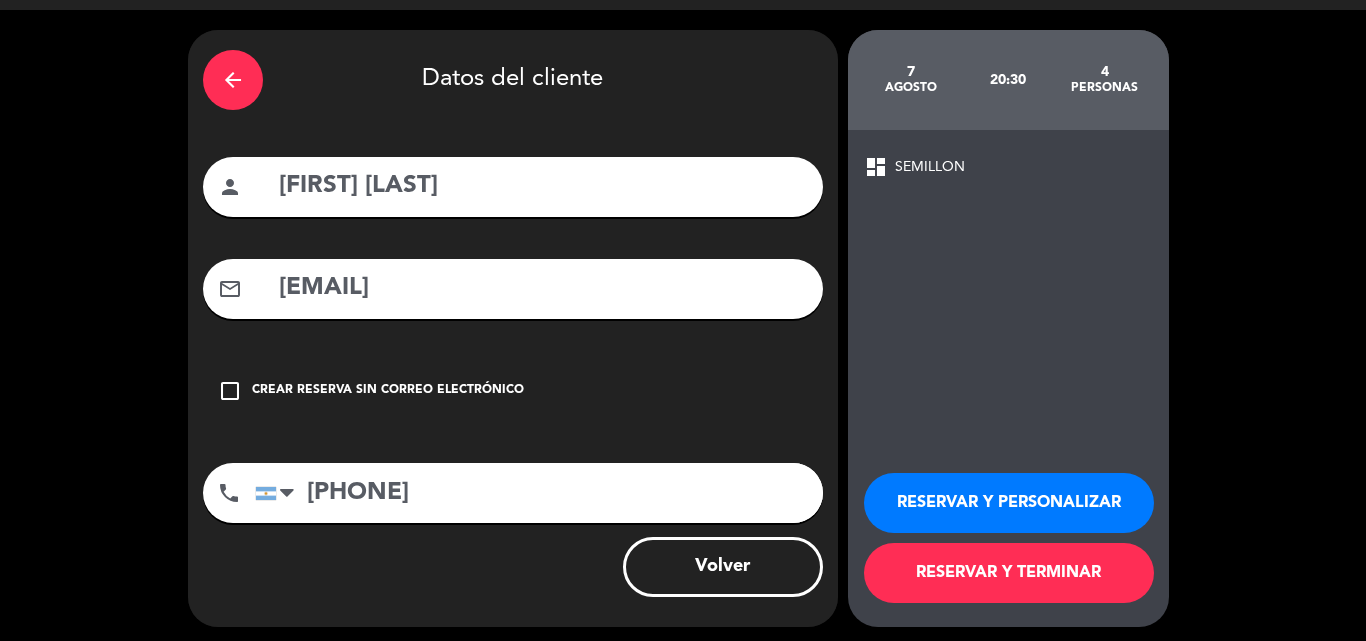 scroll, scrollTop: 56, scrollLeft: 0, axis: vertical 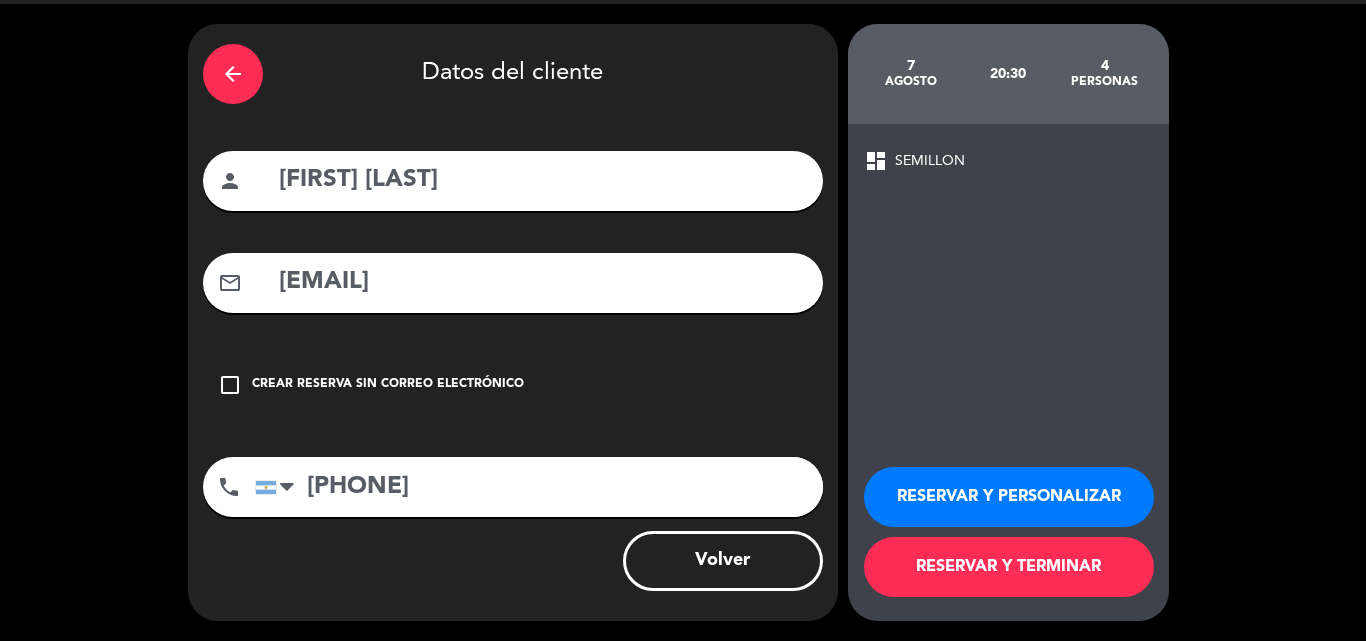 click on "RESERVAR Y TERMINAR" at bounding box center (1009, 567) 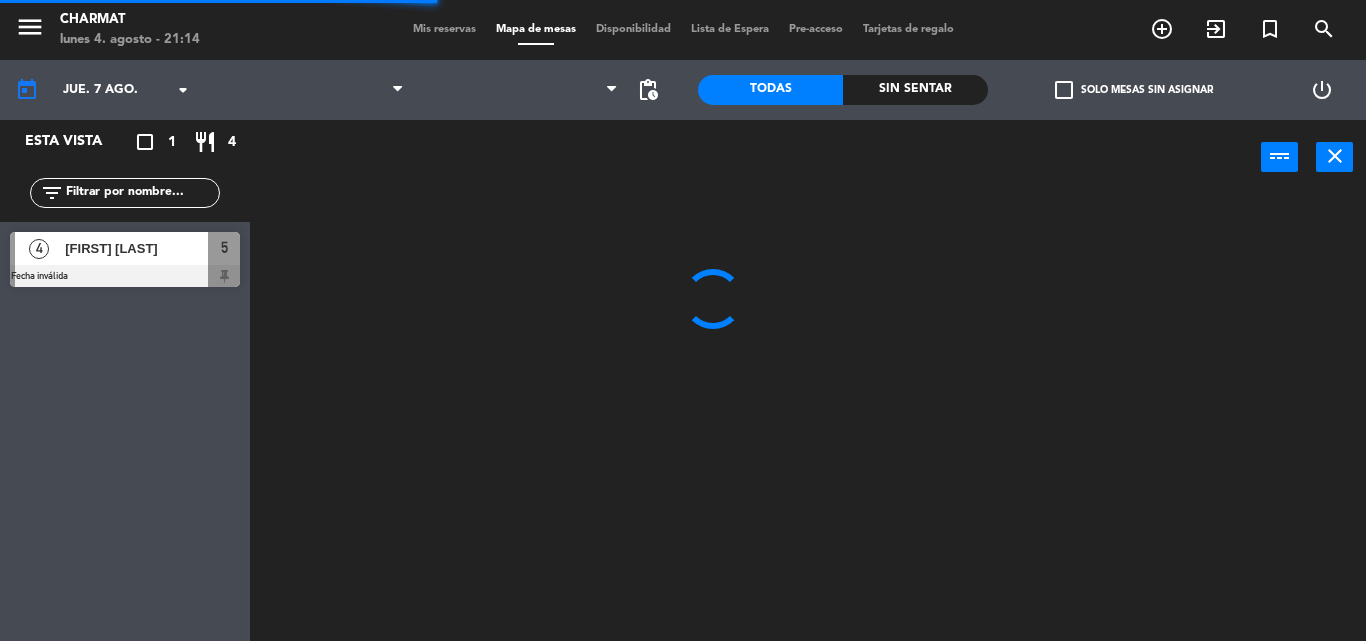scroll, scrollTop: 0, scrollLeft: 0, axis: both 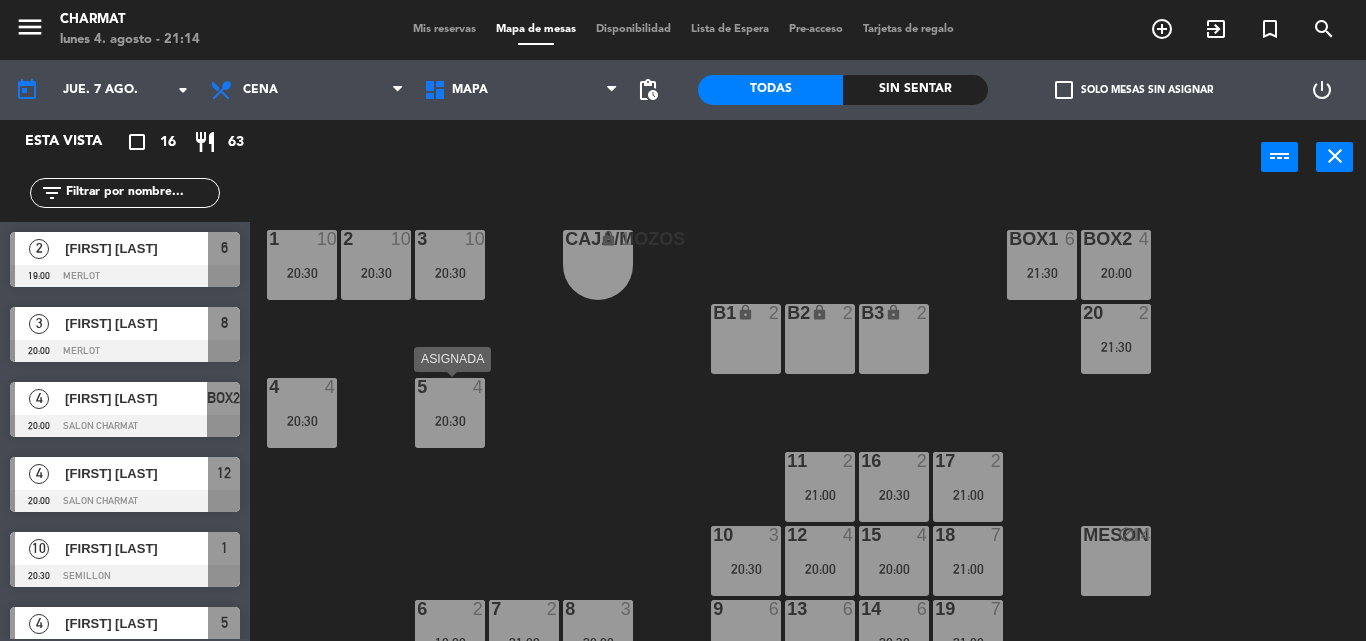 click on "20:30" at bounding box center (450, 421) 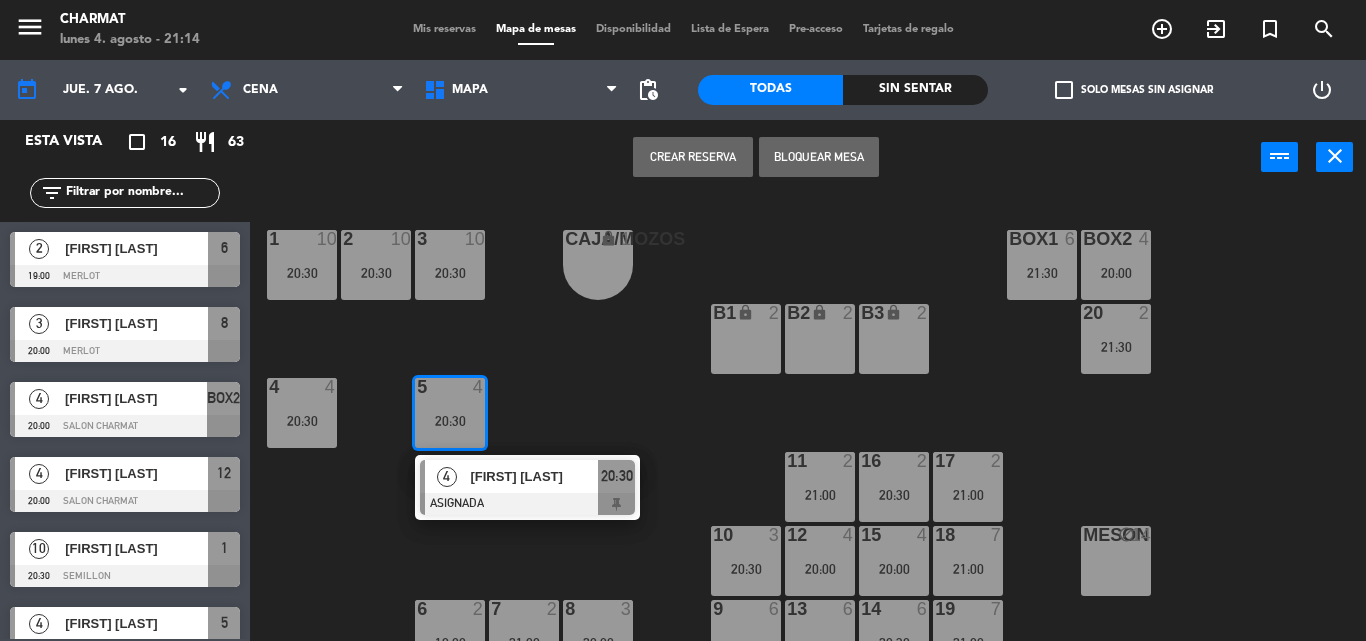 drag, startPoint x: 488, startPoint y: 344, endPoint x: 462, endPoint y: 338, distance: 26.683329 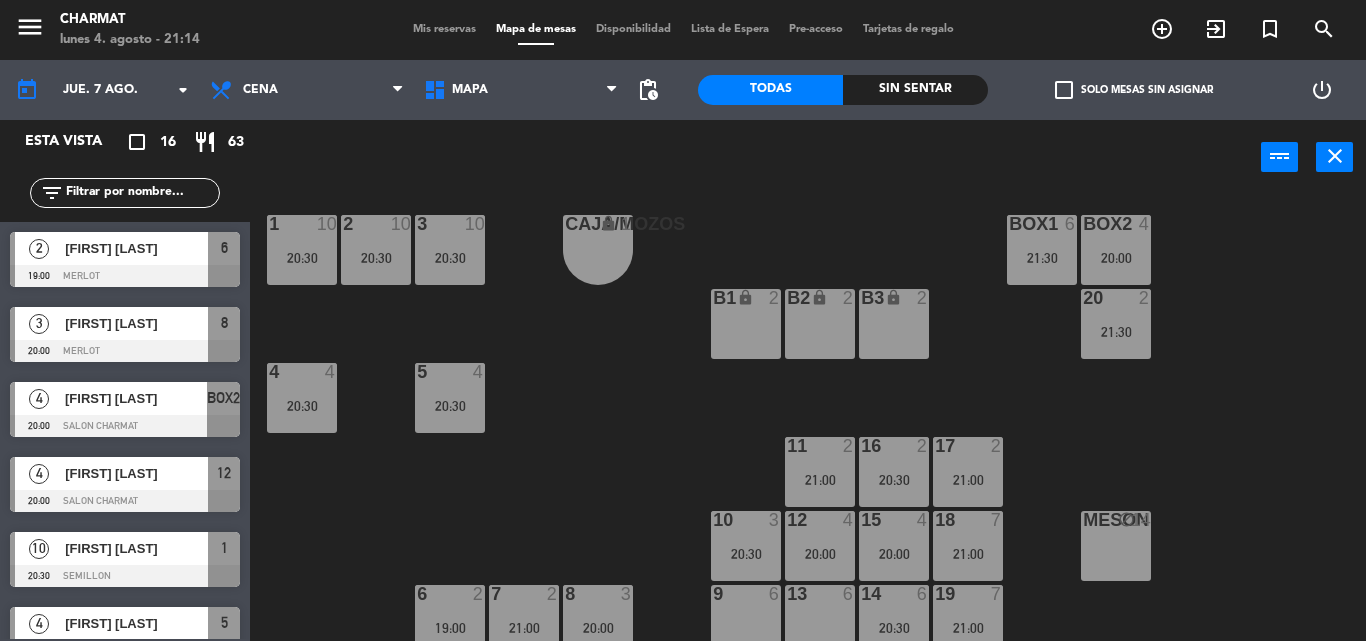 scroll, scrollTop: 29, scrollLeft: 0, axis: vertical 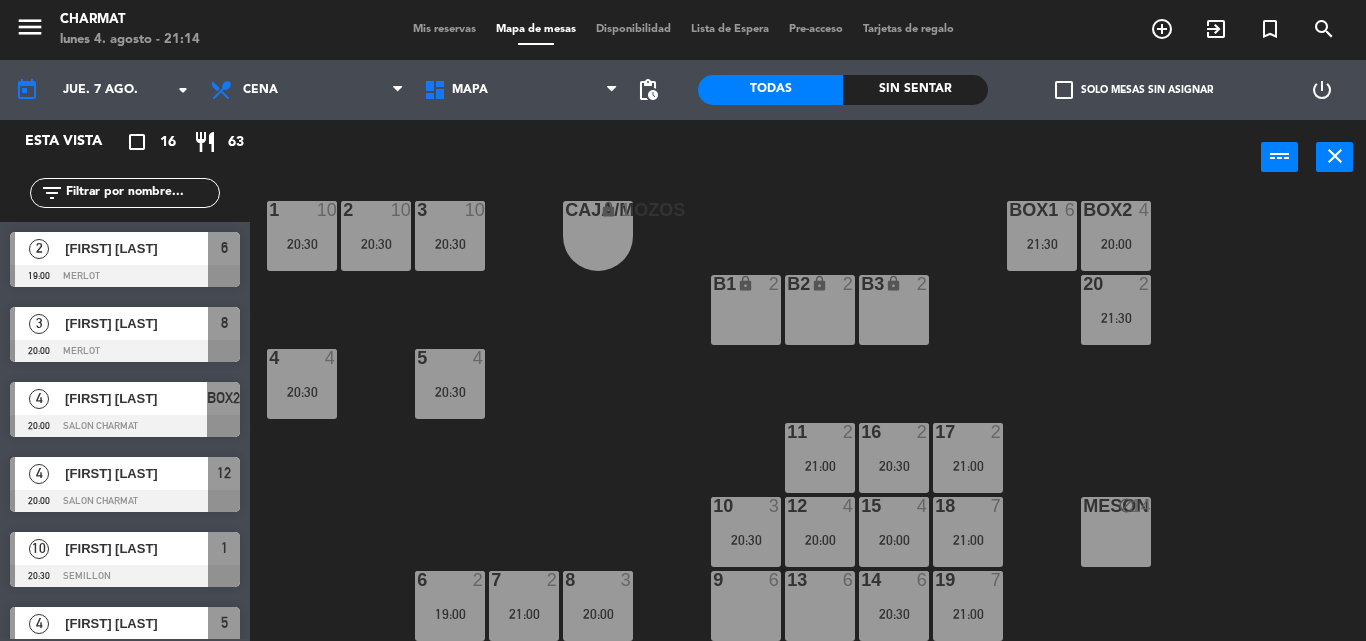 click on "[NUMBER] [NUMBER] [TIME]" at bounding box center (450, 606) 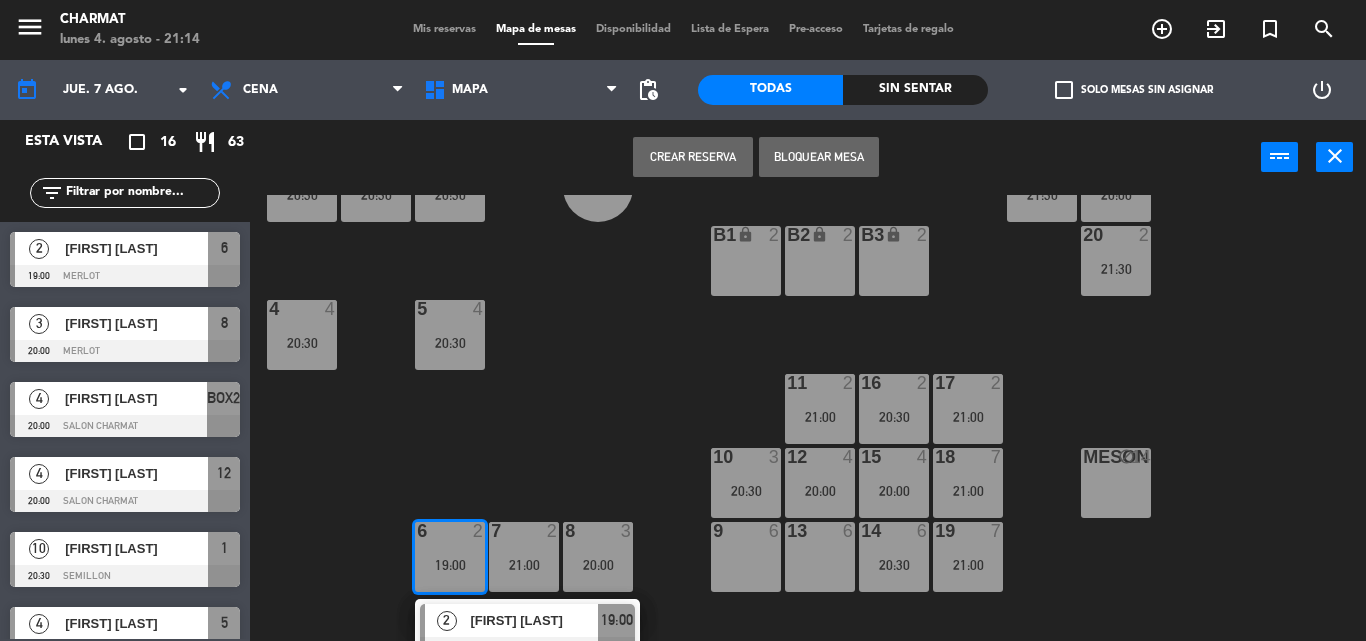 scroll, scrollTop: 101, scrollLeft: 0, axis: vertical 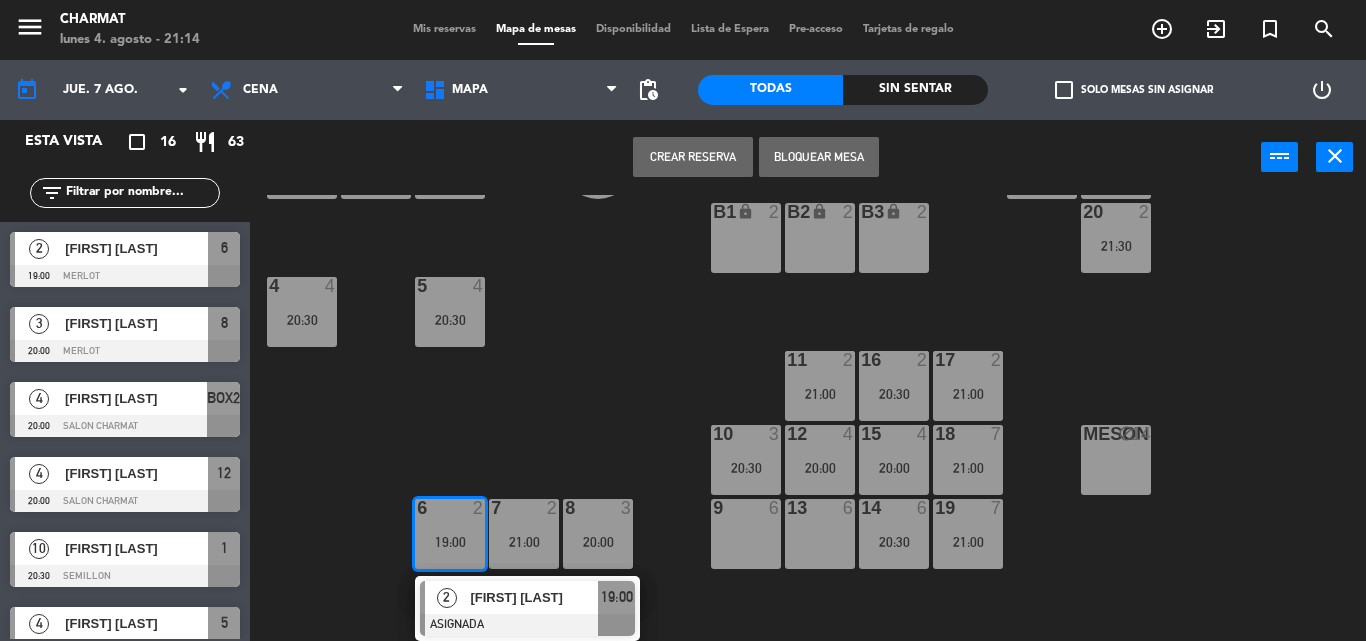 click on "21:00" at bounding box center [524, 542] 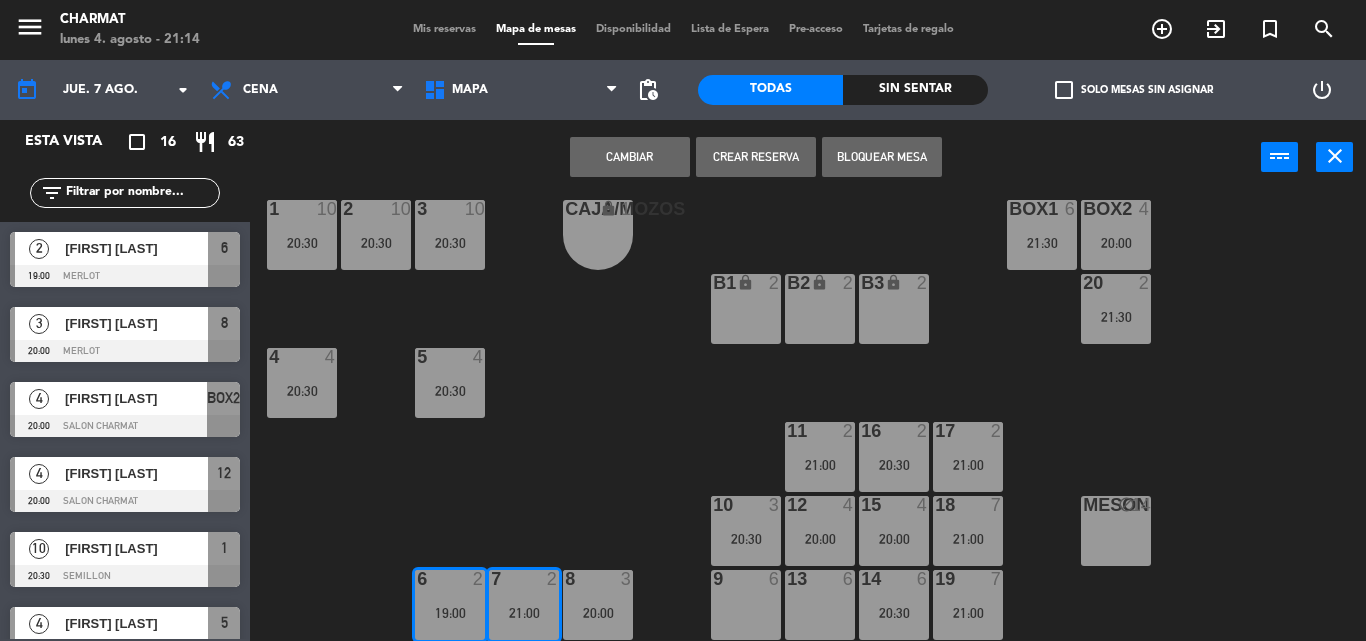 scroll, scrollTop: 29, scrollLeft: 0, axis: vertical 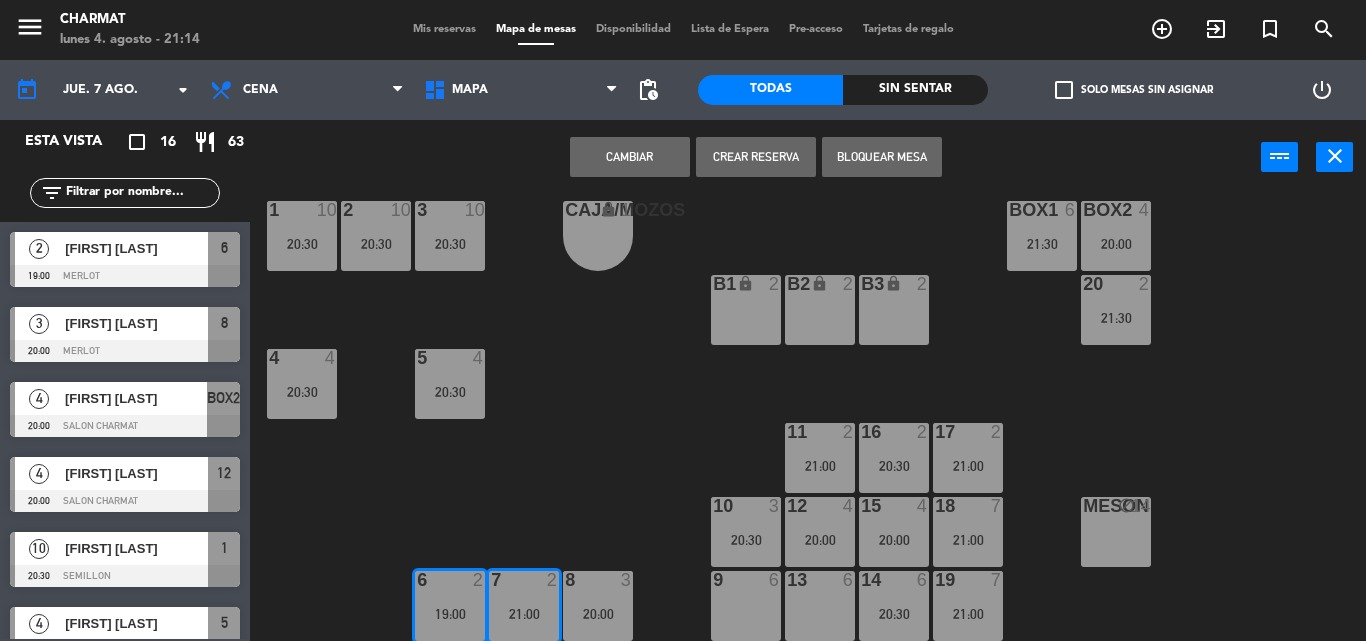 click at bounding box center [449, 580] 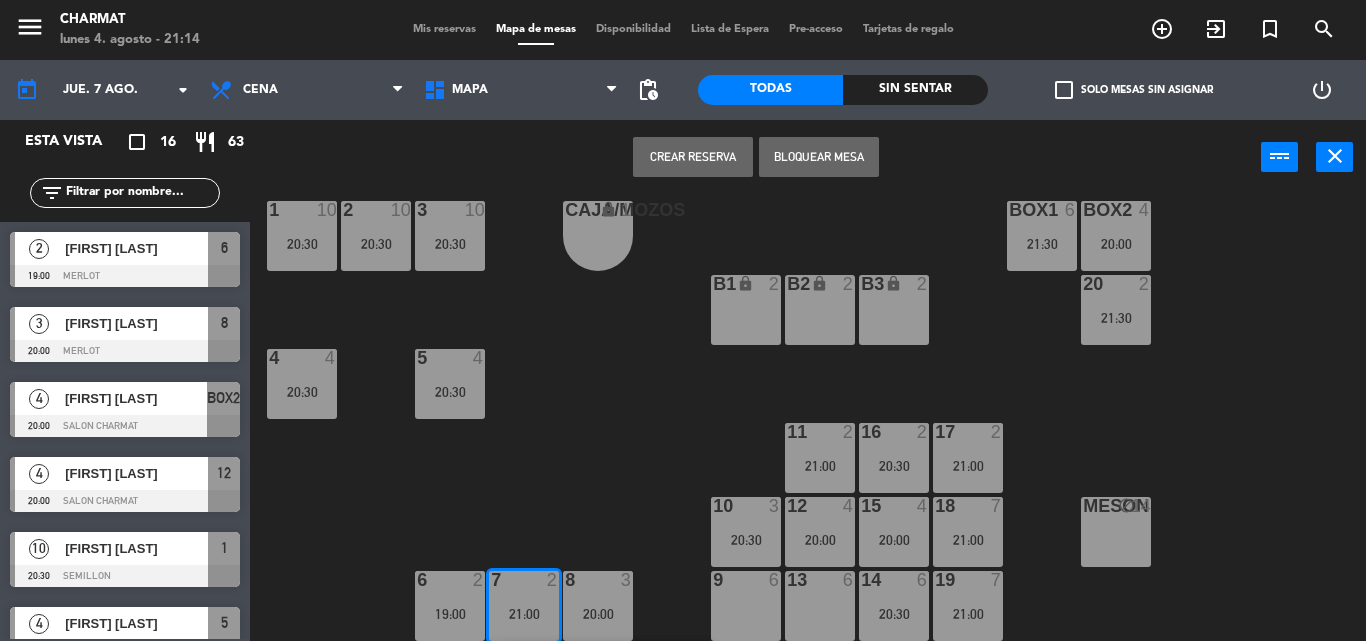 click on "7  2" at bounding box center [524, 581] 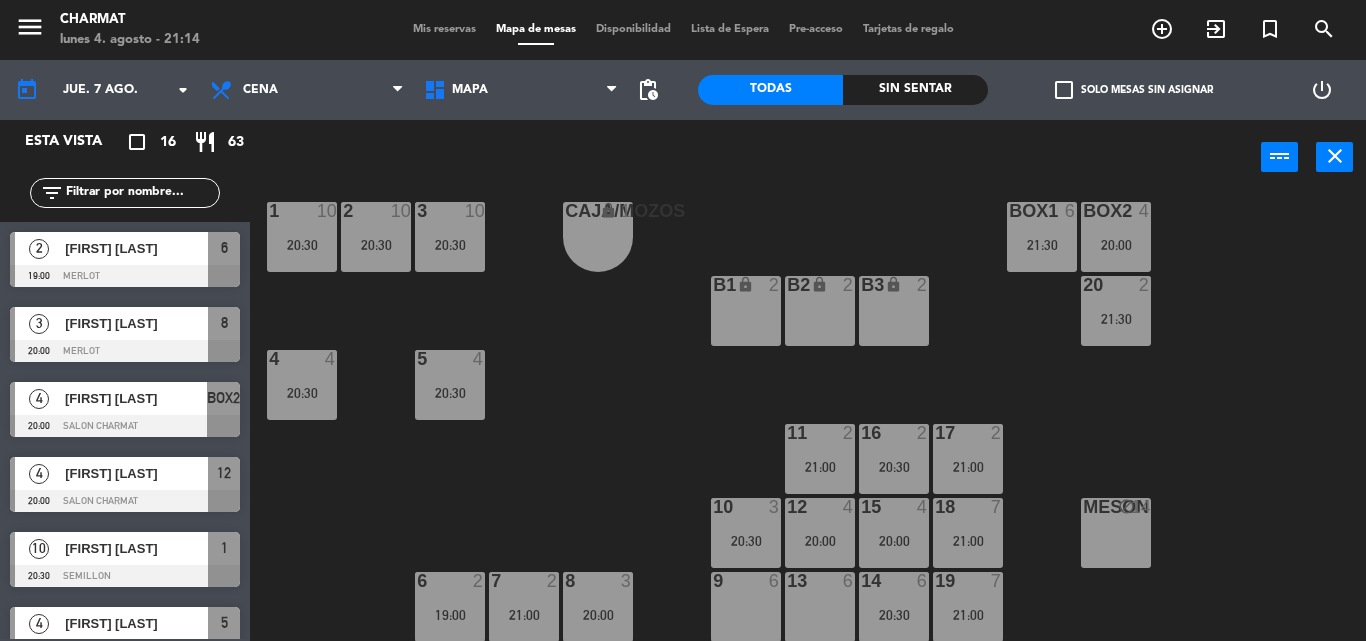 scroll, scrollTop: 29, scrollLeft: 0, axis: vertical 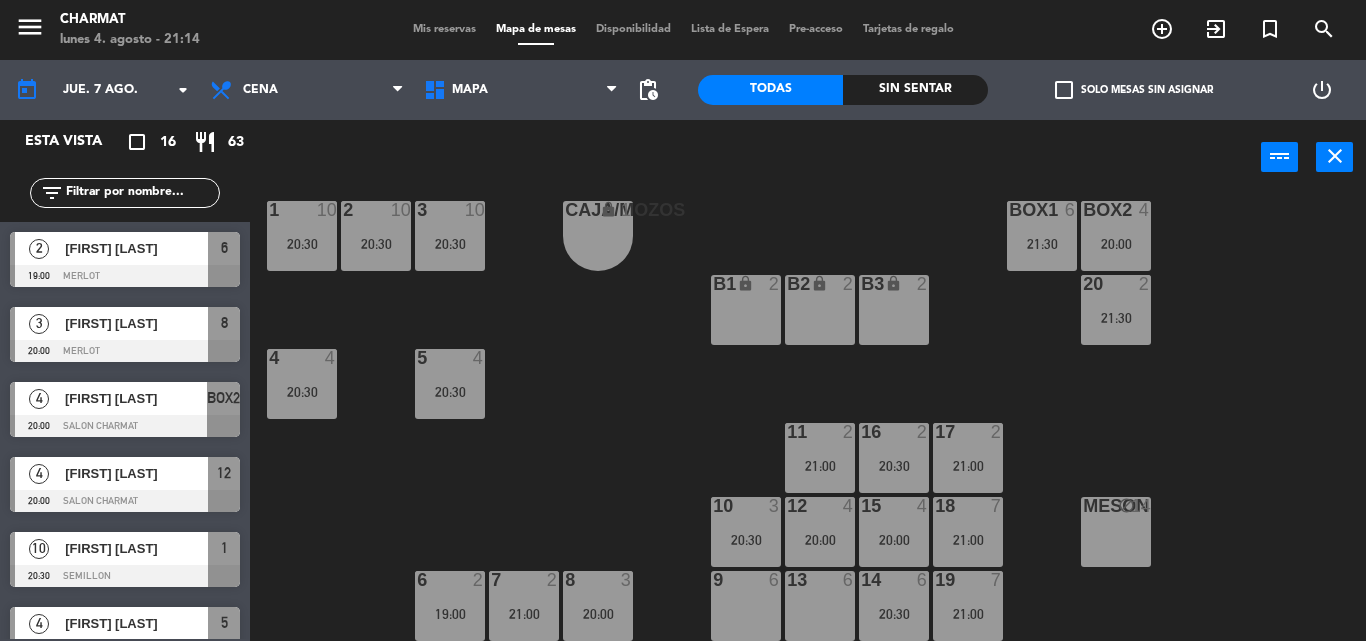 click on "7  2   21:00" at bounding box center [524, 606] 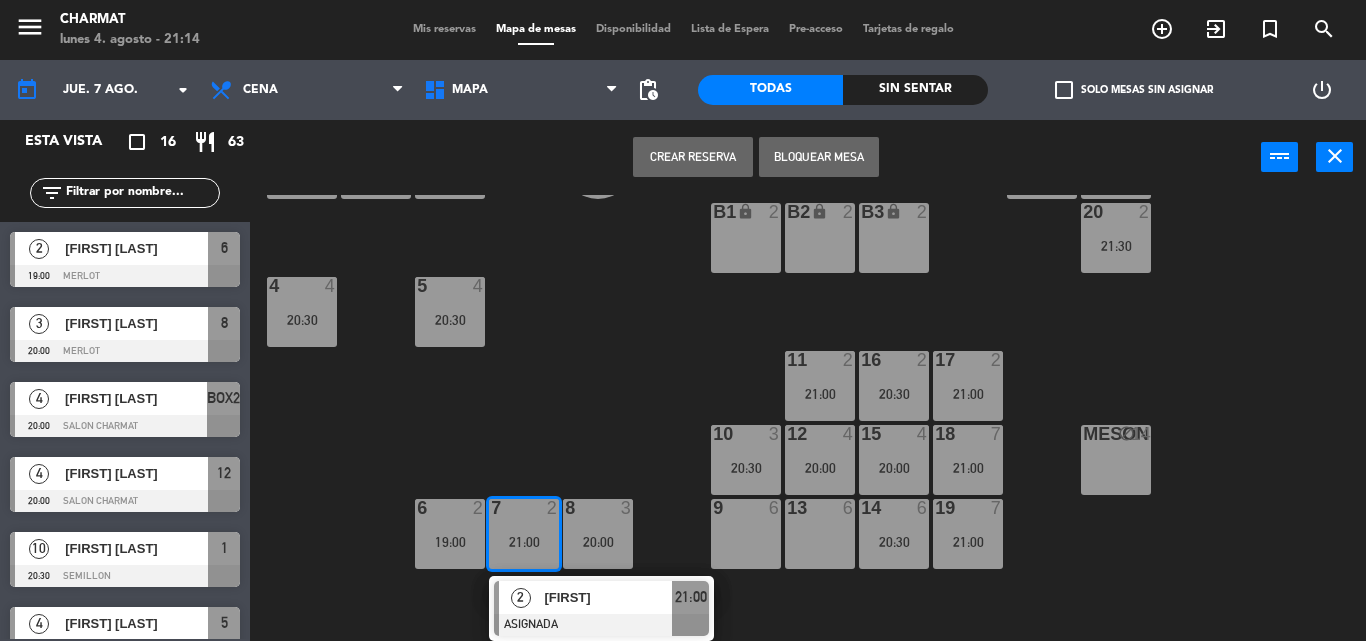 click on "2   [FIRST]   ASIGNADA  21:00" at bounding box center [601, 608] 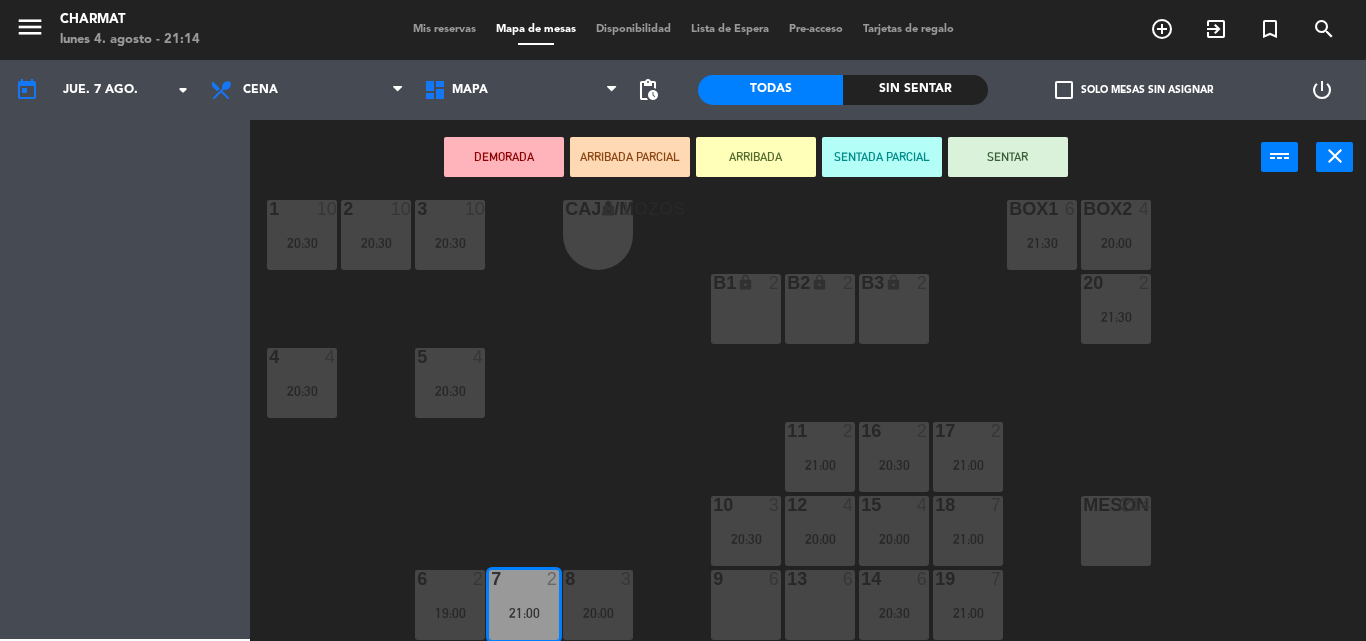 scroll, scrollTop: 30, scrollLeft: 0, axis: vertical 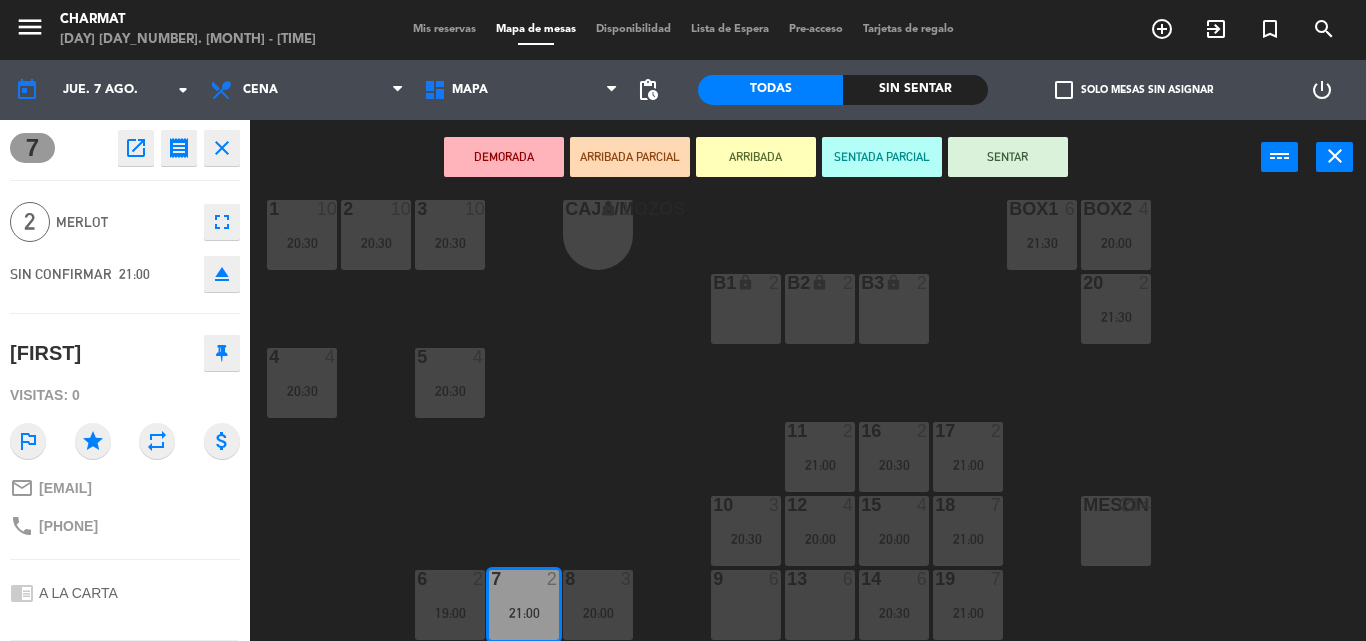 click on "2" 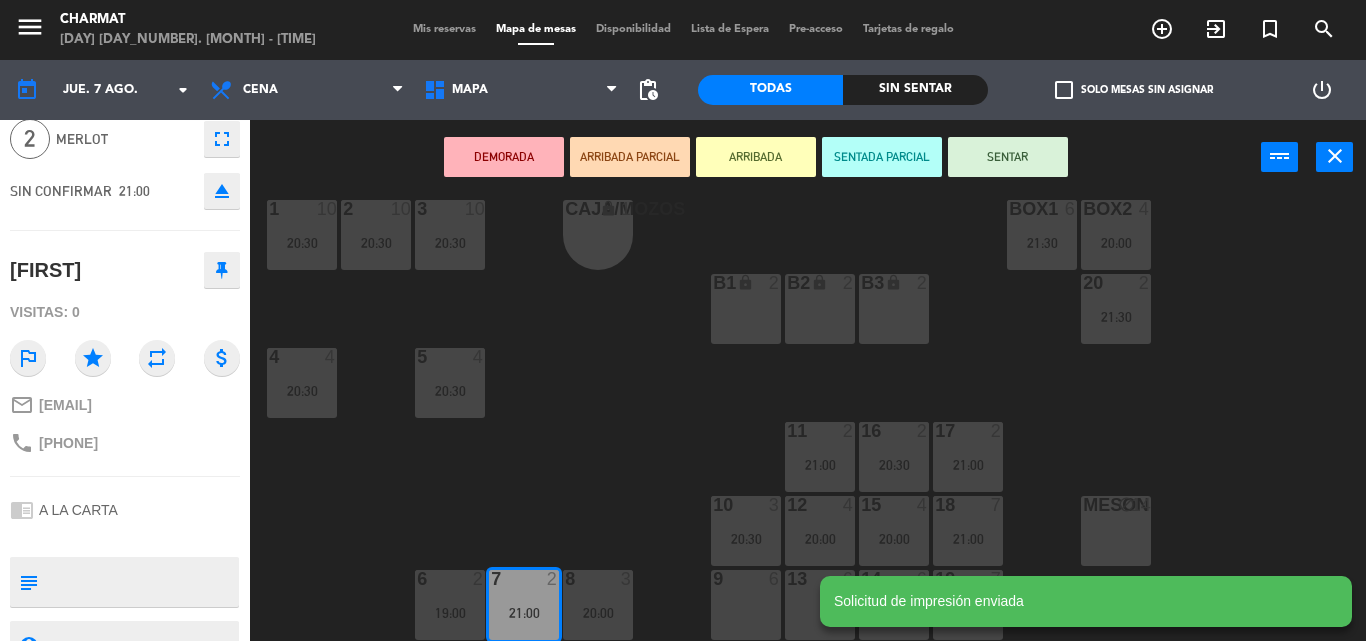 scroll, scrollTop: 168, scrollLeft: 0, axis: vertical 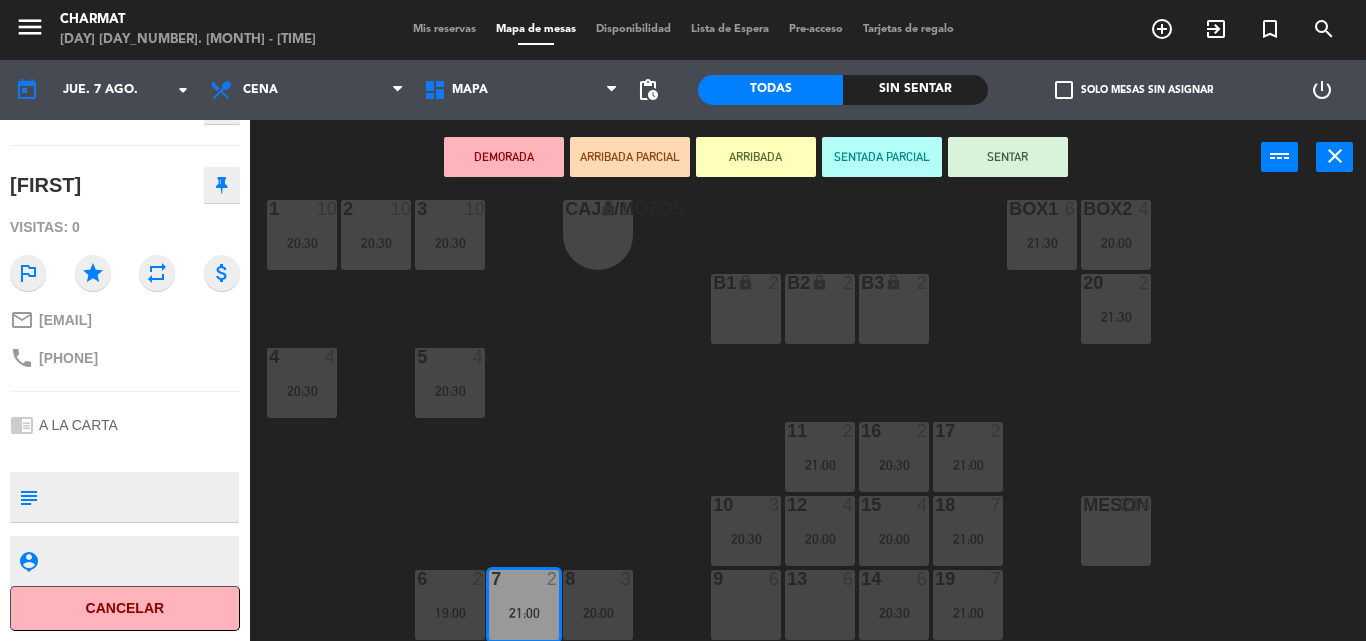 drag, startPoint x: 225, startPoint y: 318, endPoint x: 33, endPoint y: 320, distance: 192.01042 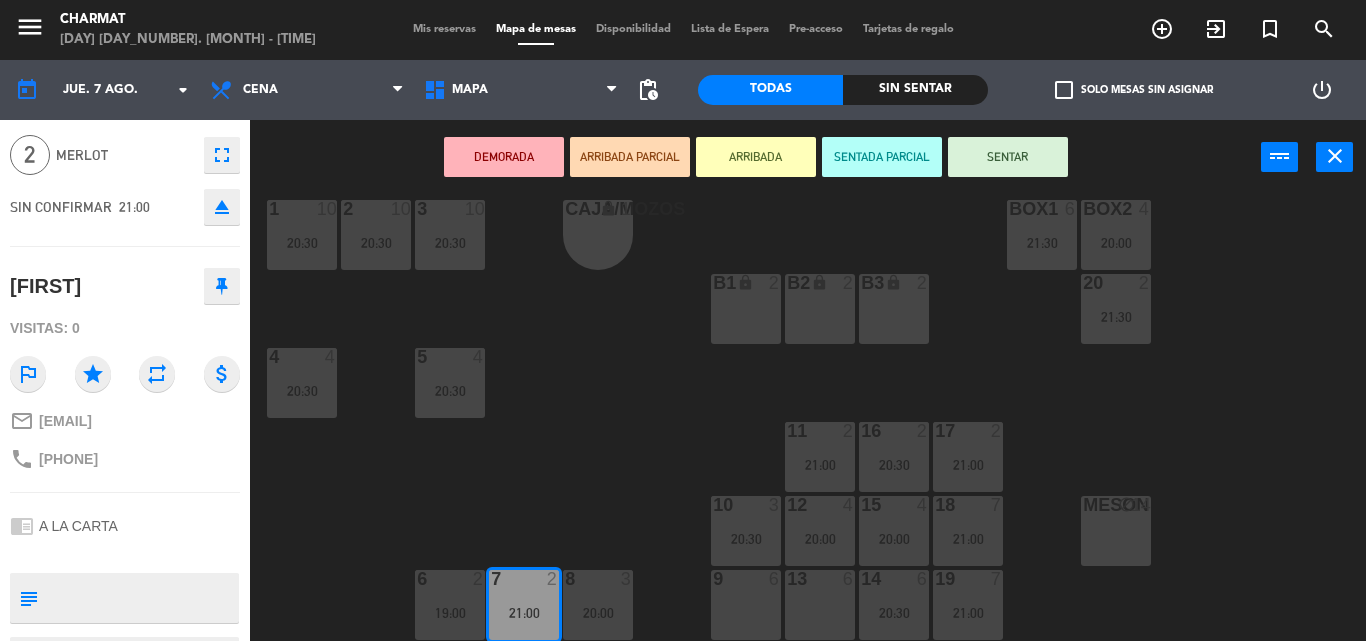 scroll, scrollTop: 168, scrollLeft: 0, axis: vertical 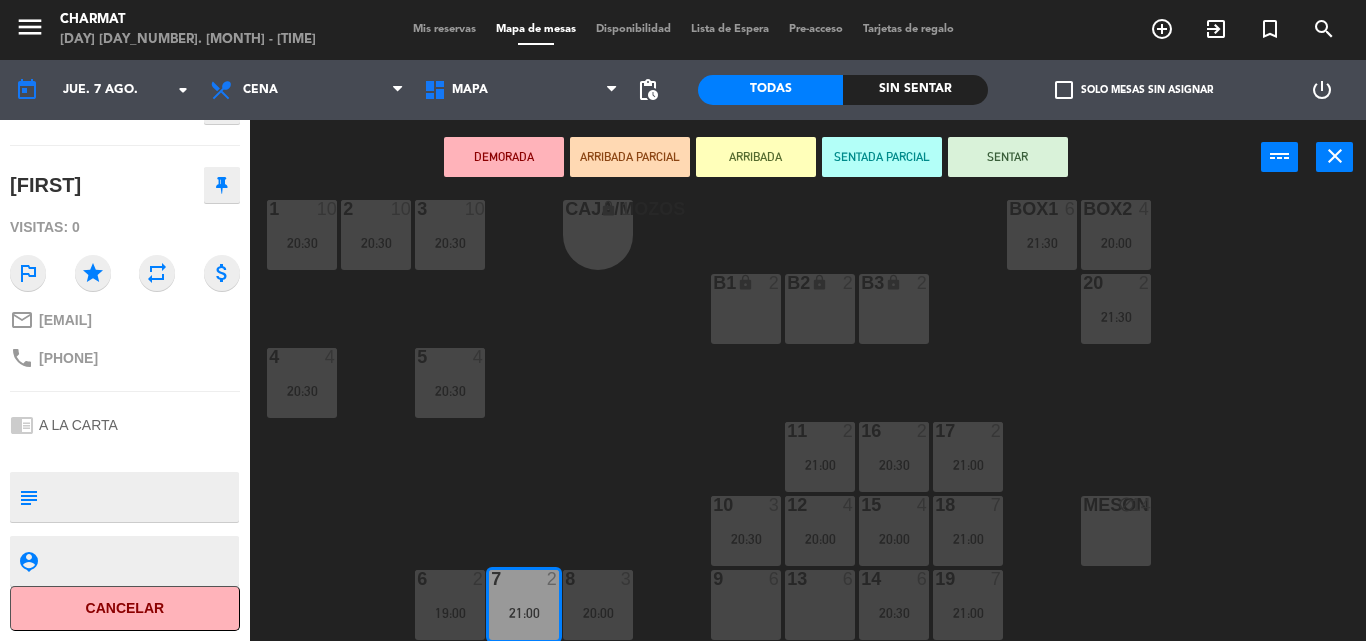 drag, startPoint x: 152, startPoint y: 354, endPoint x: 37, endPoint y: 323, distance: 119.104996 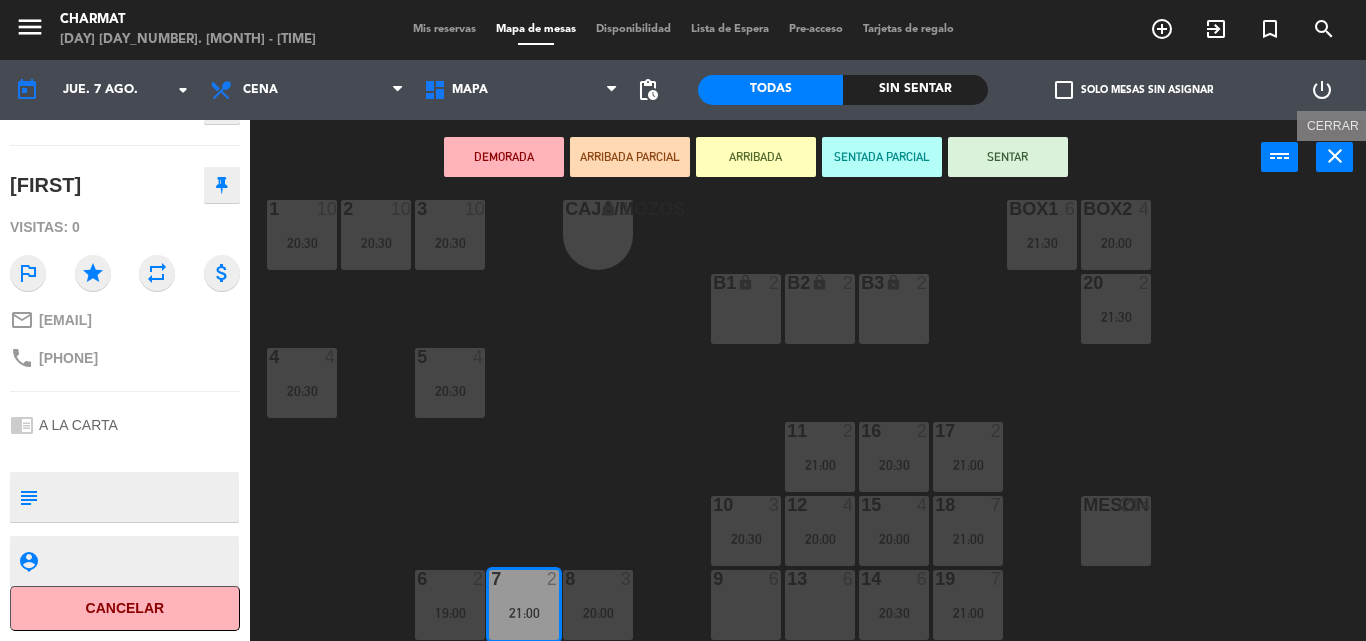click on "close" at bounding box center (1335, 156) 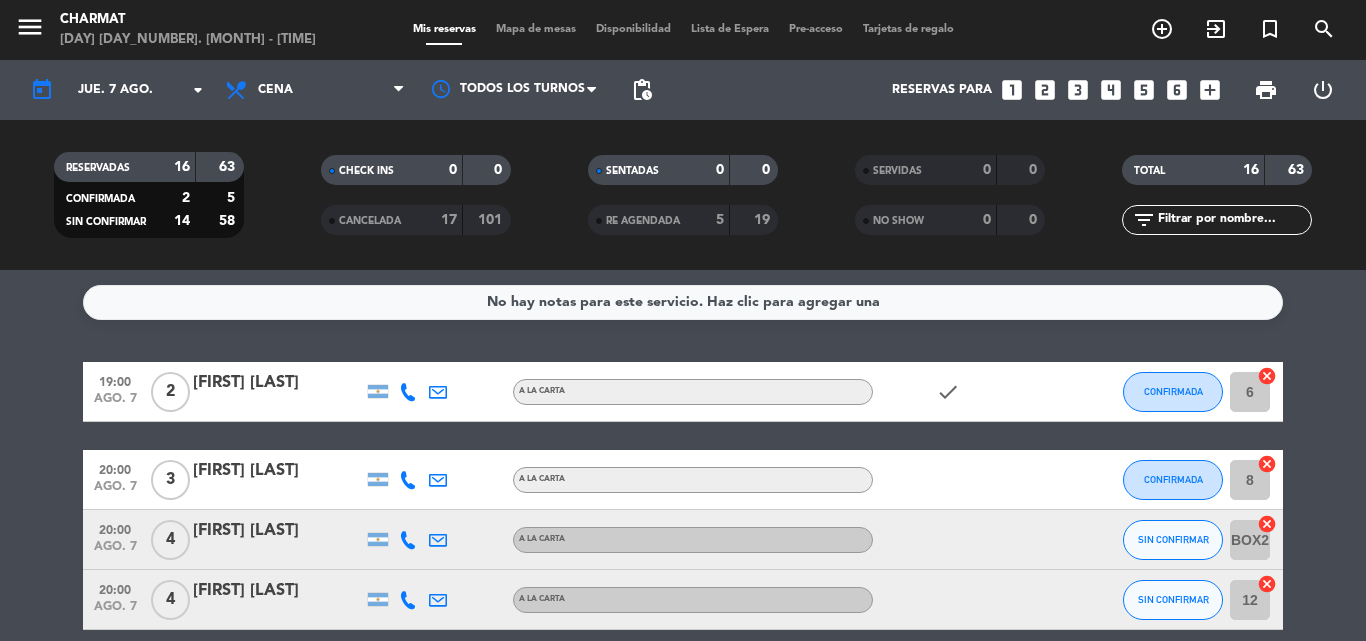 click on "Mapa de mesas" at bounding box center (536, 29) 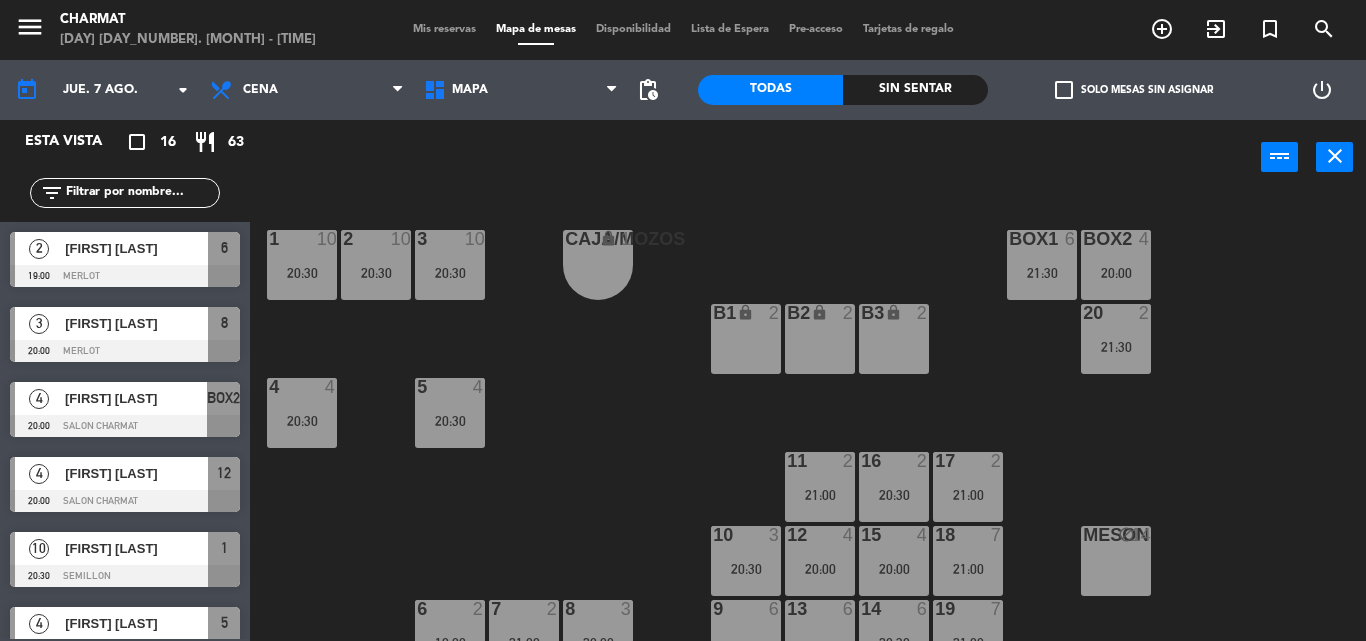 scroll, scrollTop: 29, scrollLeft: 0, axis: vertical 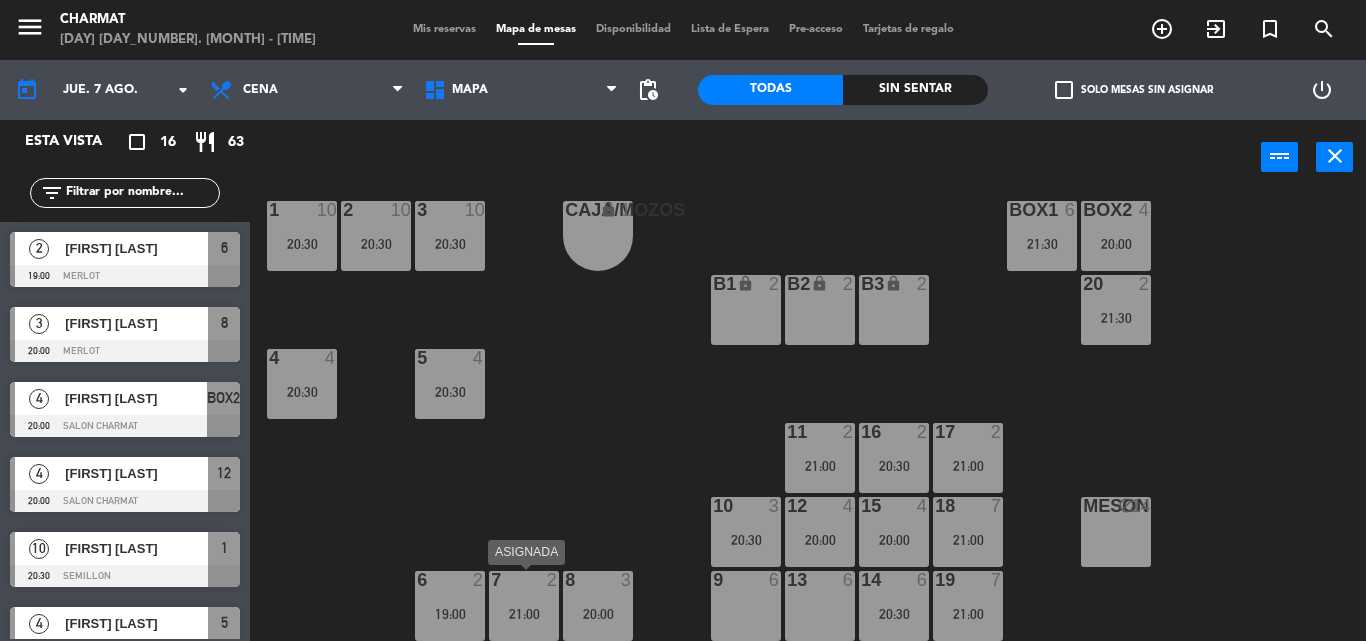 click at bounding box center [523, 580] 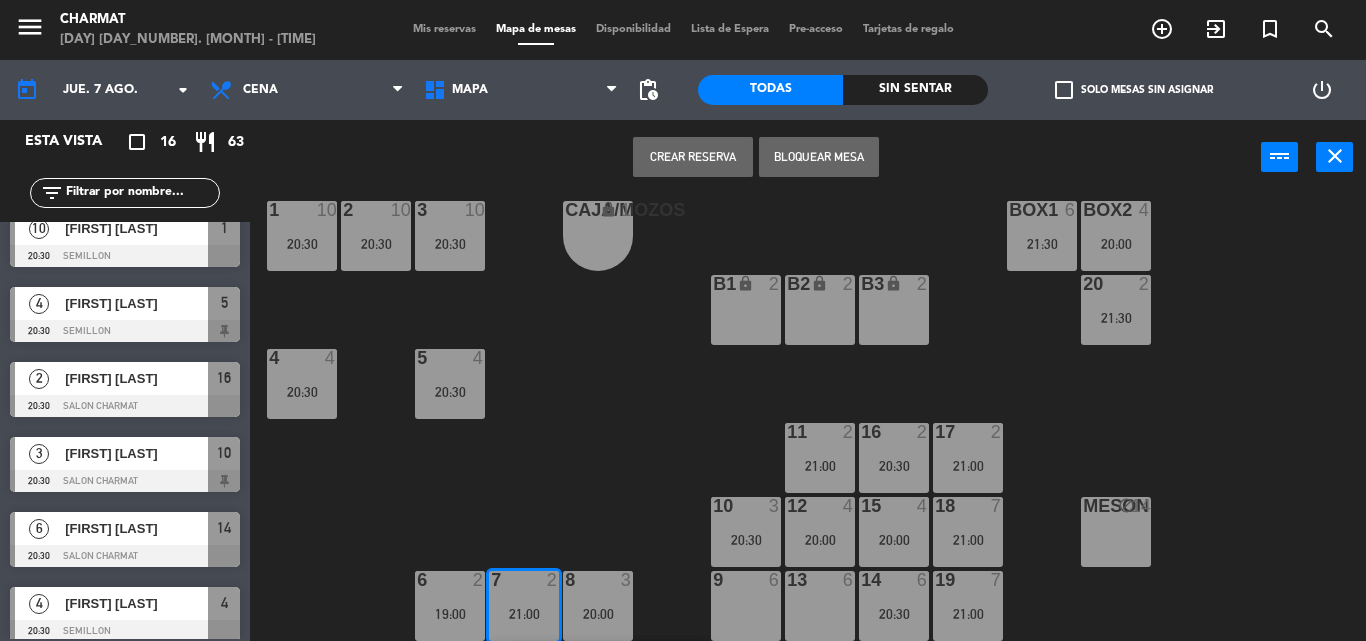 scroll, scrollTop: 300, scrollLeft: 0, axis: vertical 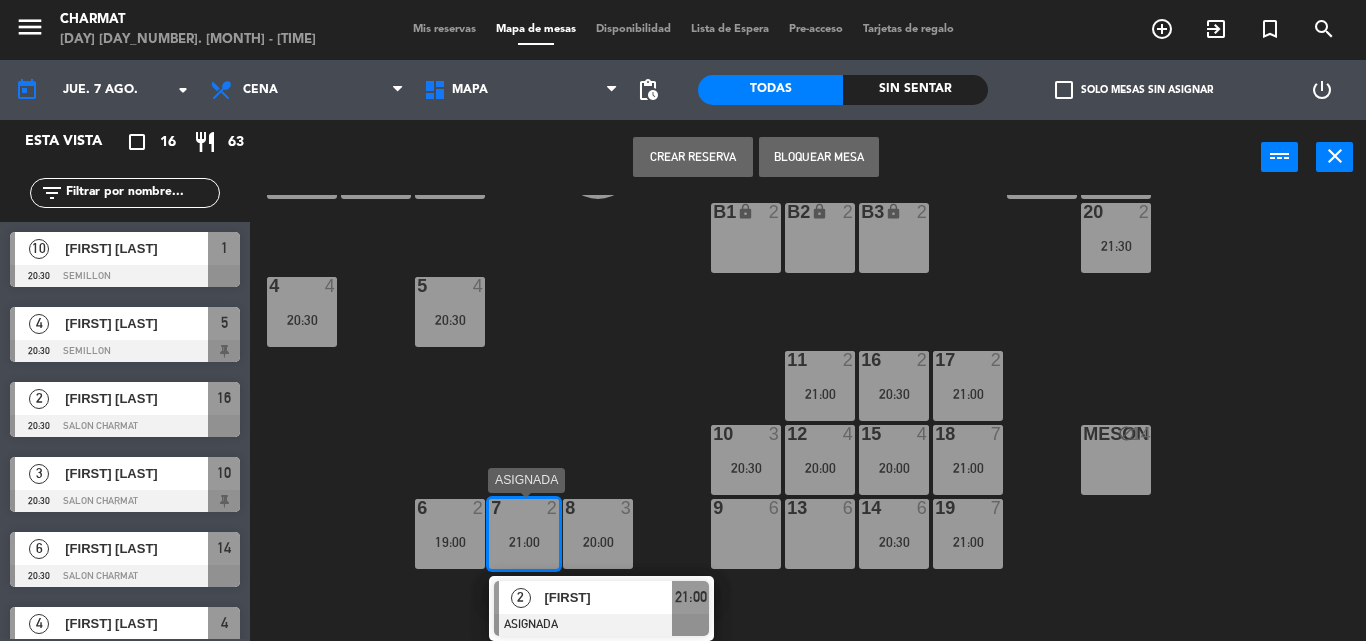 click on "[FIRST]" at bounding box center (608, 597) 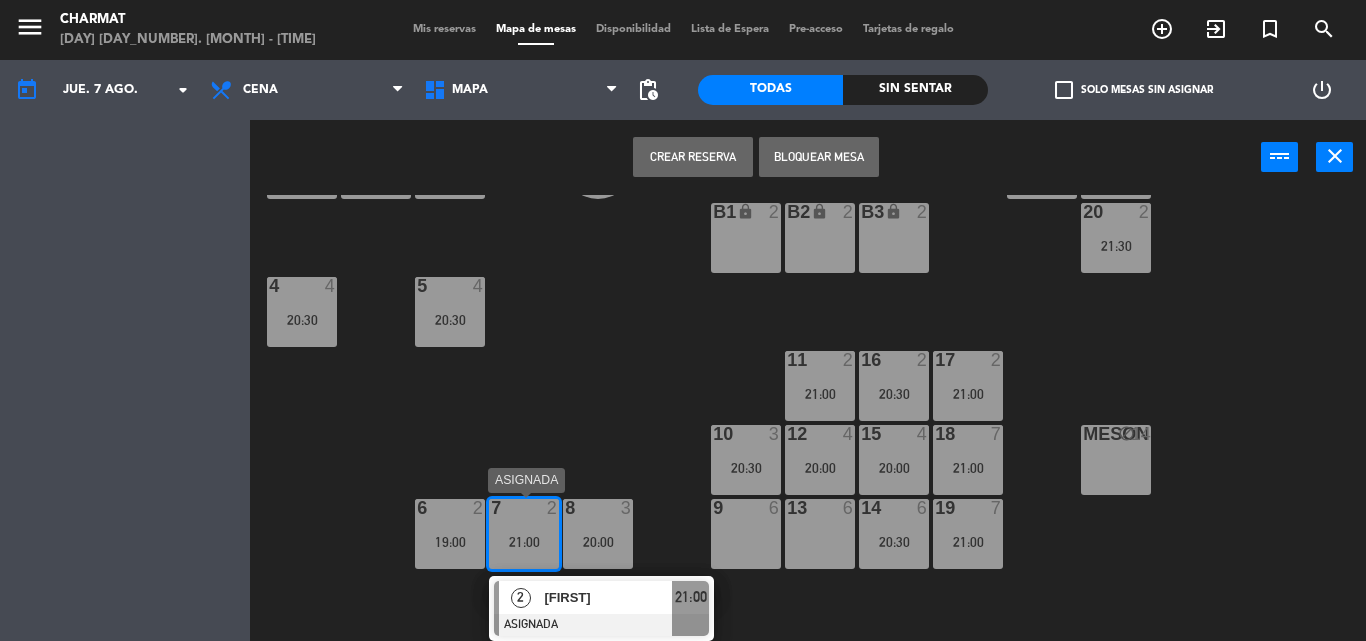 scroll, scrollTop: 30, scrollLeft: 0, axis: vertical 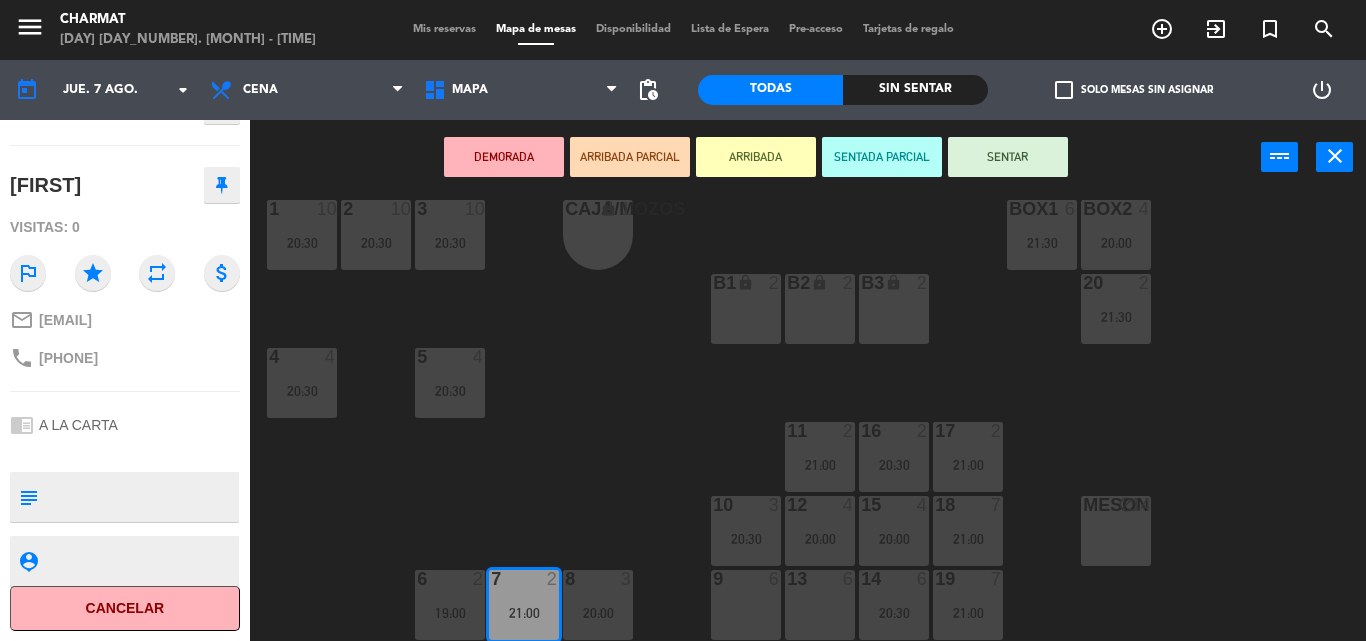 click on "Cancelar" 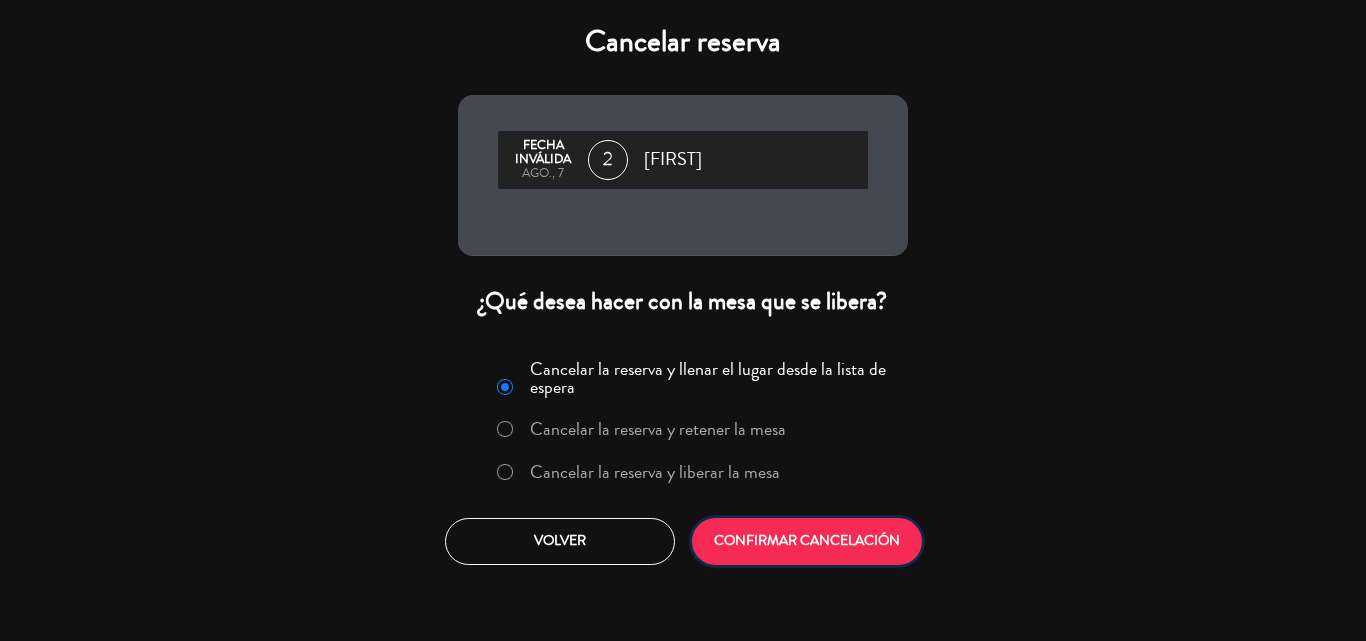 click on "CONFIRMAR CANCELACIÓN" 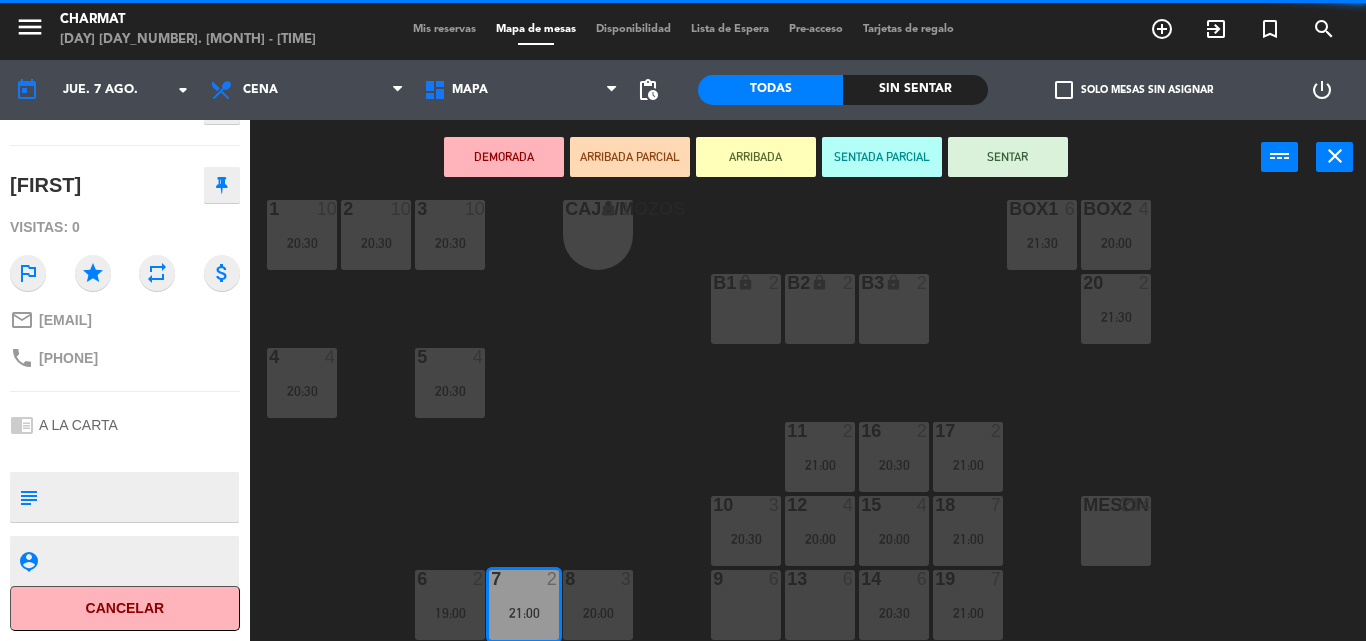 scroll, scrollTop: 0, scrollLeft: 0, axis: both 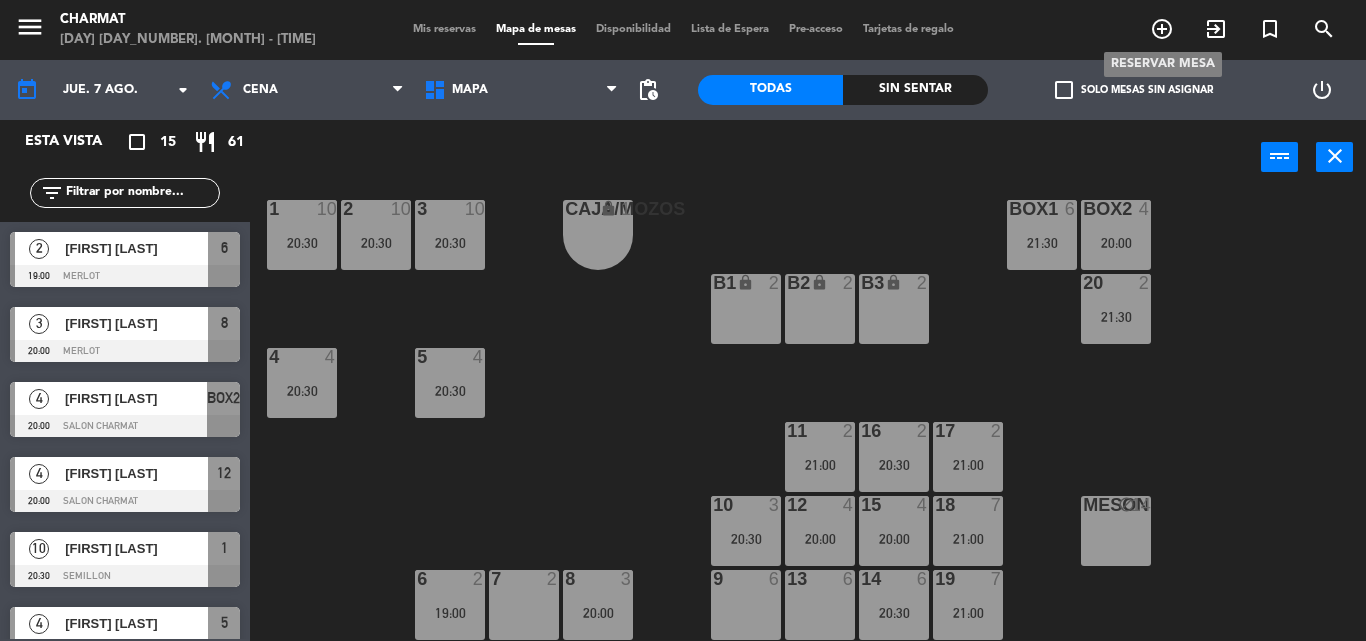 click on "add_circle_outline" at bounding box center [1162, 29] 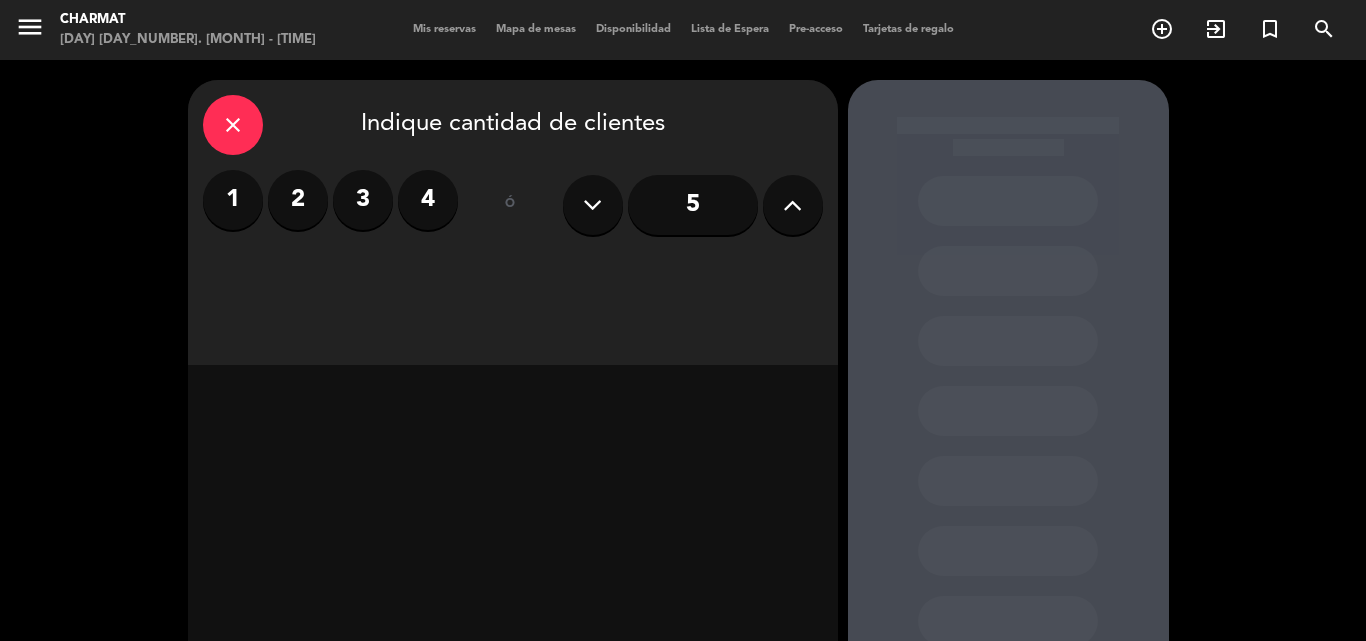 click on "4" at bounding box center (428, 200) 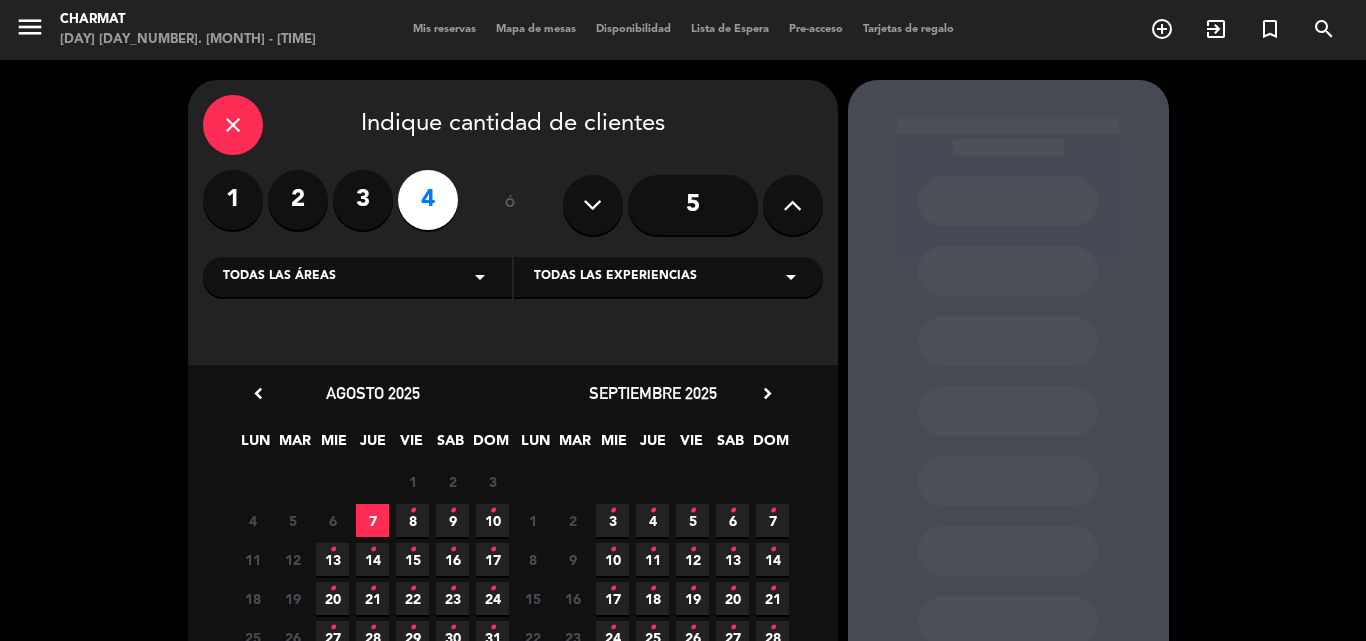 click on "7" at bounding box center (372, 520) 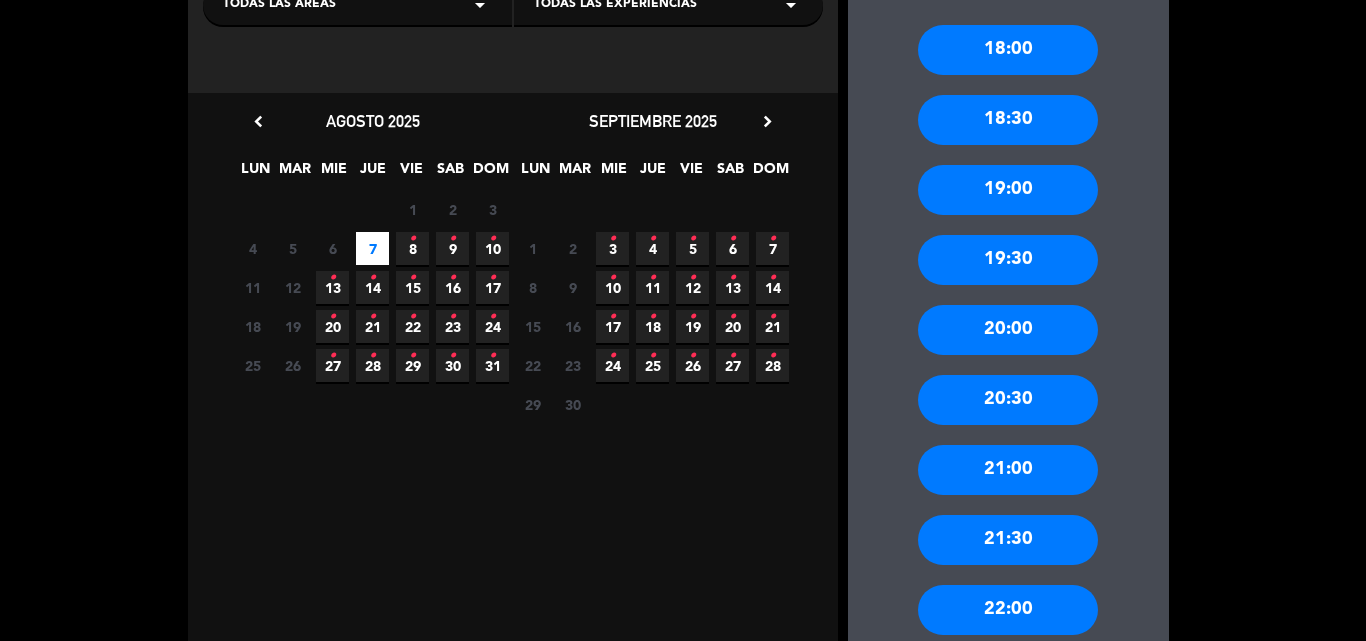 scroll, scrollTop: 280, scrollLeft: 0, axis: vertical 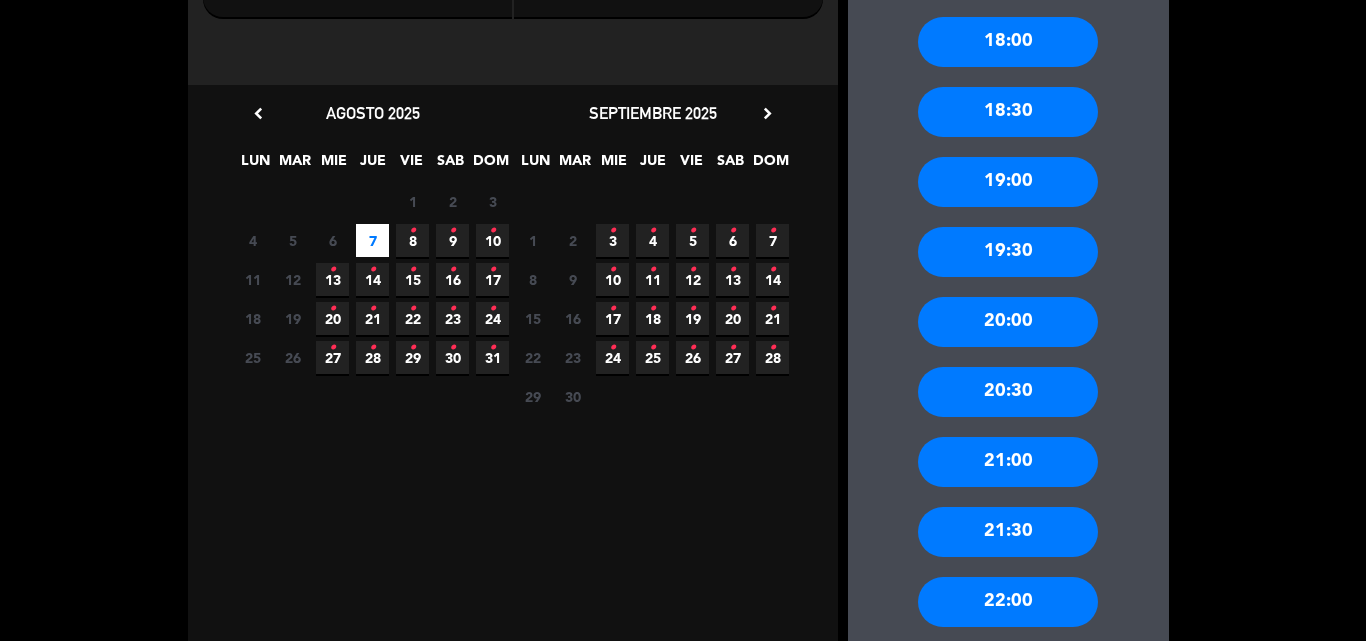 click on "21:00" at bounding box center (1008, 462) 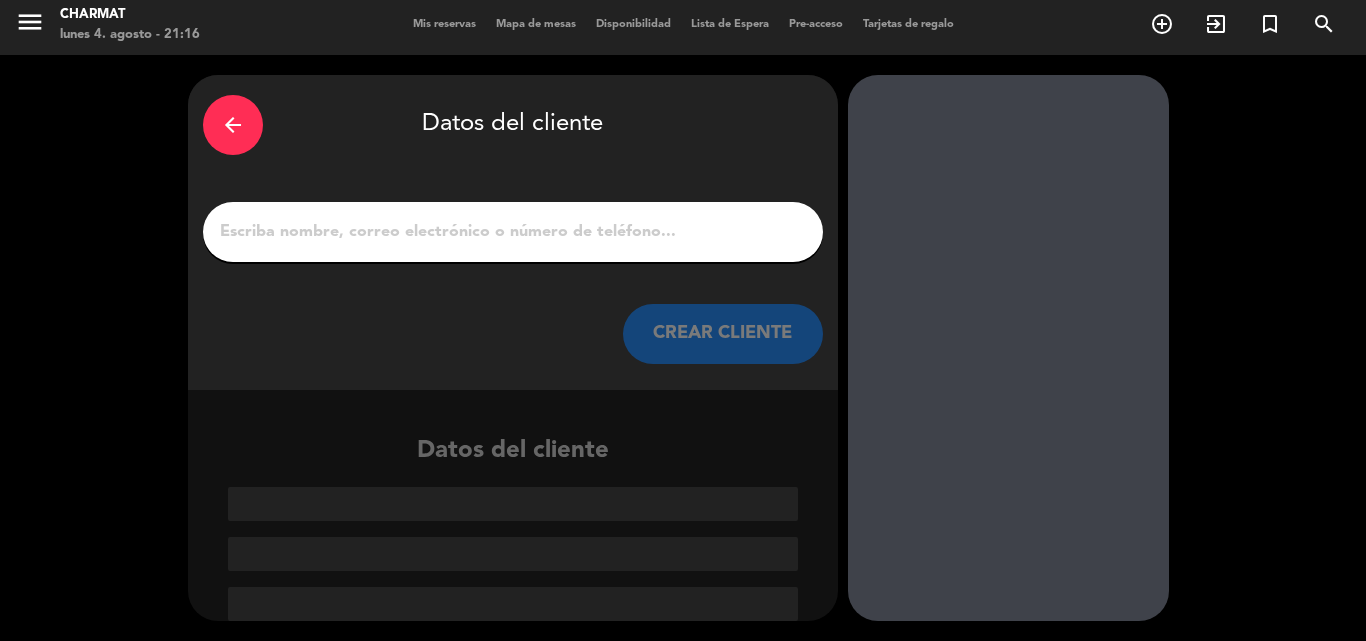 scroll, scrollTop: 5, scrollLeft: 0, axis: vertical 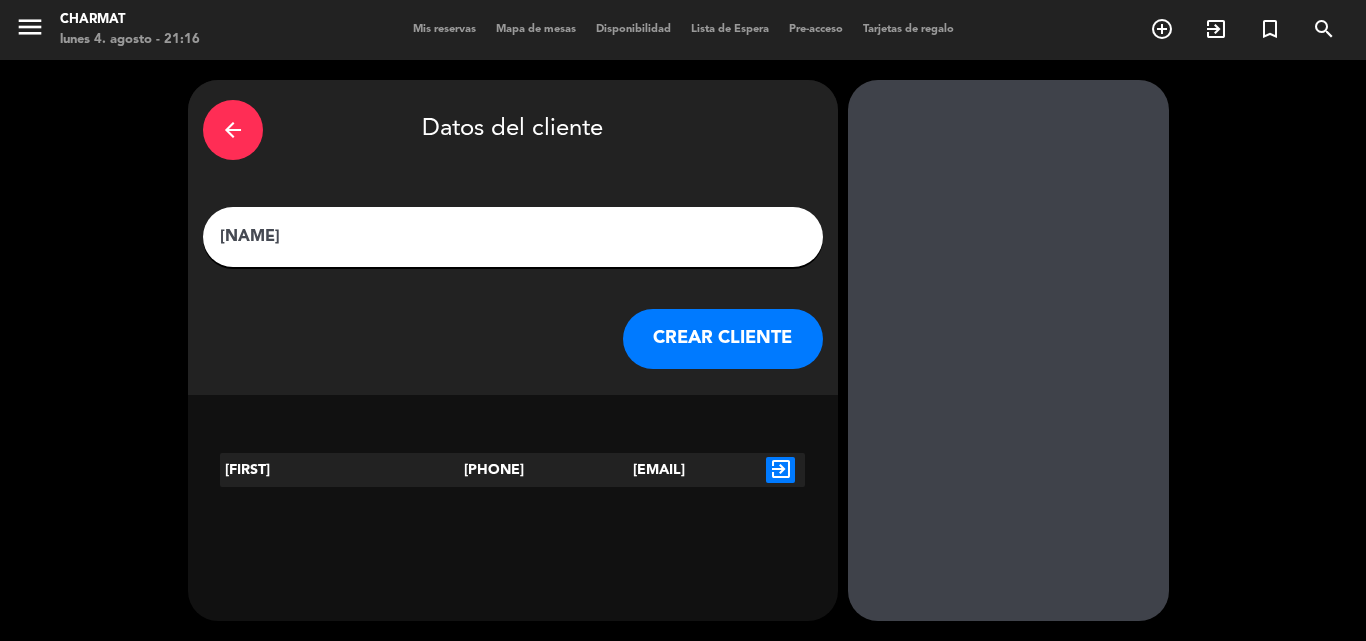 type on "[NAME]" 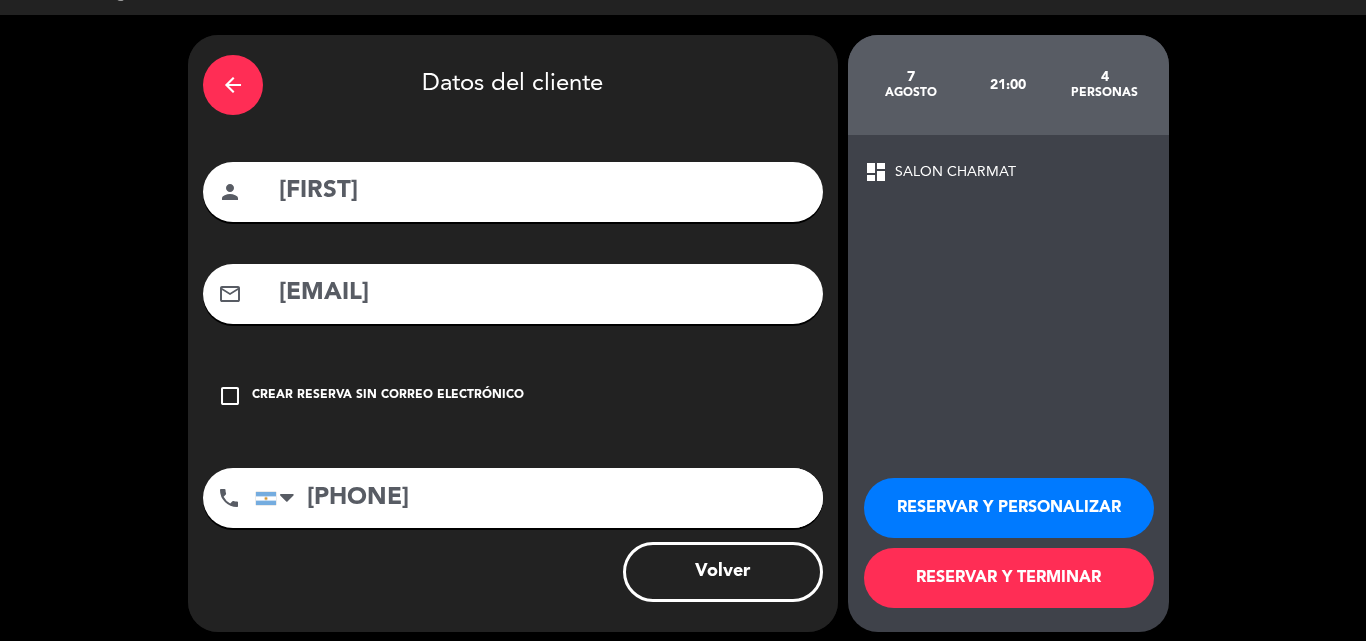 scroll, scrollTop: 56, scrollLeft: 0, axis: vertical 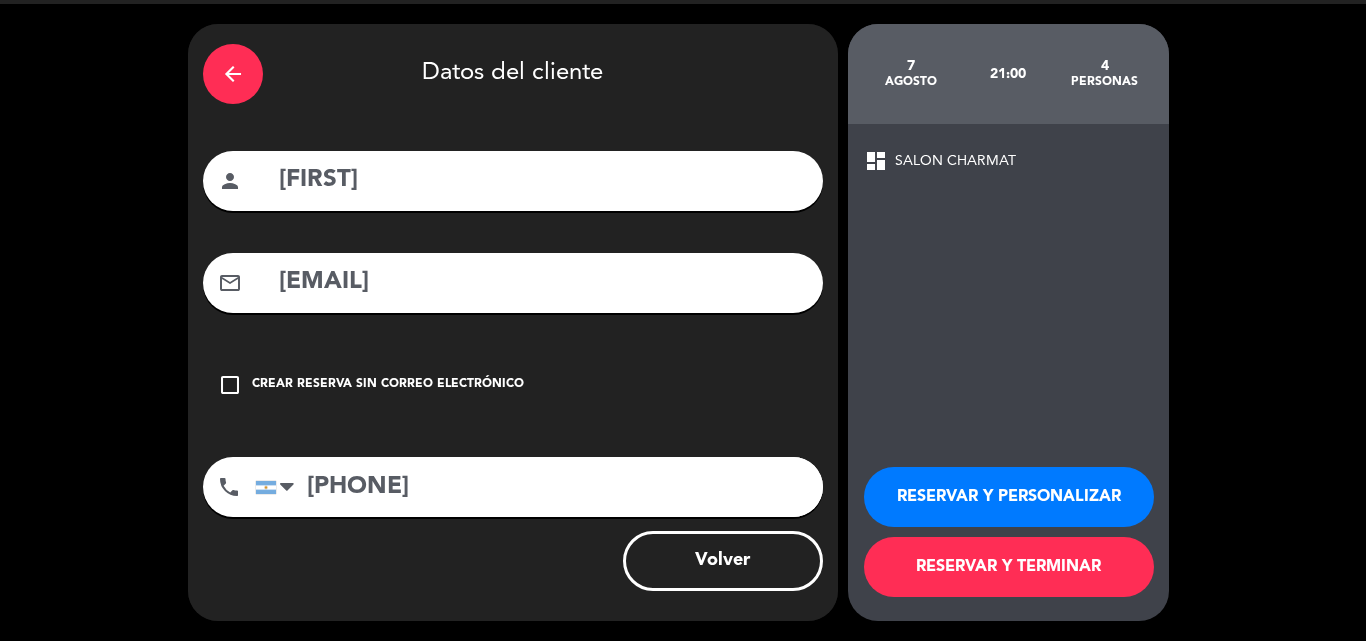 click on "RESERVAR Y TERMINAR" at bounding box center (1009, 567) 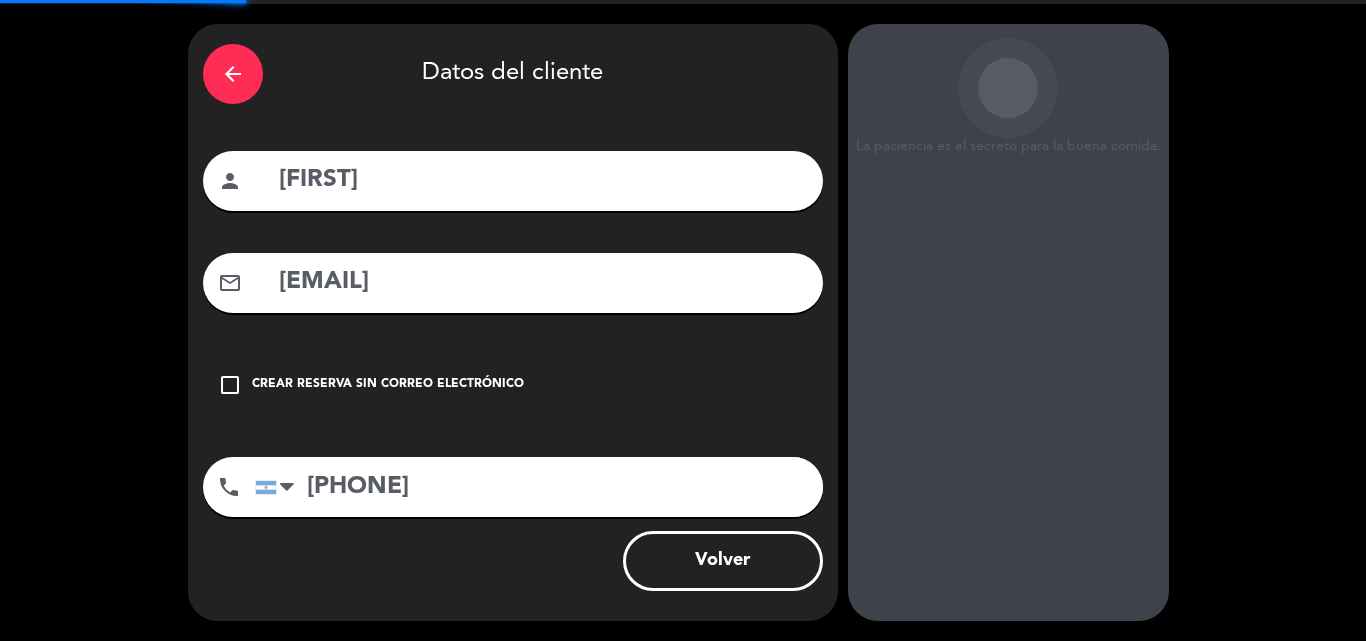 scroll, scrollTop: 0, scrollLeft: 0, axis: both 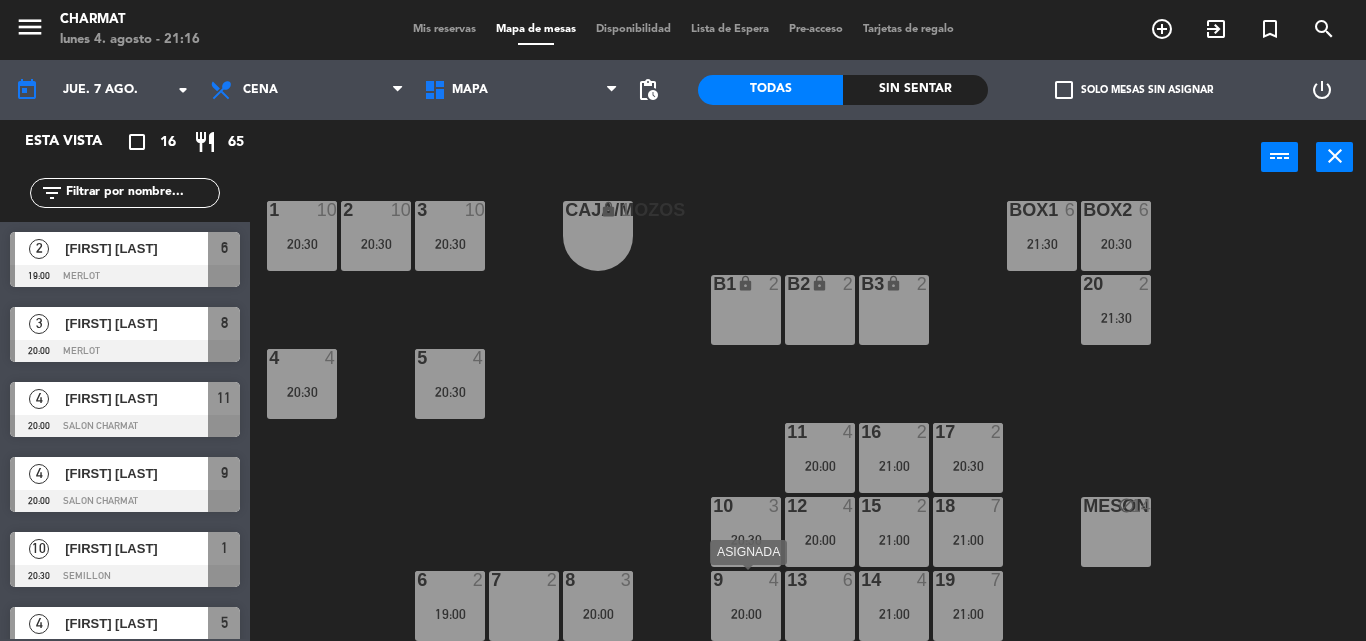 click on "9  4" at bounding box center [746, 581] 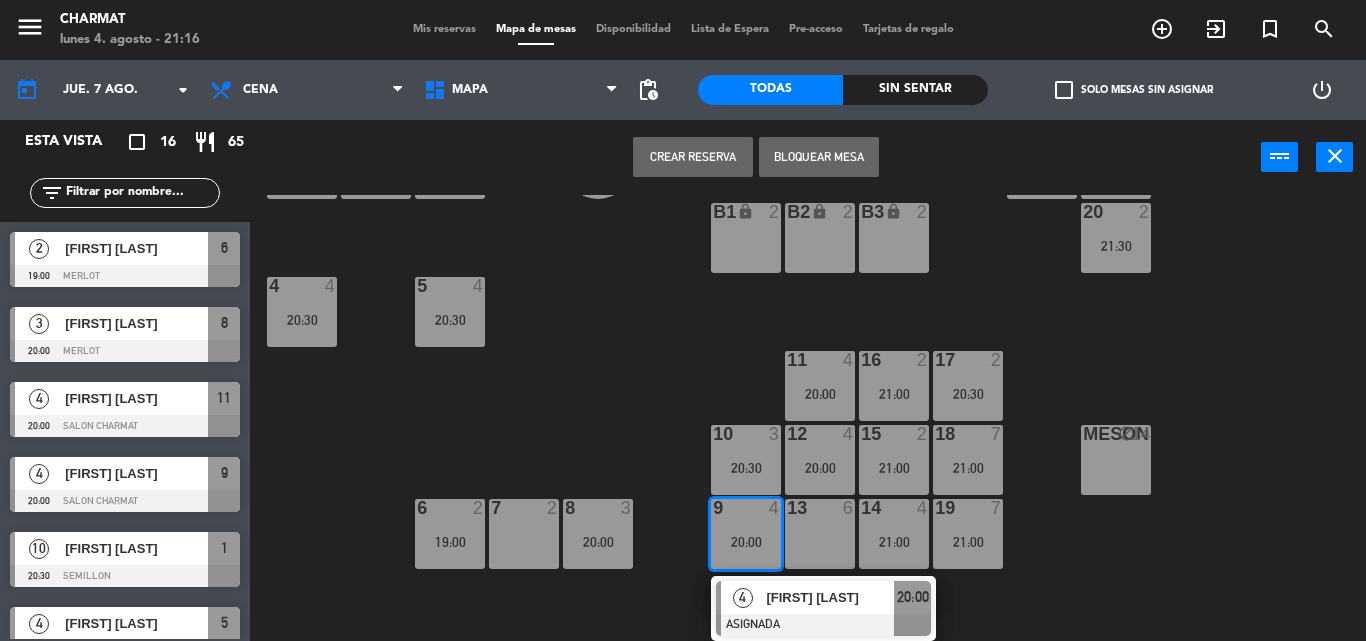 scroll, scrollTop: 0, scrollLeft: 0, axis: both 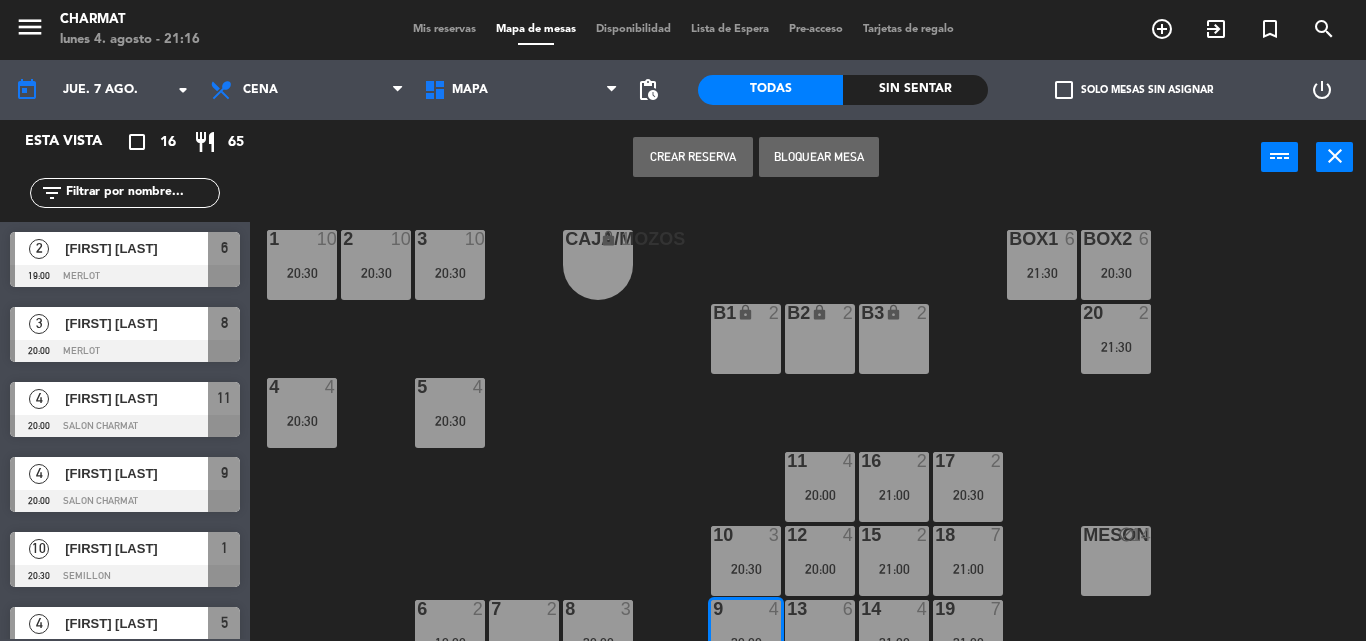 click 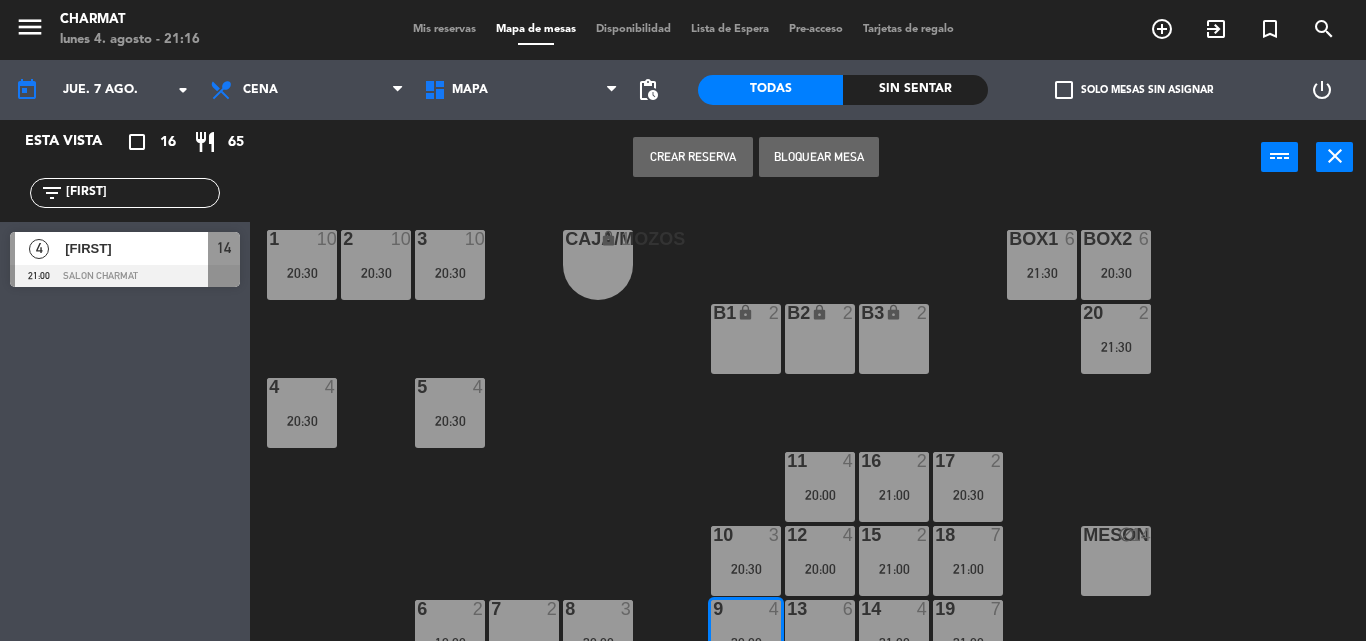 type on "[FIRST]" 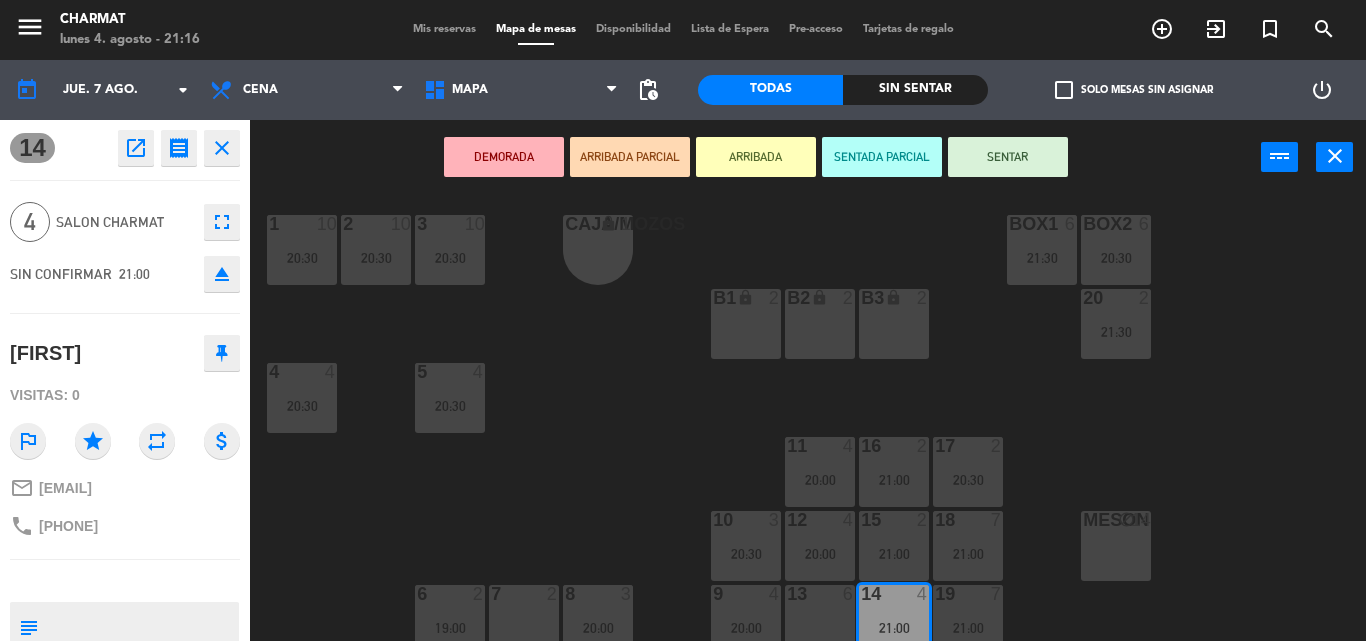 scroll, scrollTop: 29, scrollLeft: 0, axis: vertical 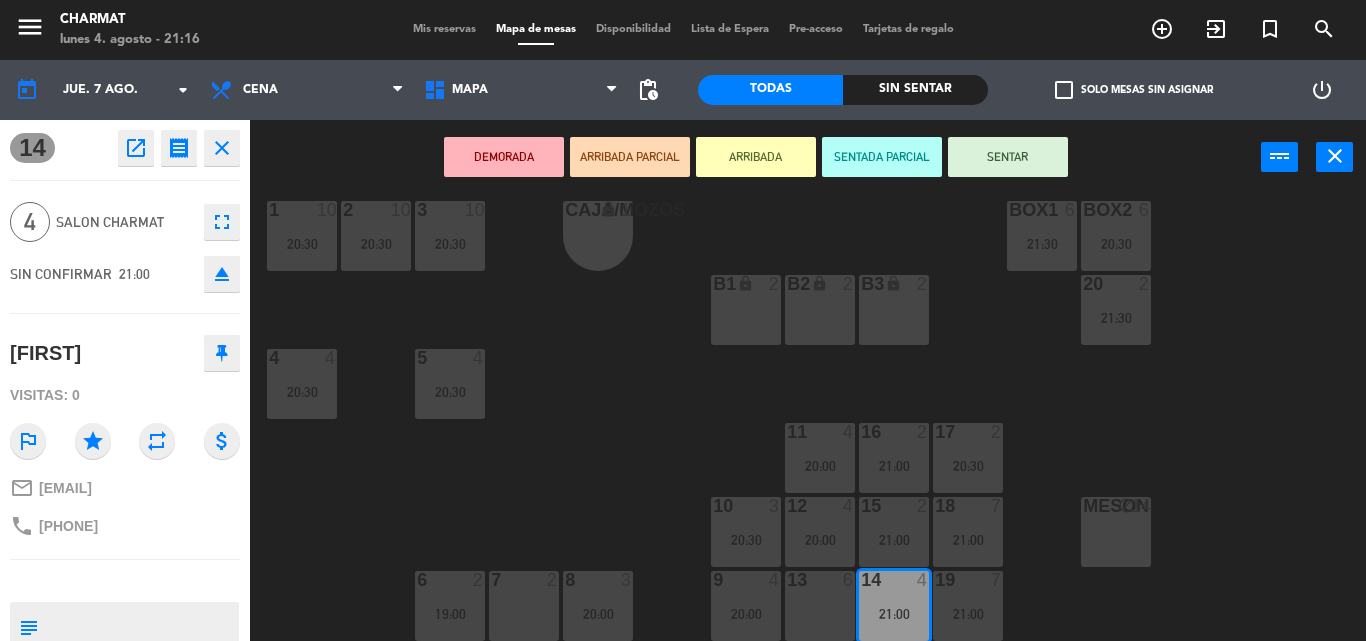 drag, startPoint x: 223, startPoint y: 145, endPoint x: 240, endPoint y: 153, distance: 18.788294 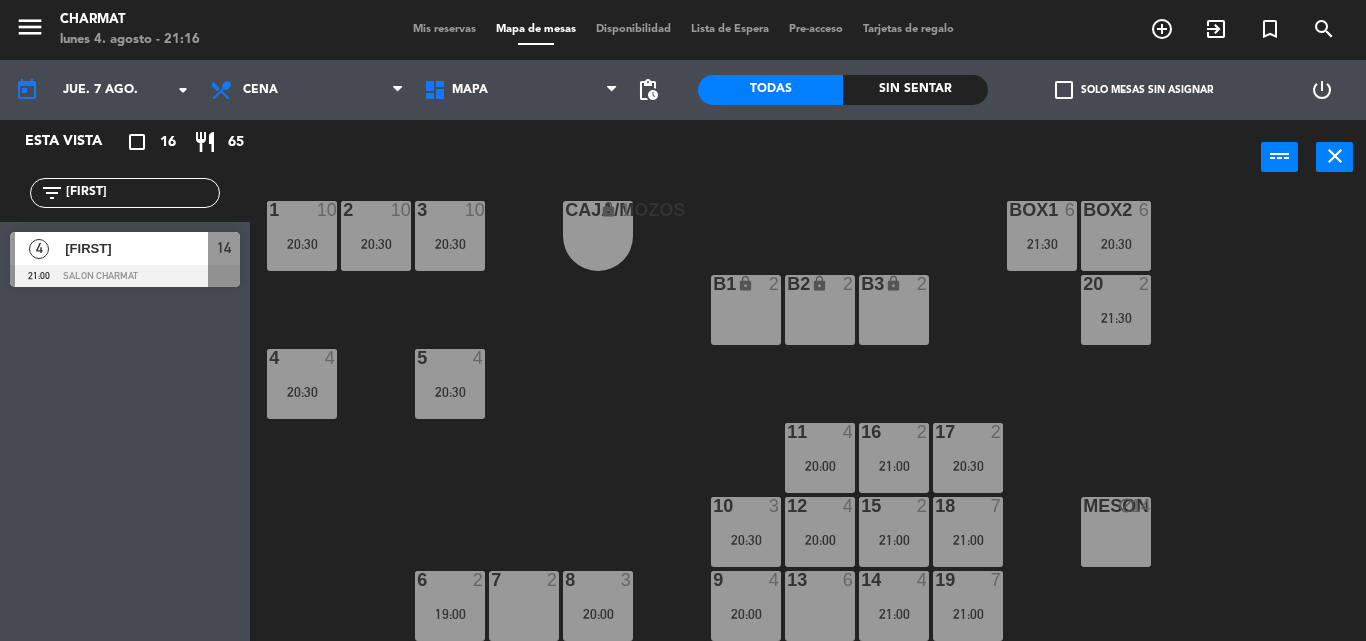 drag, startPoint x: 820, startPoint y: 601, endPoint x: 818, endPoint y: 590, distance: 11.18034 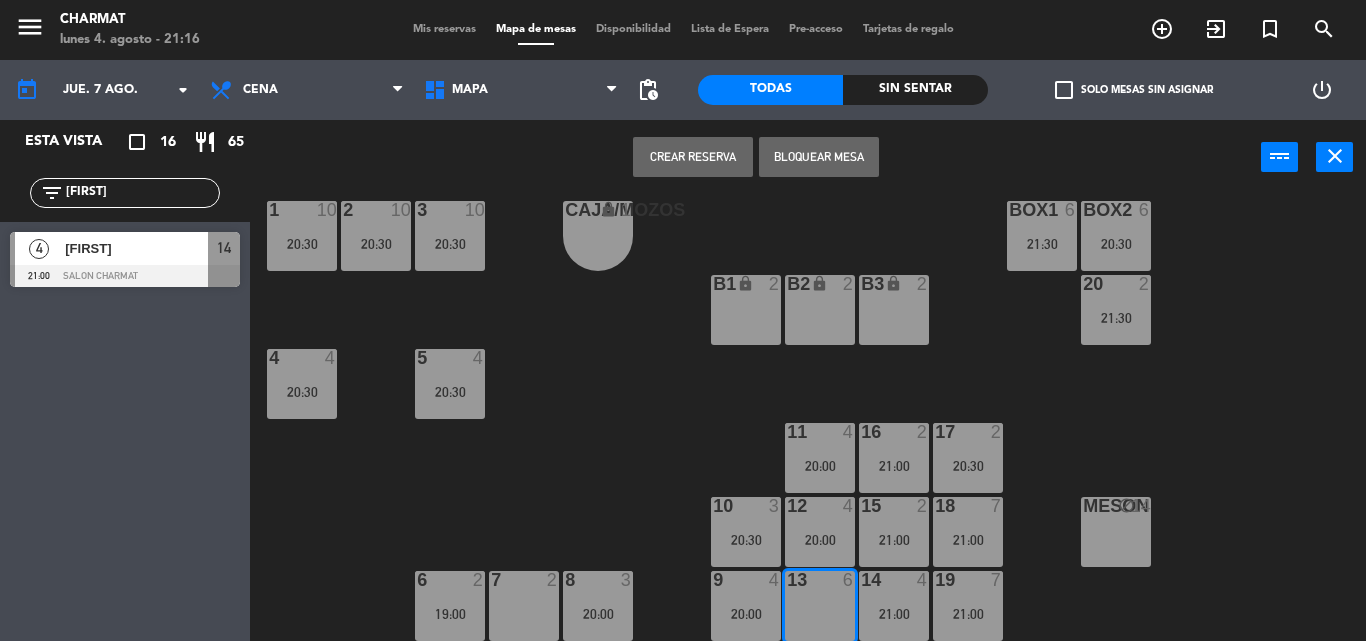 click on "[FIRST]" 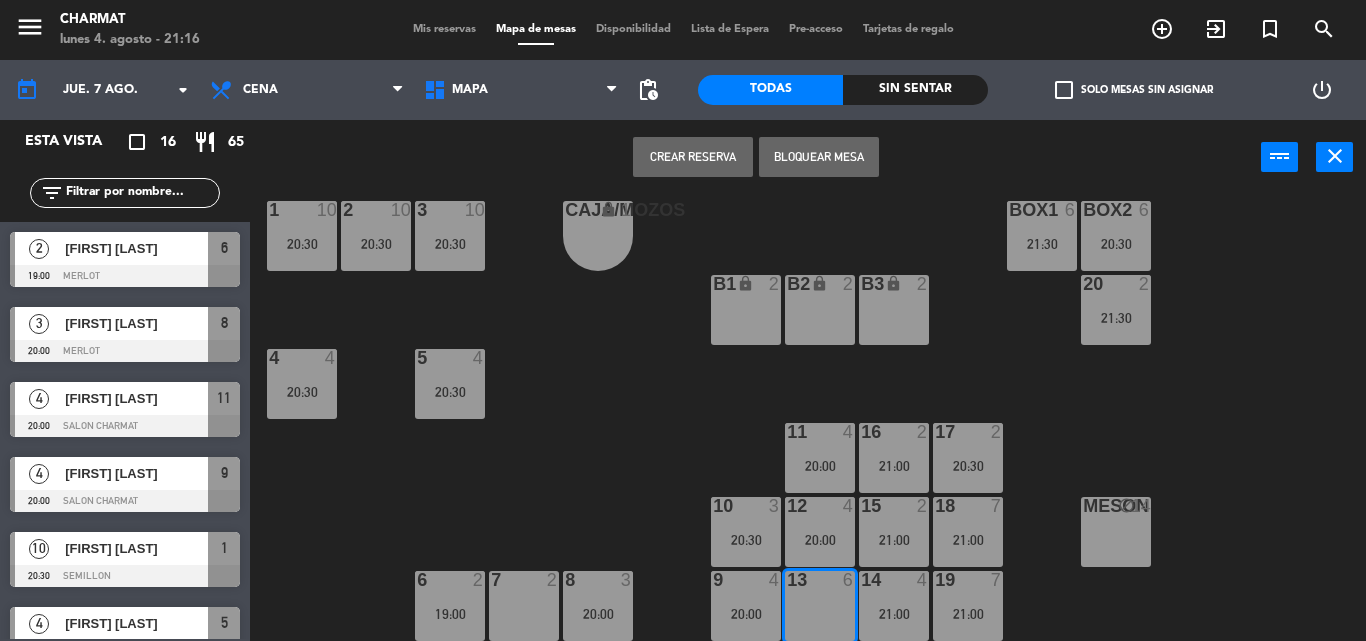 type 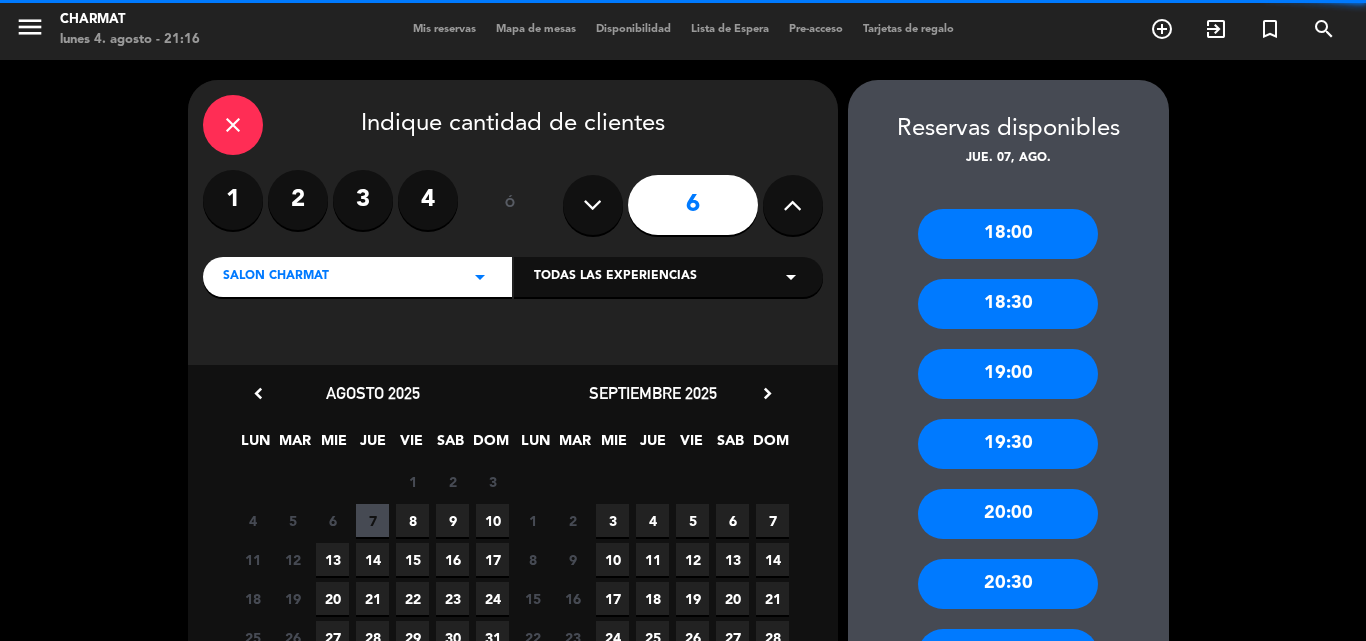 click on "SALON CHARMAT   arrow_drop_down" at bounding box center [357, 277] 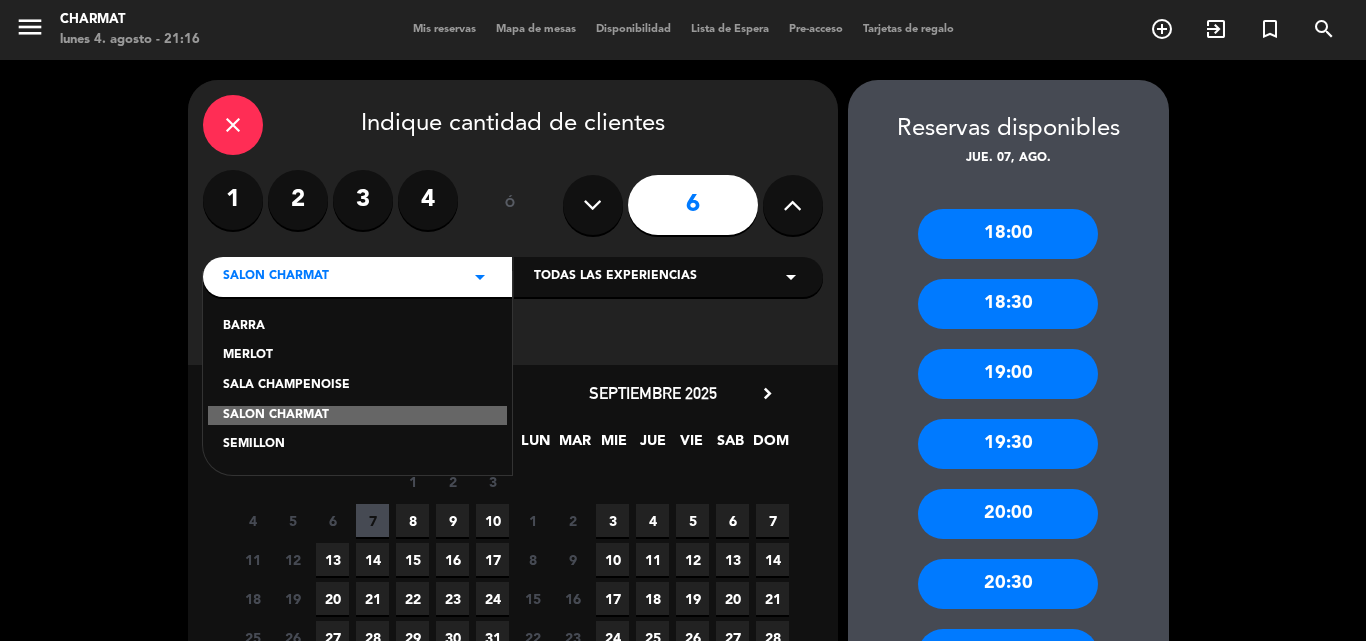 drag, startPoint x: 353, startPoint y: 282, endPoint x: 388, endPoint y: 226, distance: 66.037865 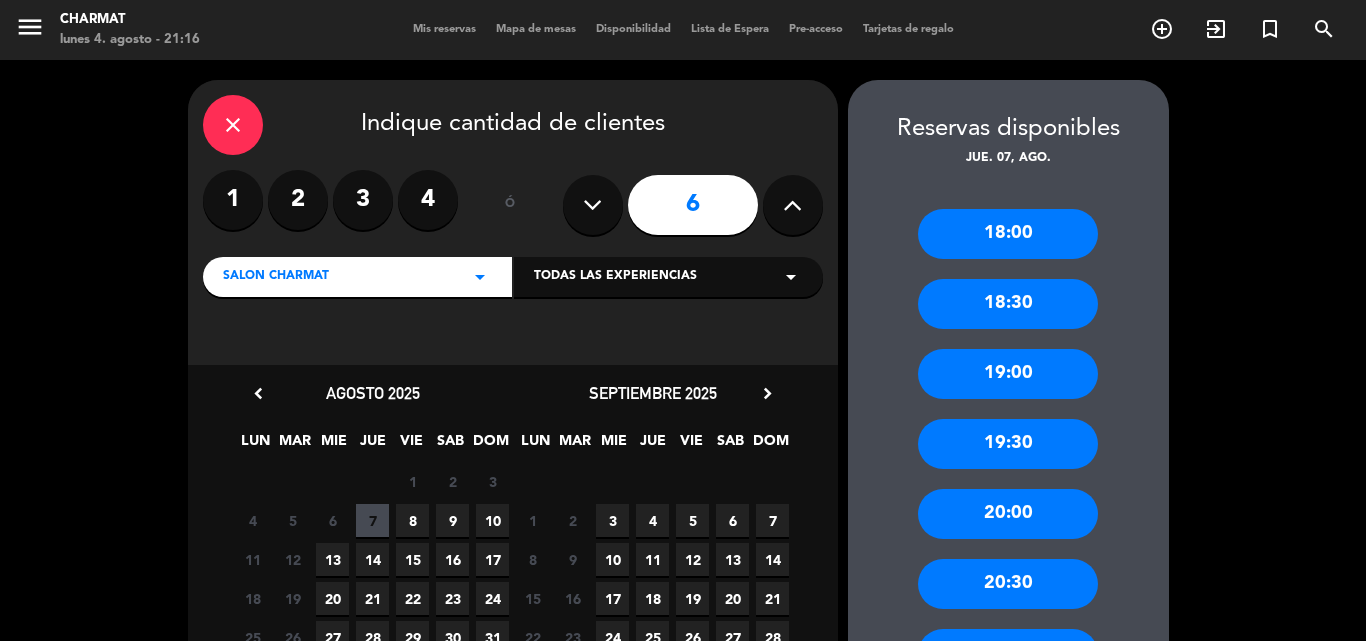 click on "close" at bounding box center (233, 125) 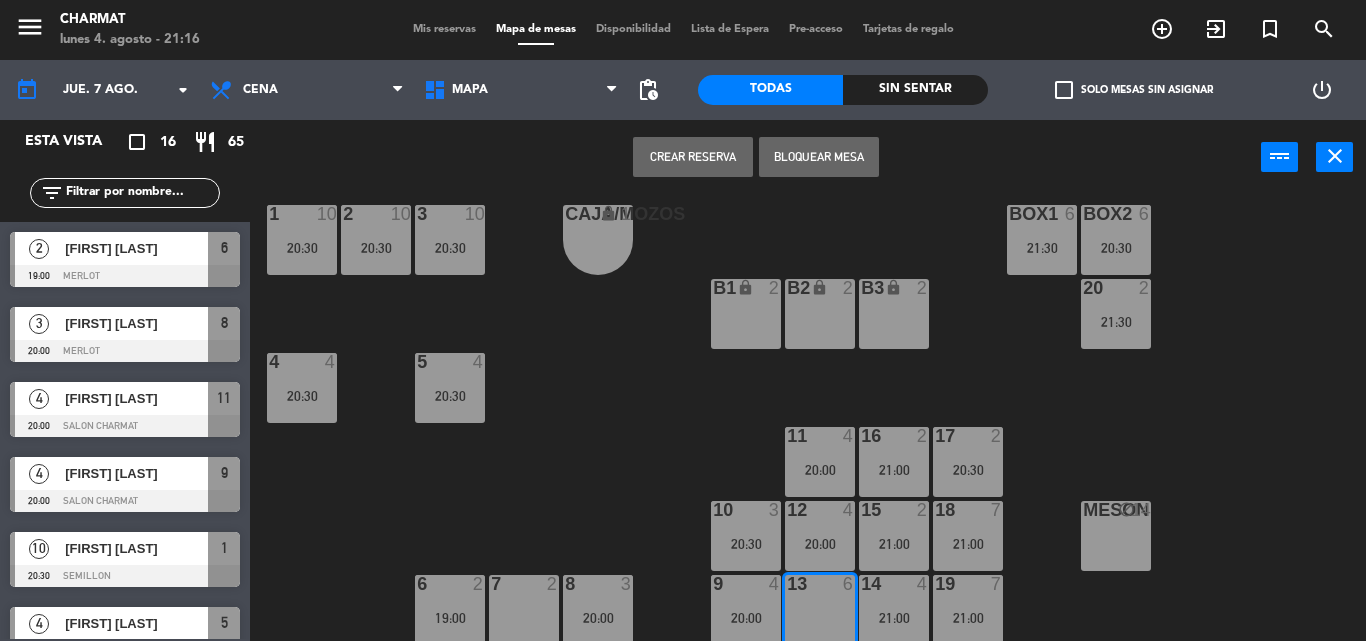 scroll, scrollTop: 29, scrollLeft: 0, axis: vertical 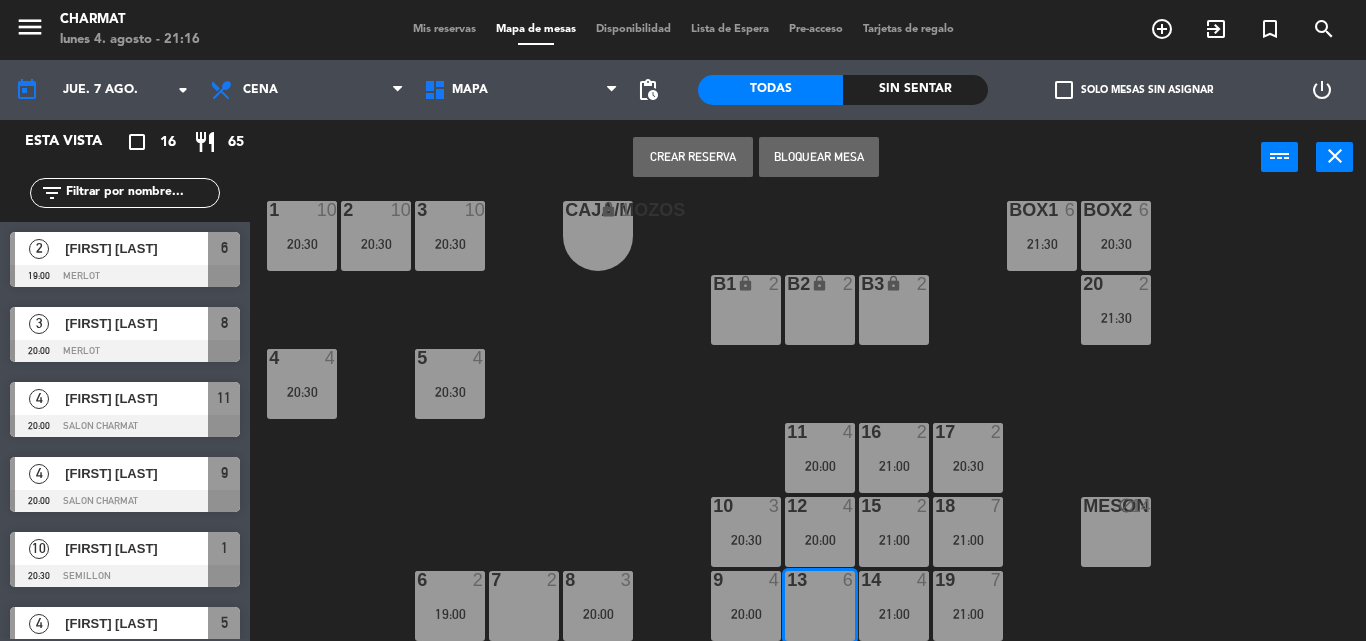 click on "13  6" at bounding box center (820, 606) 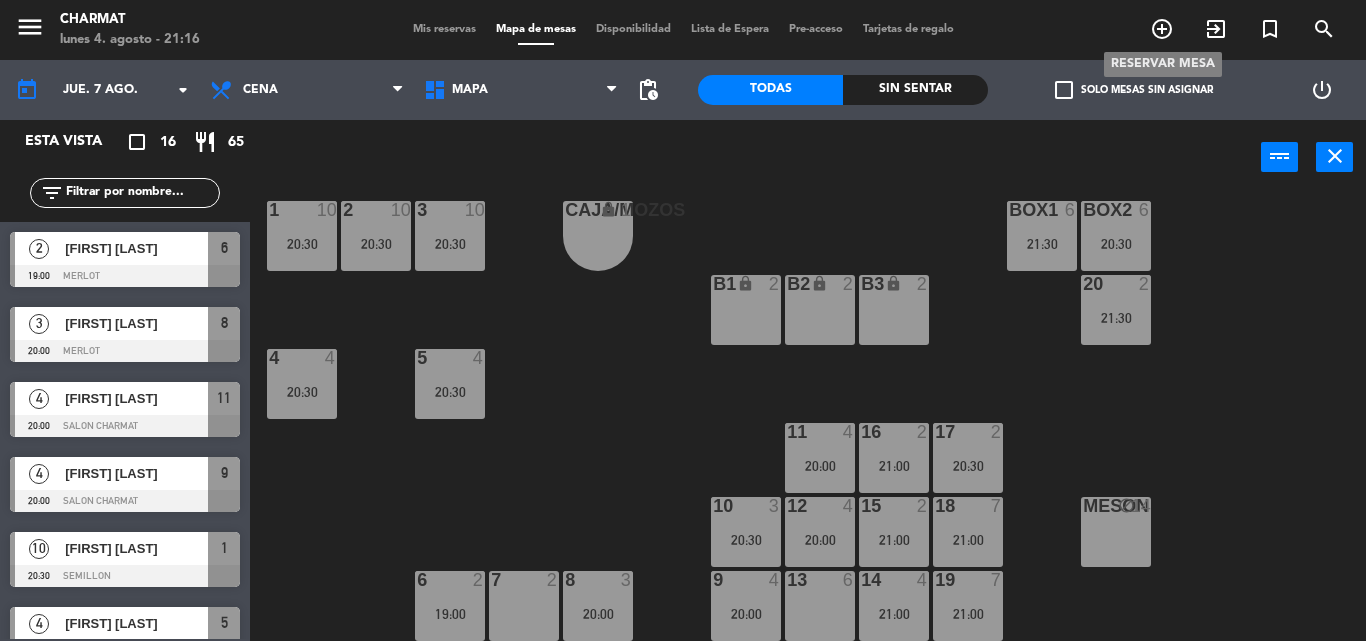 click on "add_circle_outline" at bounding box center (1162, 29) 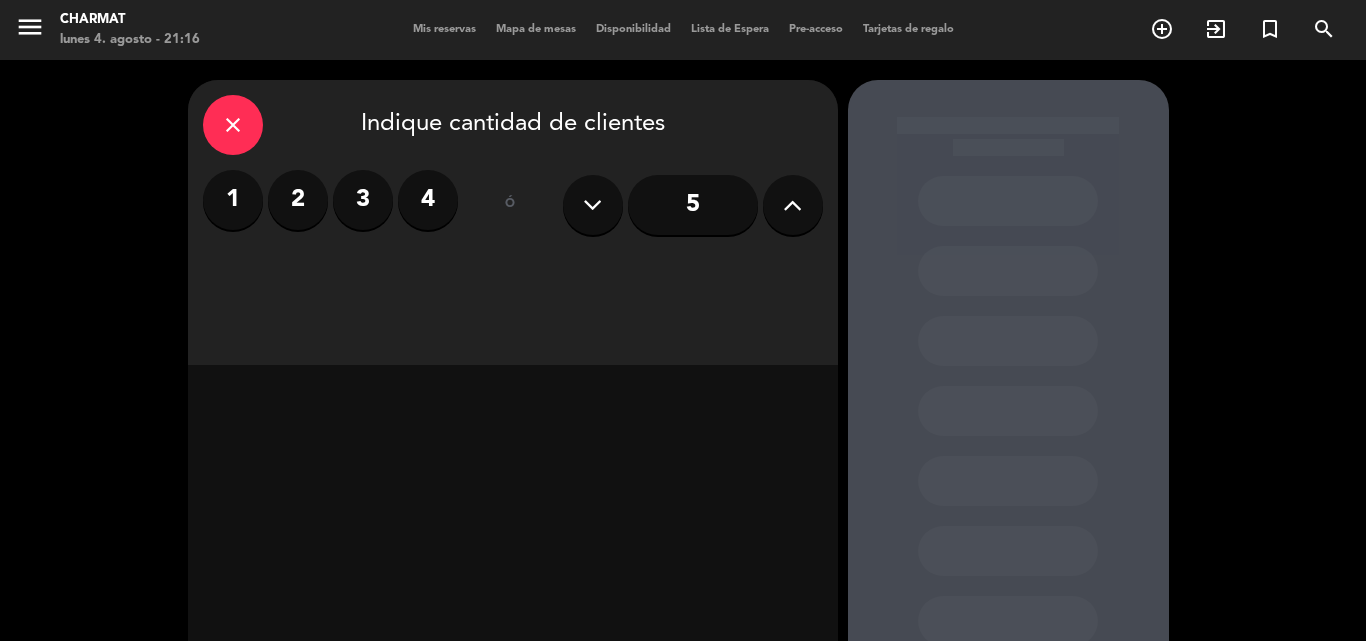 click at bounding box center [793, 205] 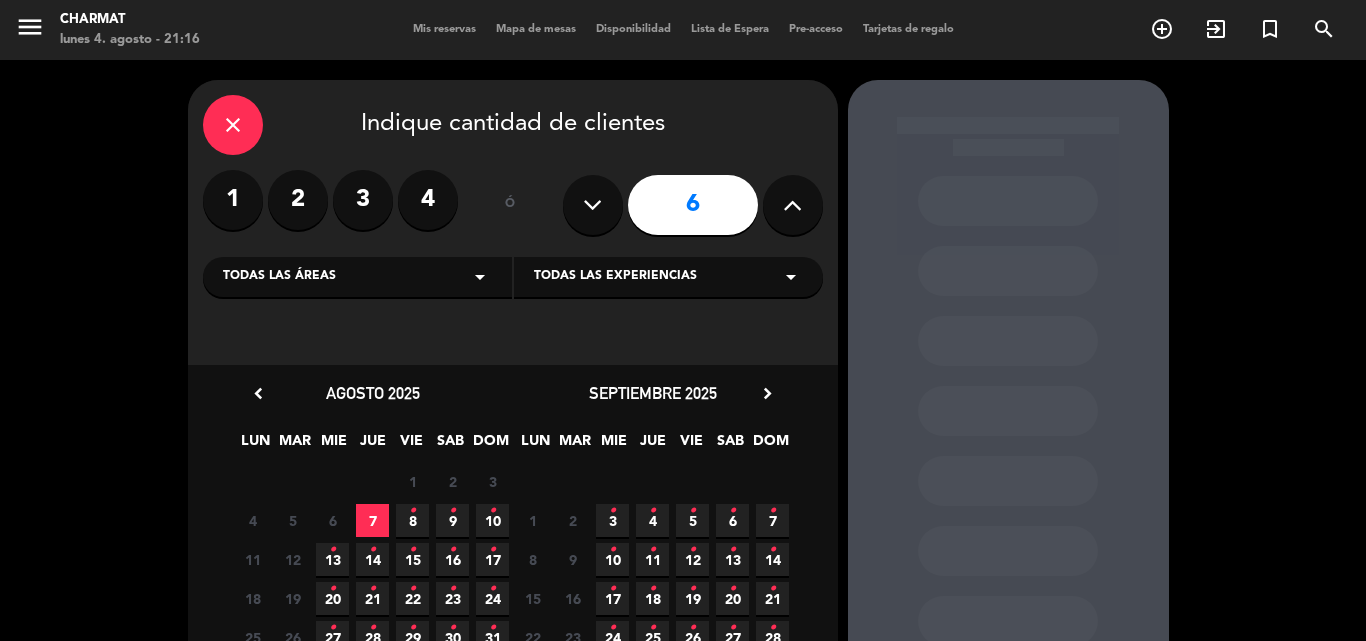 click on "7" at bounding box center (372, 520) 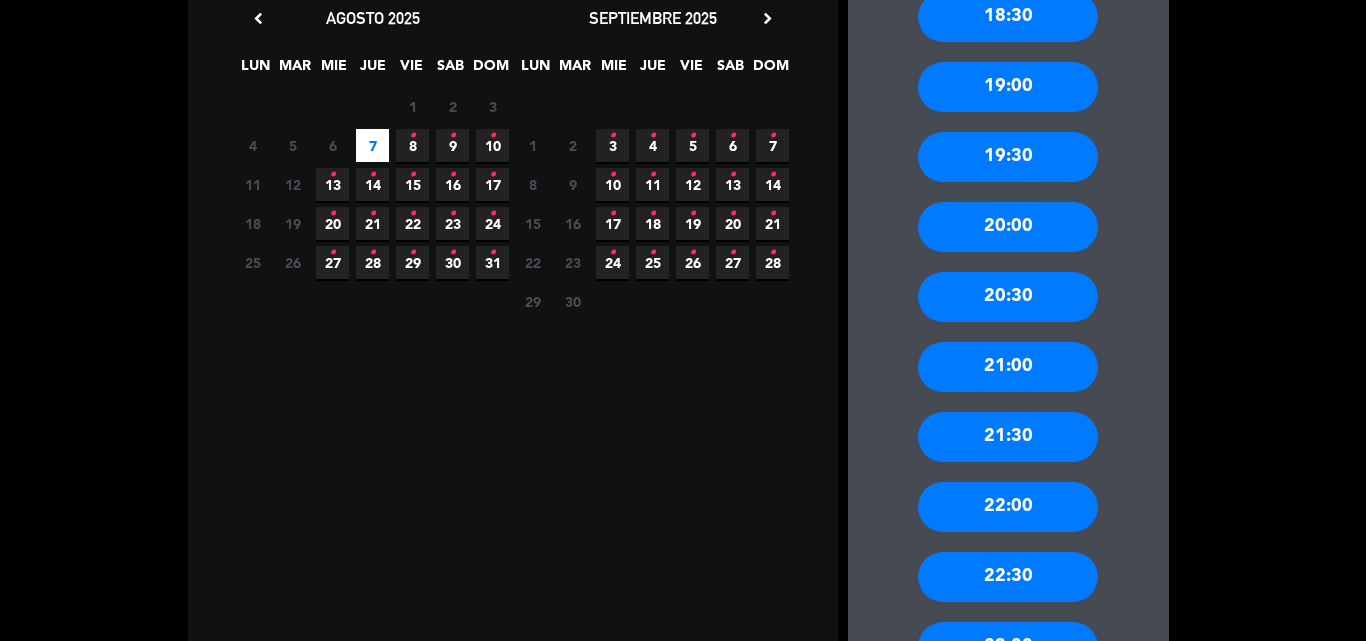 scroll, scrollTop: 380, scrollLeft: 0, axis: vertical 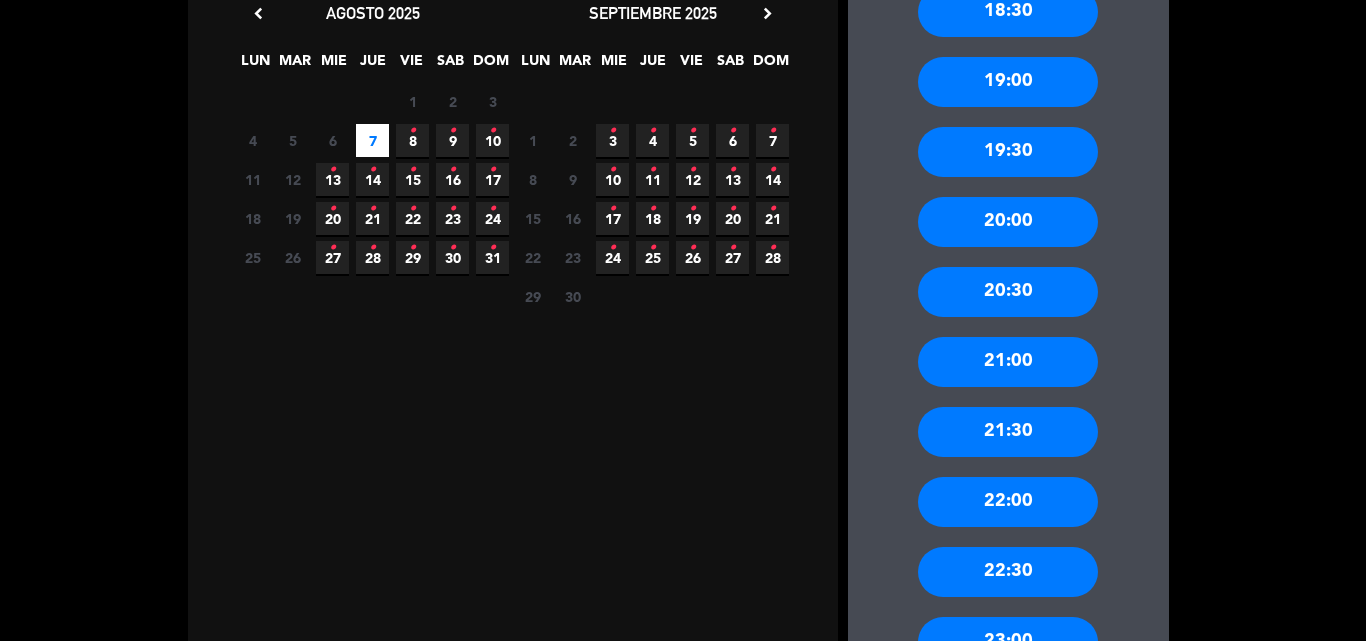 click on "20:30" at bounding box center (1008, 292) 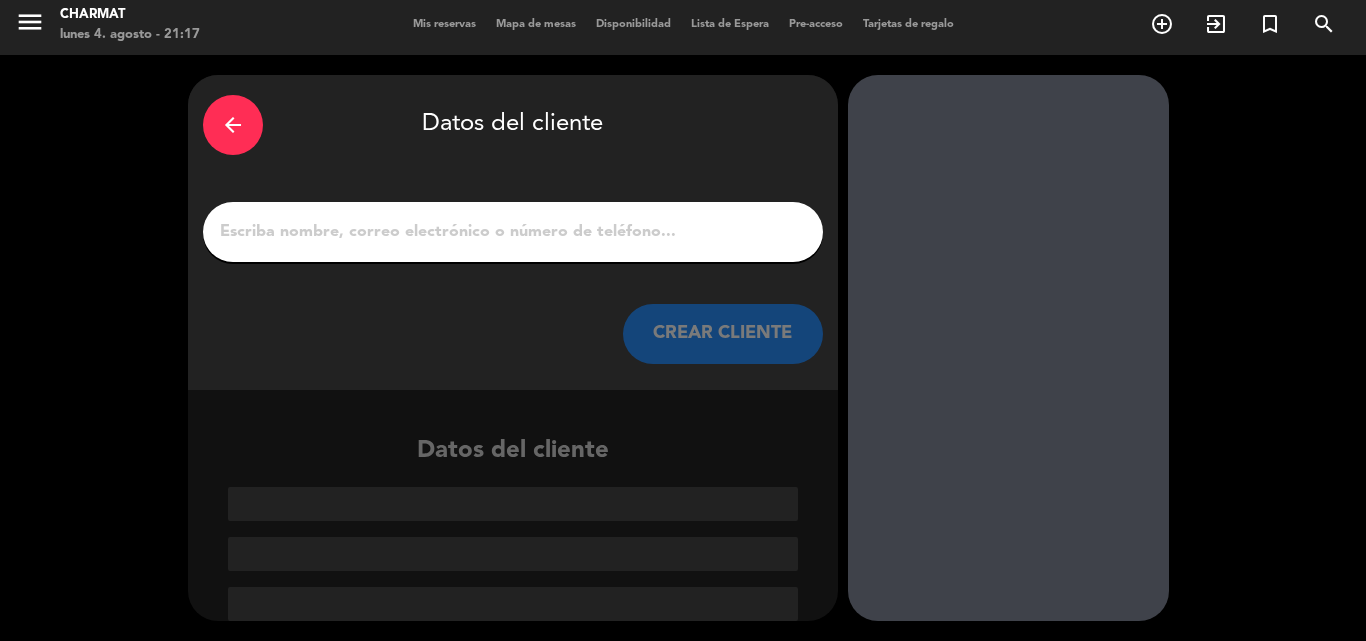 click on "1" at bounding box center [513, 232] 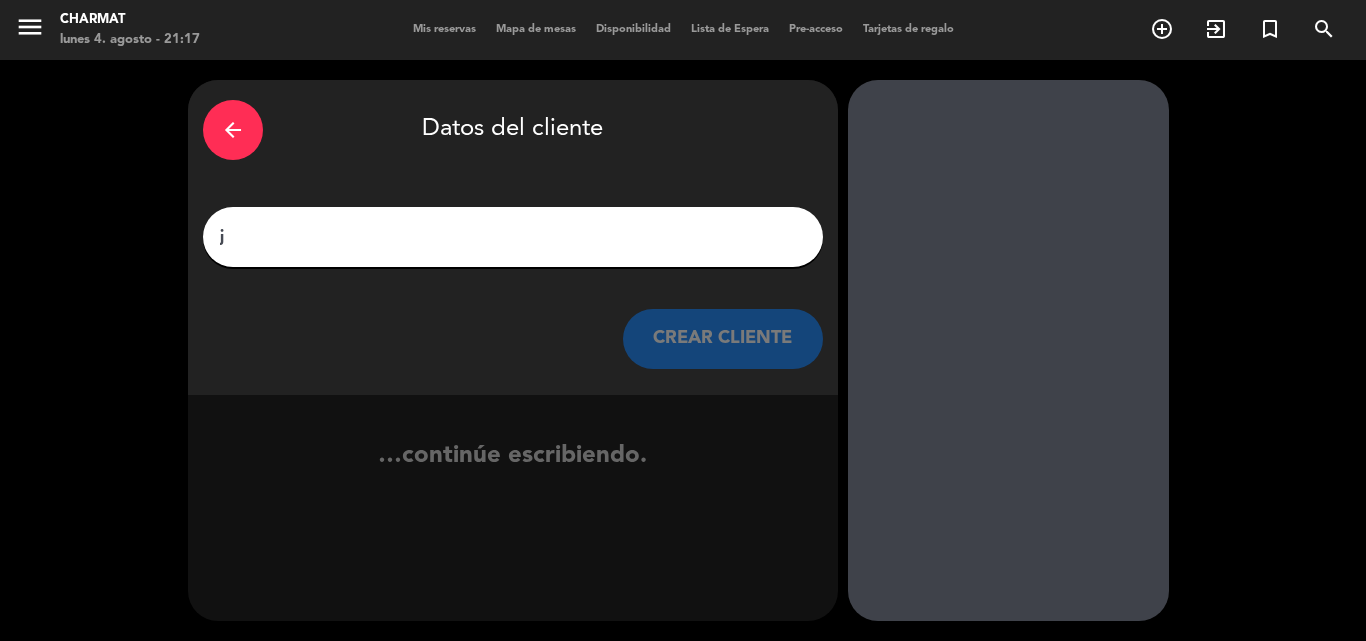scroll, scrollTop: 0, scrollLeft: 0, axis: both 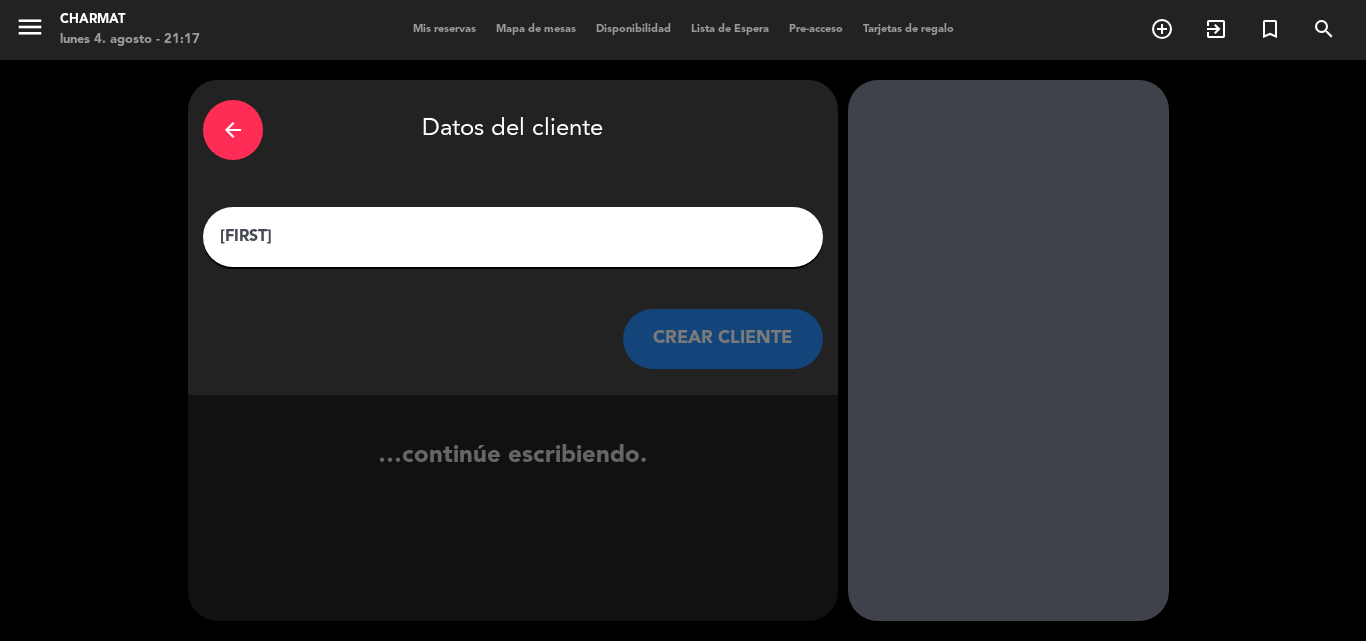 type on "j" 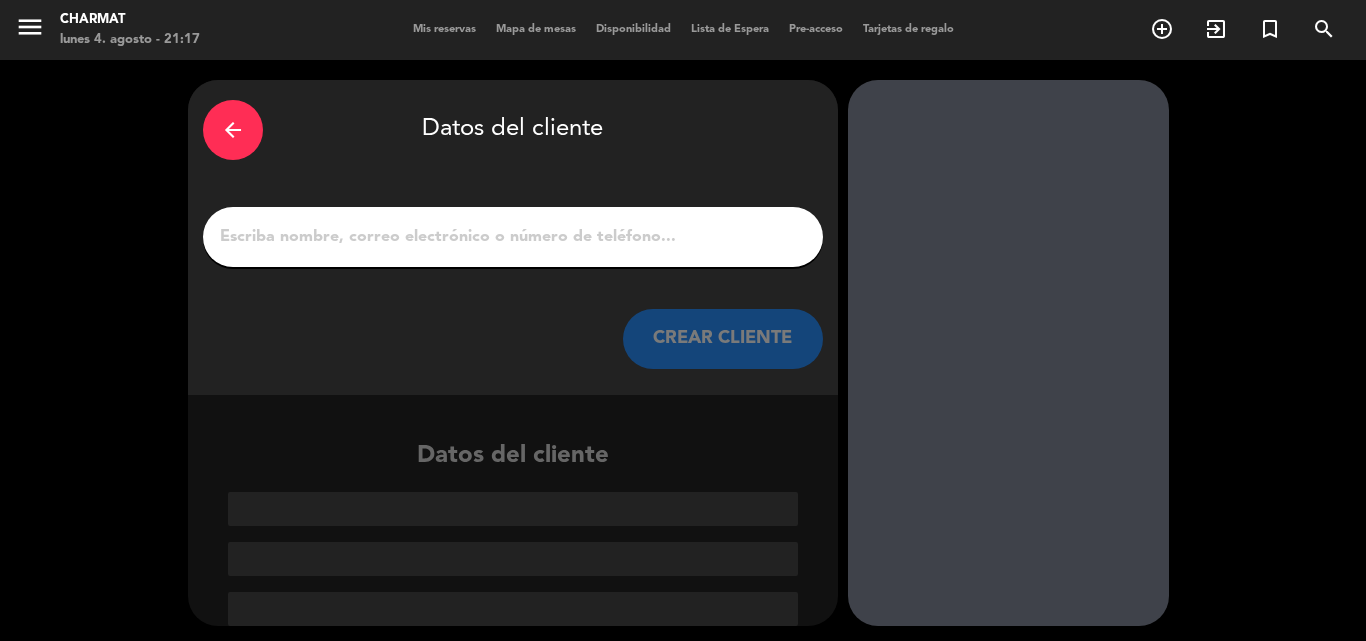 type on "j" 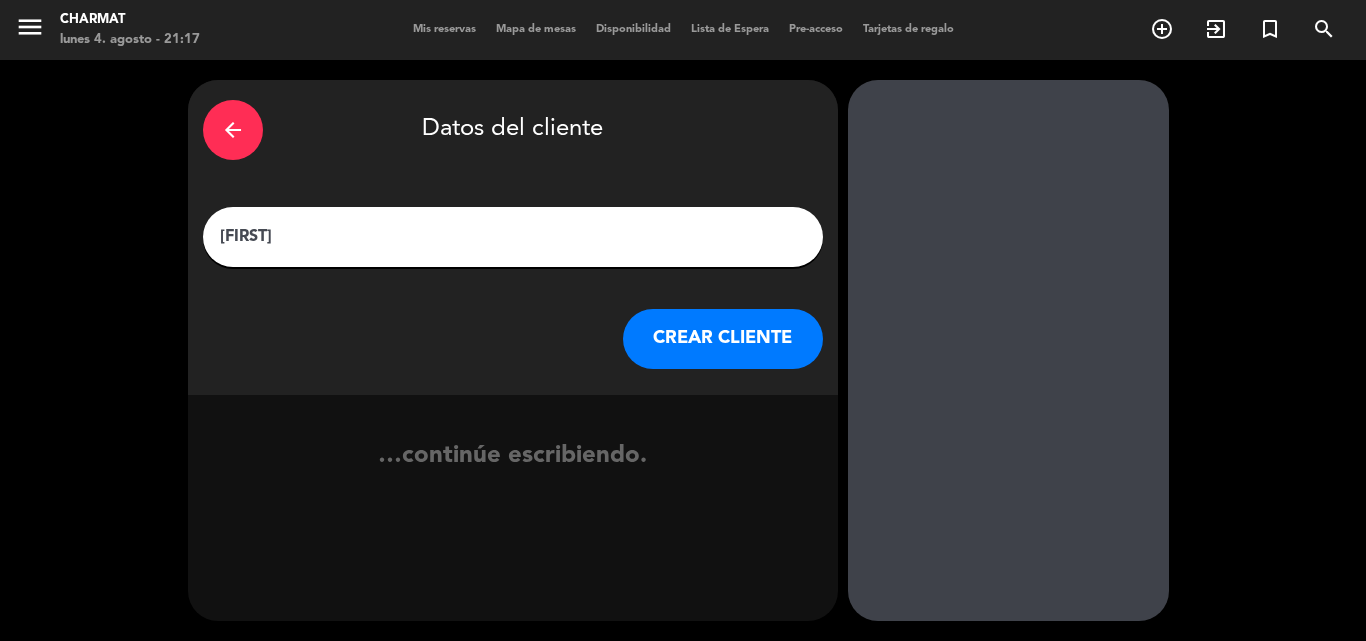type on "j" 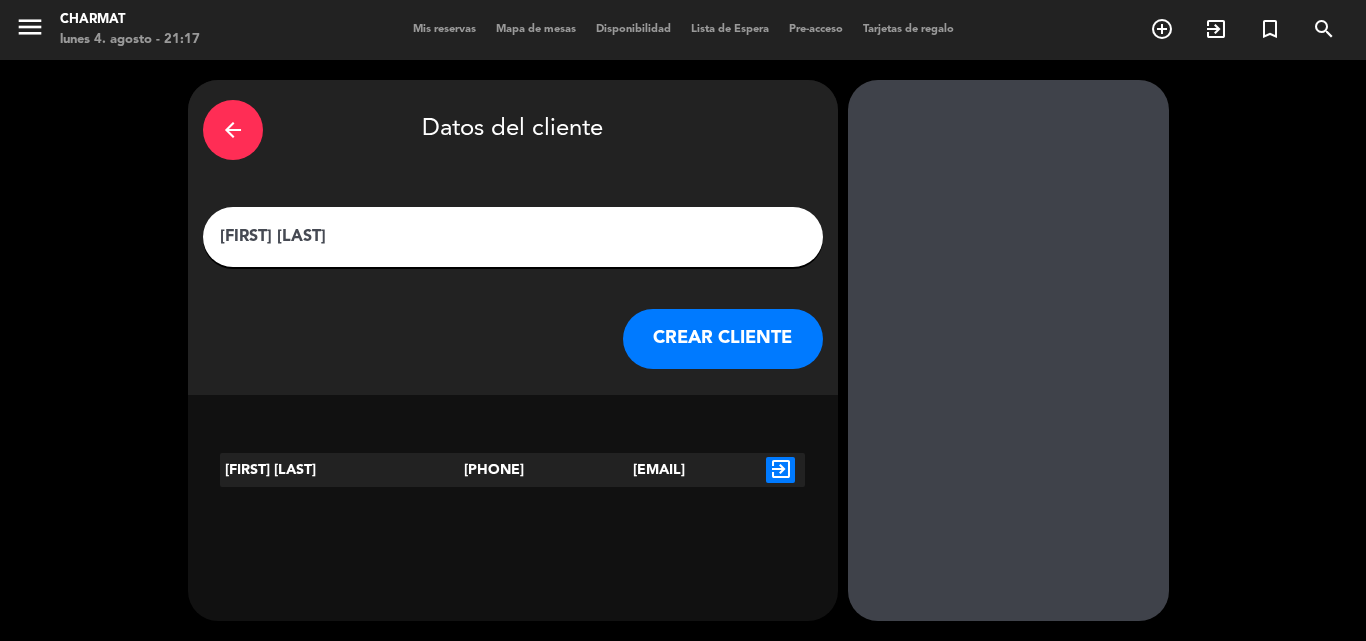 type on "[FIRST] [LAST]" 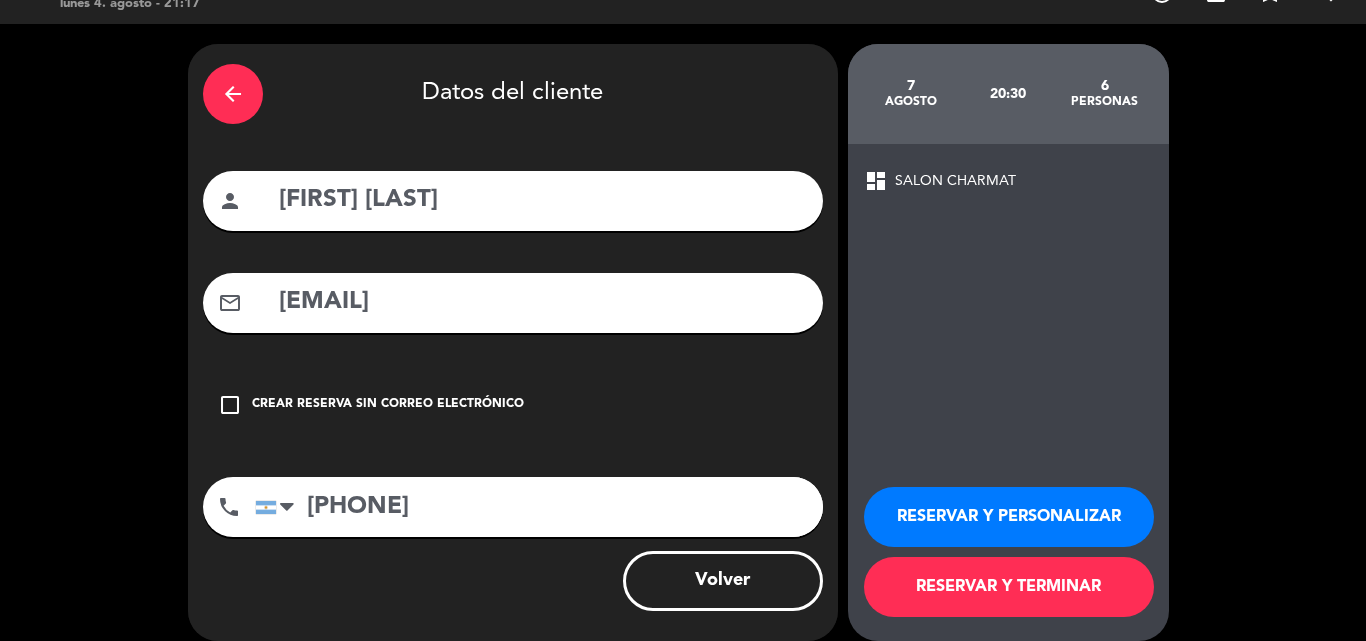 scroll, scrollTop: 56, scrollLeft: 0, axis: vertical 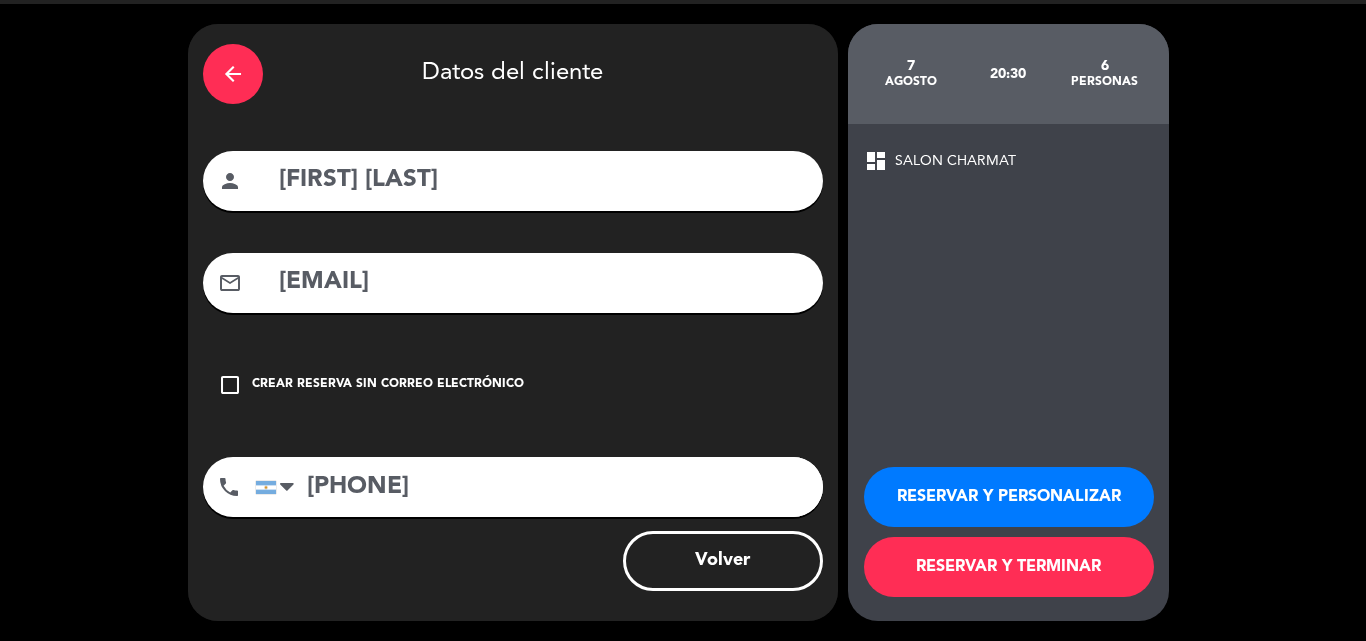 click on "RESERVAR Y TERMINAR" at bounding box center [1009, 567] 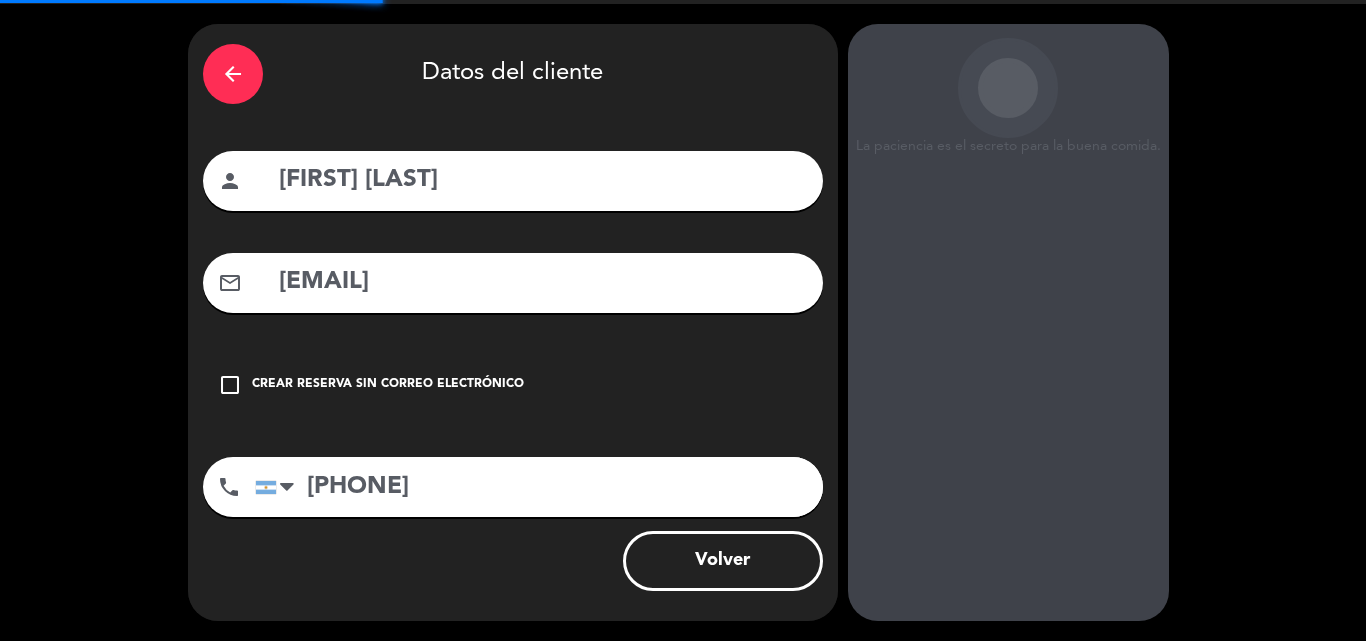 scroll, scrollTop: 0, scrollLeft: 0, axis: both 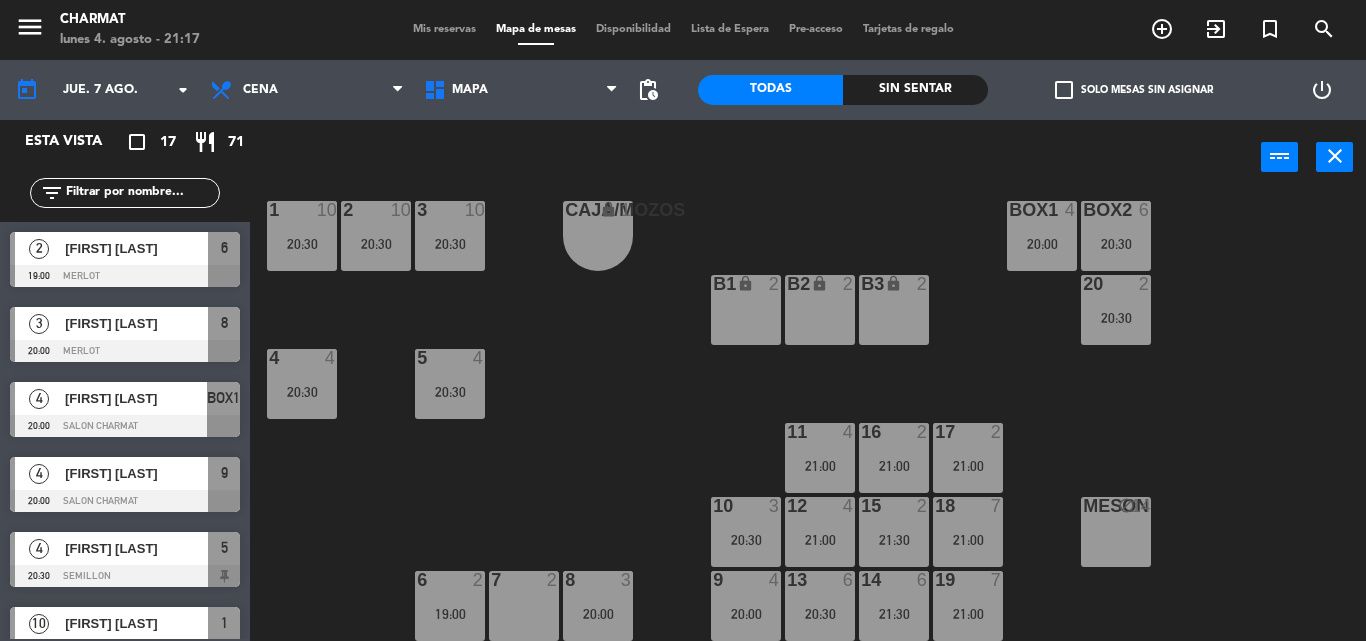 click on "CAJA/MOZOS lock  1  BOX1  4   20:00  BOX2  6   20:30  1  10   20:30  2  10   20:30  3  10   20:30  20  2   20:30  B1 lock  2  B2 lock  2  B3 lock  2  4  4   20:30  5  4   20:30  11  4   21:00  16  2   21:00  17  2   21:00  10  3   20:30  12  4   21:00  15  2   21:30  18  7   21:00  MESON block  14  9  4   20:00  13  6   20:30  14  6   21:30  19  7   21:00  6  2   19:00  7  2  8  3   20:00" 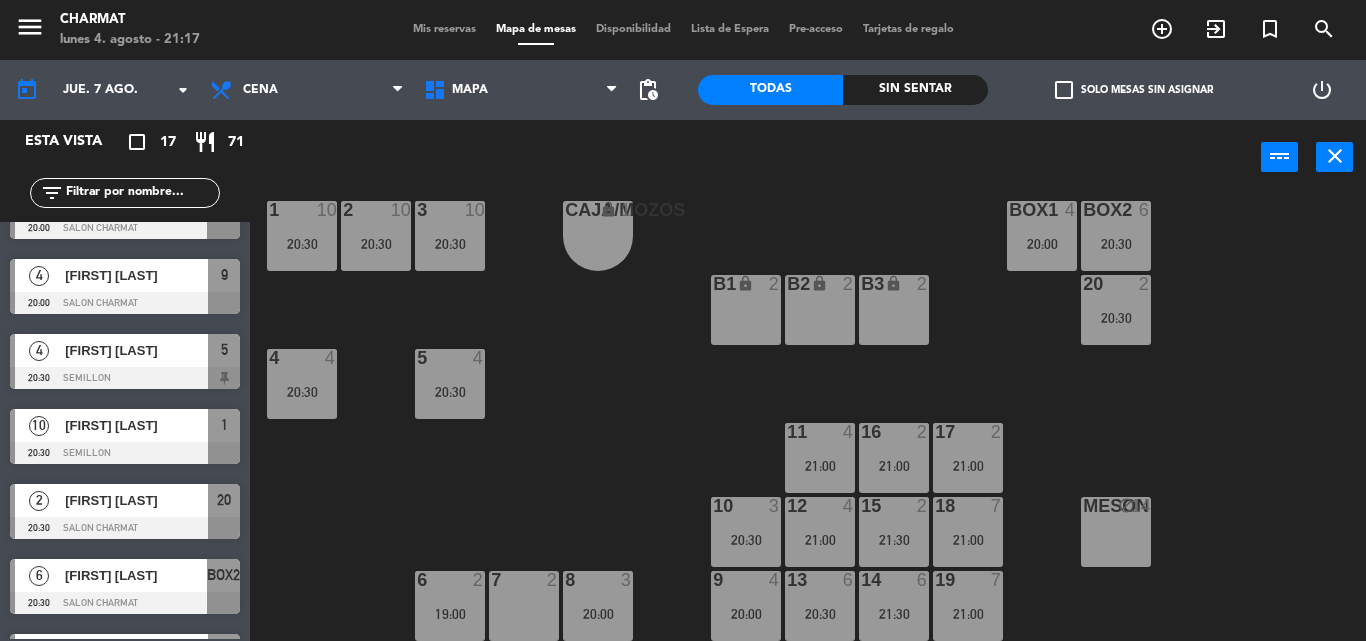 scroll, scrollTop: 200, scrollLeft: 0, axis: vertical 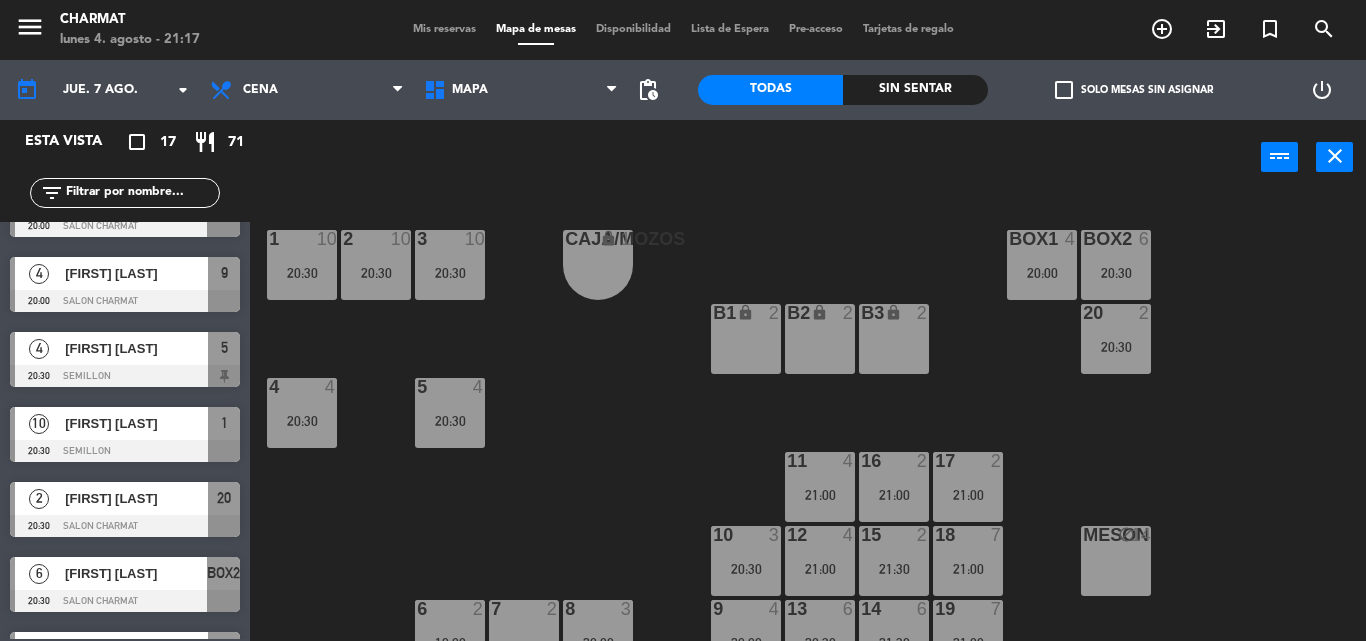 click on "menu  Charmat   lunes 4. agosto - 21:17   Mis reservas   Mapa de mesas   Disponibilidad   Lista de Espera   Pre-acceso   Tarjetas de regalo  add_circle_outline exit_to_app turned_in_not search" 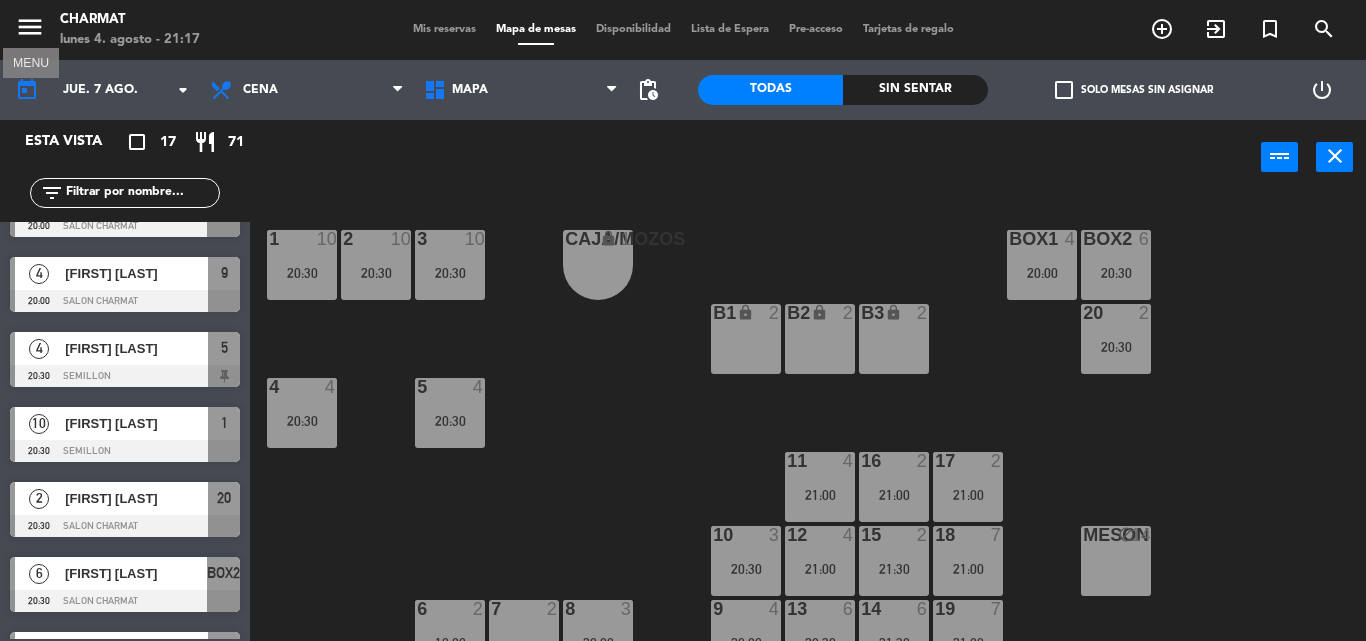 click on "menu" at bounding box center [30, 27] 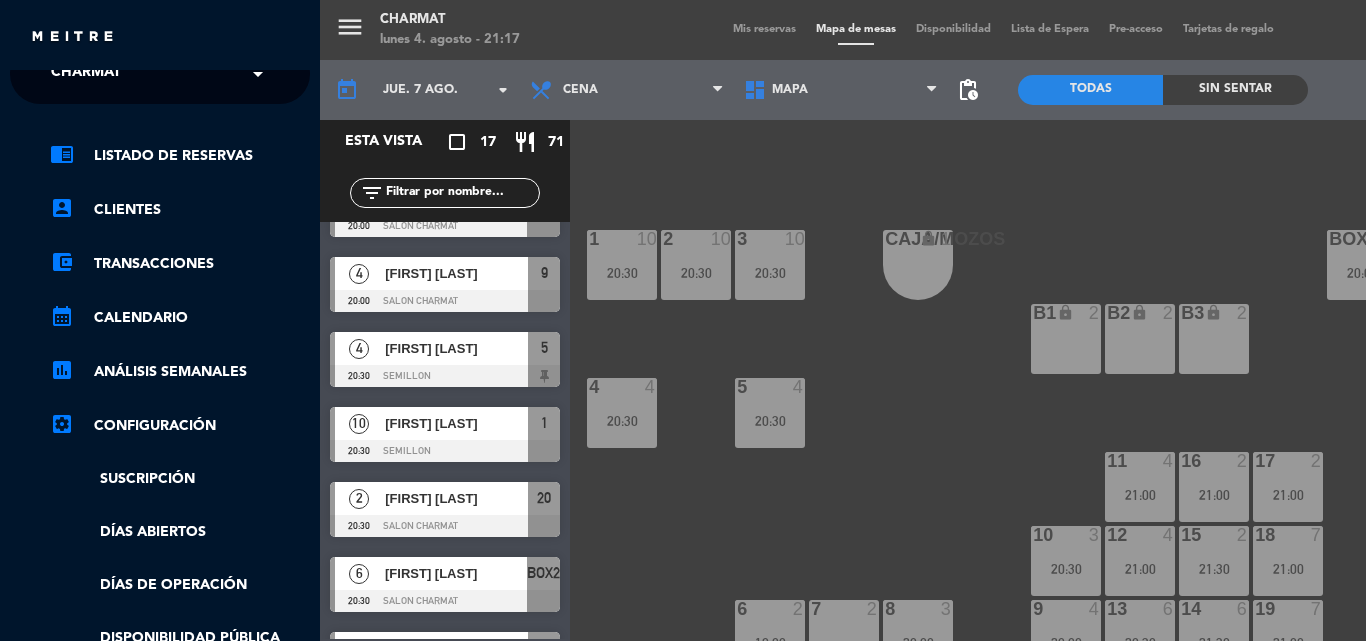 scroll, scrollTop: 0, scrollLeft: 0, axis: both 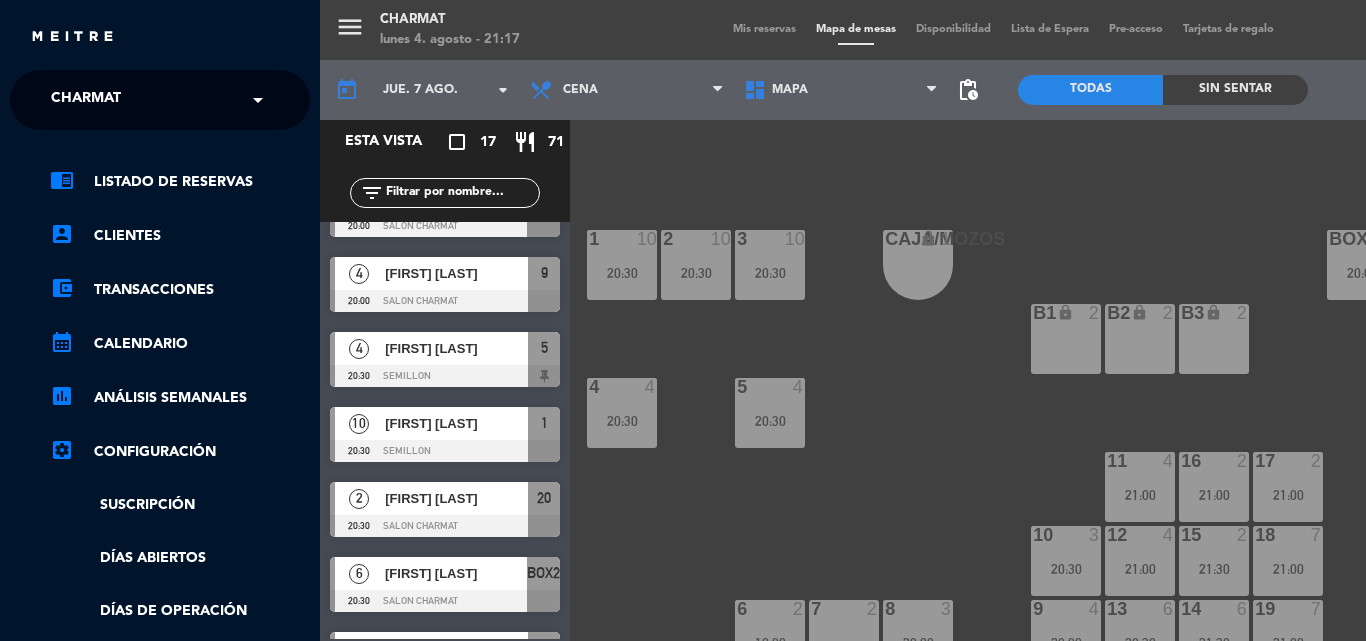 click on "menu  Charmat   lunes 4. agosto - 21:17   Mis reservas   Mapa de mesas   Disponibilidad   Lista de Espera   Pre-acceso   Tarjetas de regalo  add_circle_outline exit_to_app turned_in_not search today    jue. 7 ago. arrow_drop_down  Cena  Cena  Cena  MAPA   MAPA   MAPA  pending_actions  Todas  Sin sentar  check_box_outline_blank   Solo mesas sin asignar   power_settings_new   Esta vista   crop_square  17  restaurant  71 filter_list  2   [FIRST] [LAST]   19:00   MERLOT  6  3   [FIRST] [LAST]   20:00   MERLOT  8  4   [FIRST] [LAST]   20:00   SALON CHARMAT  BOX1  4   [FIRST] [LAST]   20:00   SALON CHARMAT  9  4   [FIRST] [LAST]   20:30   SEMILLON  5  10   [FIRST] [LAST]   20:30   SEMILLON  1  2   [FIRST] [LAST]   20:30   SALON CHARMAT  20  6   [FIRST] [LAST]   20:30   SALON CHARMAT  BOX2  3   [FIRST] [LAST]   20:30   SALON CHARMAT  10  6   [FIRST] [LAST]   20:30   SALON CHARMAT  13  4   [FIRST] [LAST]   20:30   SEMILLON  4  4   [FIRST]   21:00   SALON CHARMAT  11  7   [FIRST][LAST]  18 17" at bounding box center [1003, 320] 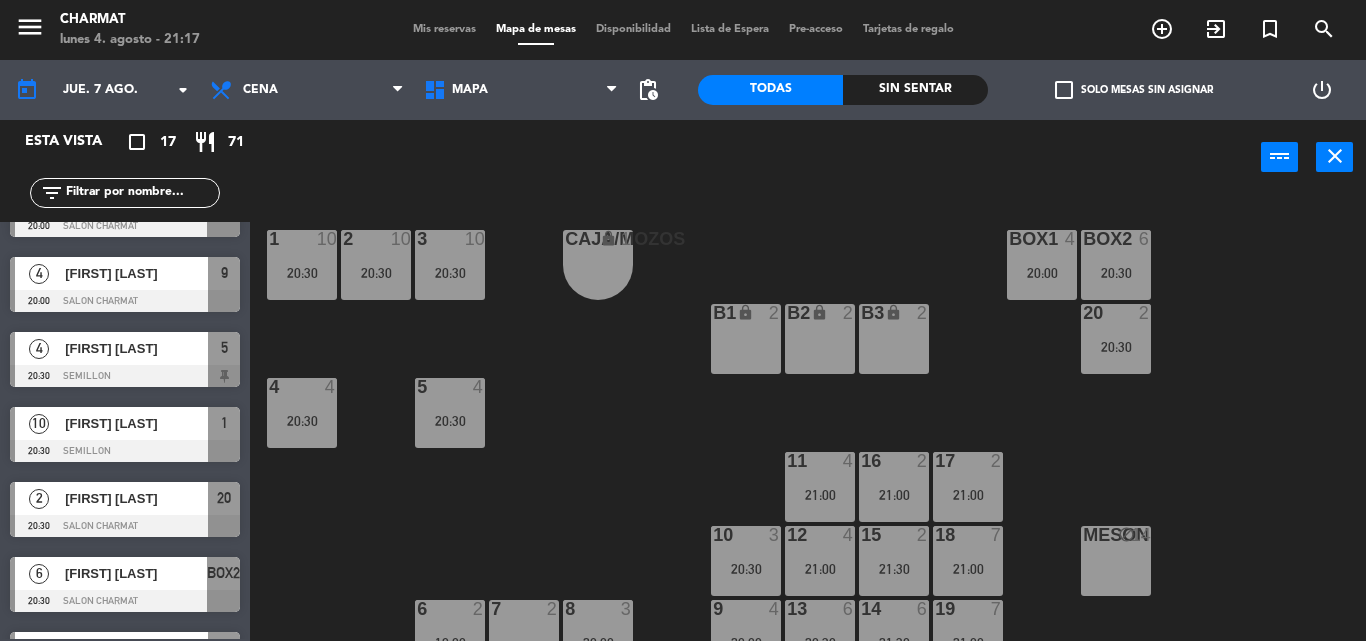 click on "Disponibilidad" at bounding box center (633, 29) 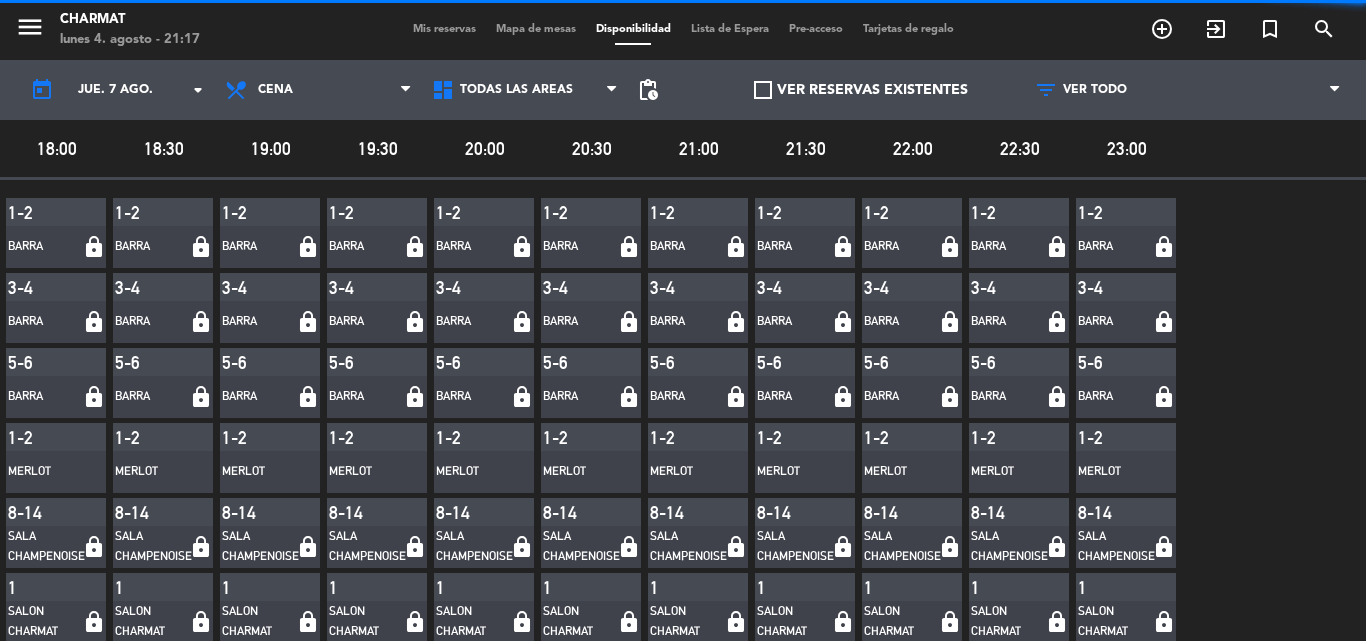 click on "Pre-acceso" at bounding box center [816, 29] 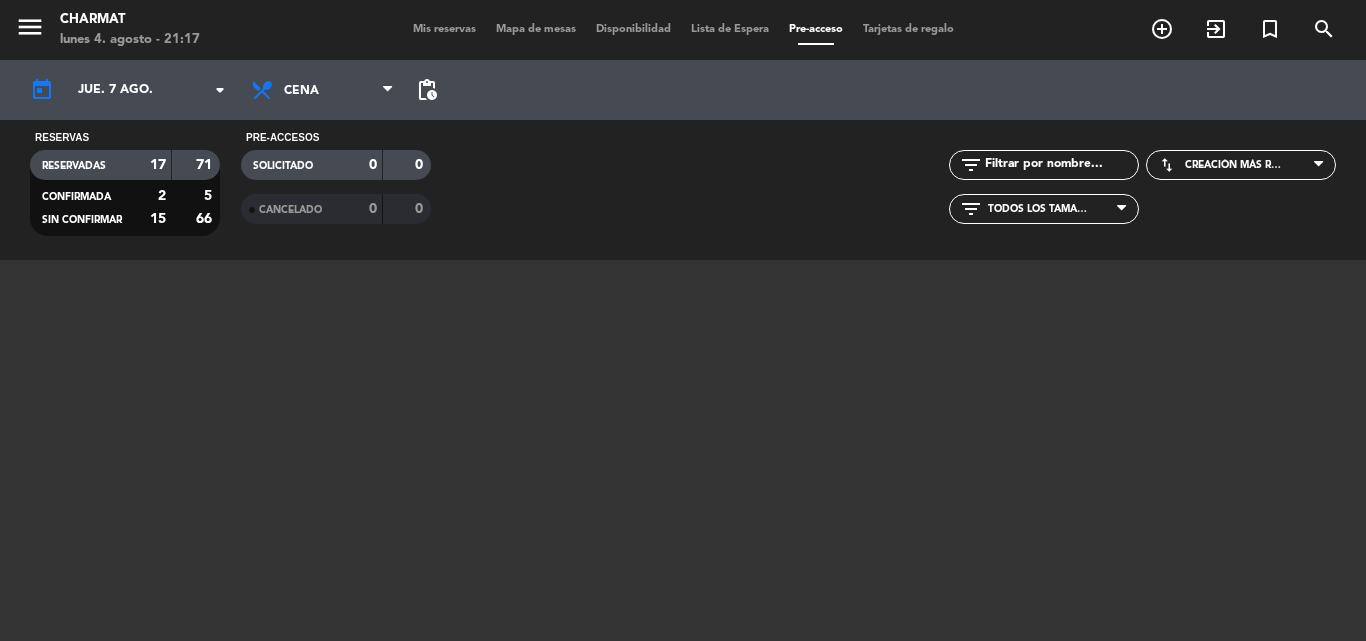 click on "Mis reservas" at bounding box center [444, 29] 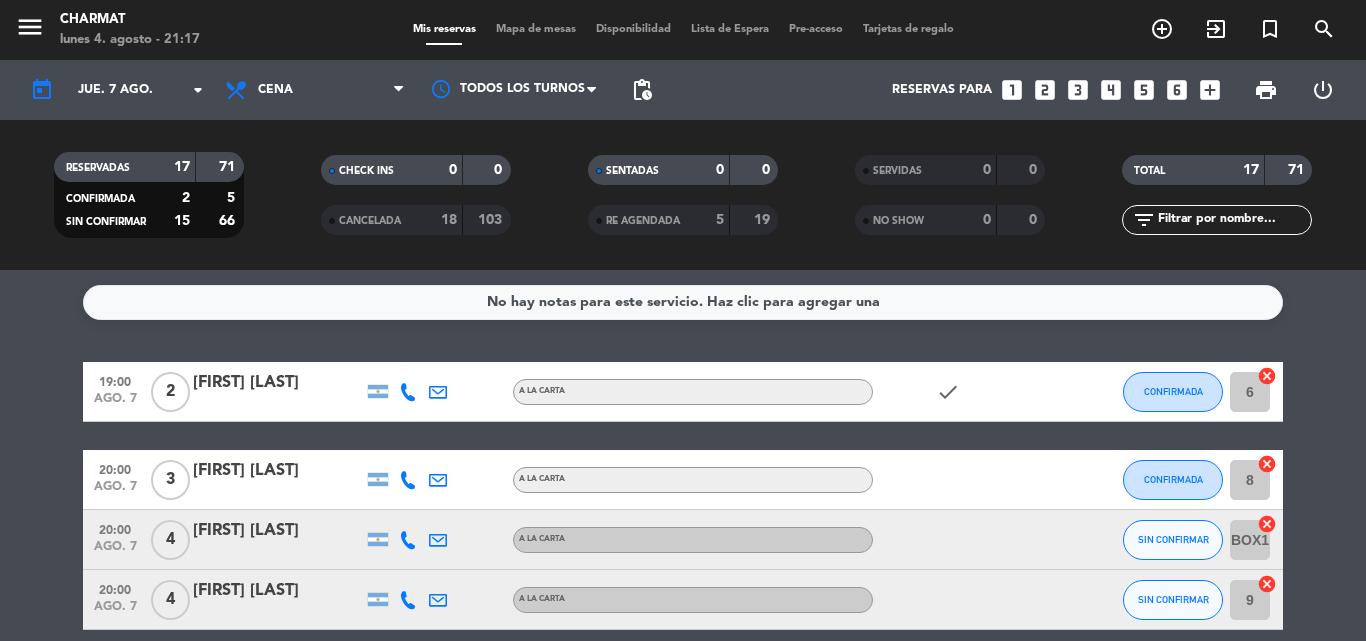 click on "pending_actions" 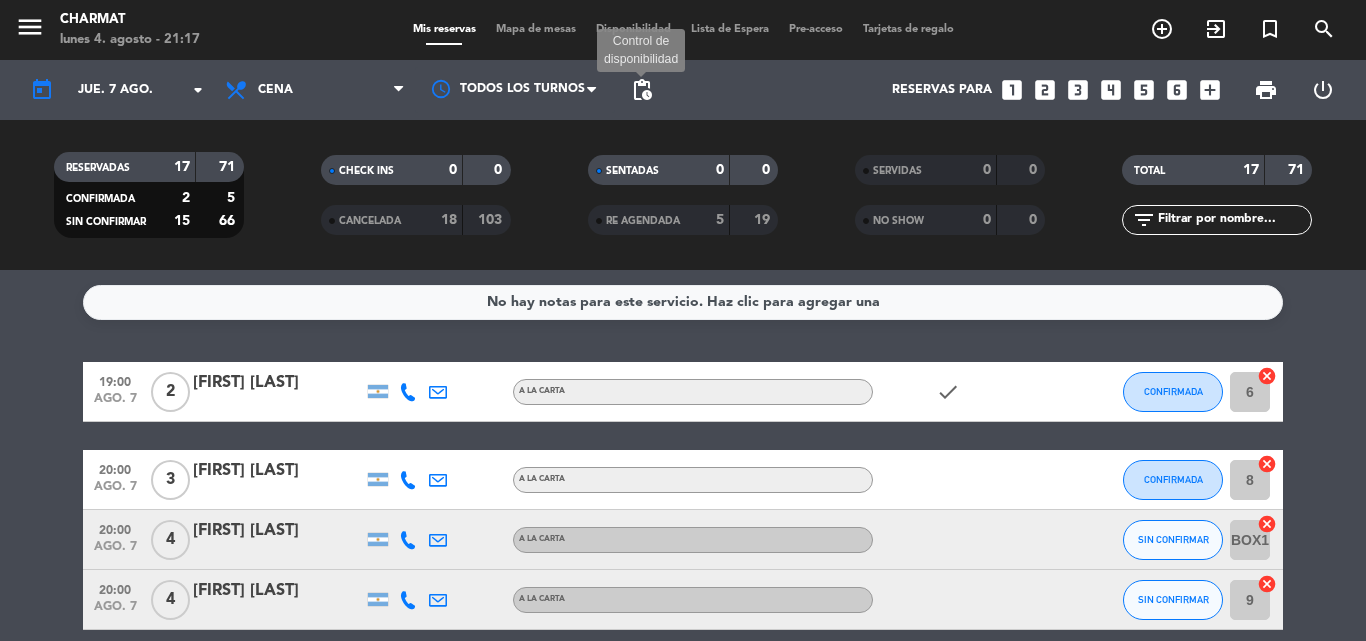 click on "pending_actions" 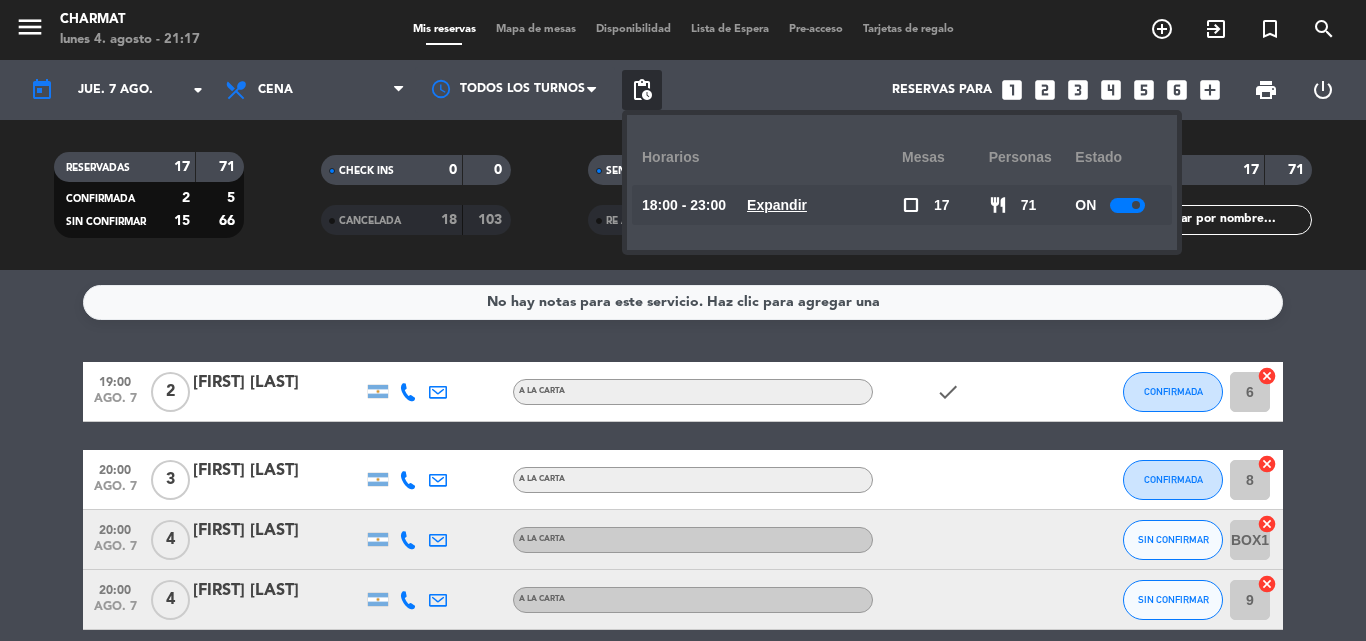 click on "pending_actions" 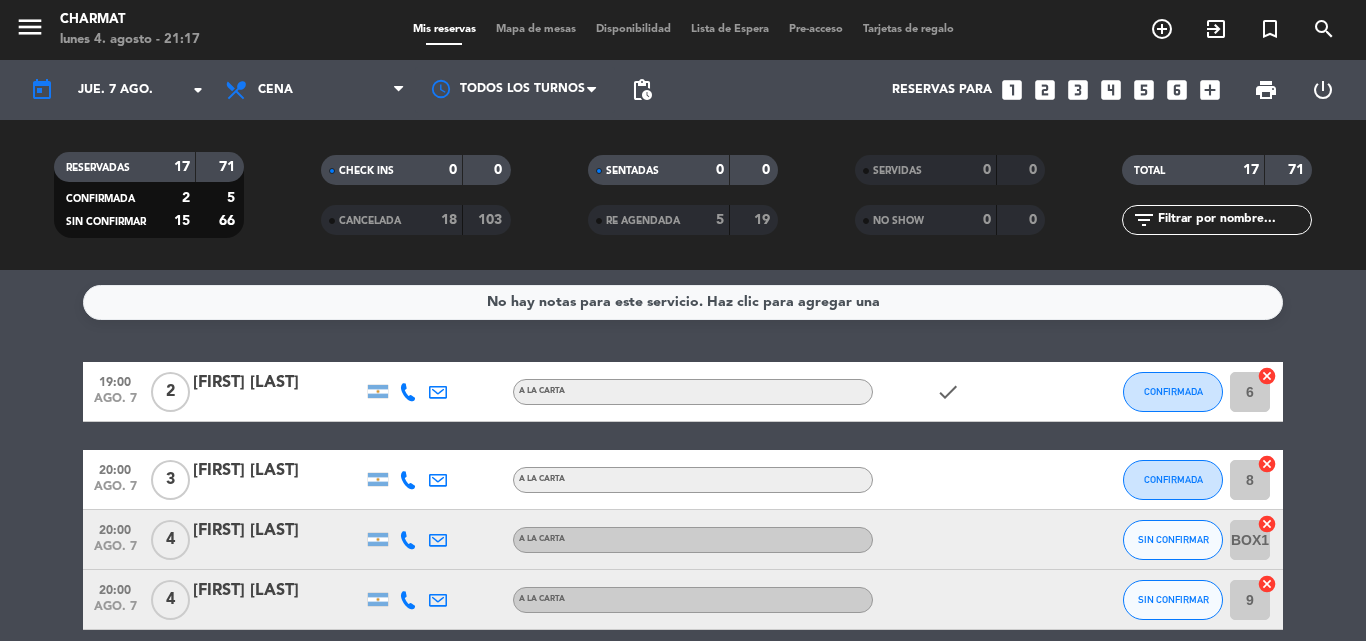 click on "print" at bounding box center (1266, 90) 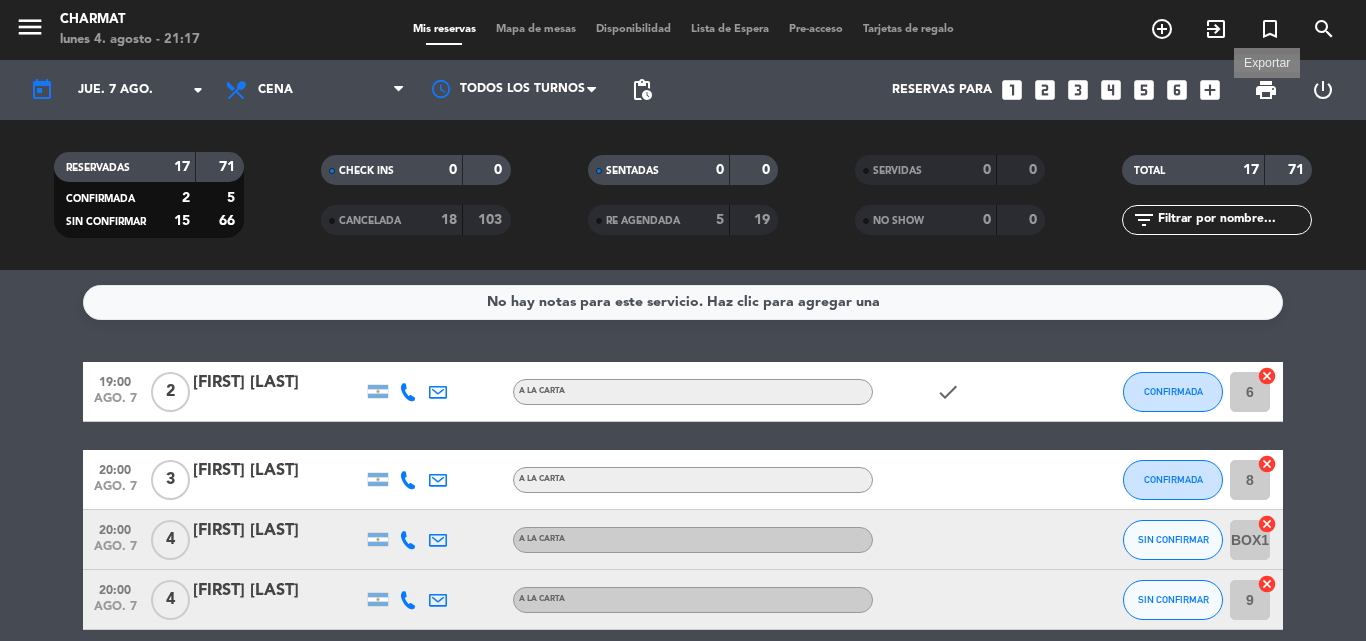 click on "print" at bounding box center (1266, 90) 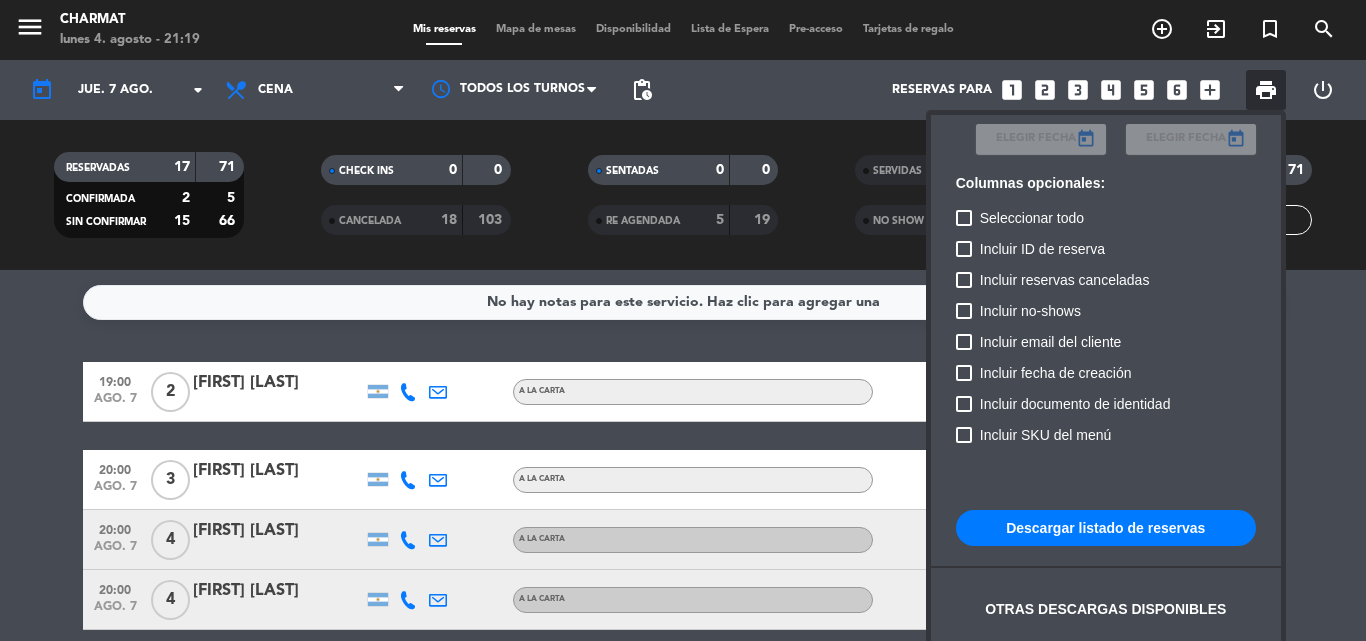 scroll, scrollTop: 122, scrollLeft: 0, axis: vertical 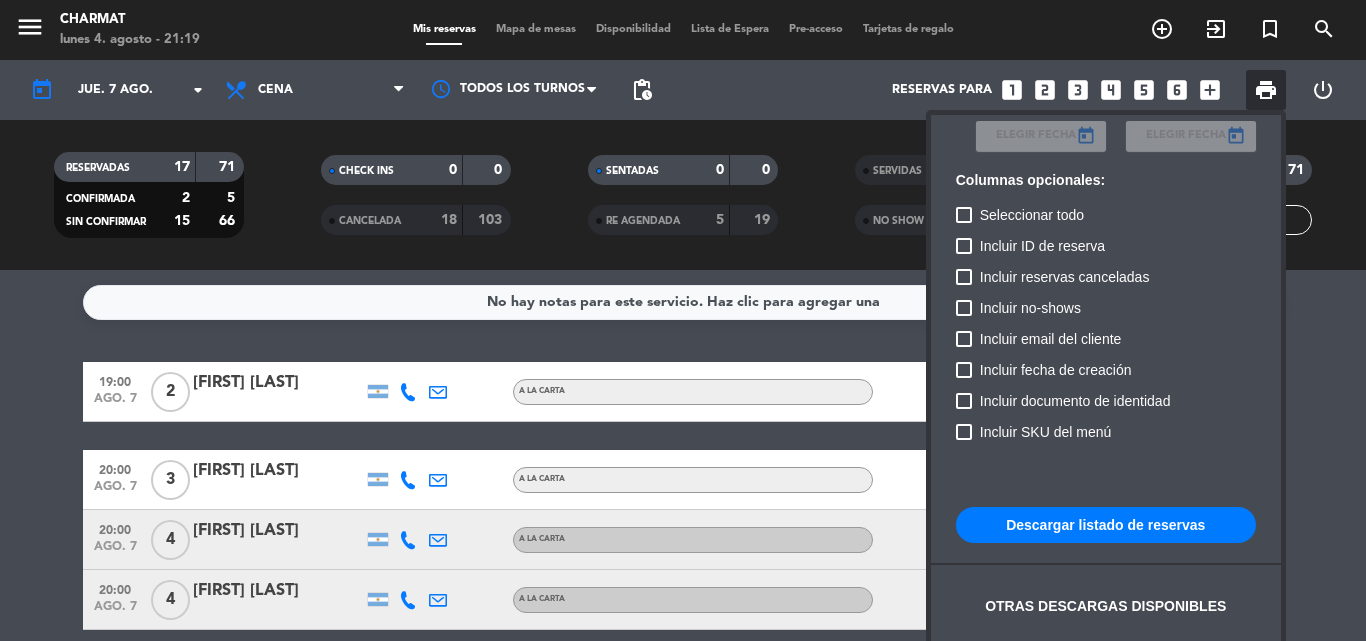 click on "Descargar listado de reservas" at bounding box center [1106, 525] 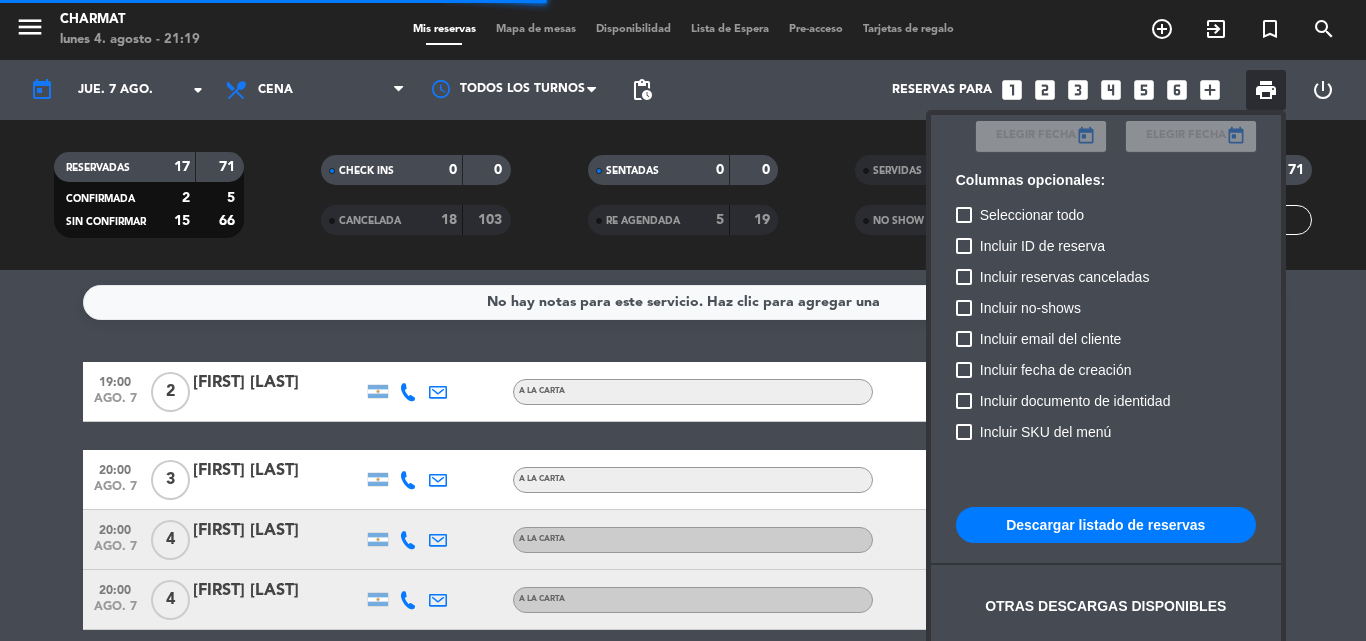 click on "Descargar listado de reservas" at bounding box center [1106, 525] 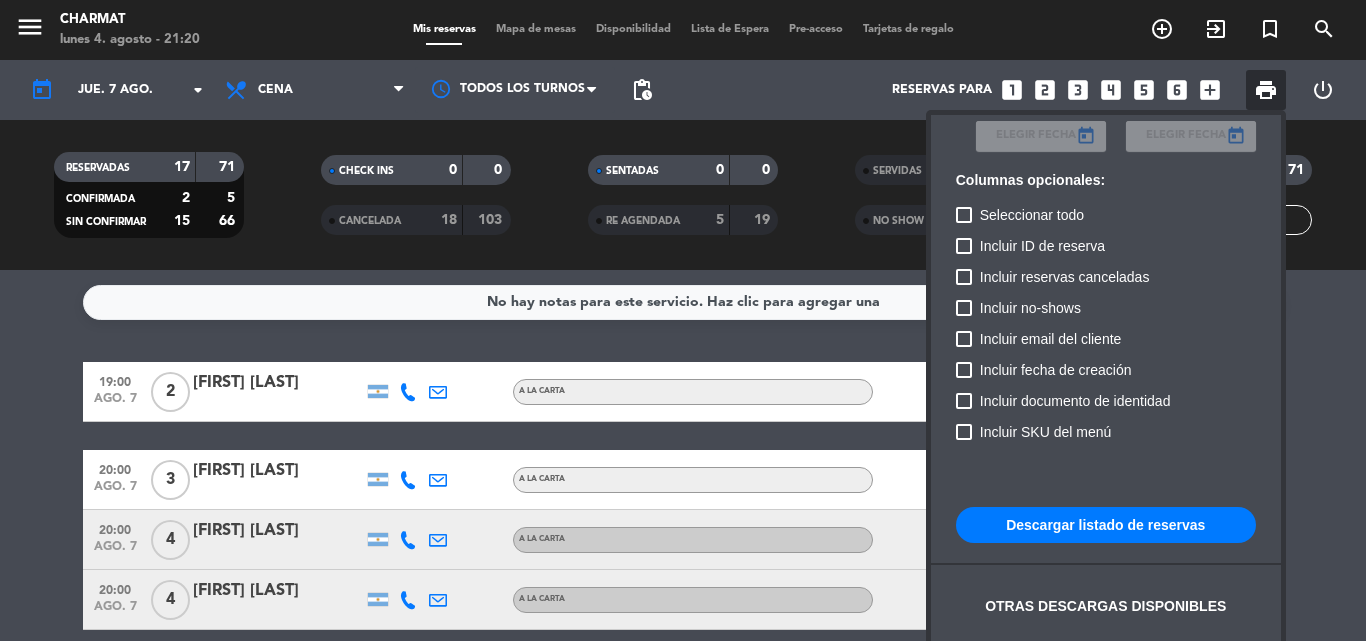 click at bounding box center [683, 320] 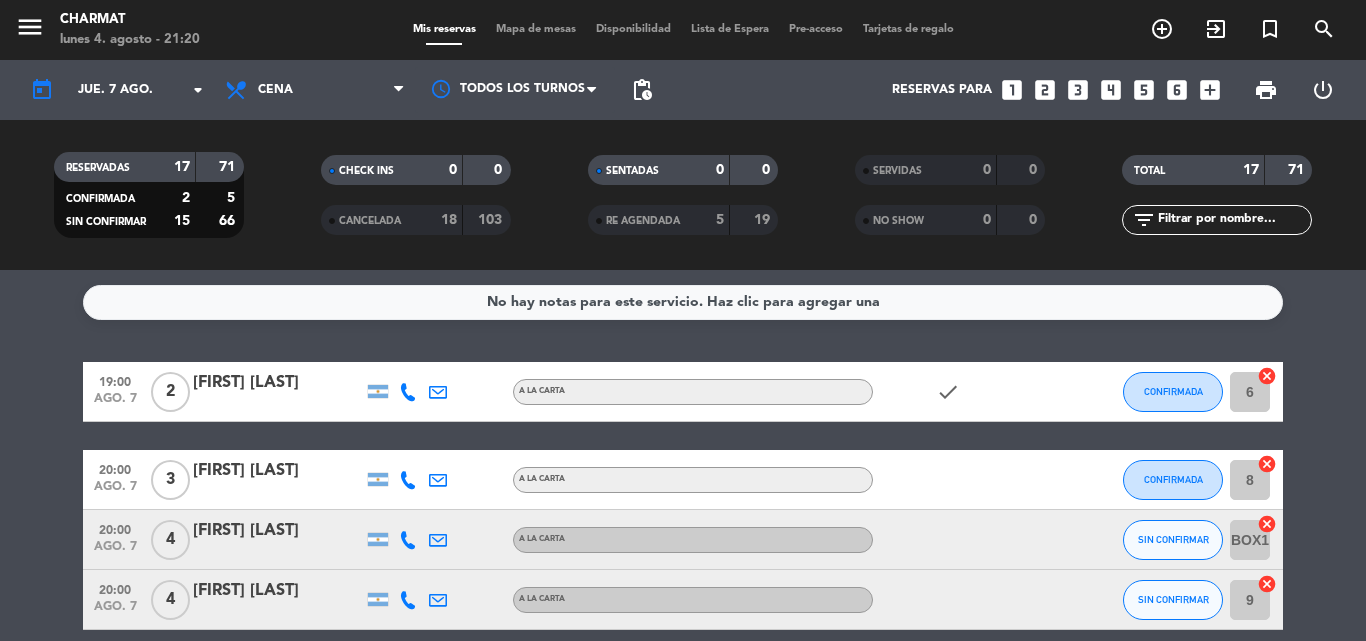 click on "Mapa de mesas" at bounding box center [536, 29] 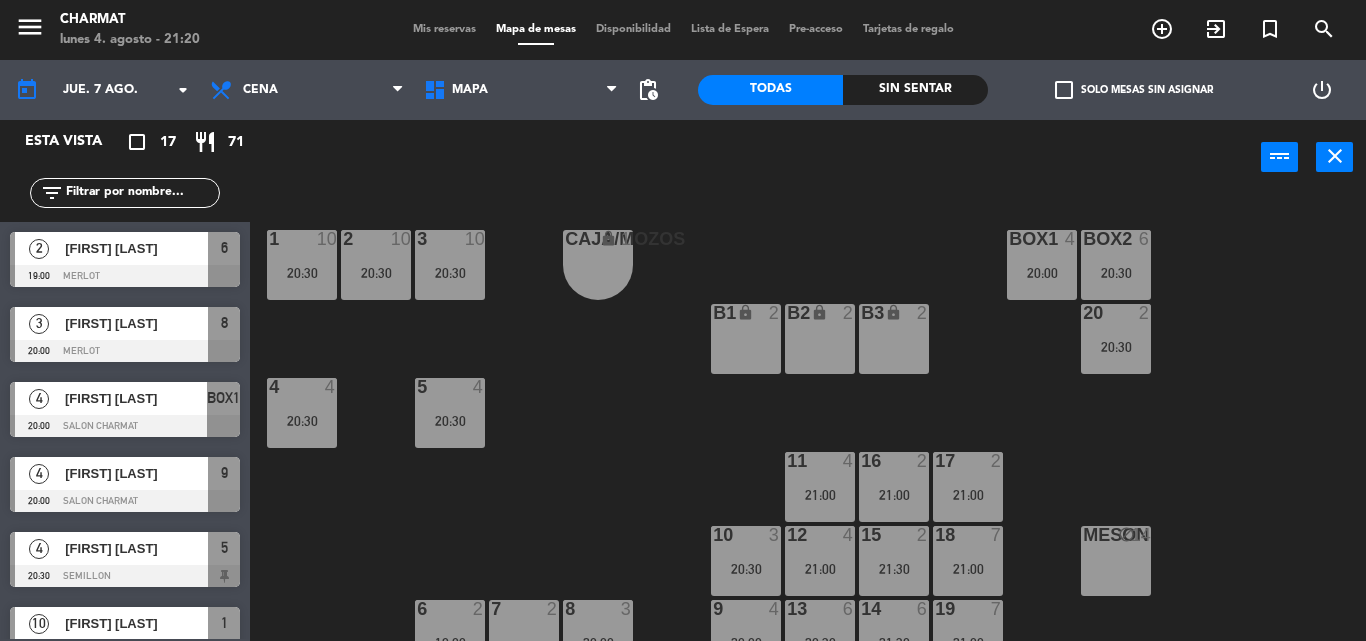 click on "filter_list" 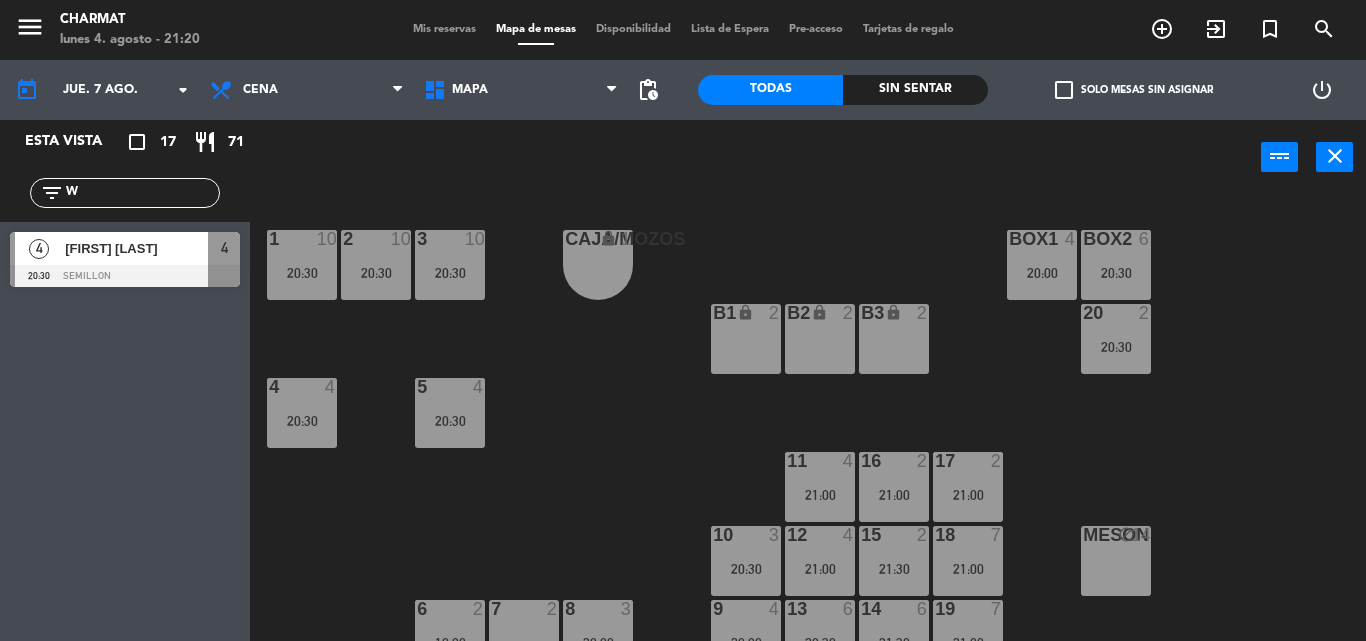 type on "W" 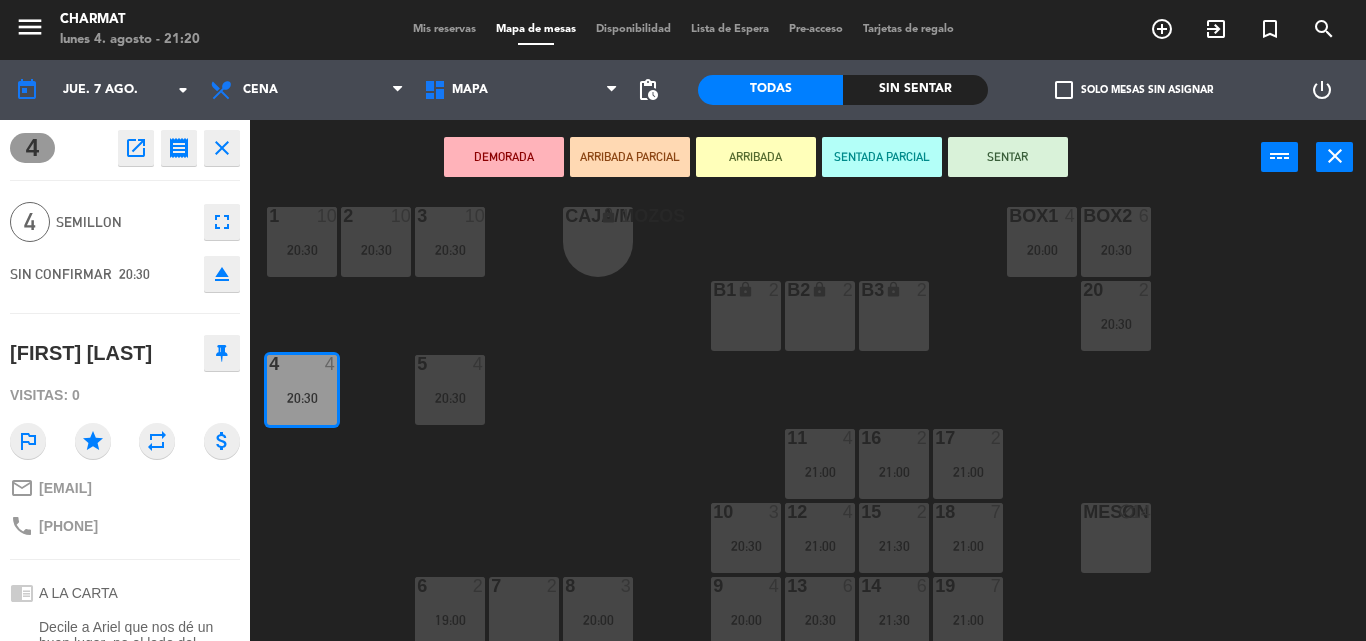 scroll, scrollTop: 29, scrollLeft: 0, axis: vertical 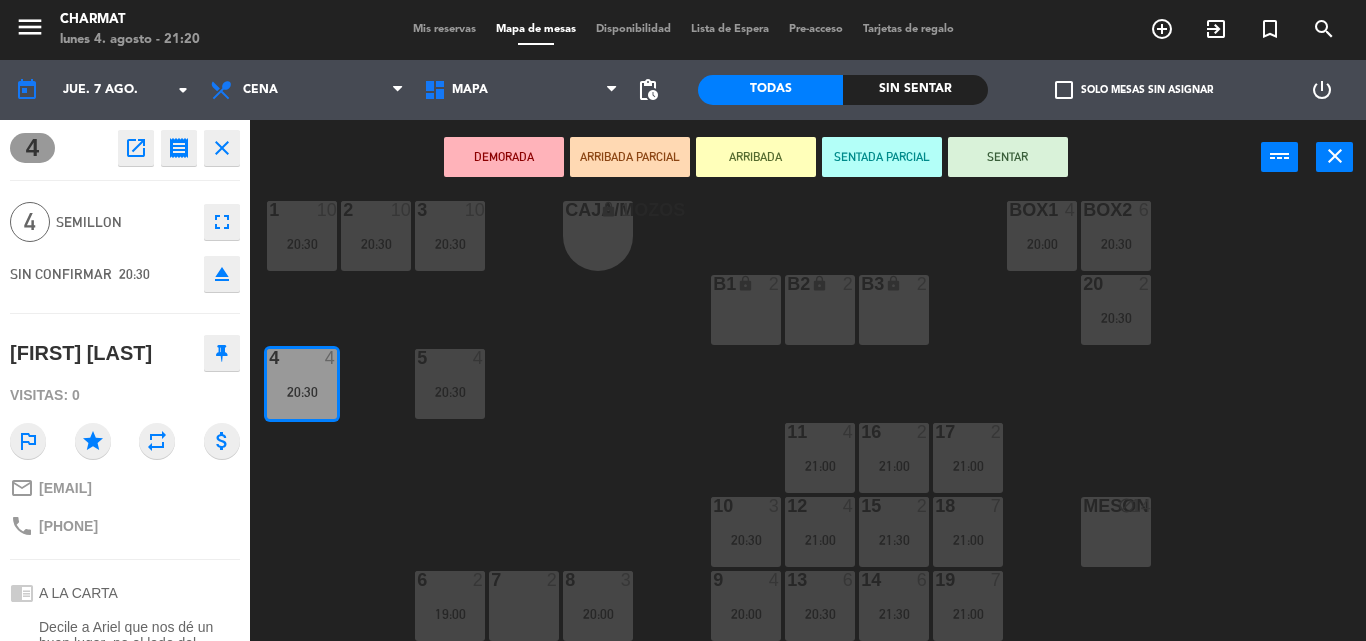 click on "close" 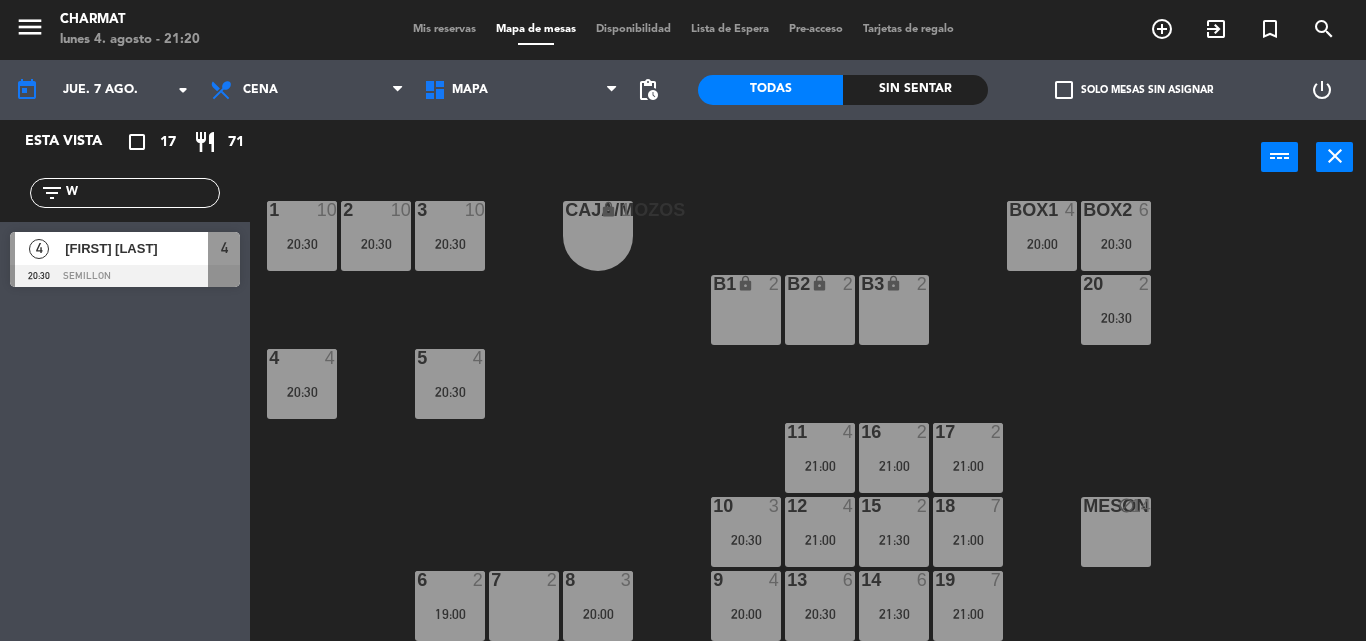 click on "power_input close" at bounding box center [755, 158] 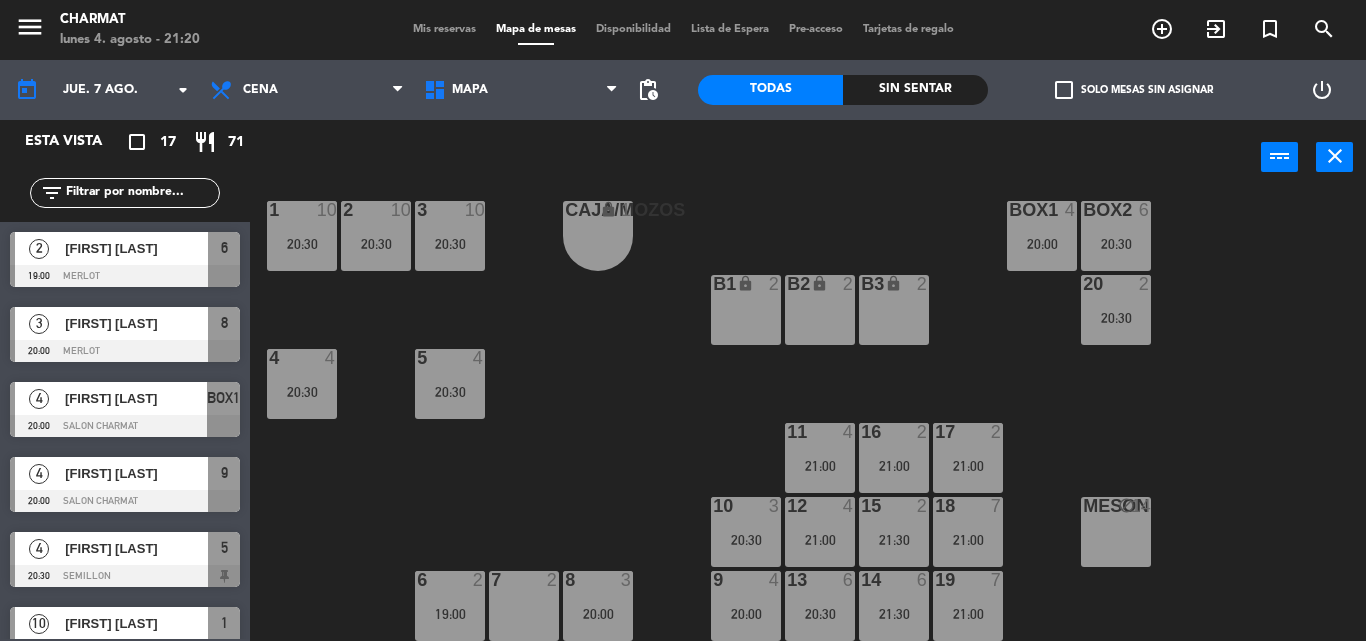 type 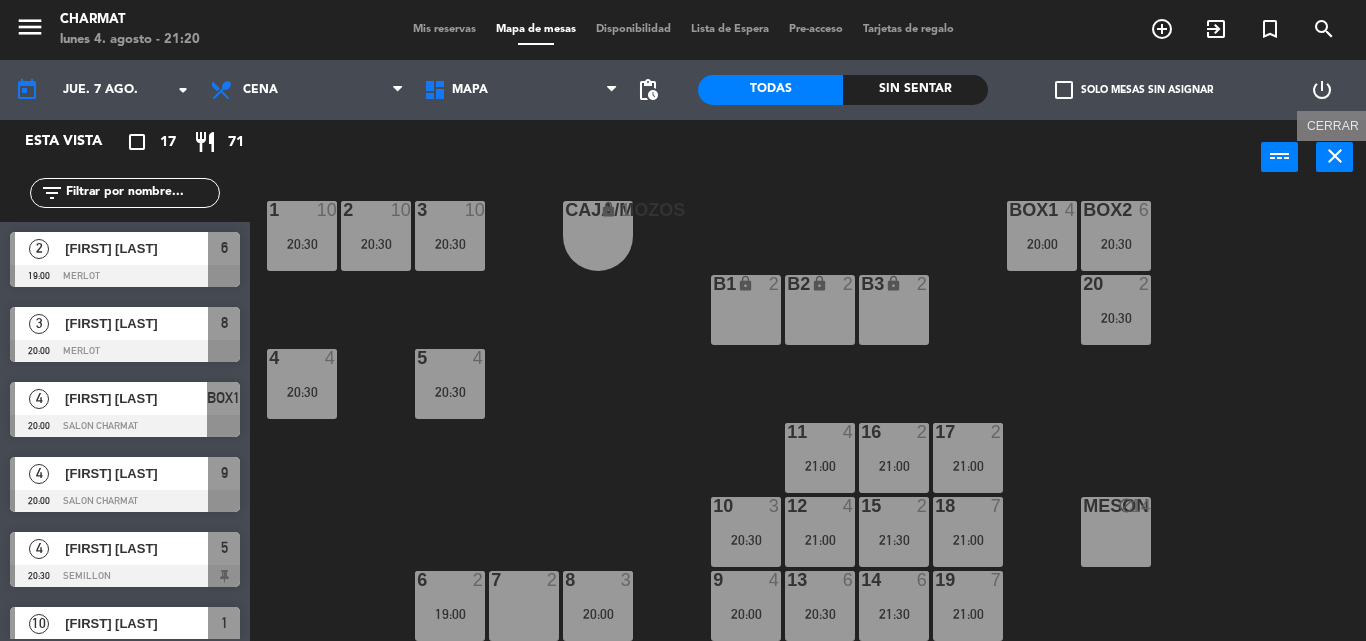 click on "close" at bounding box center [1334, 157] 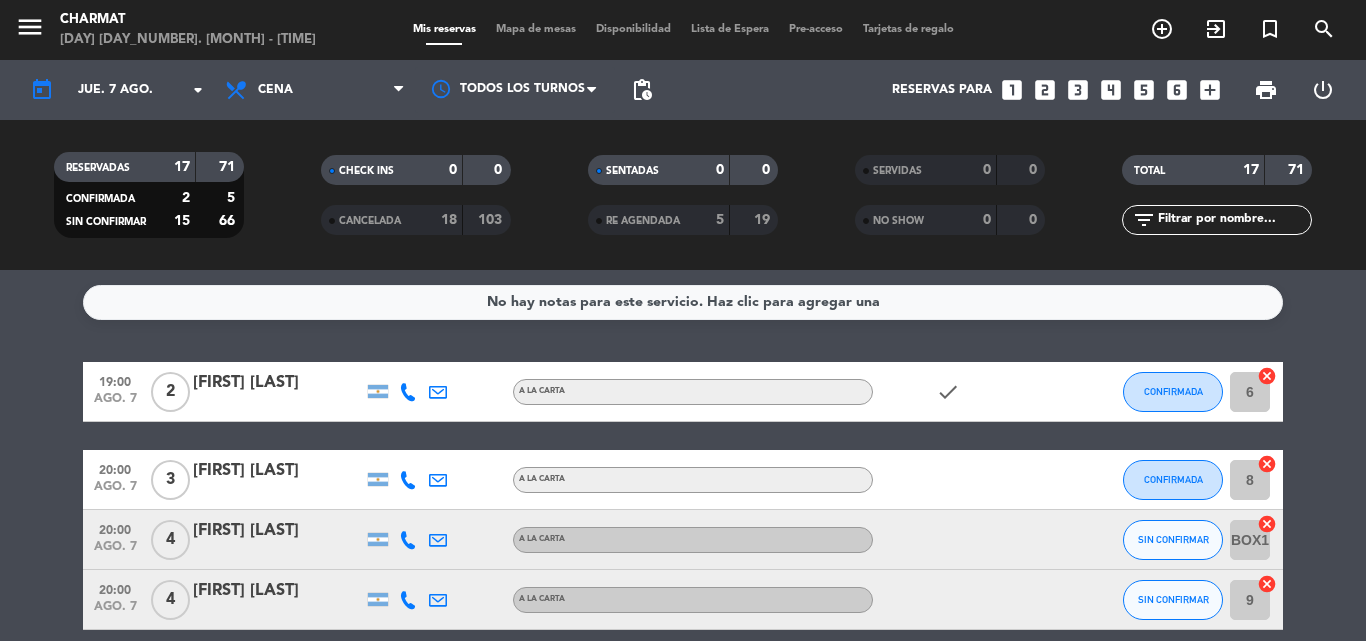 drag, startPoint x: 530, startPoint y: 26, endPoint x: 521, endPoint y: 5, distance: 22.847319 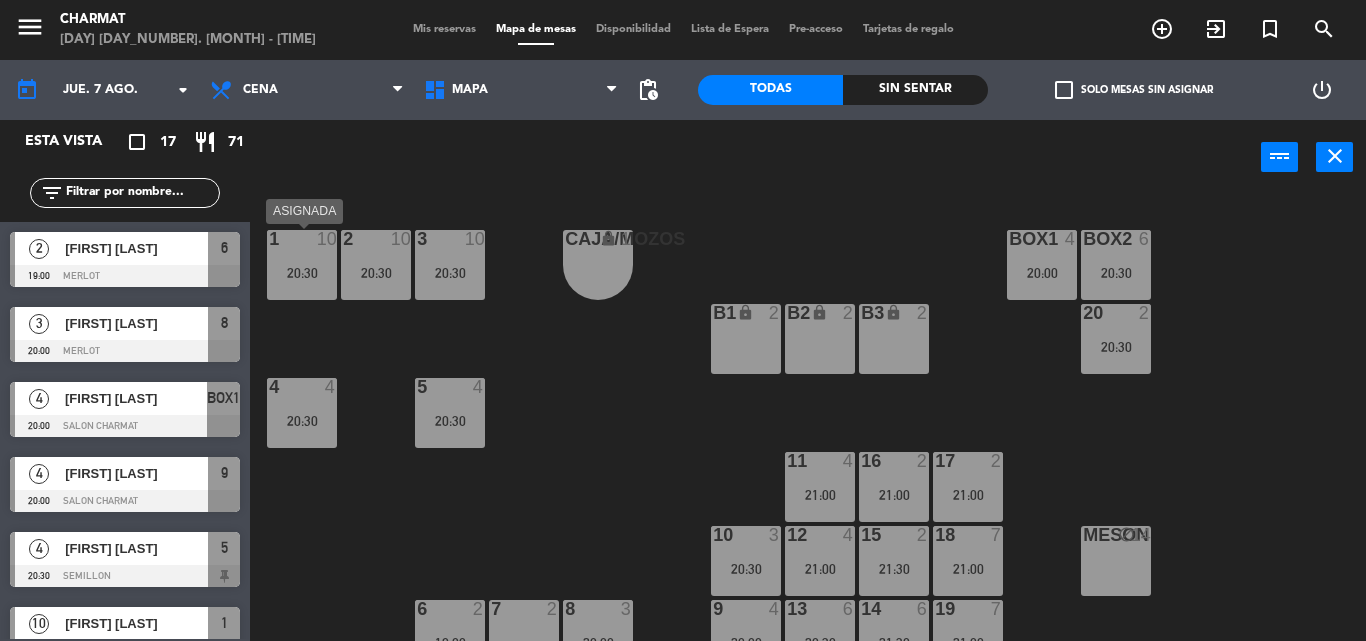 click on "20:30" at bounding box center [302, 273] 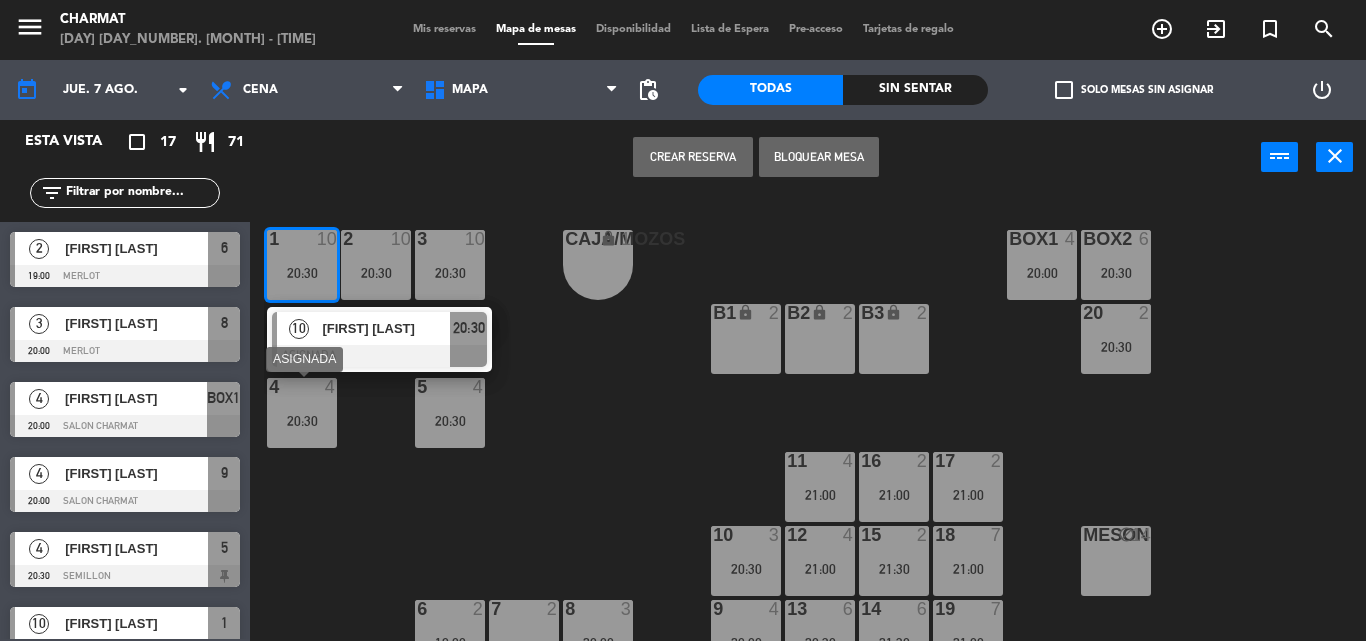 click on "20:30" at bounding box center [302, 421] 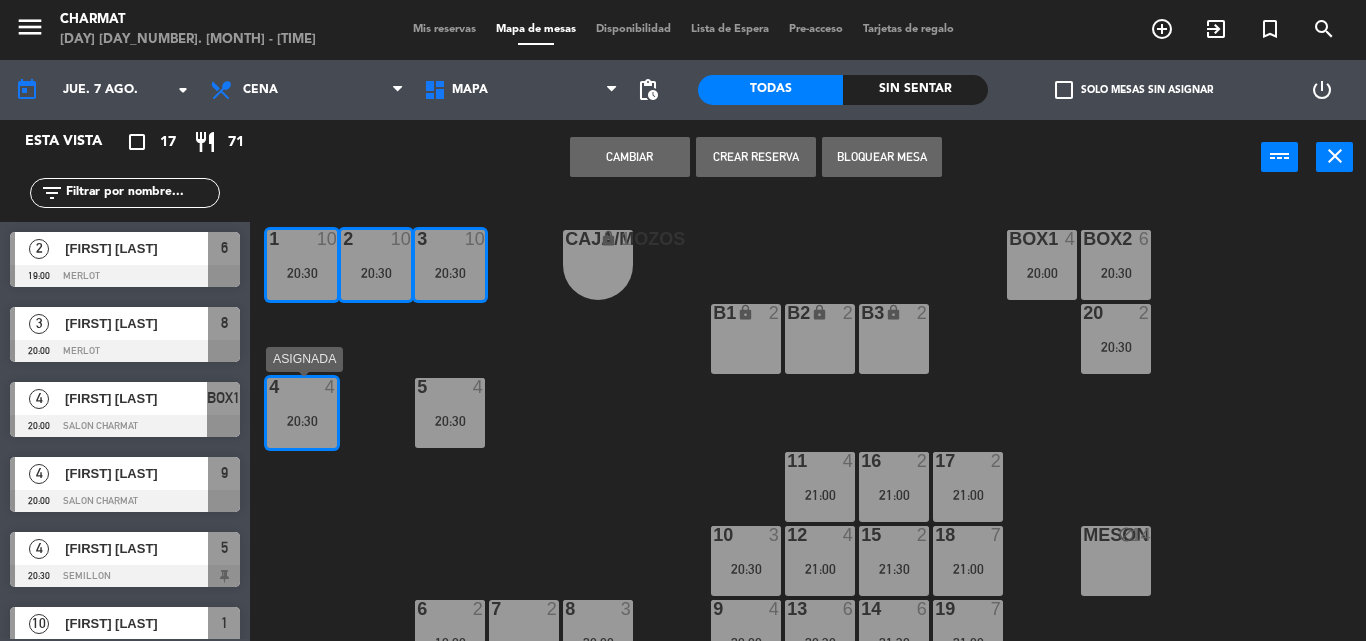 click on "20:30" at bounding box center (302, 421) 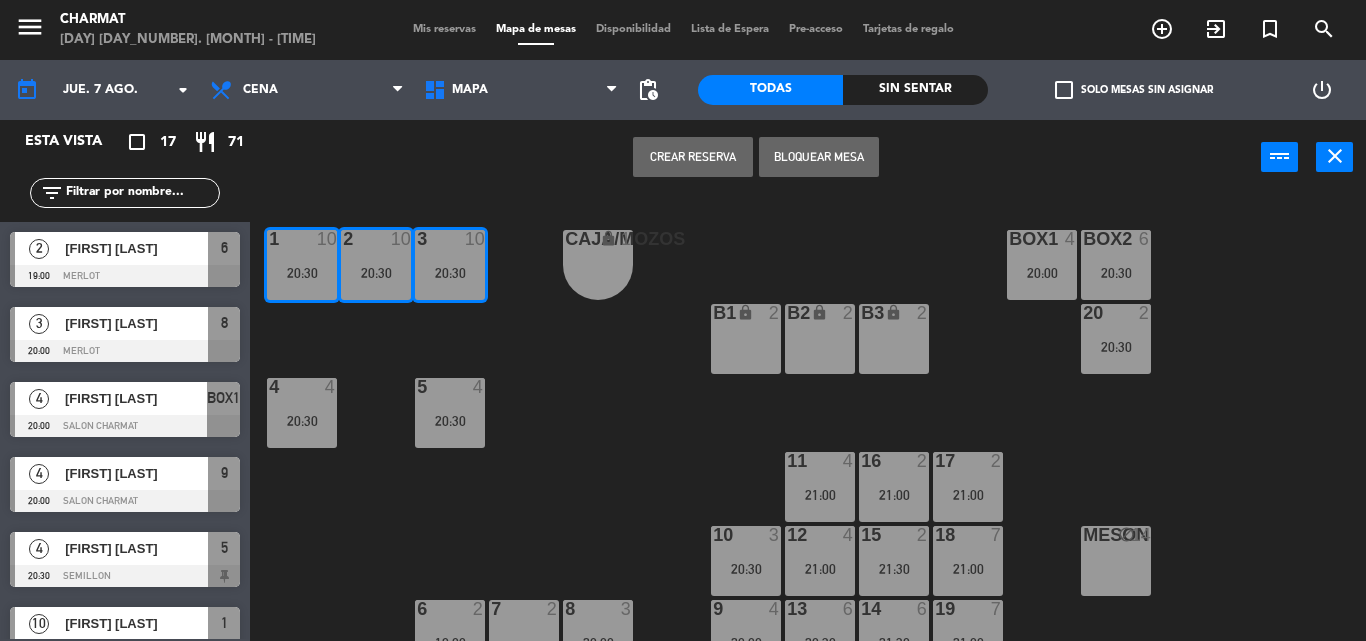 click on "20:30" at bounding box center [302, 421] 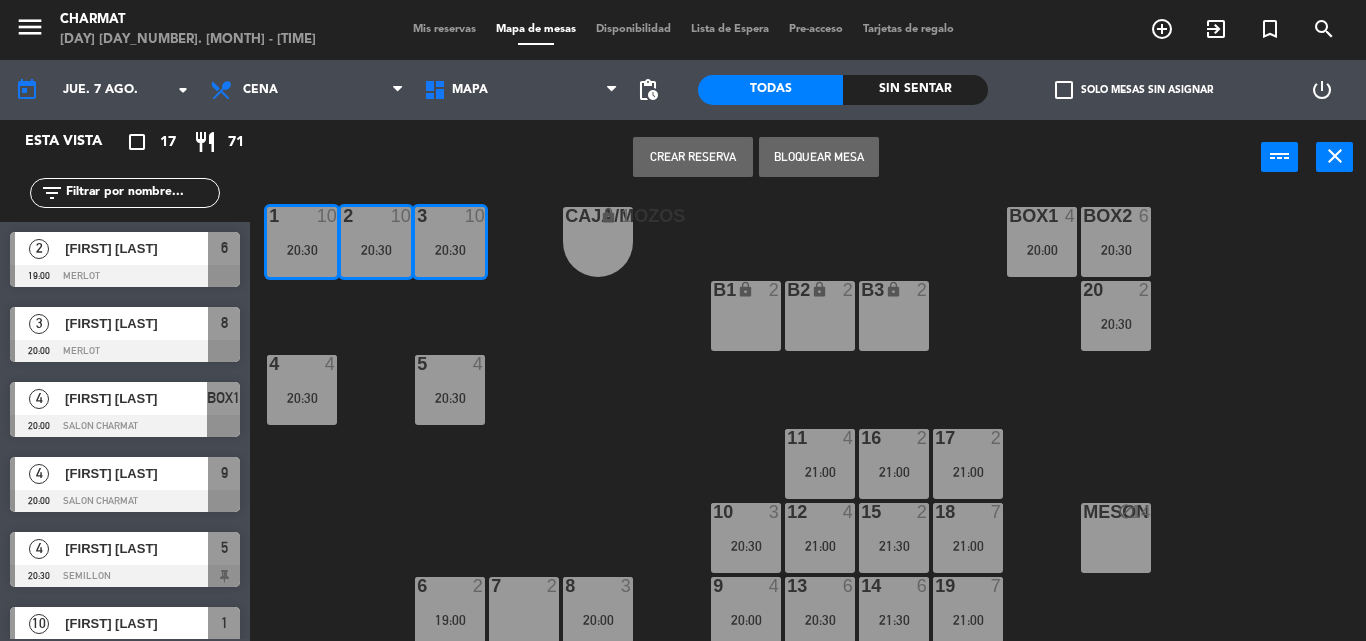 scroll, scrollTop: 29, scrollLeft: 0, axis: vertical 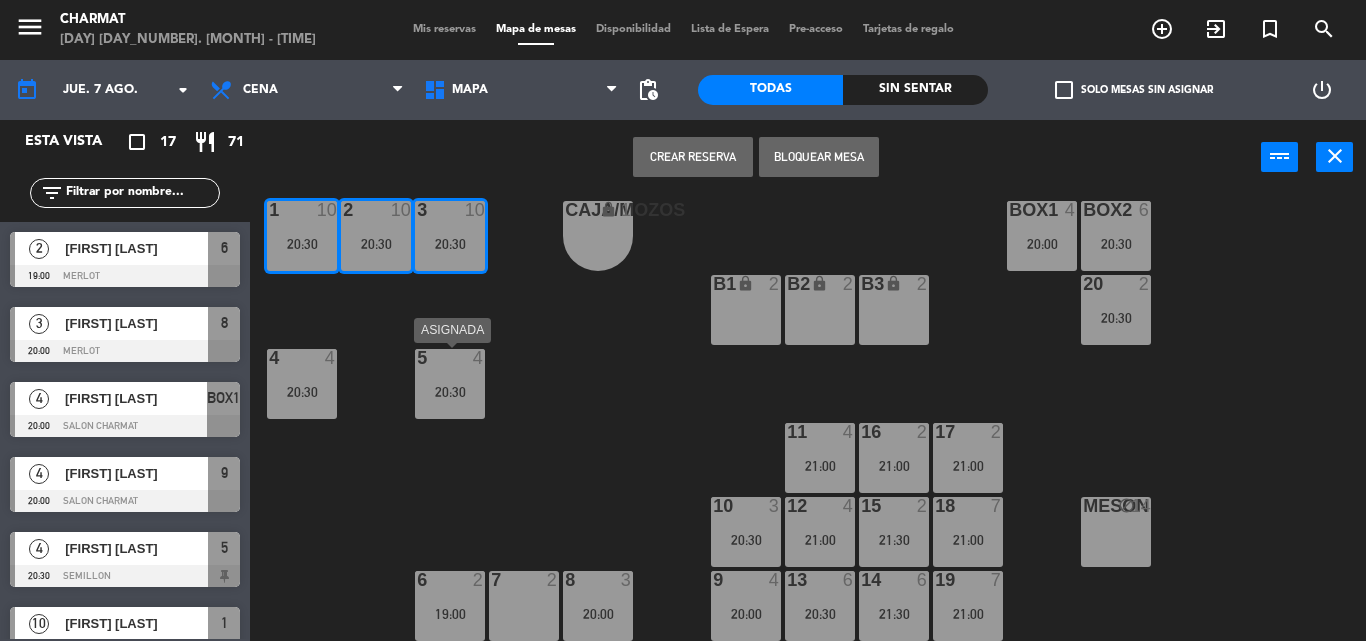 click on "20:30" at bounding box center [450, 392] 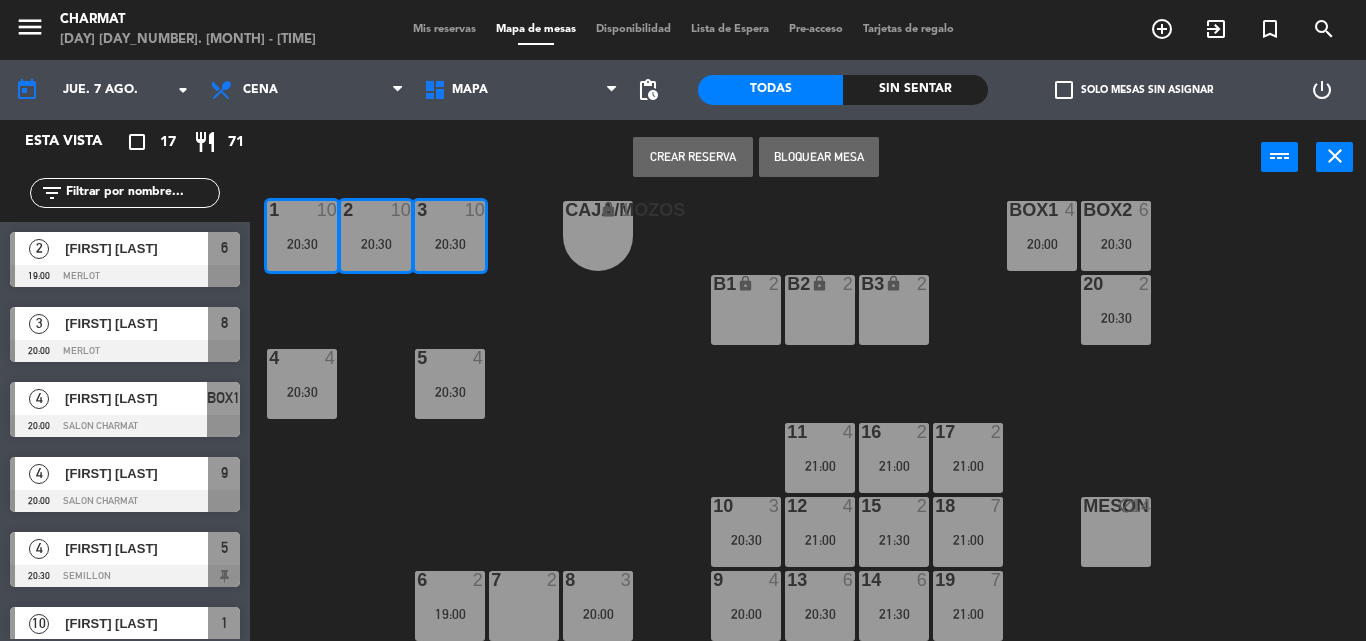 click on "20:30" at bounding box center [450, 392] 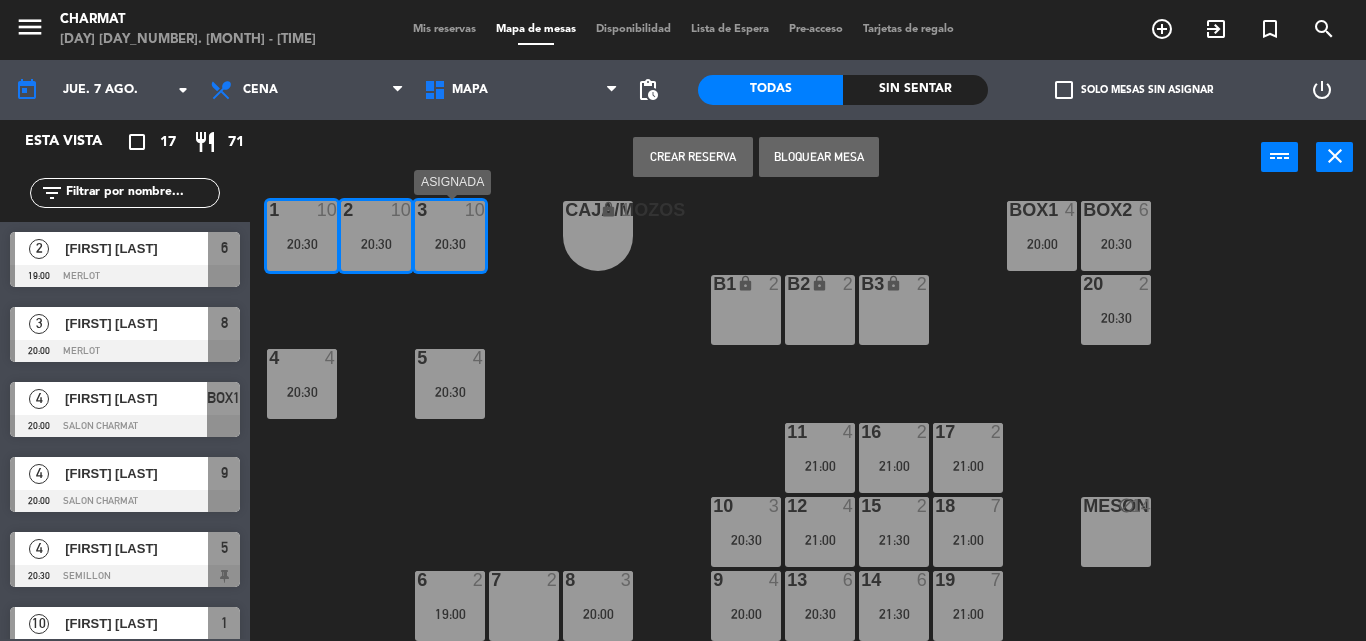 click on "20:30" at bounding box center [450, 244] 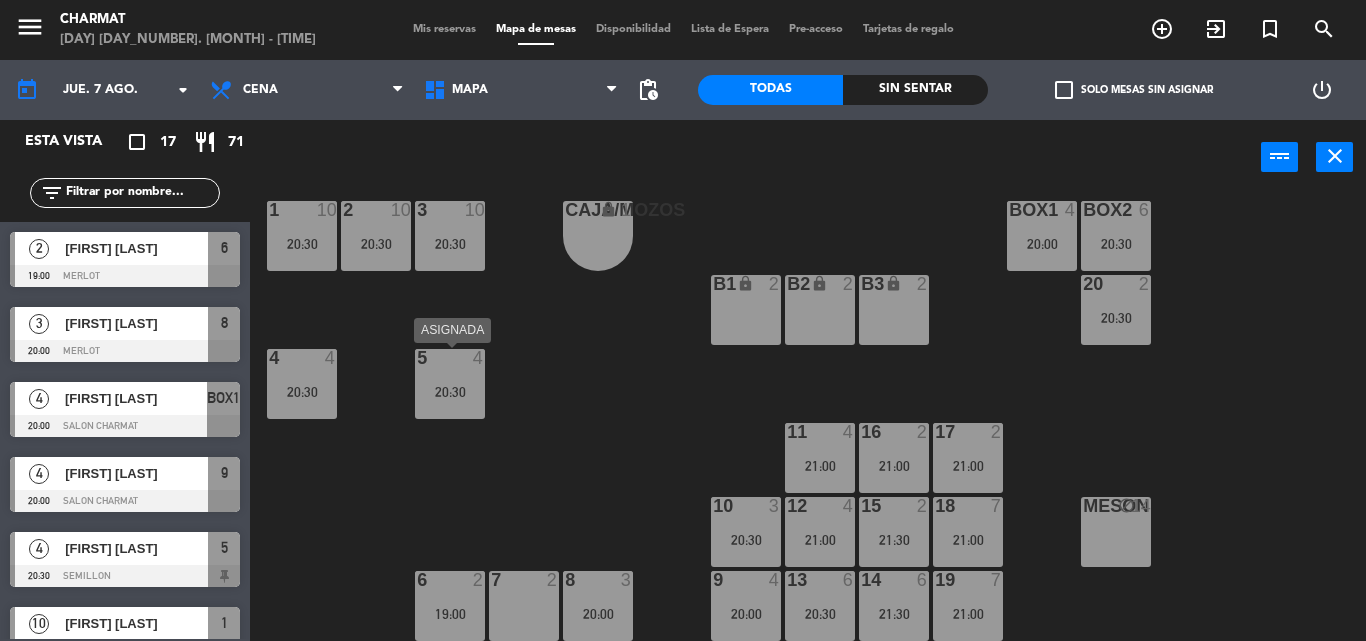 click on "5  4" at bounding box center (450, 359) 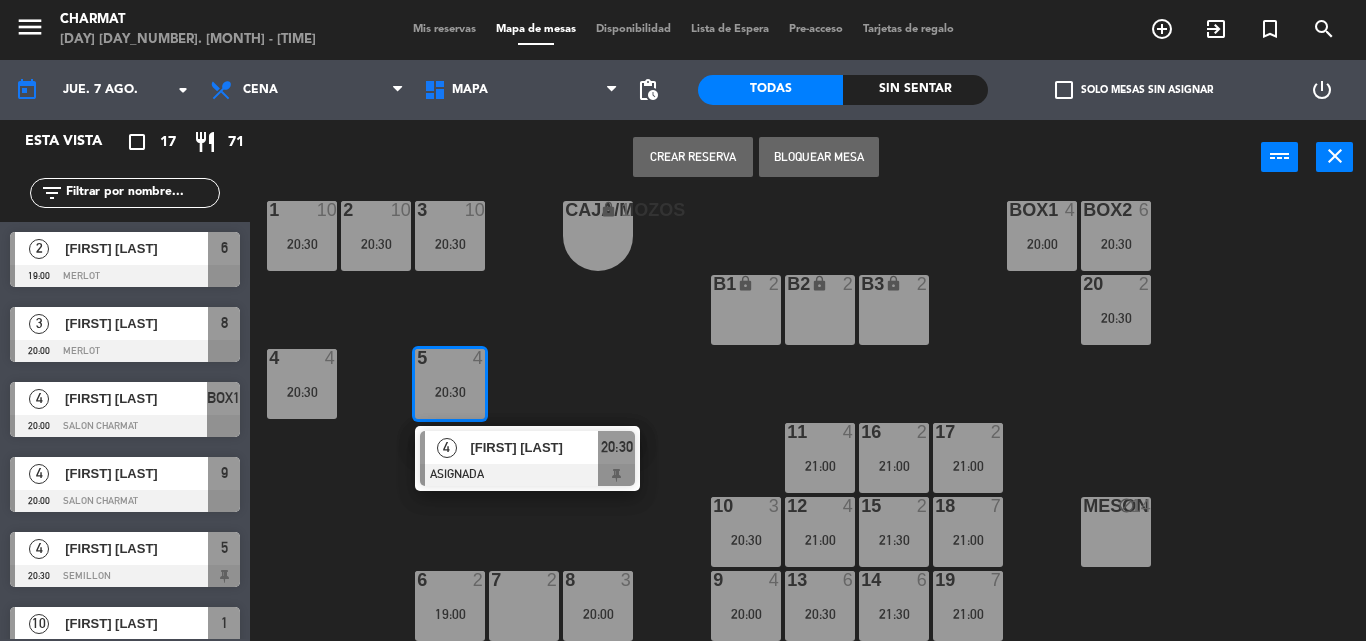 click at bounding box center (449, 358) 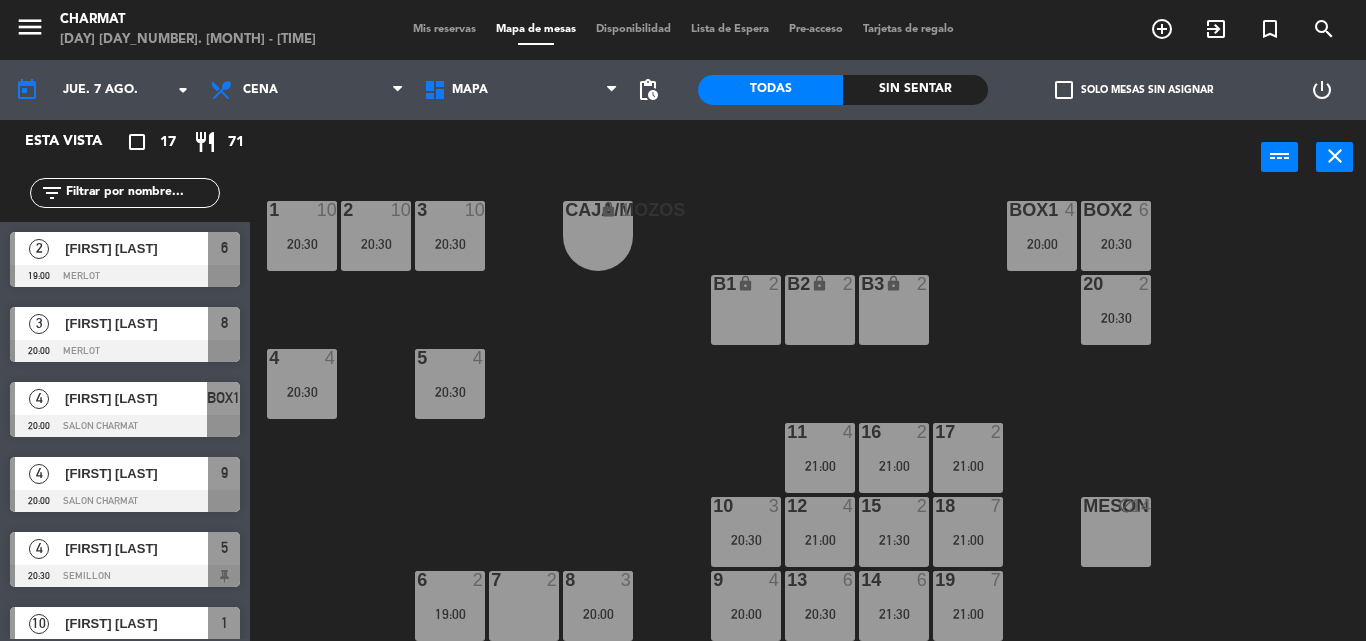 click on "20:30" at bounding box center [302, 392] 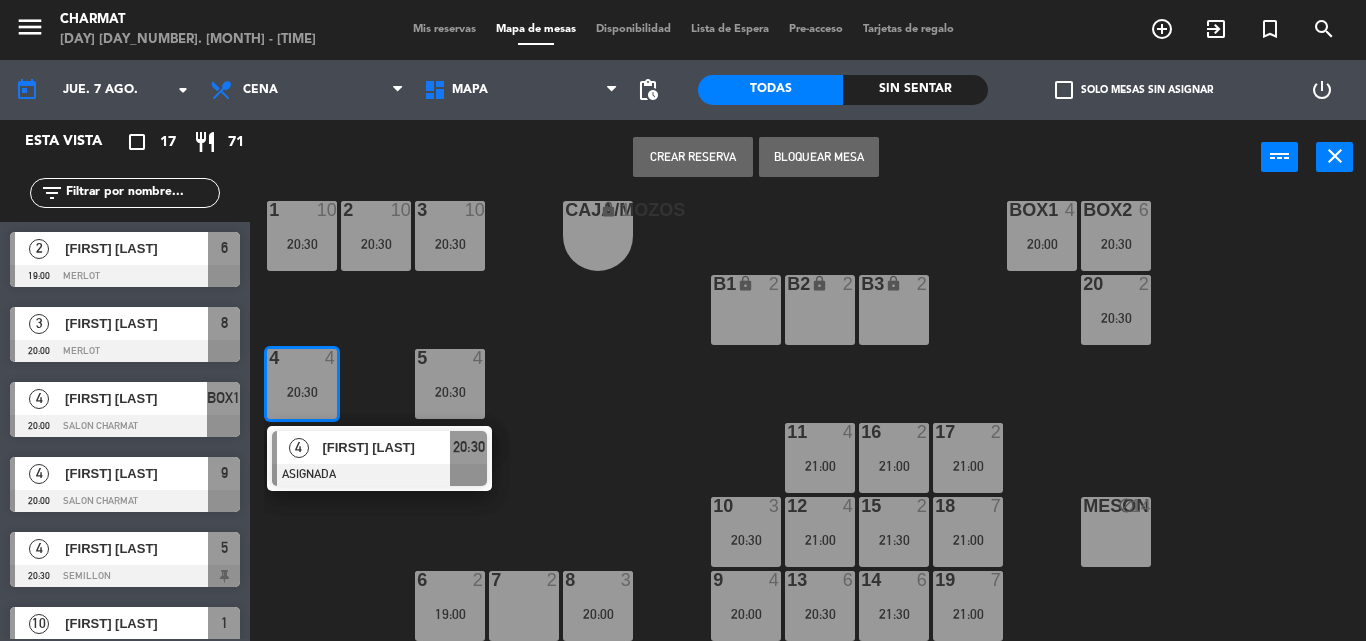 click on "20:30" at bounding box center [302, 392] 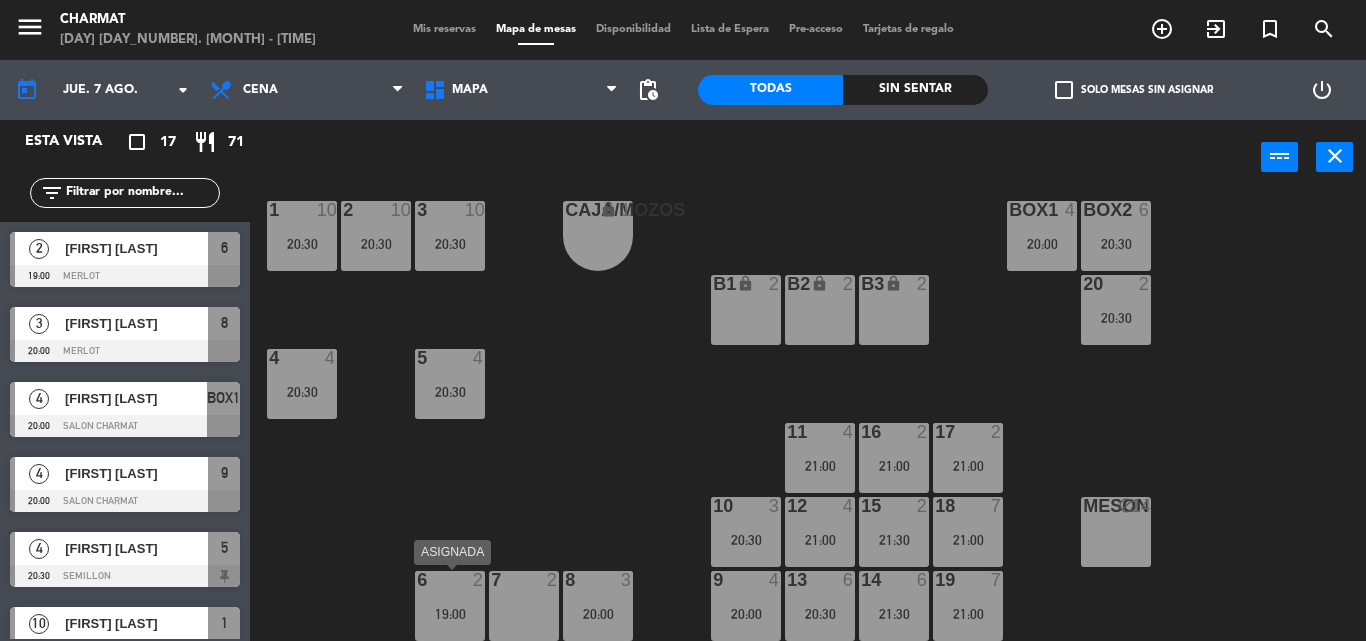 click on "[NUMBER] [NUMBER] [TIME]" at bounding box center (450, 606) 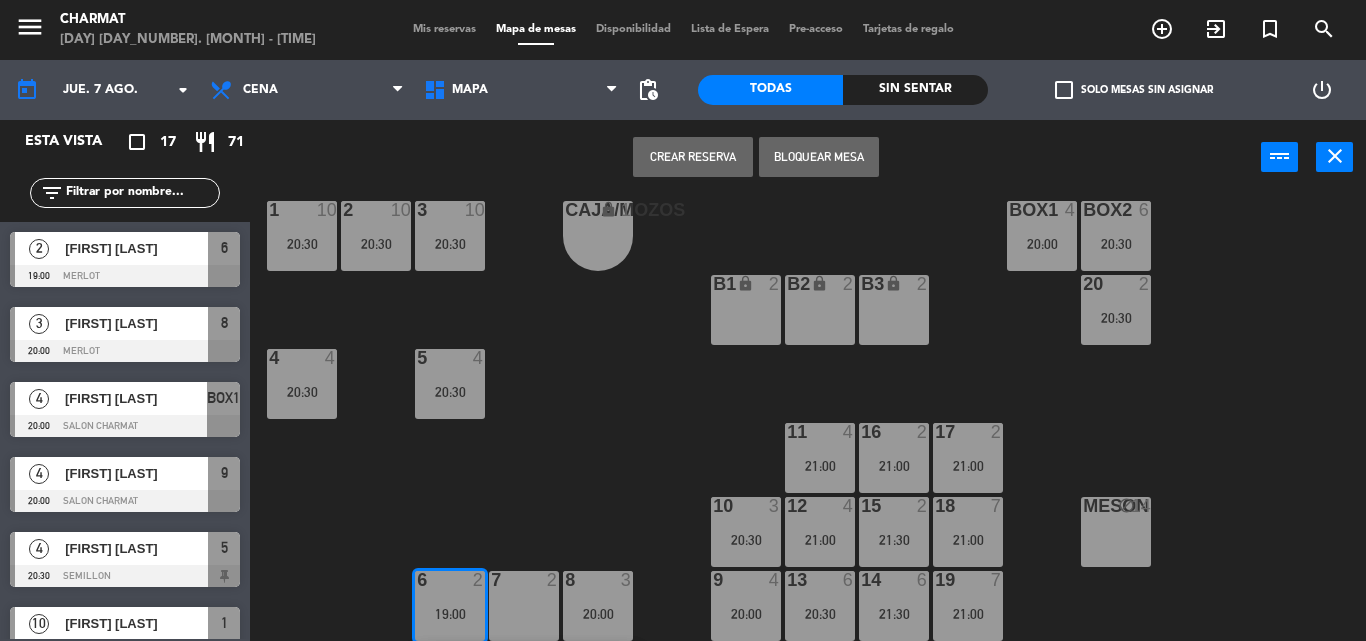 scroll, scrollTop: 101, scrollLeft: 0, axis: vertical 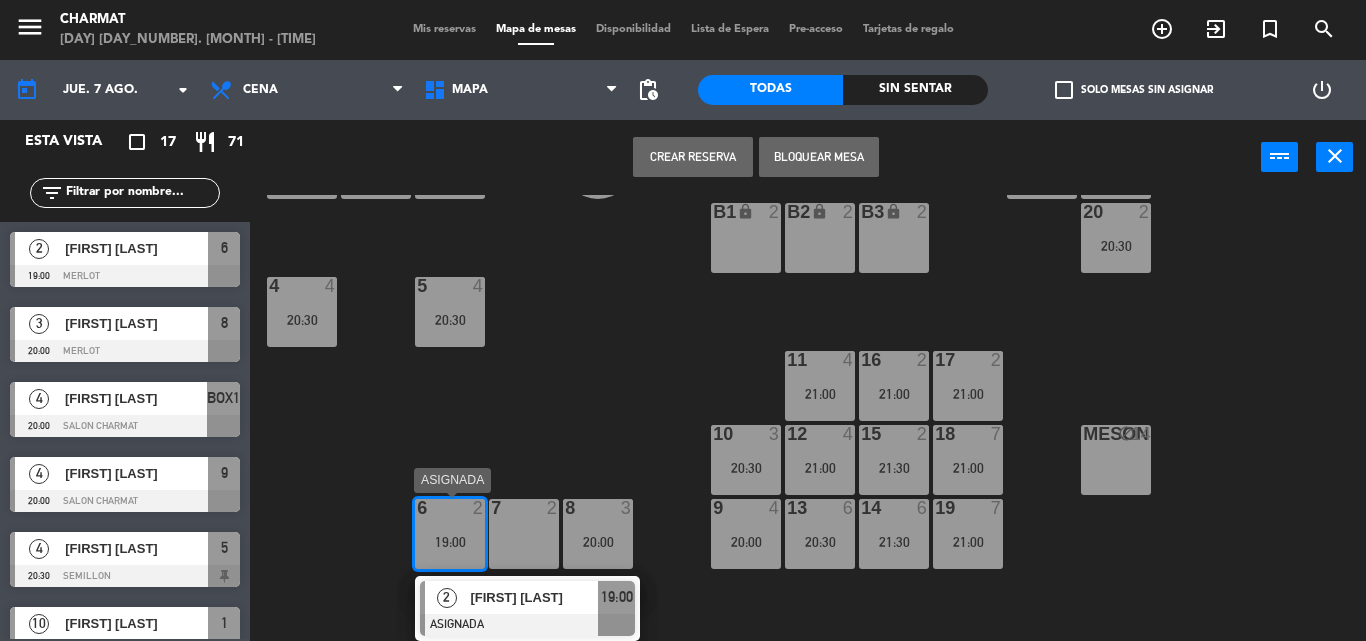 click on "19:00" at bounding box center [450, 542] 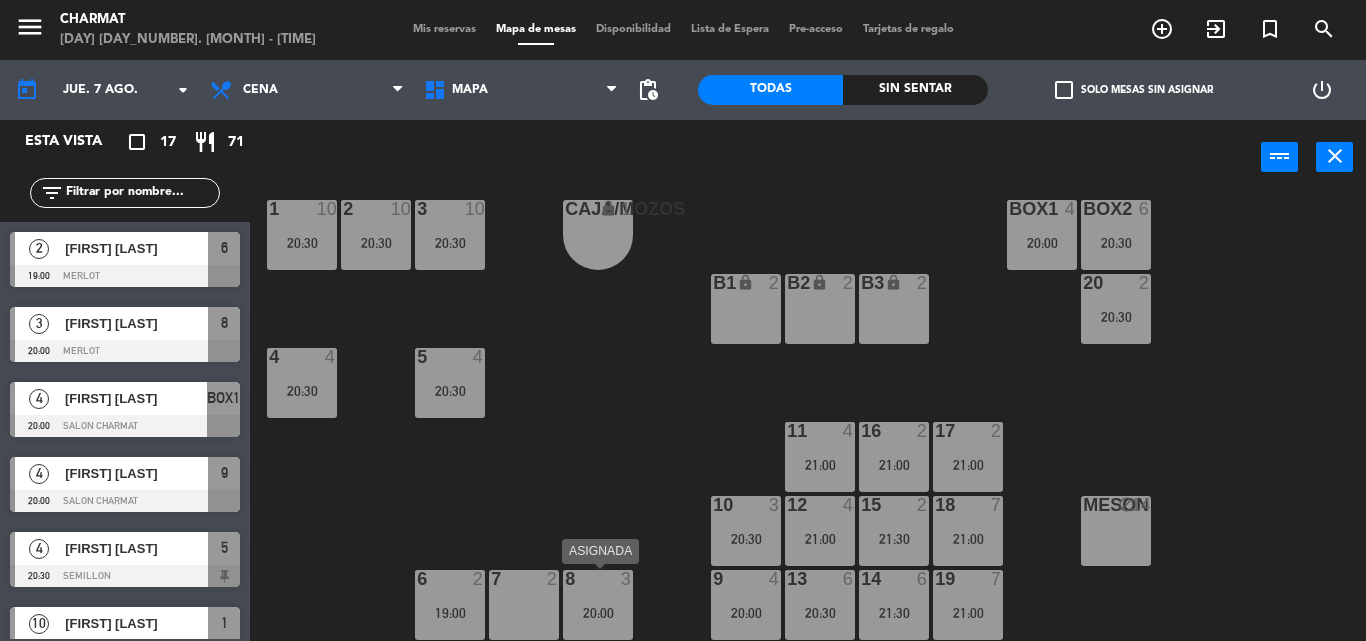 scroll, scrollTop: 29, scrollLeft: 0, axis: vertical 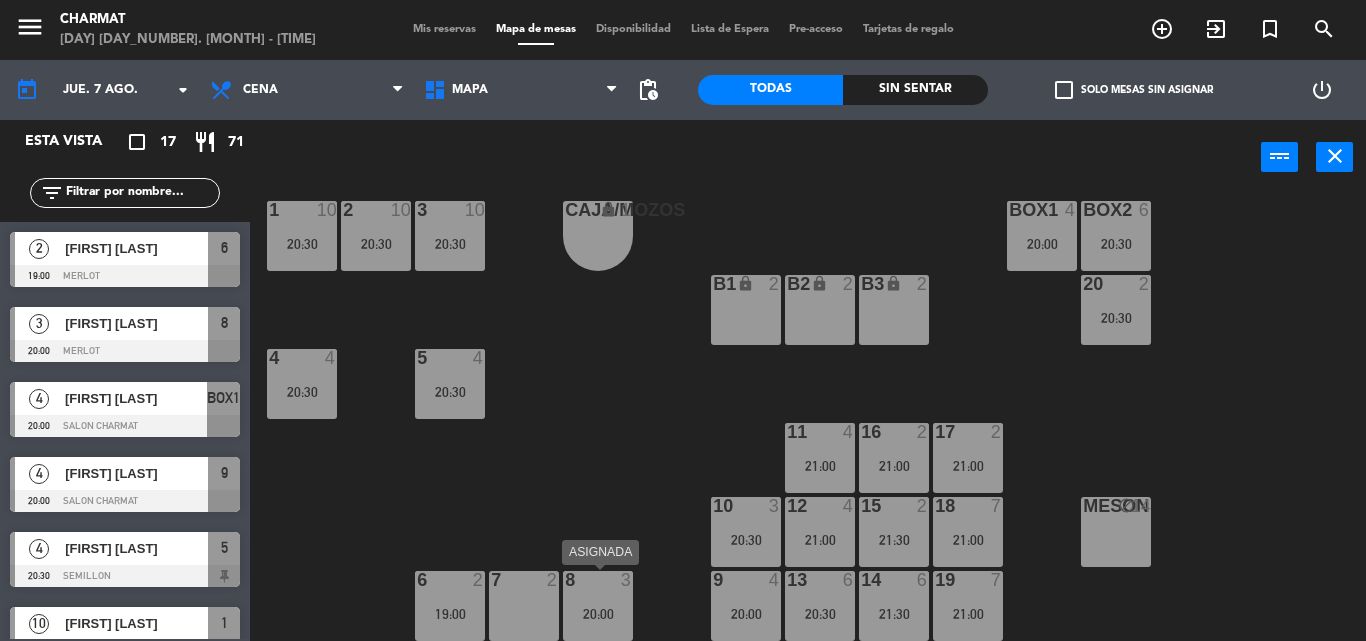 click on "8  3   20:00" at bounding box center (598, 606) 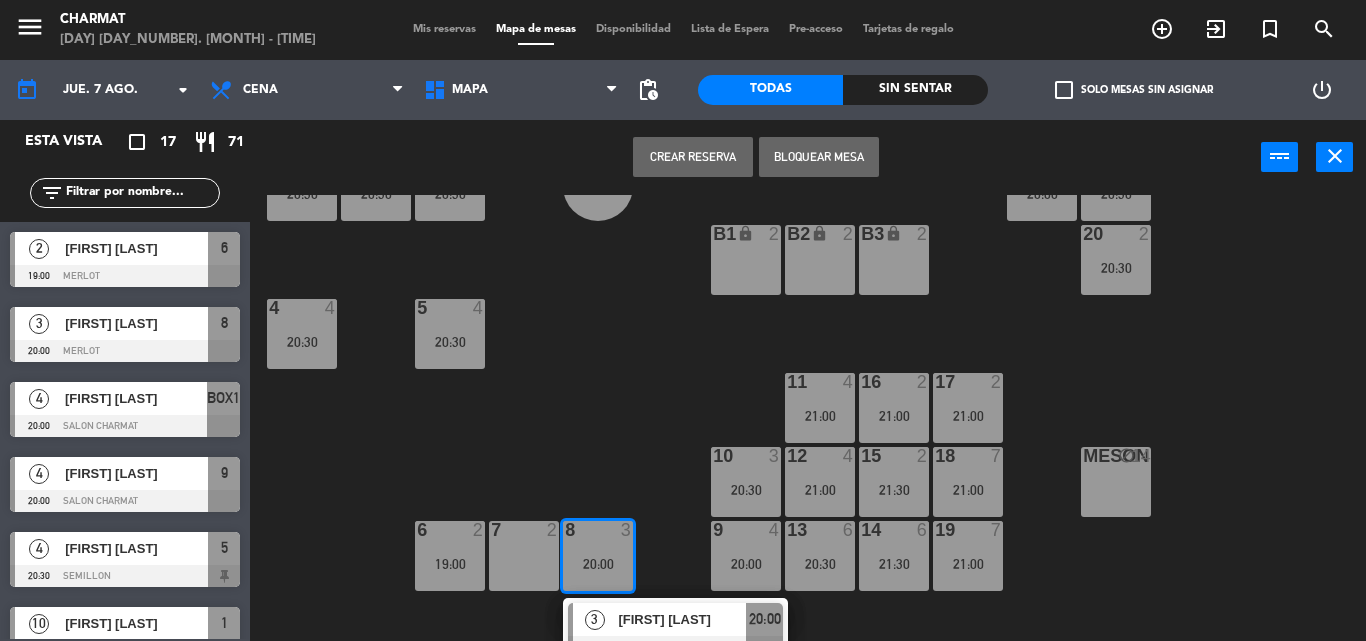 scroll, scrollTop: 101, scrollLeft: 0, axis: vertical 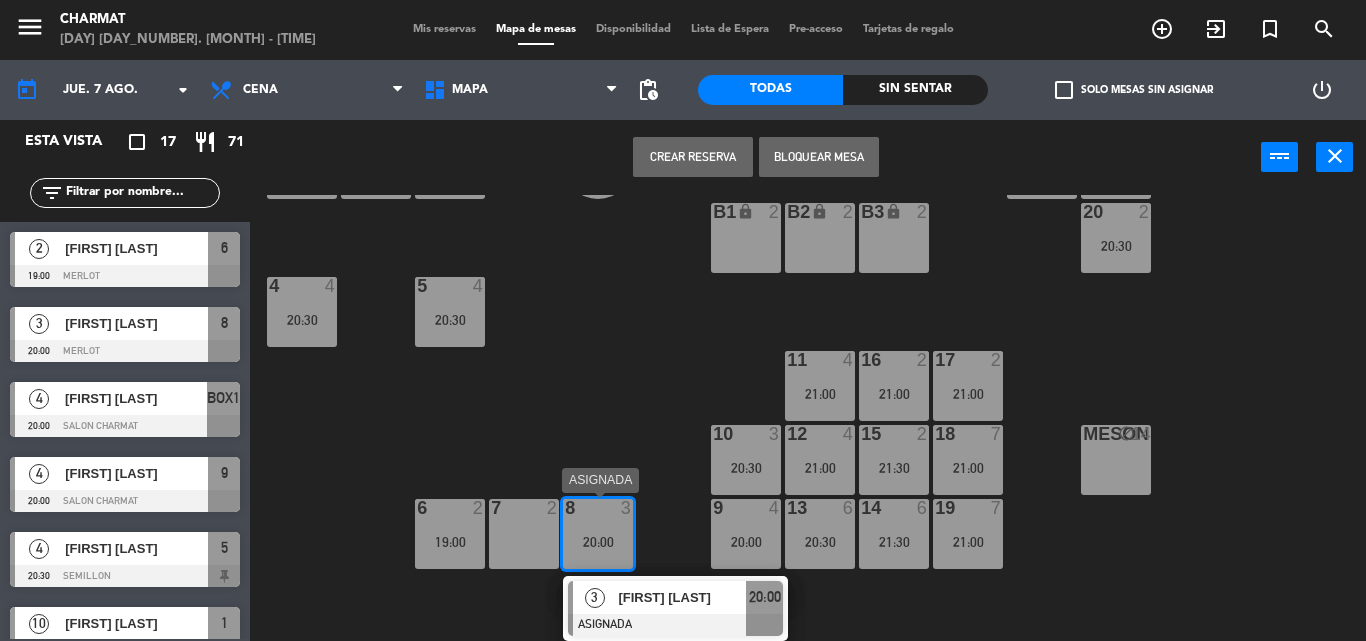 click on "20:00" at bounding box center (598, 542) 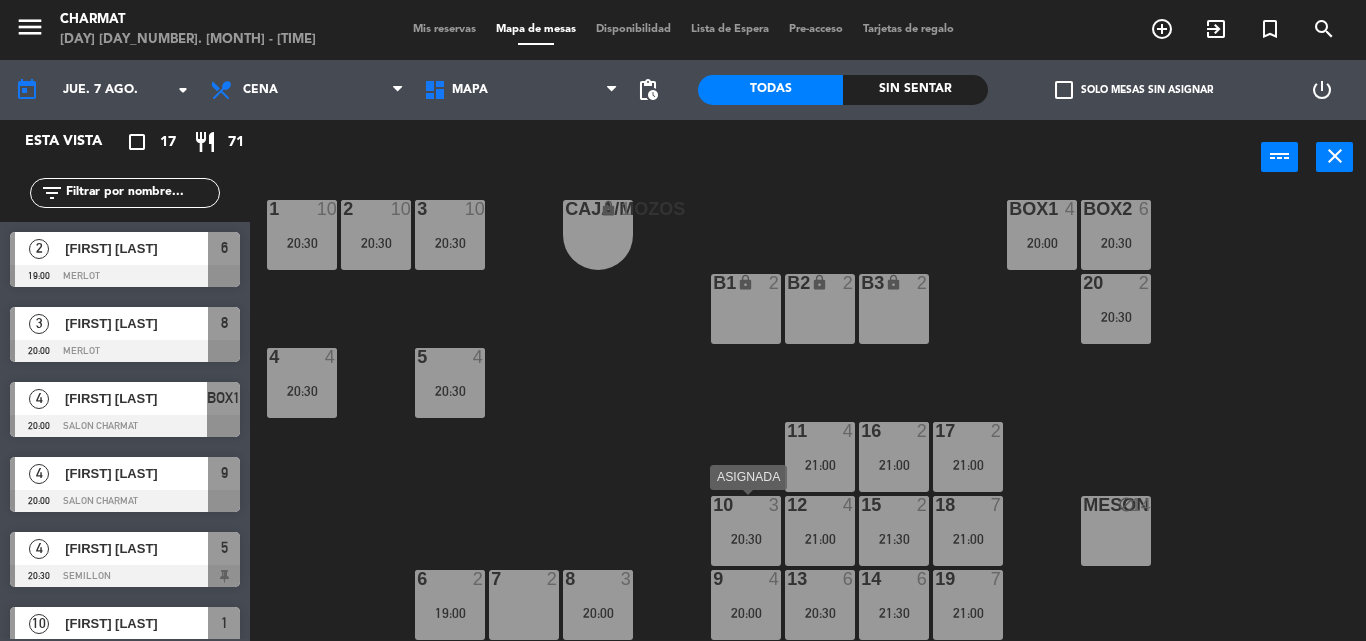 scroll, scrollTop: 29, scrollLeft: 0, axis: vertical 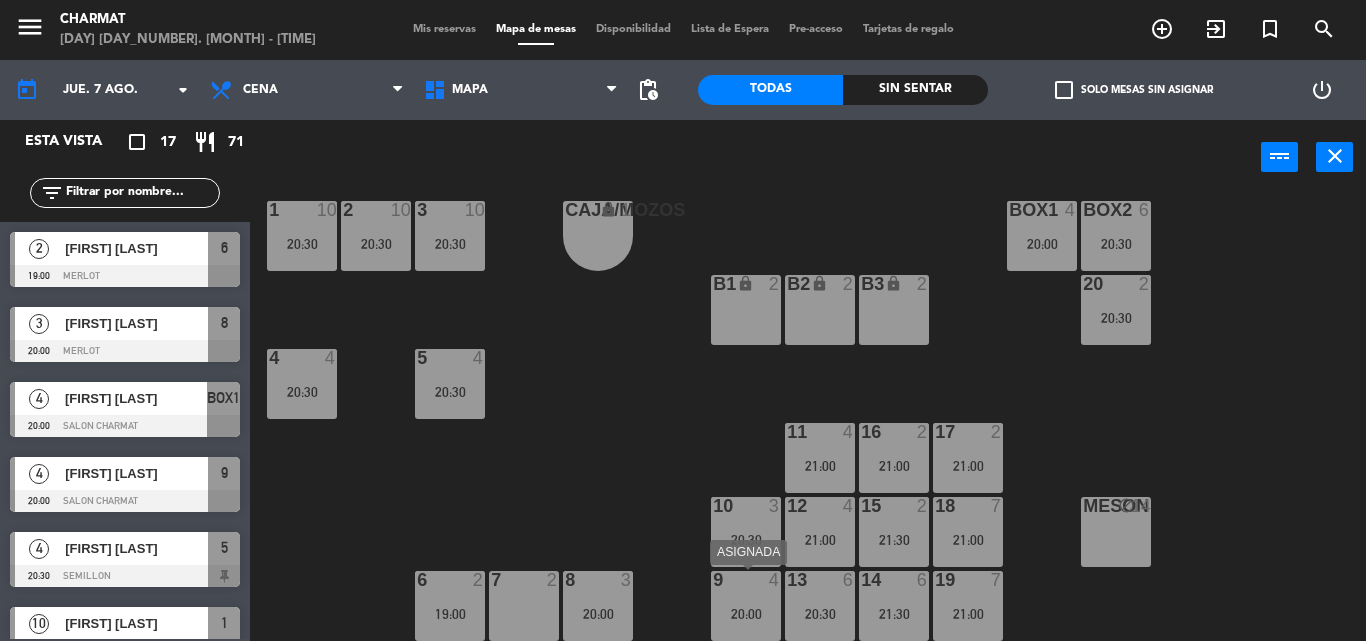 click on "9  4   20:00" at bounding box center [746, 606] 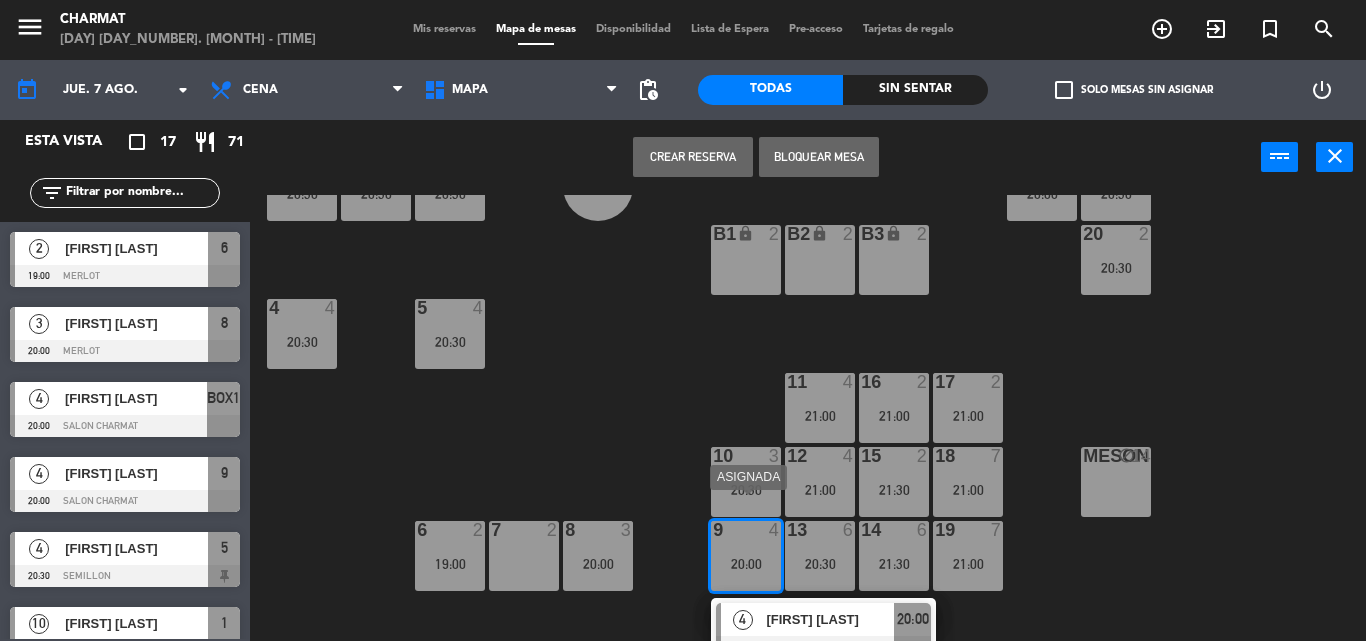 scroll, scrollTop: 101, scrollLeft: 0, axis: vertical 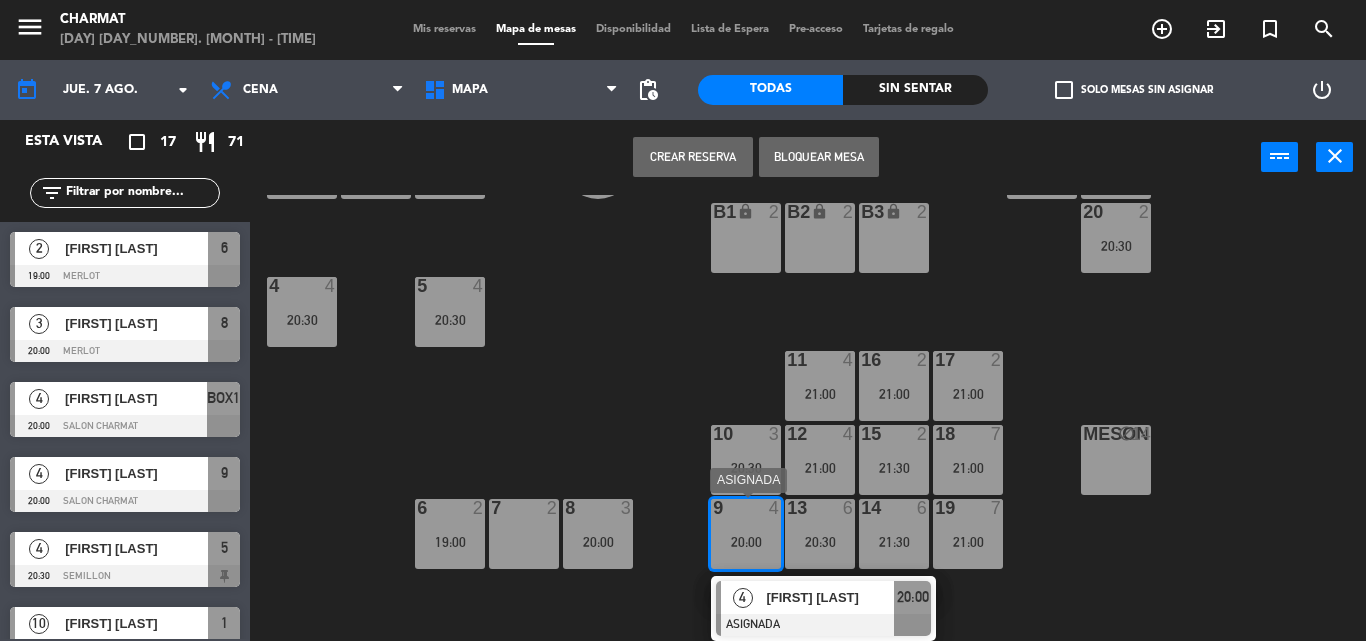 drag, startPoint x: 735, startPoint y: 538, endPoint x: 748, endPoint y: 511, distance: 29.966648 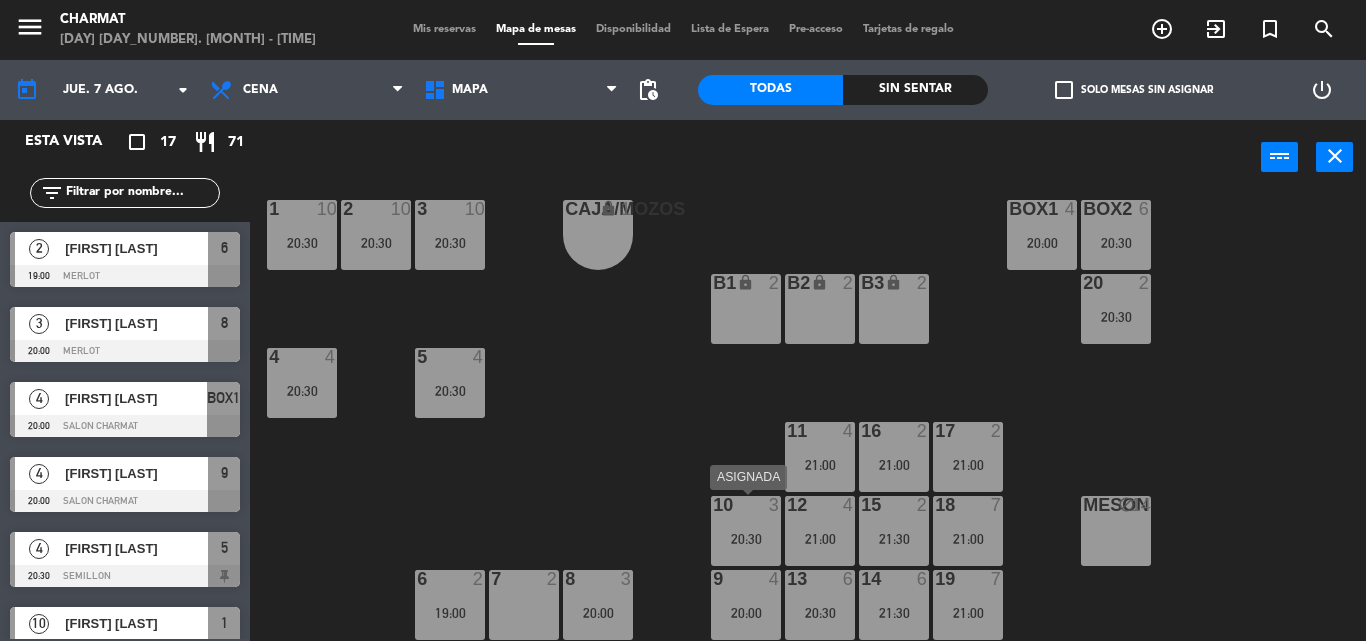 click on "20:30" at bounding box center [746, 539] 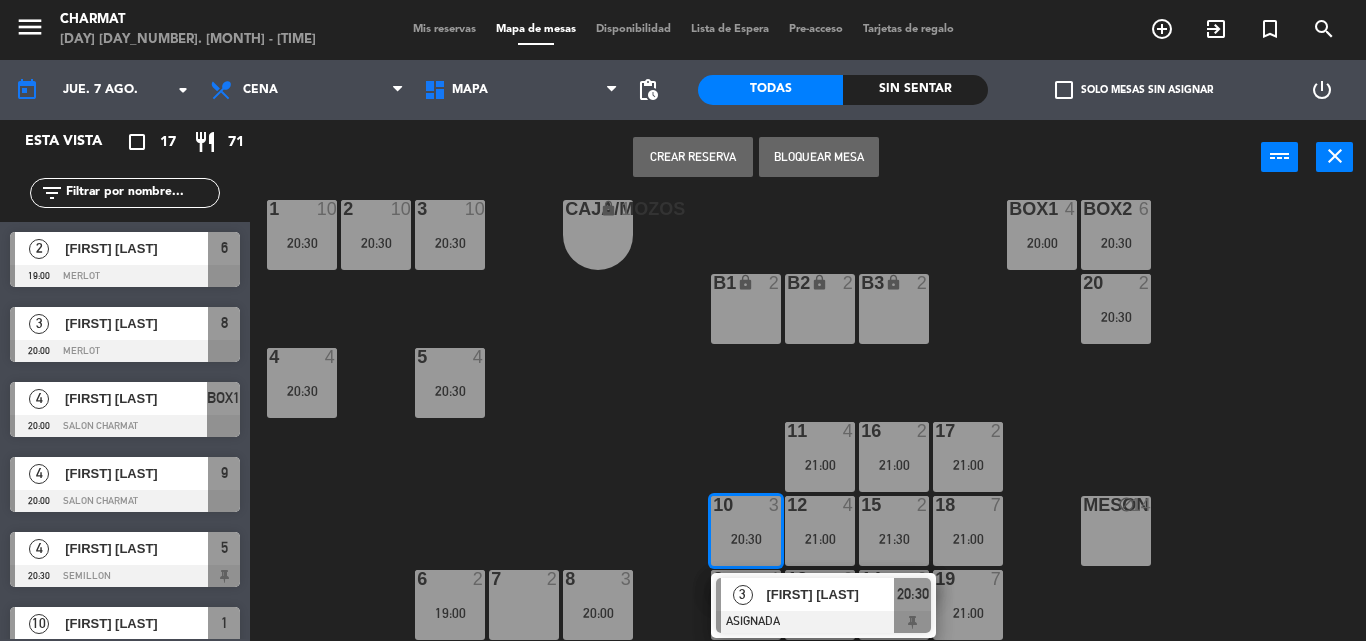 scroll, scrollTop: 29, scrollLeft: 0, axis: vertical 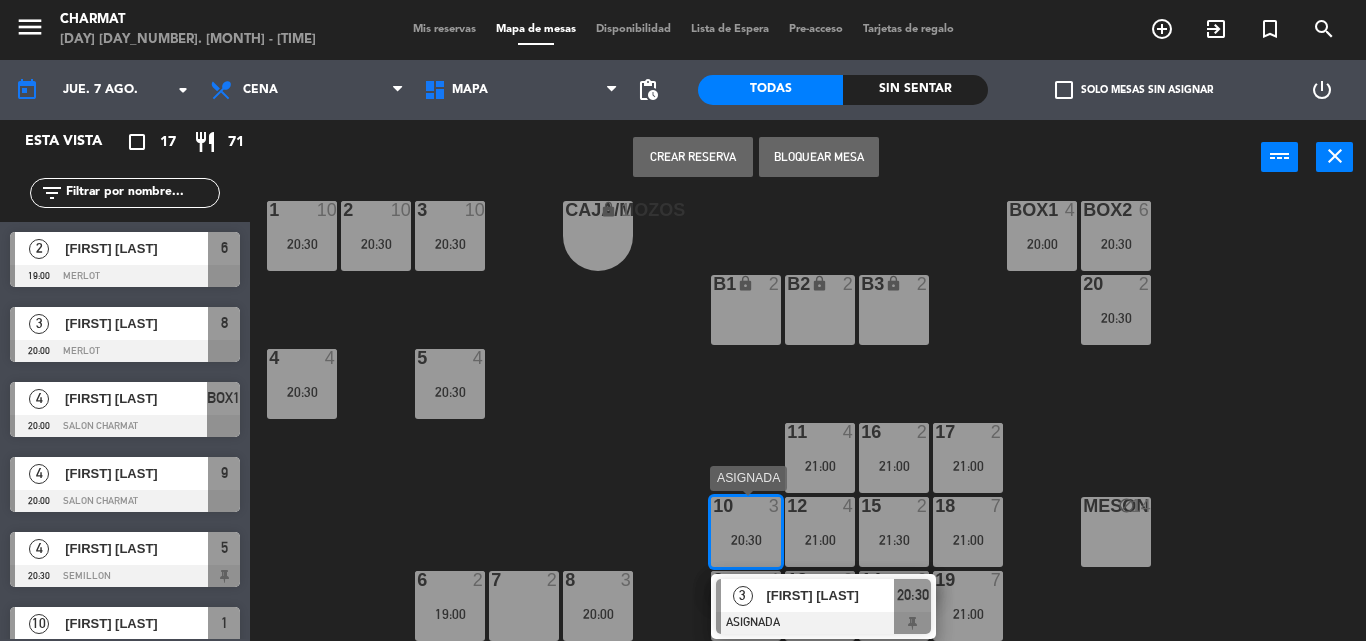 click on "10  3   20:30" at bounding box center (746, 532) 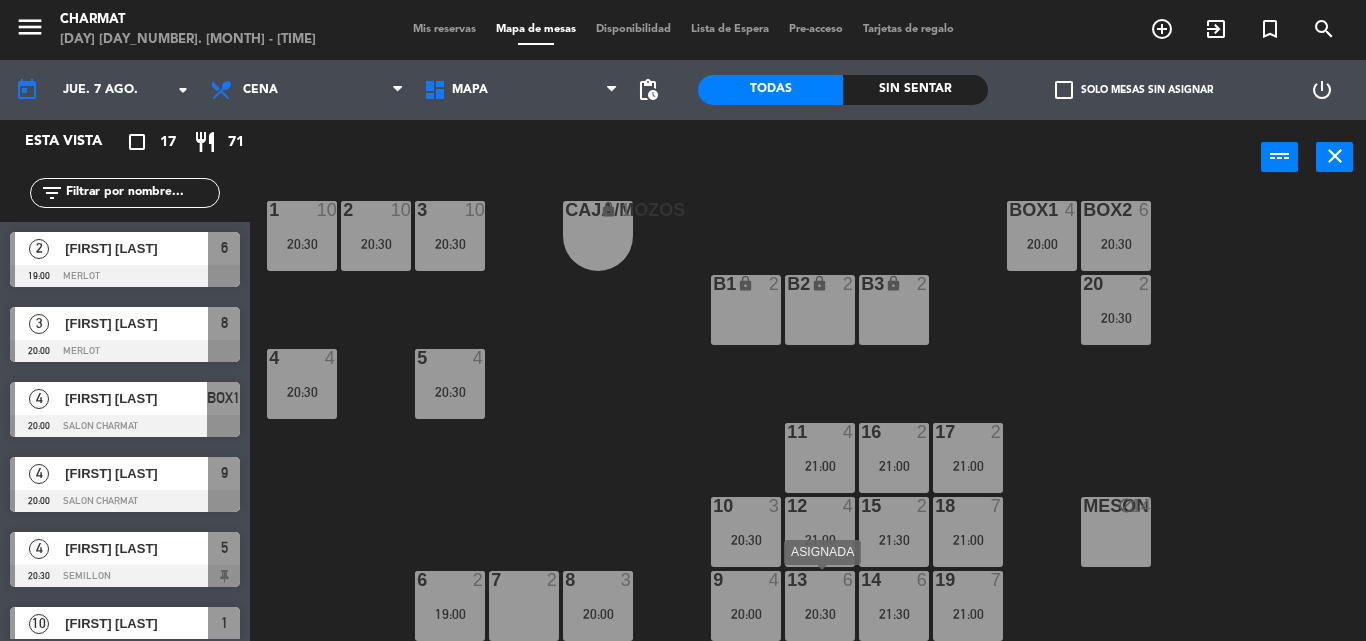 click on "20:30" at bounding box center (820, 614) 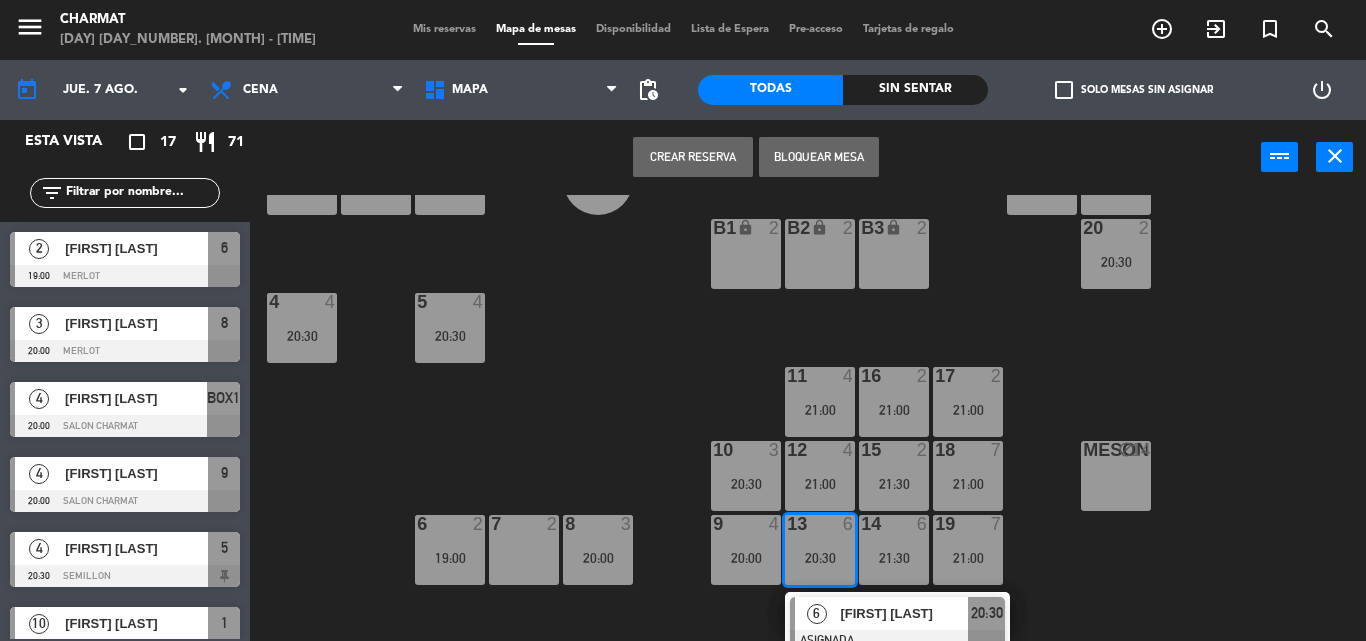 scroll, scrollTop: 101, scrollLeft: 0, axis: vertical 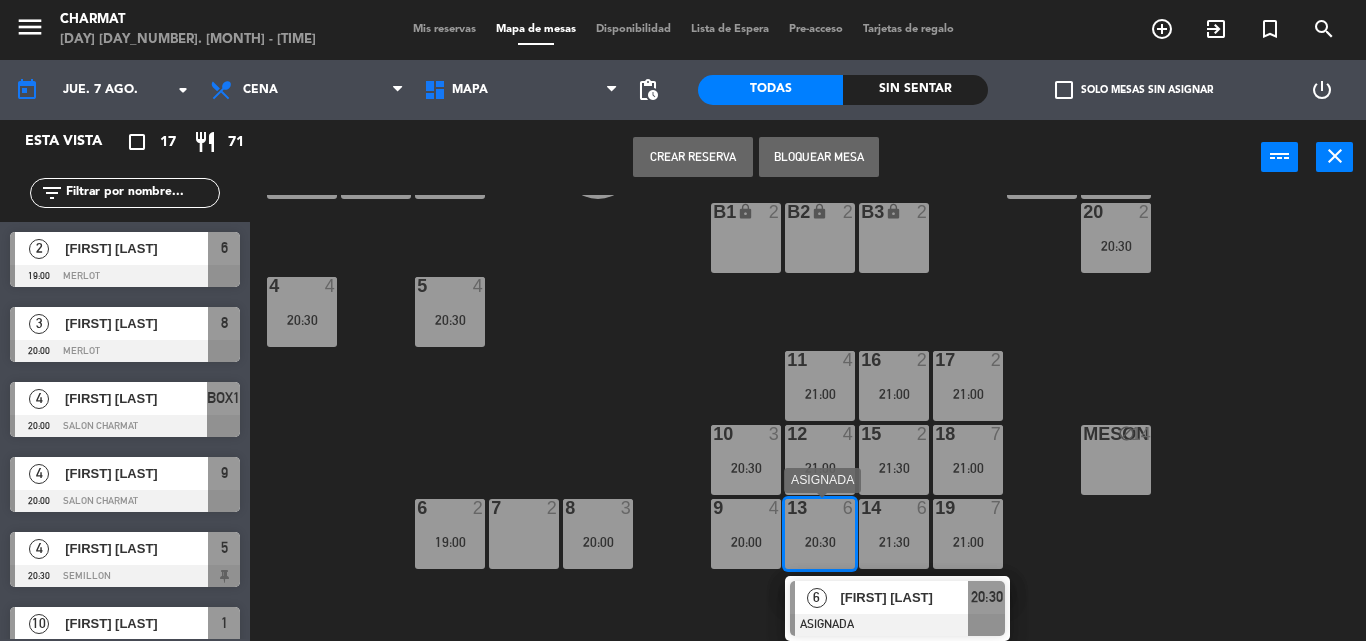click on "20:30" at bounding box center [820, 542] 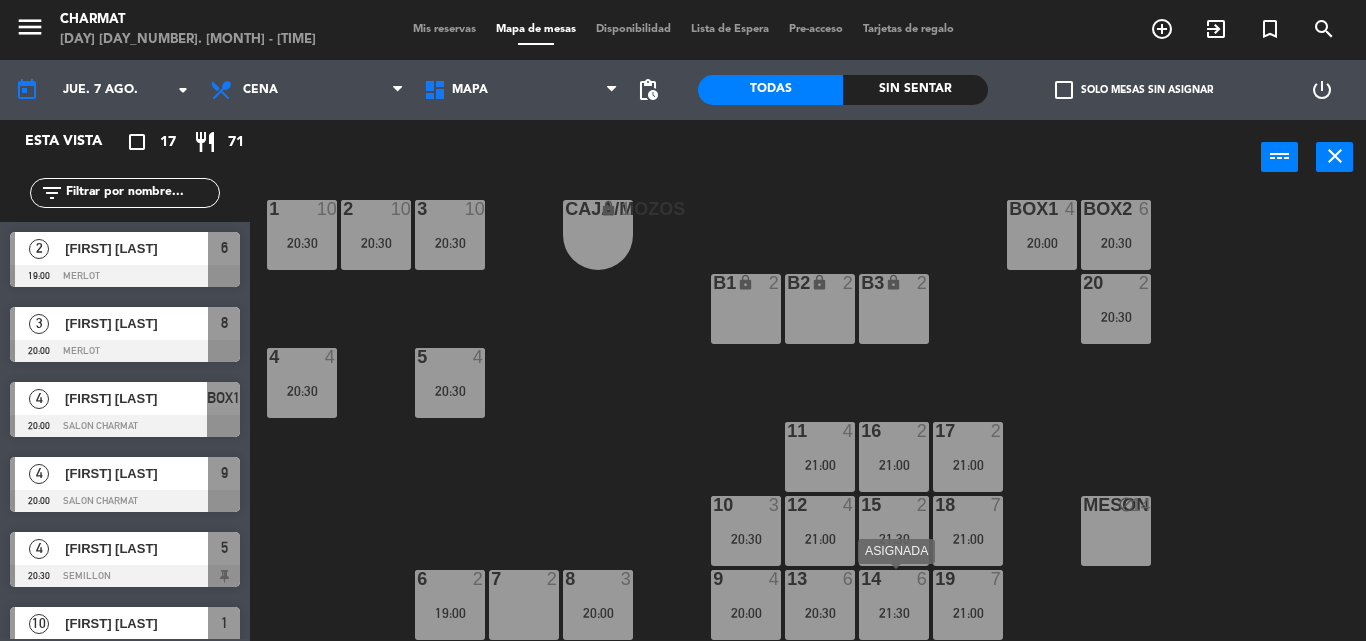 click on "14  6   21:30" at bounding box center (894, 605) 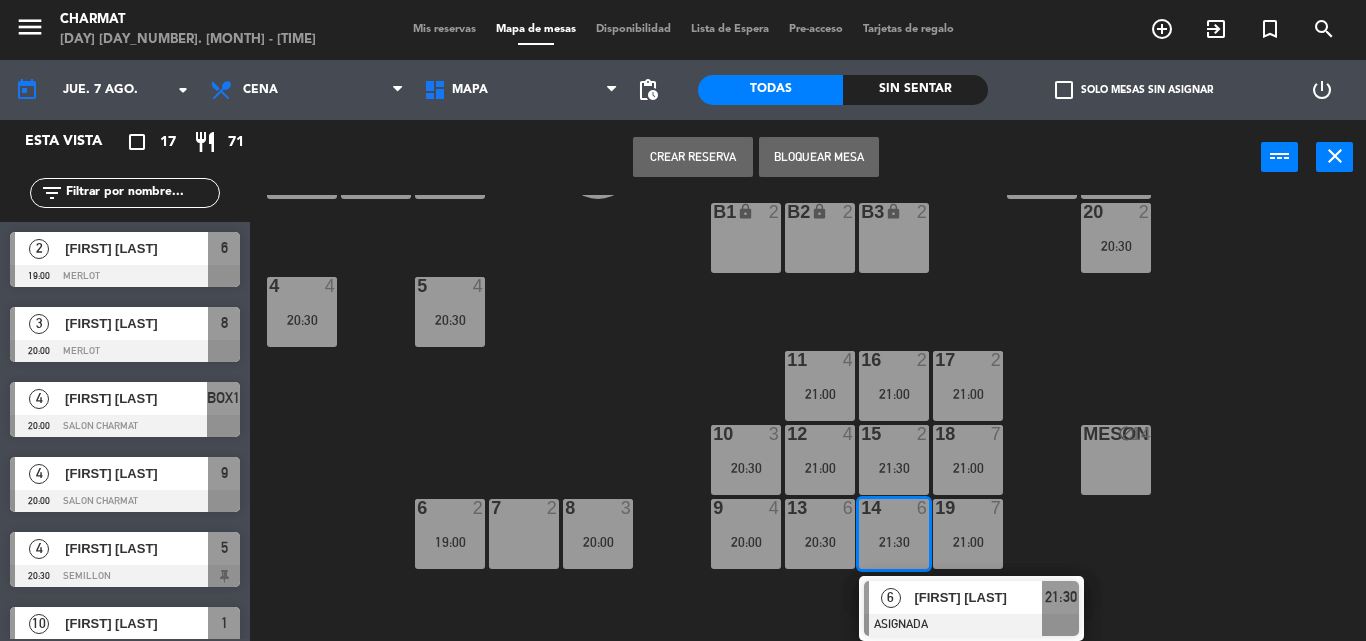 click on "21:30" at bounding box center (894, 542) 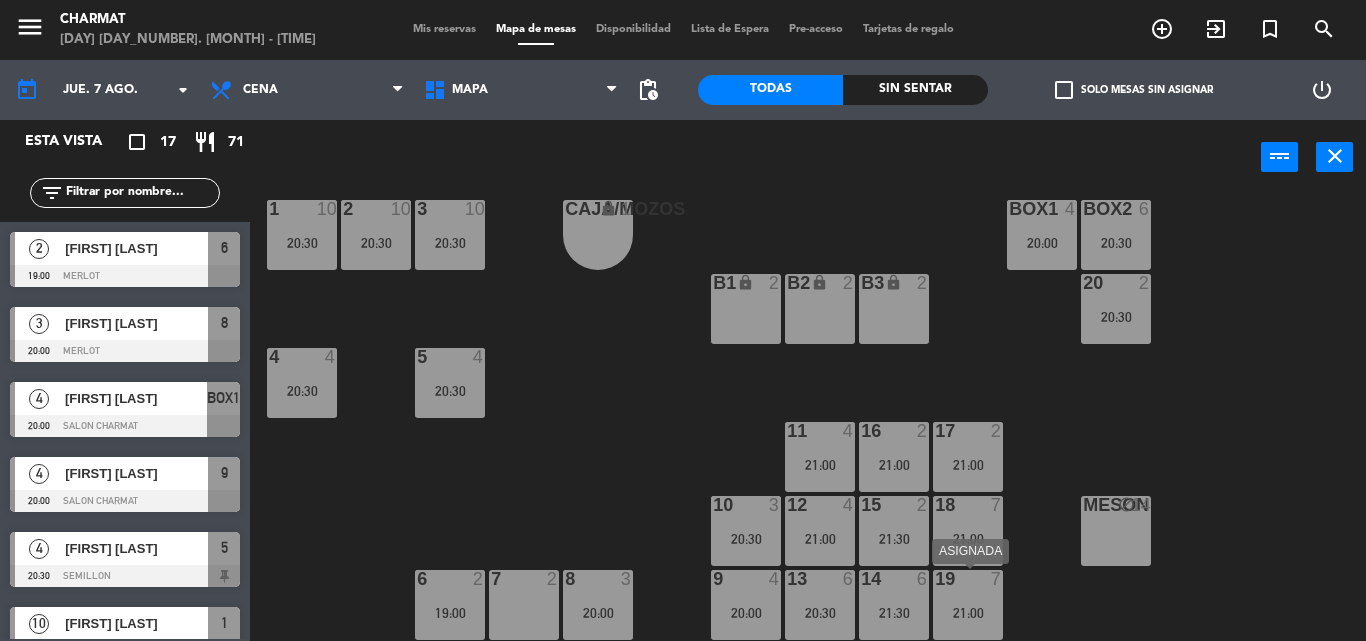 click on "19  7   21:00" at bounding box center (968, 605) 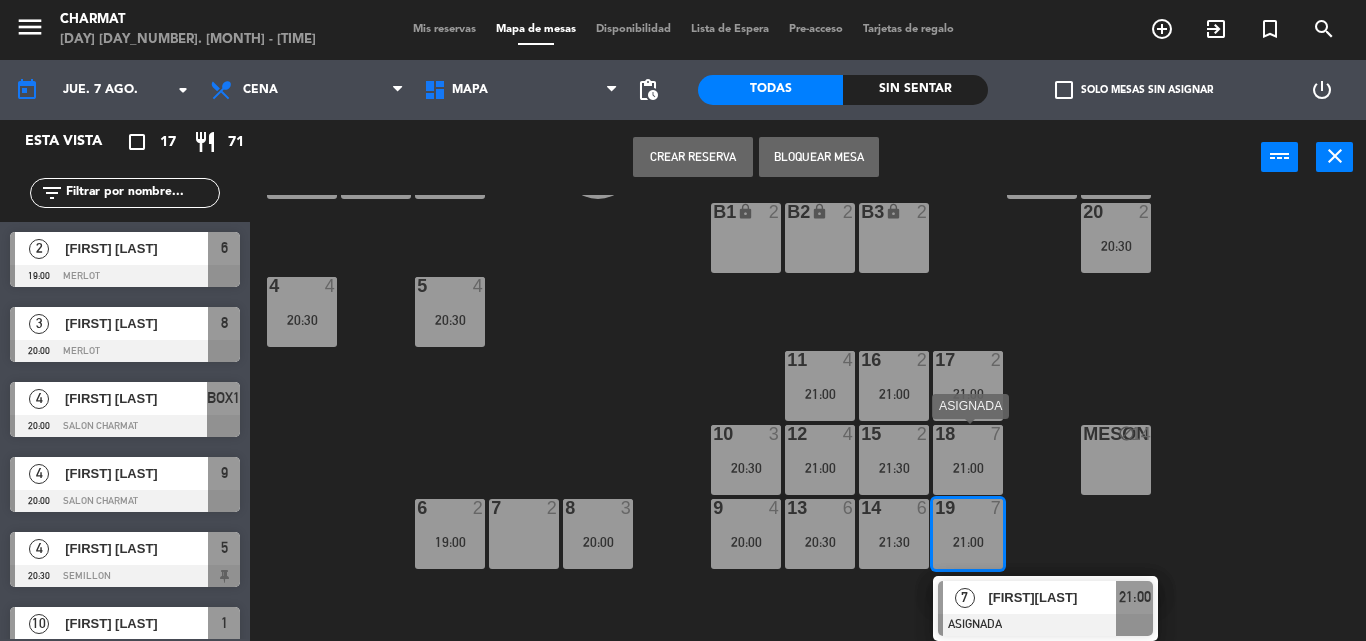 click on "21:00" at bounding box center (968, 468) 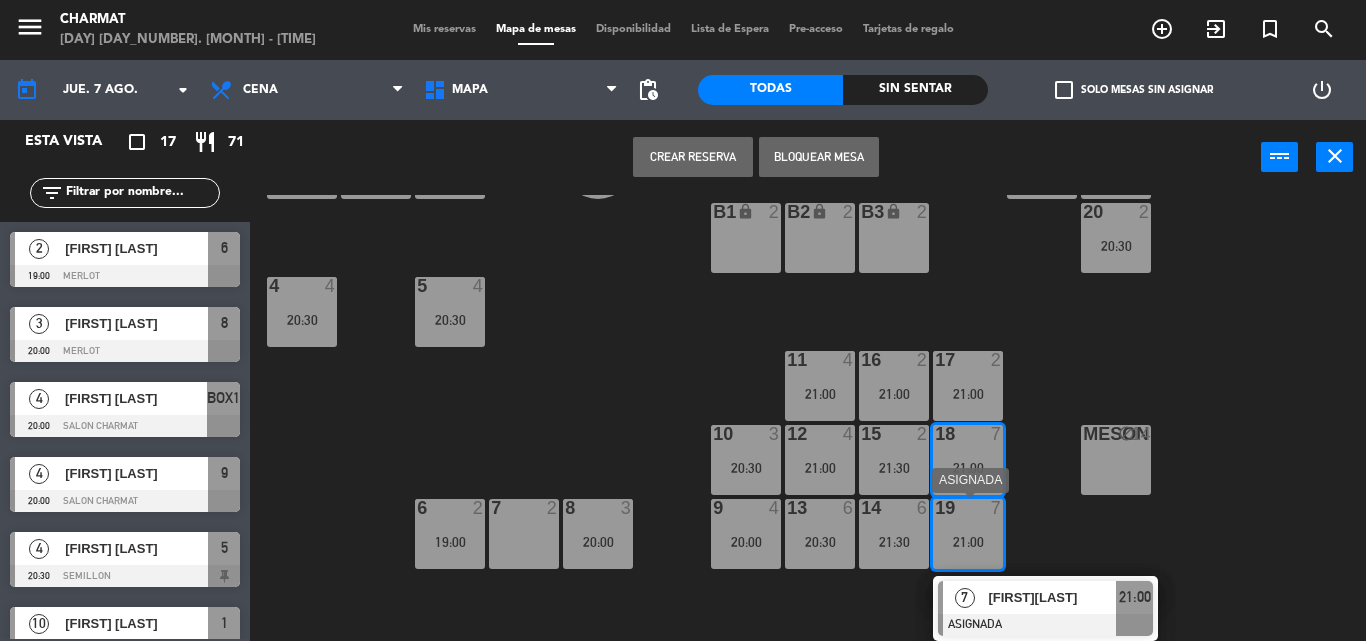 click on "21:00" at bounding box center [968, 542] 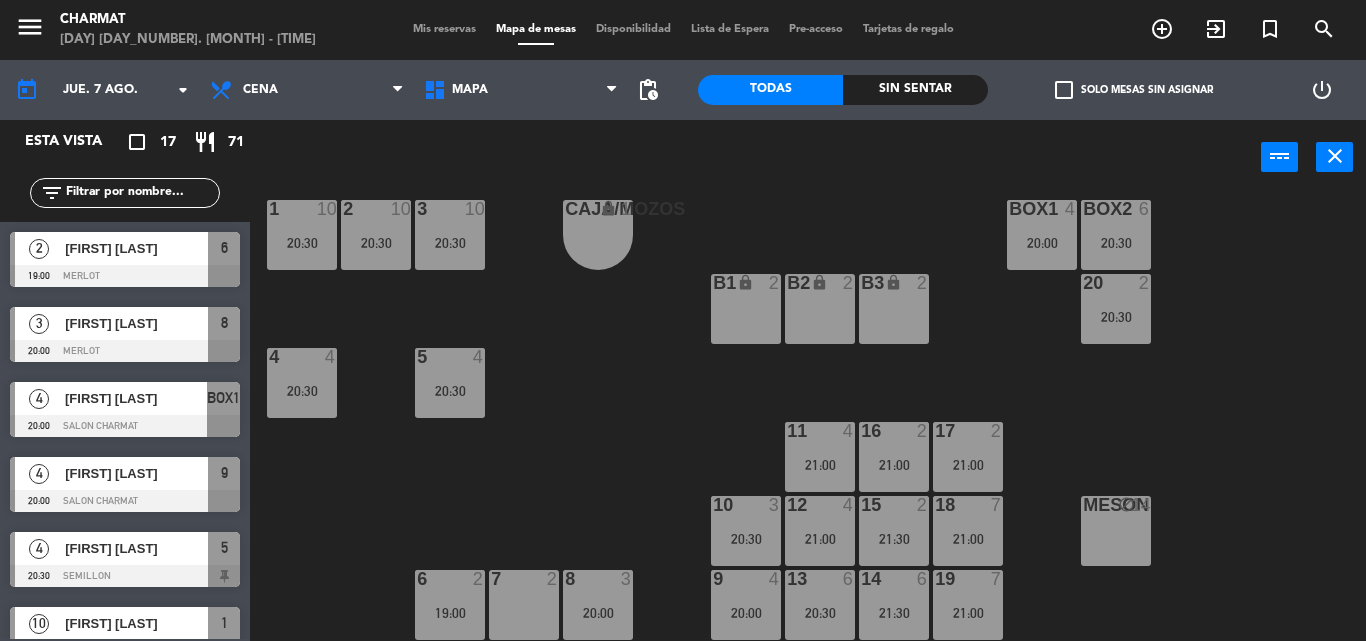 scroll, scrollTop: 30, scrollLeft: 0, axis: vertical 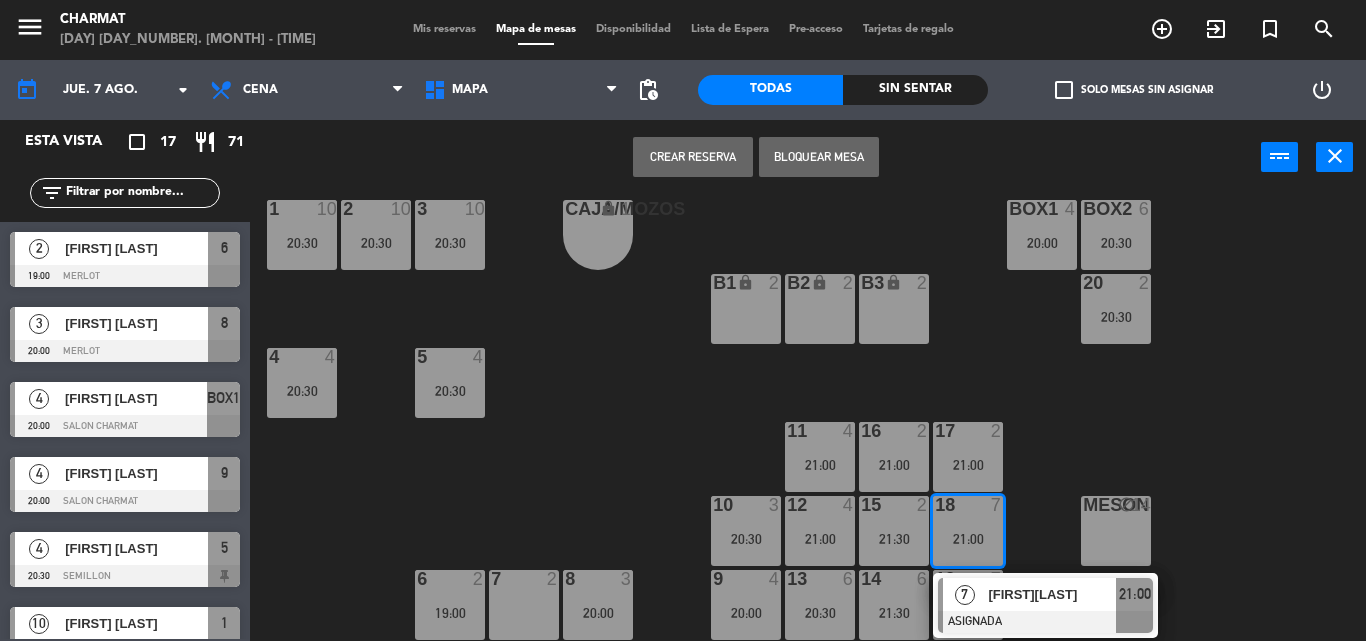 click on "21:00" at bounding box center (968, 539) 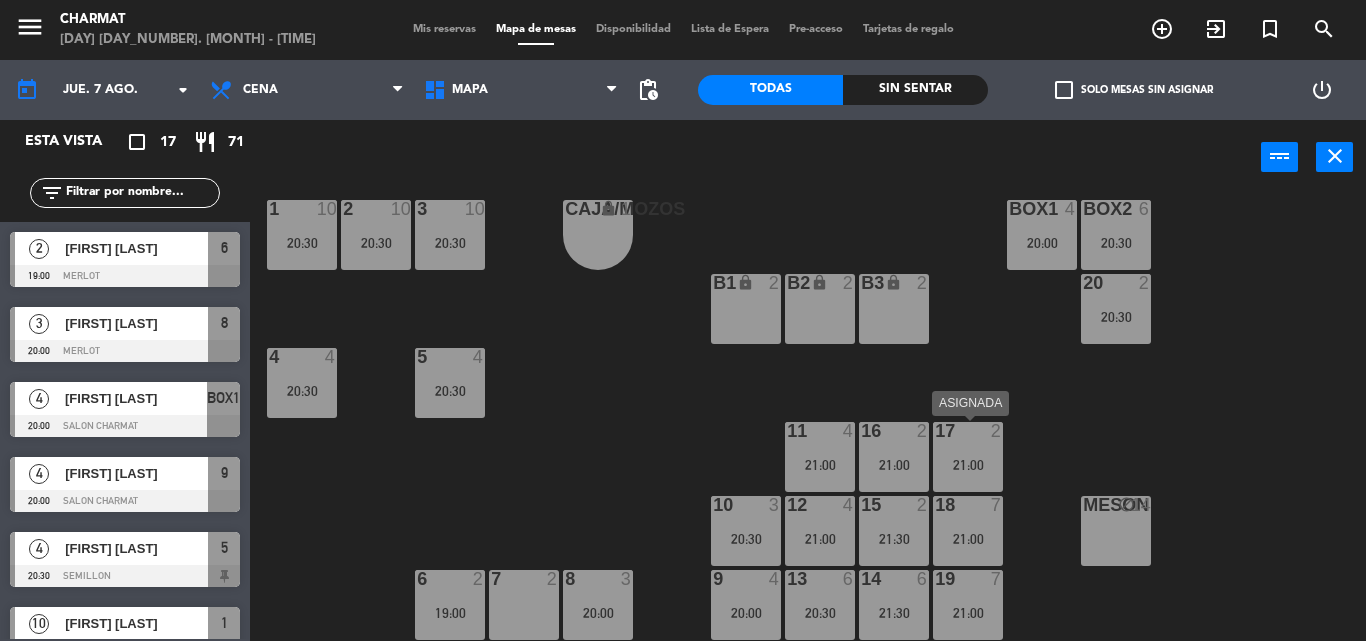 click on "21:00" at bounding box center (968, 465) 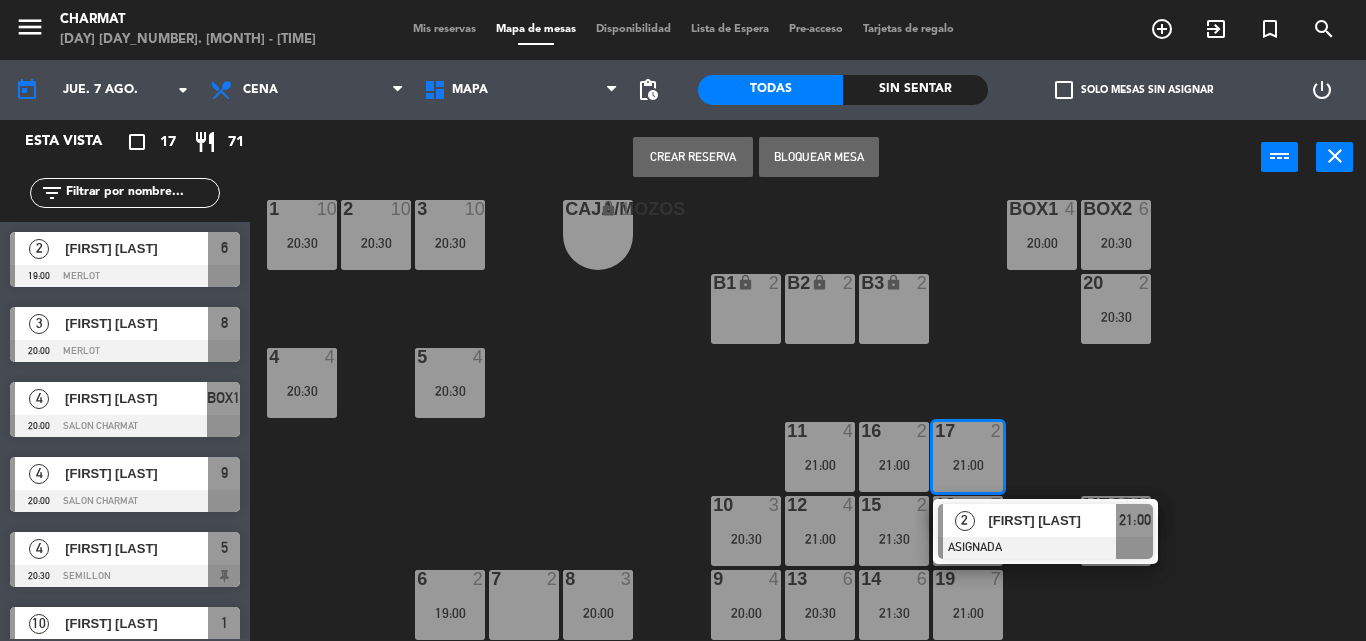 click on "21:00" at bounding box center (968, 465) 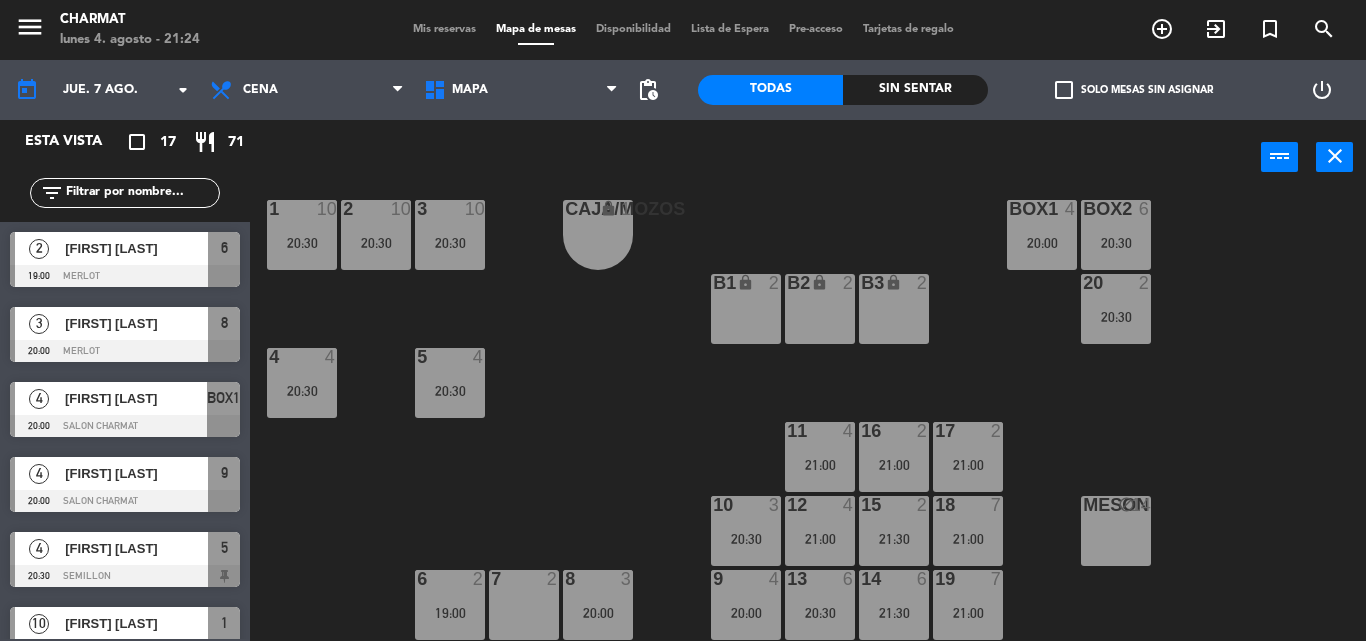 click on "18  7   21:00" at bounding box center (968, 531) 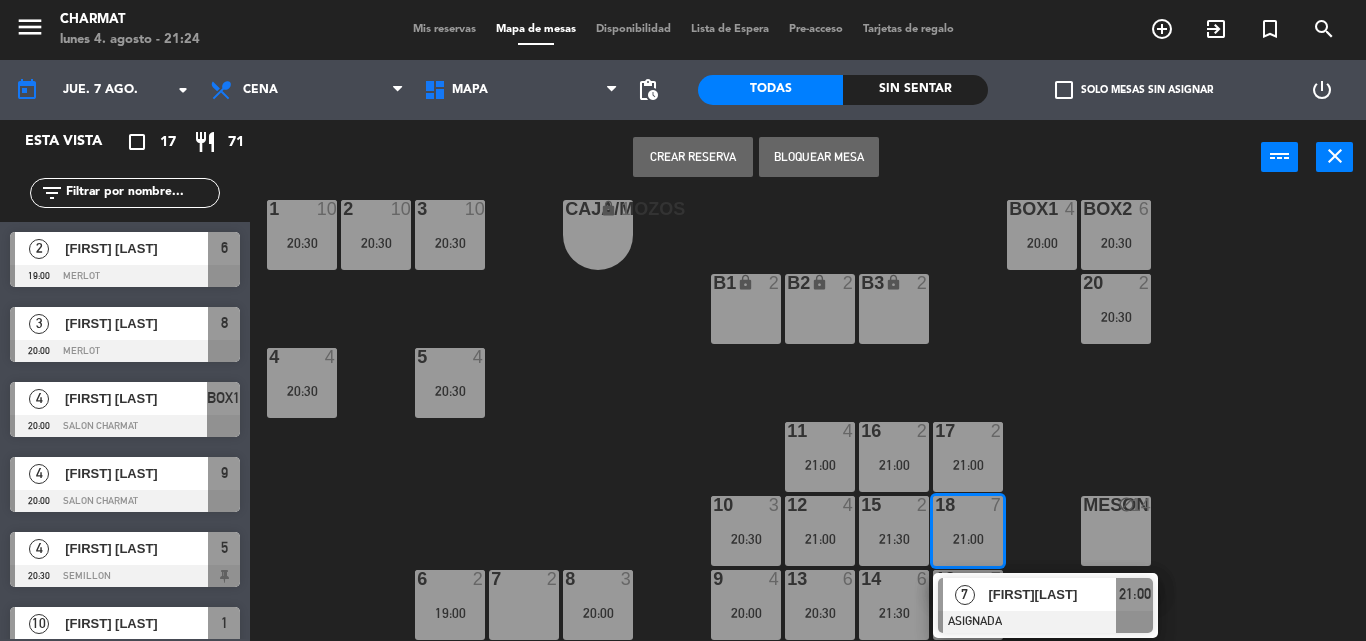 click on "21:00" at bounding box center (968, 539) 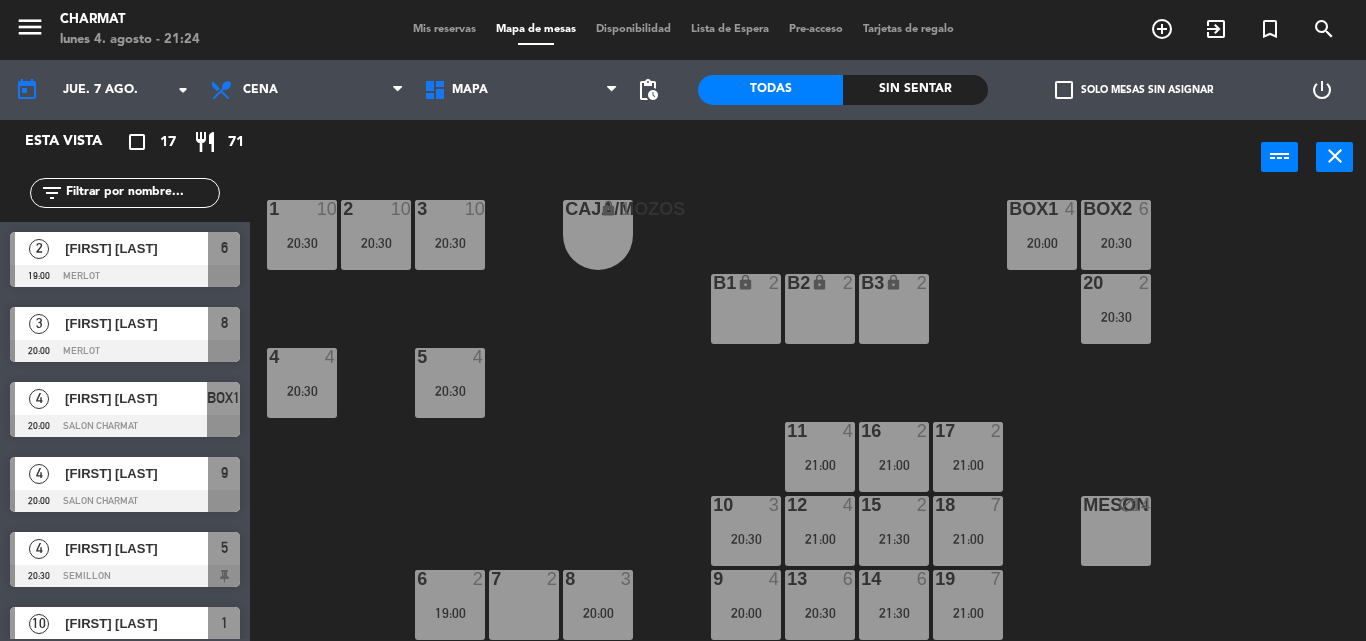 click on "21:00" at bounding box center (968, 612) 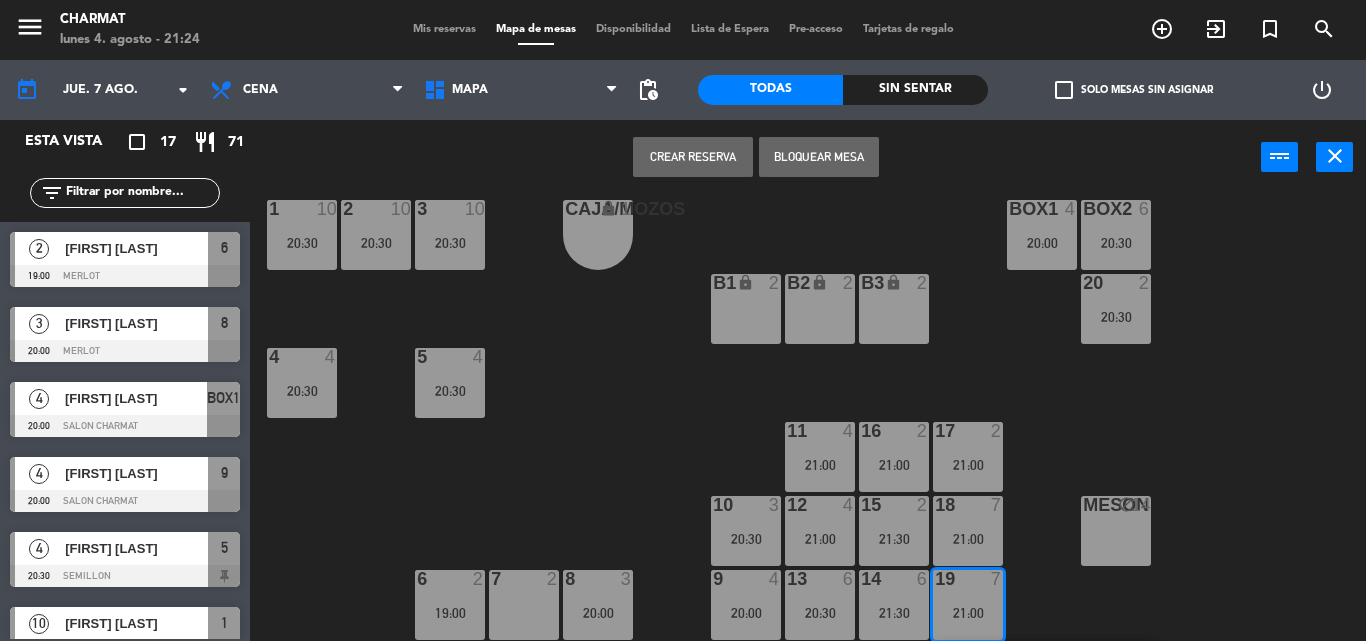 scroll, scrollTop: 101, scrollLeft: 0, axis: vertical 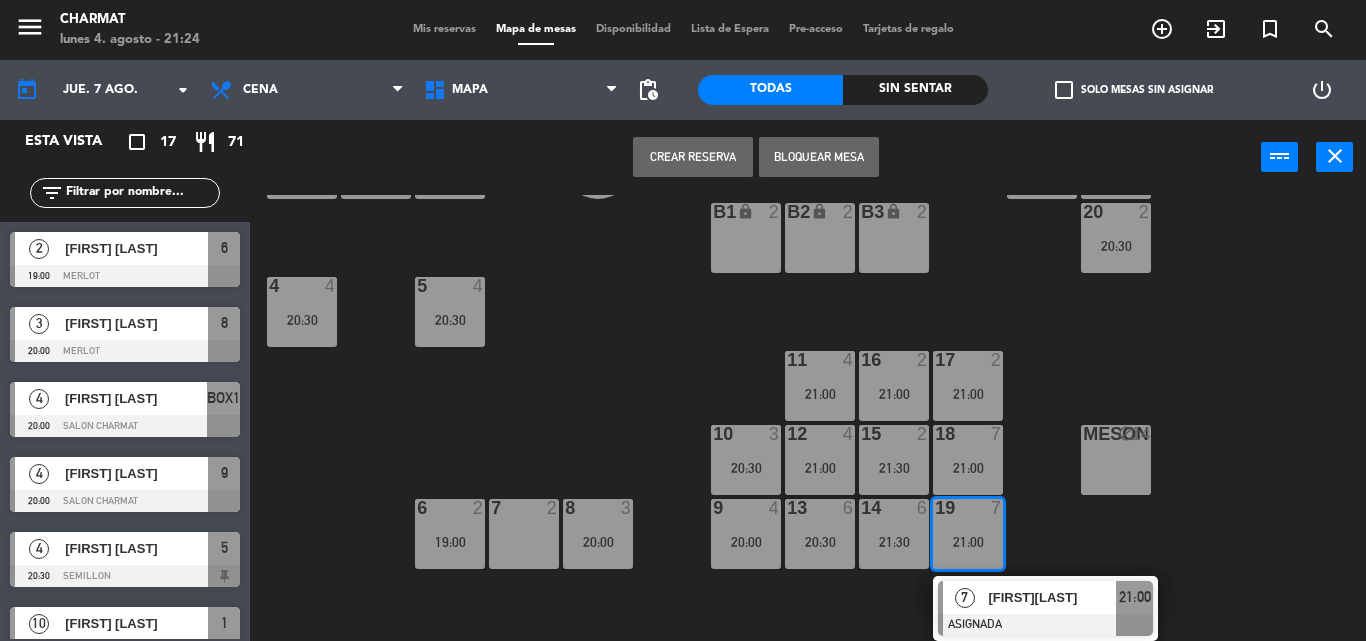 click on "19  7   21:00" at bounding box center (968, 534) 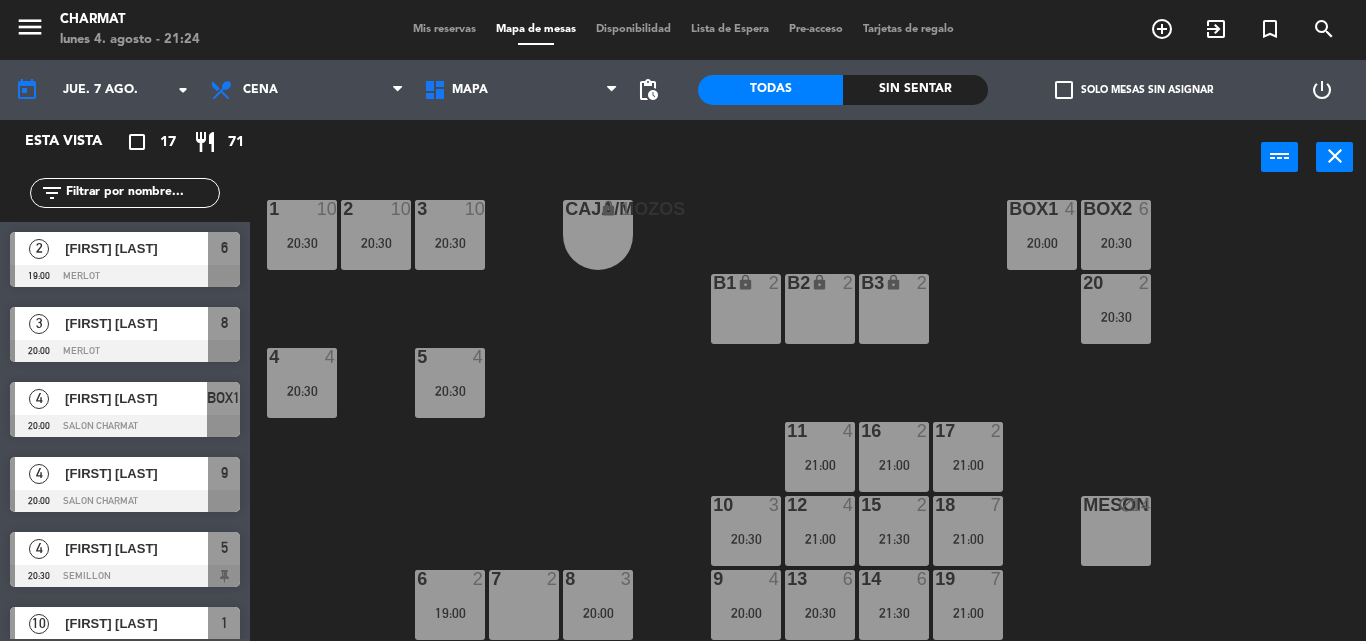 scroll, scrollTop: 30, scrollLeft: 0, axis: vertical 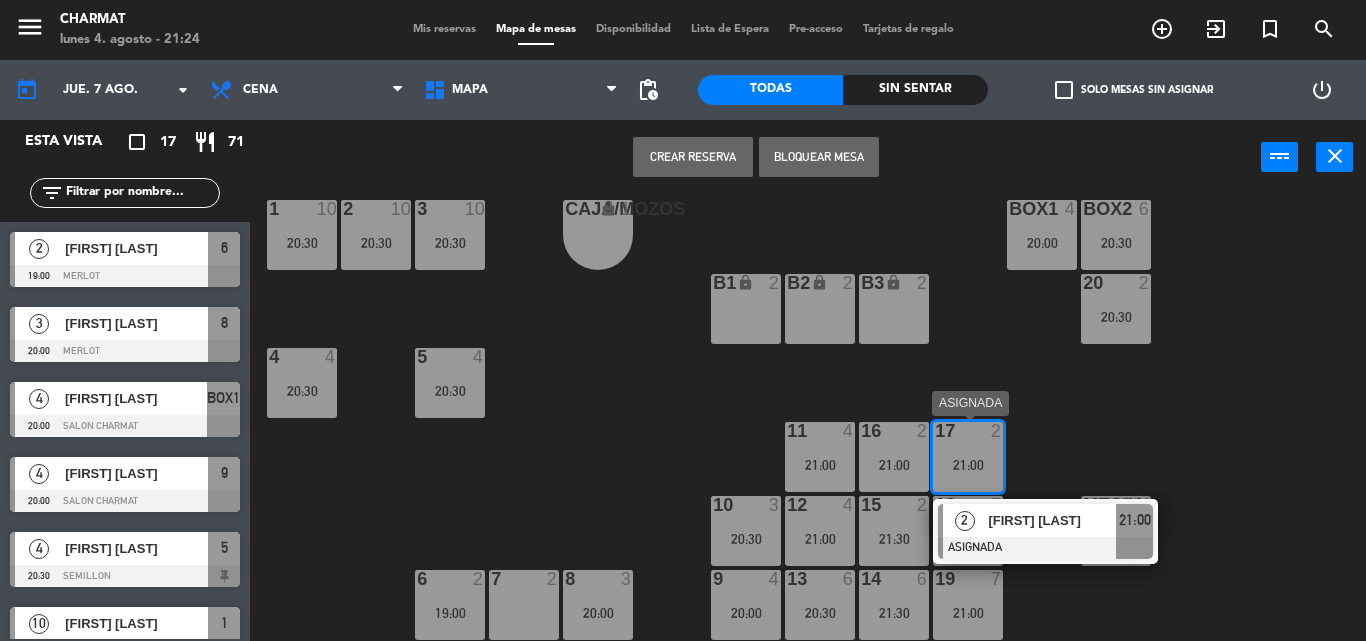 click on "21:00" at bounding box center (968, 464) 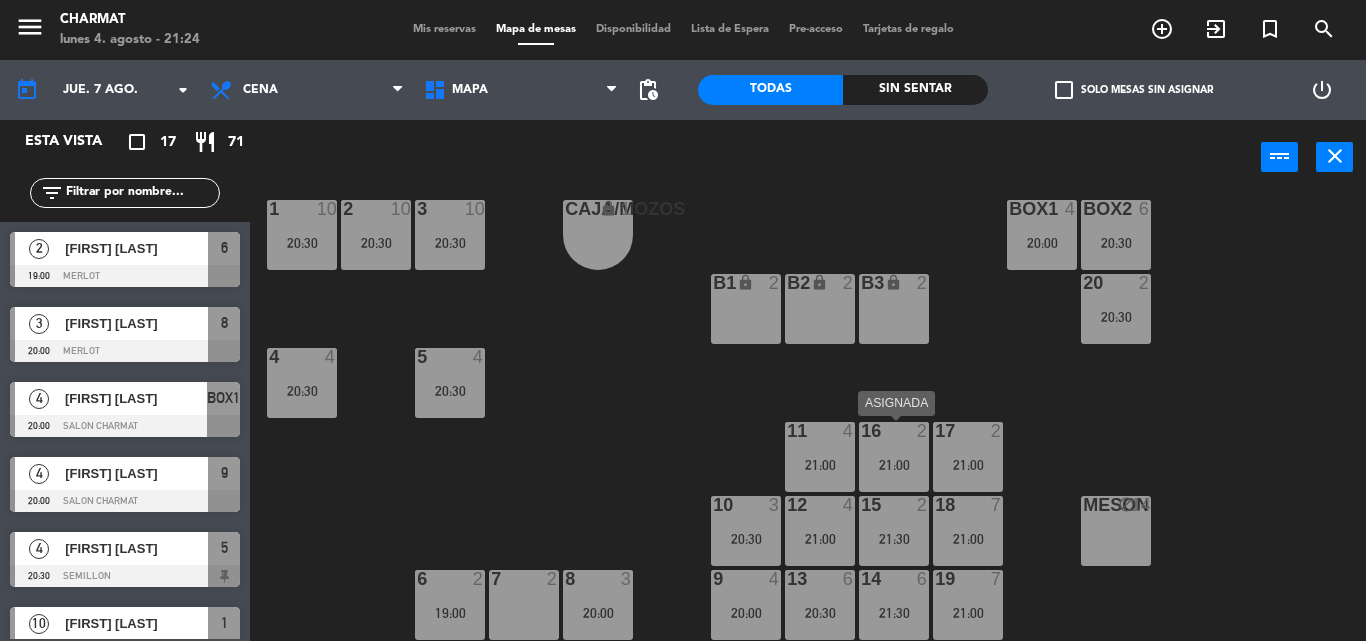 click on "16  2   21:00" at bounding box center [894, 457] 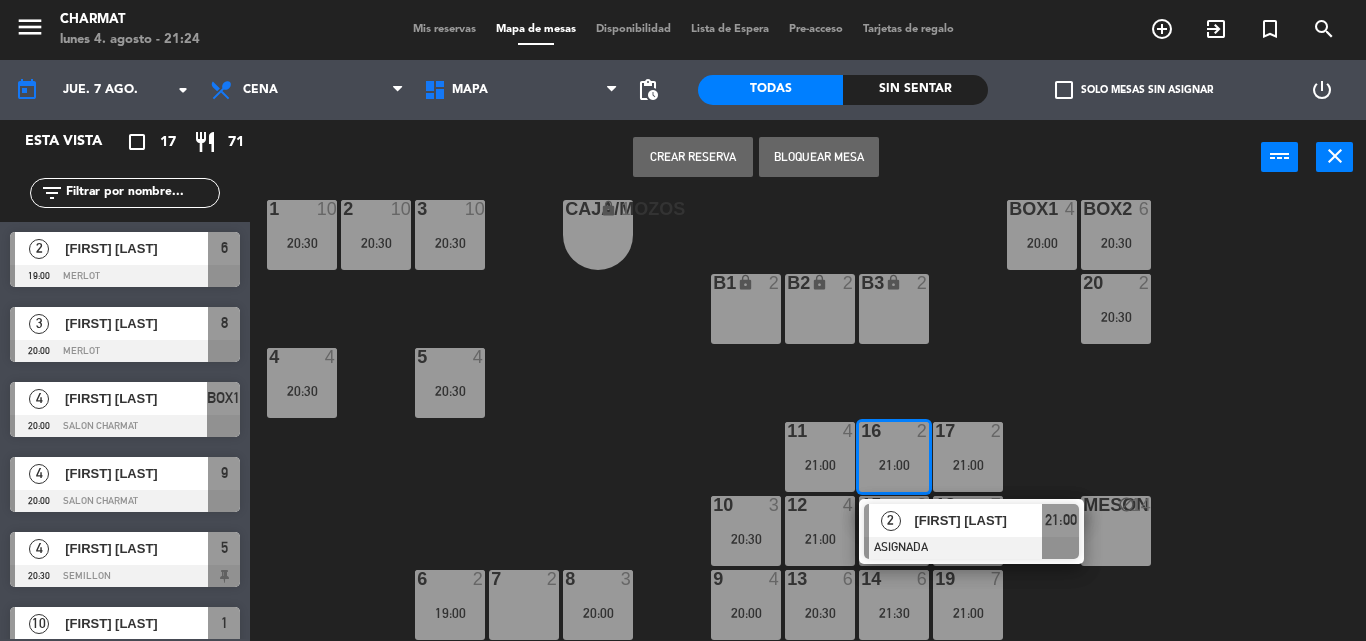 click on "16  2   21:00" at bounding box center [894, 457] 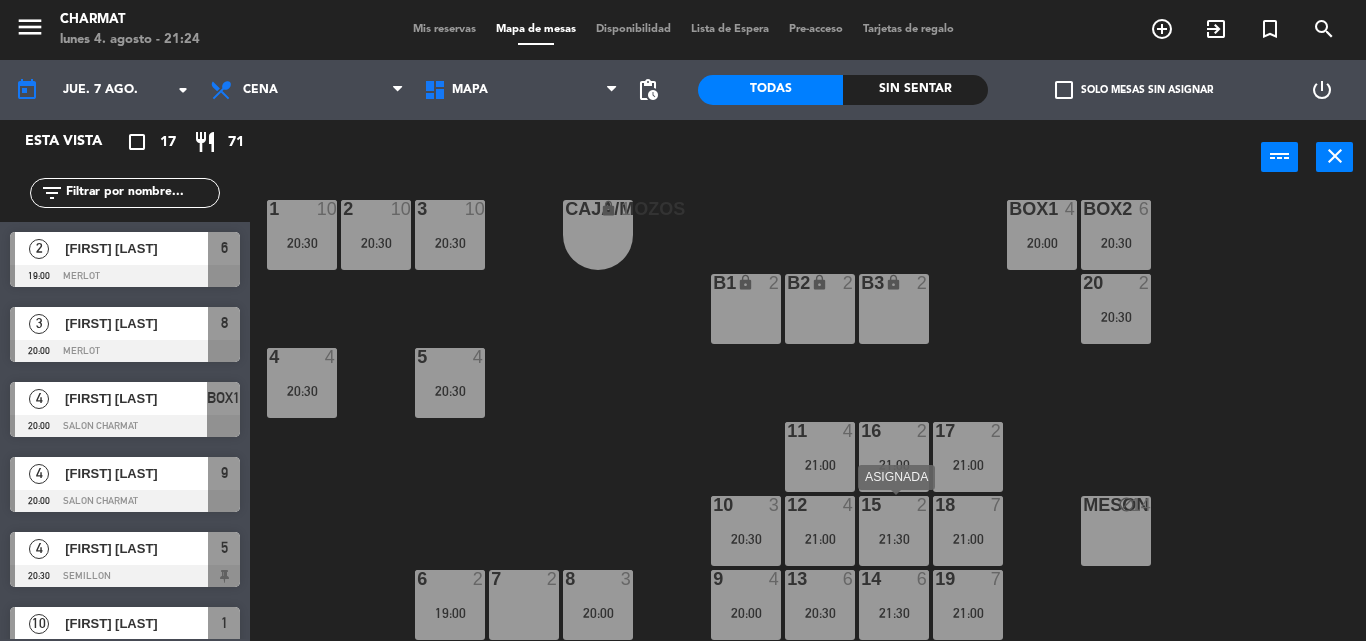 click on "15  2   21:30" at bounding box center [894, 531] 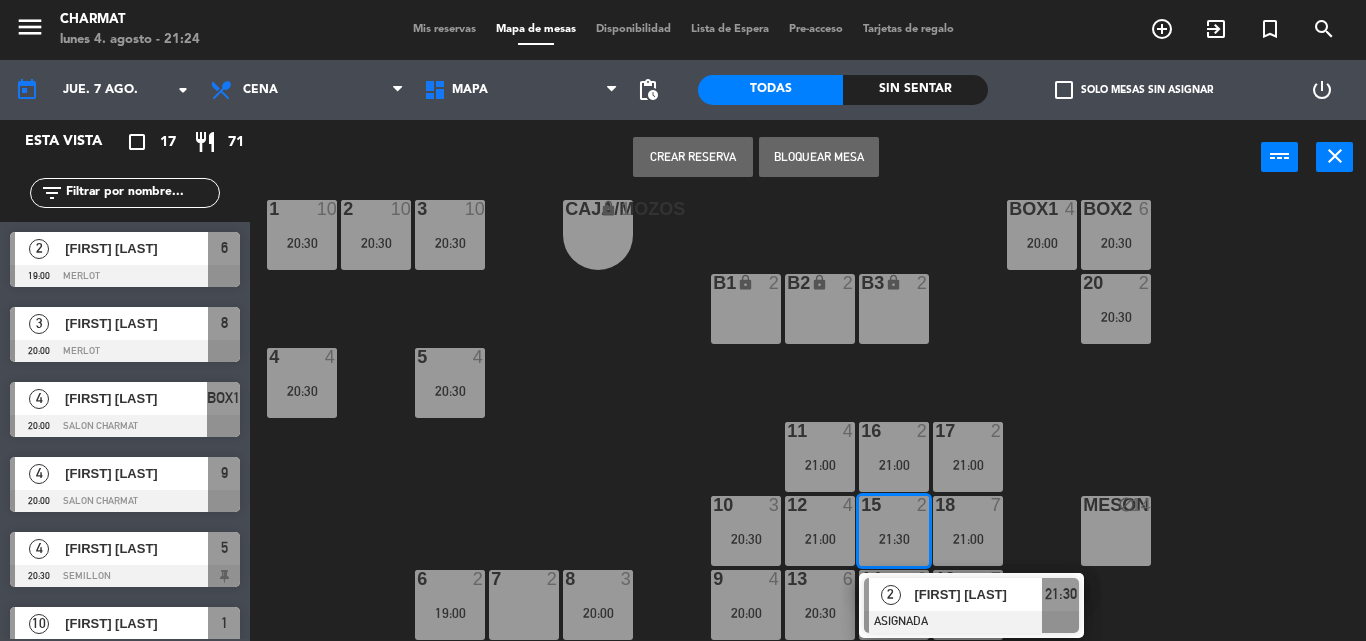 click on "15  2   21:30" at bounding box center (894, 531) 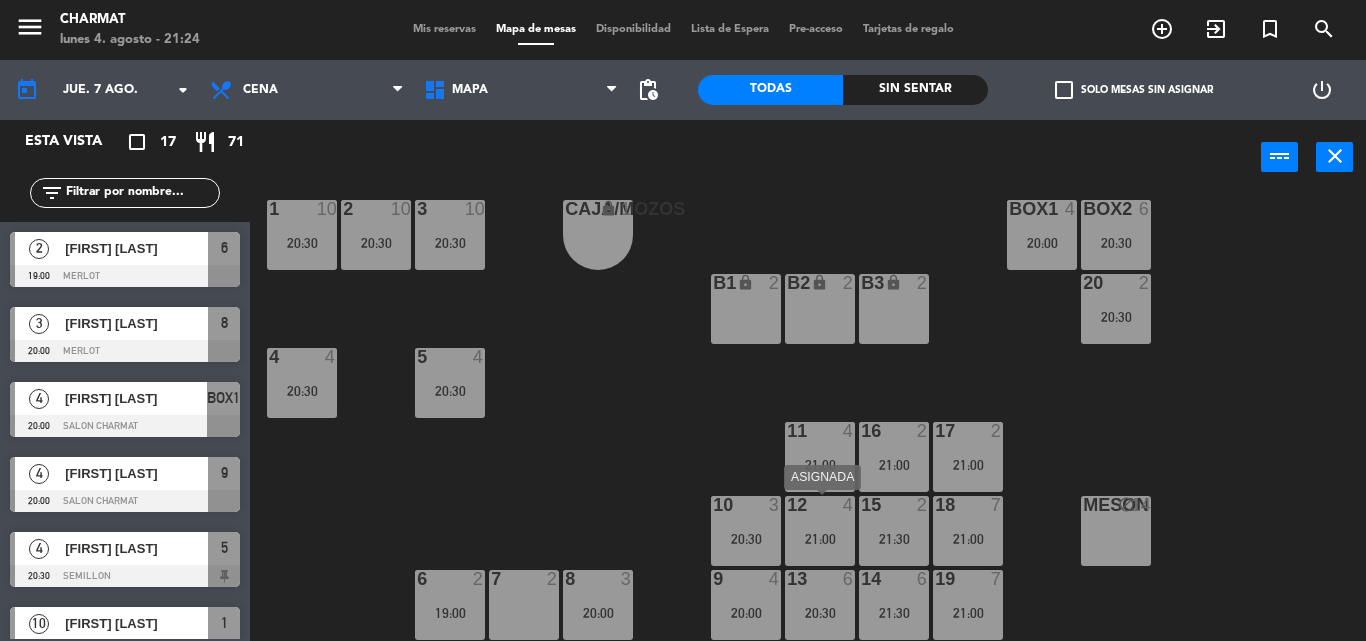 click on "12  4   21:00" at bounding box center [820, 531] 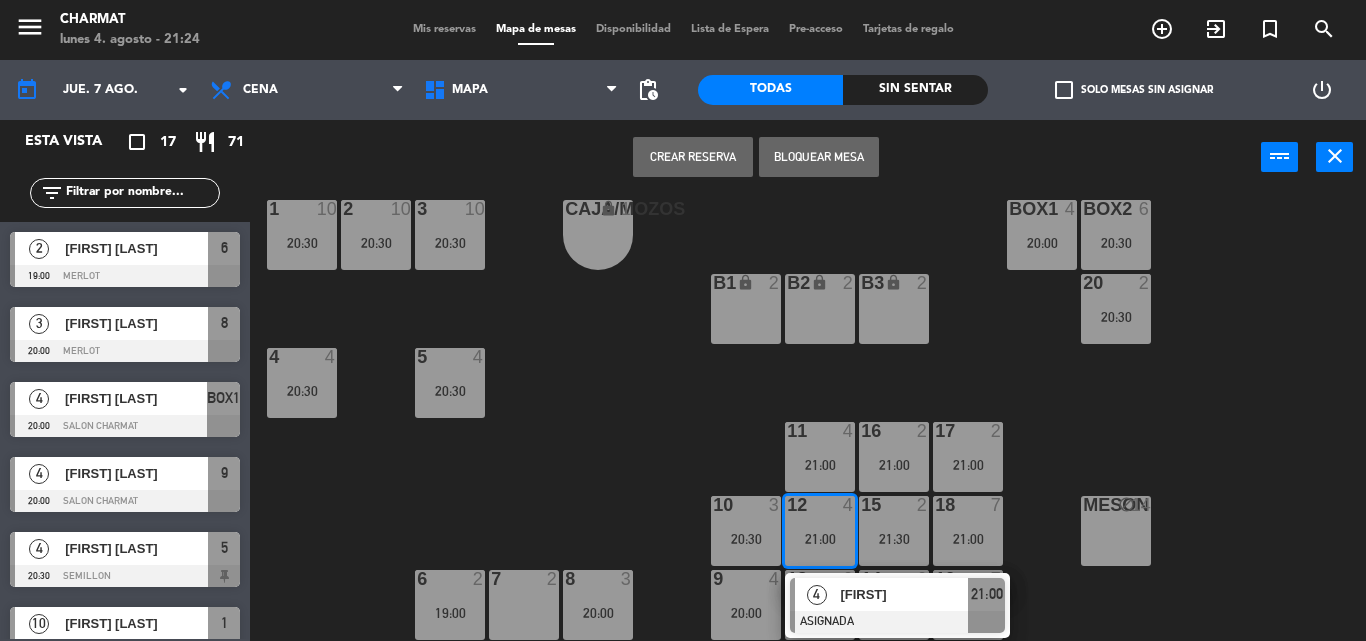 click on "12  4   21:00" at bounding box center [820, 531] 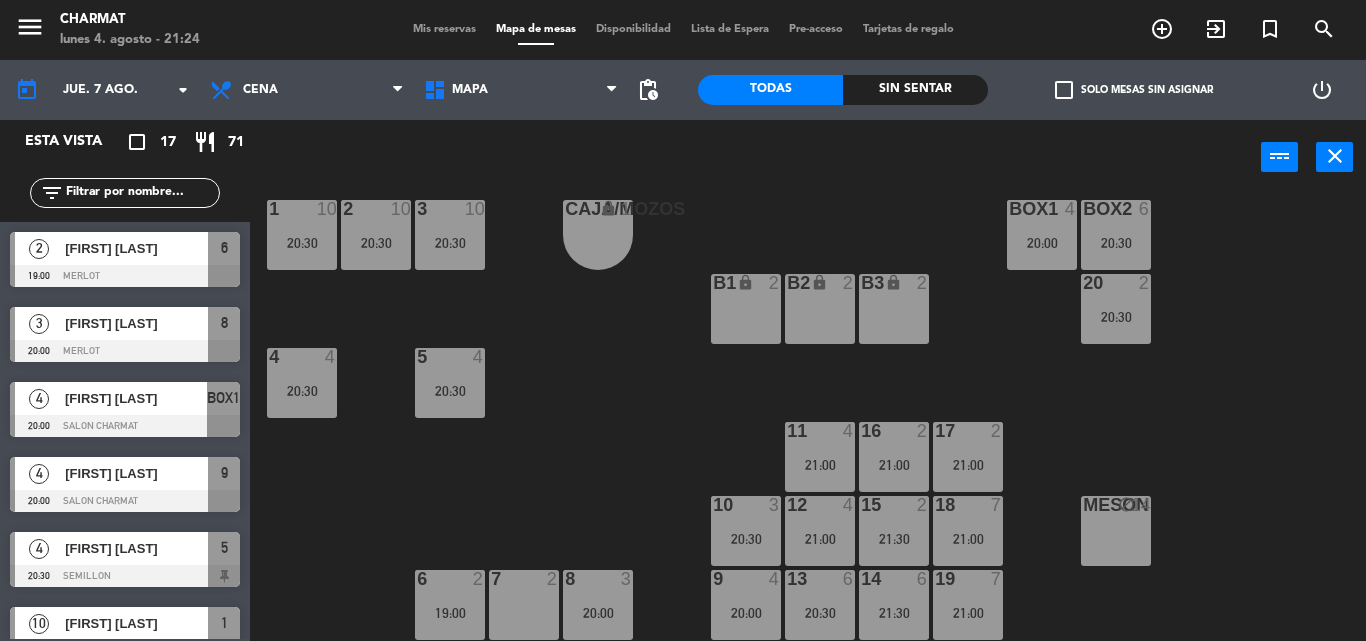 click on "21:00" at bounding box center (820, 465) 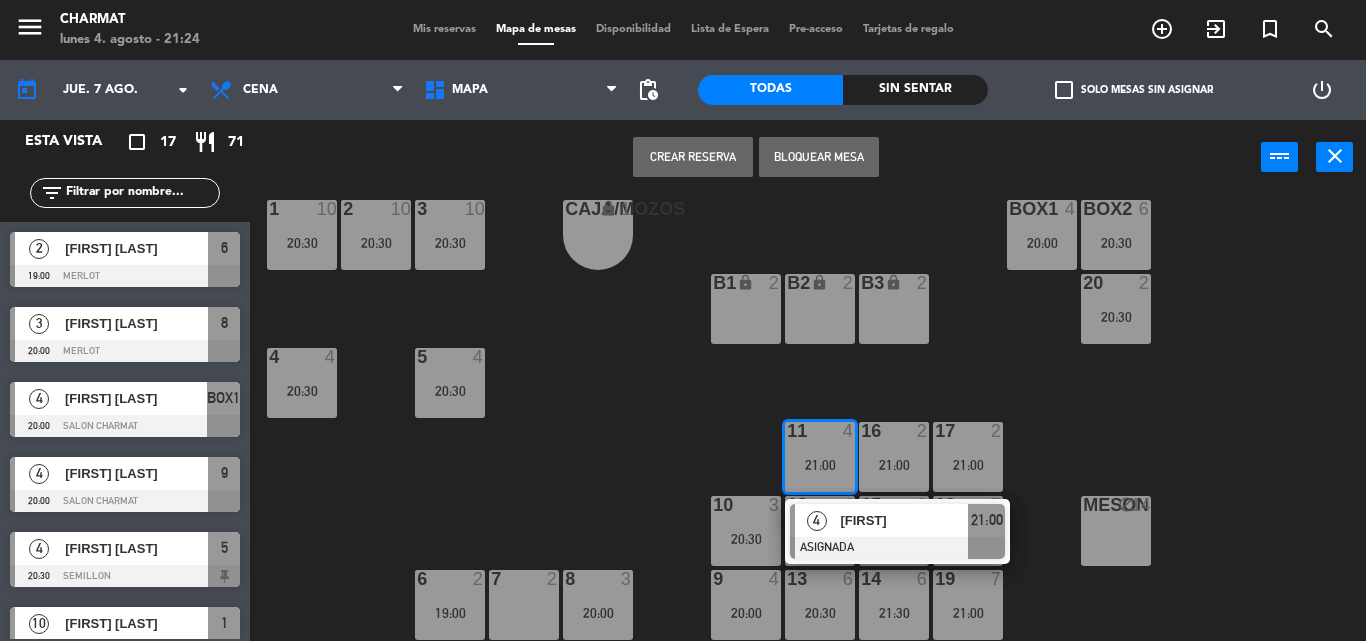 click on "11  4   21:00" at bounding box center (820, 457) 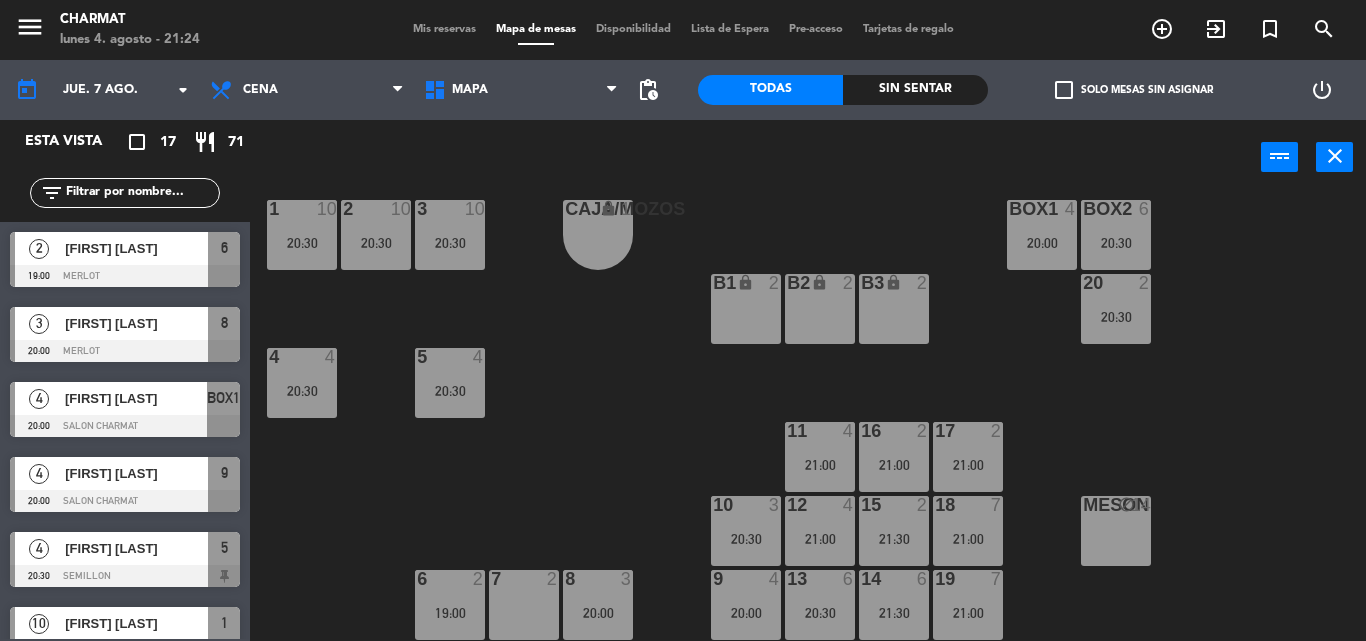 click on "21:00" at bounding box center (820, 539) 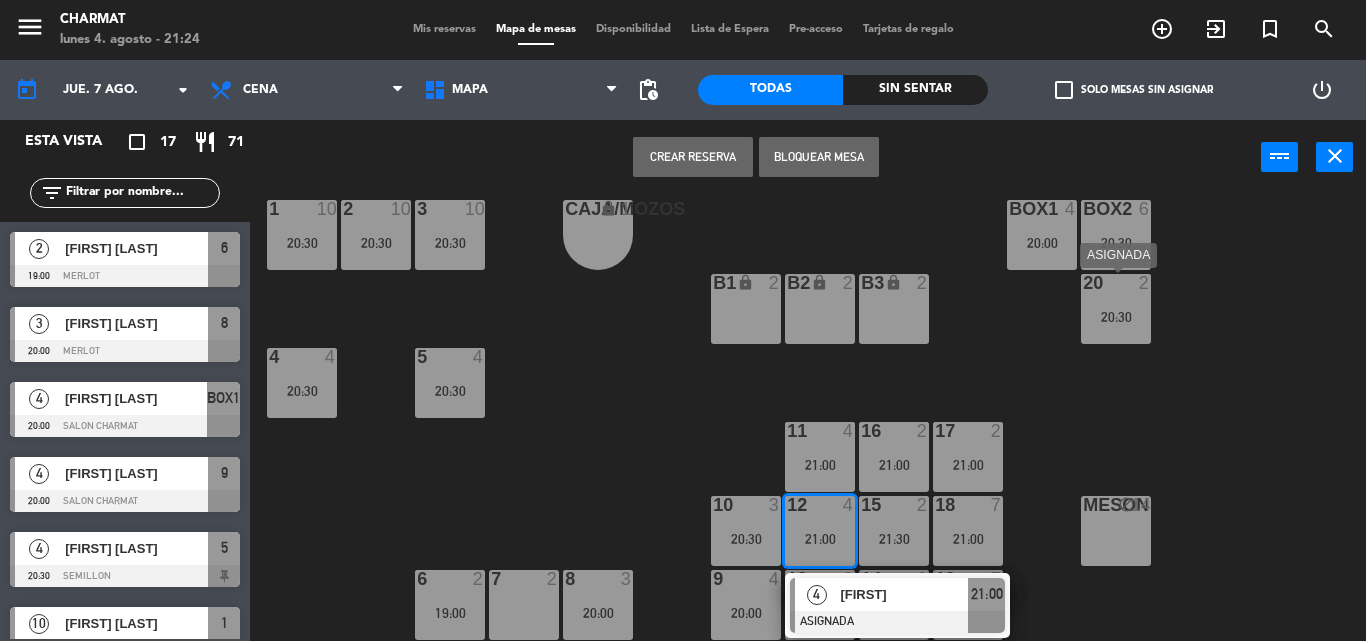 click on "20:30" at bounding box center (1116, 317) 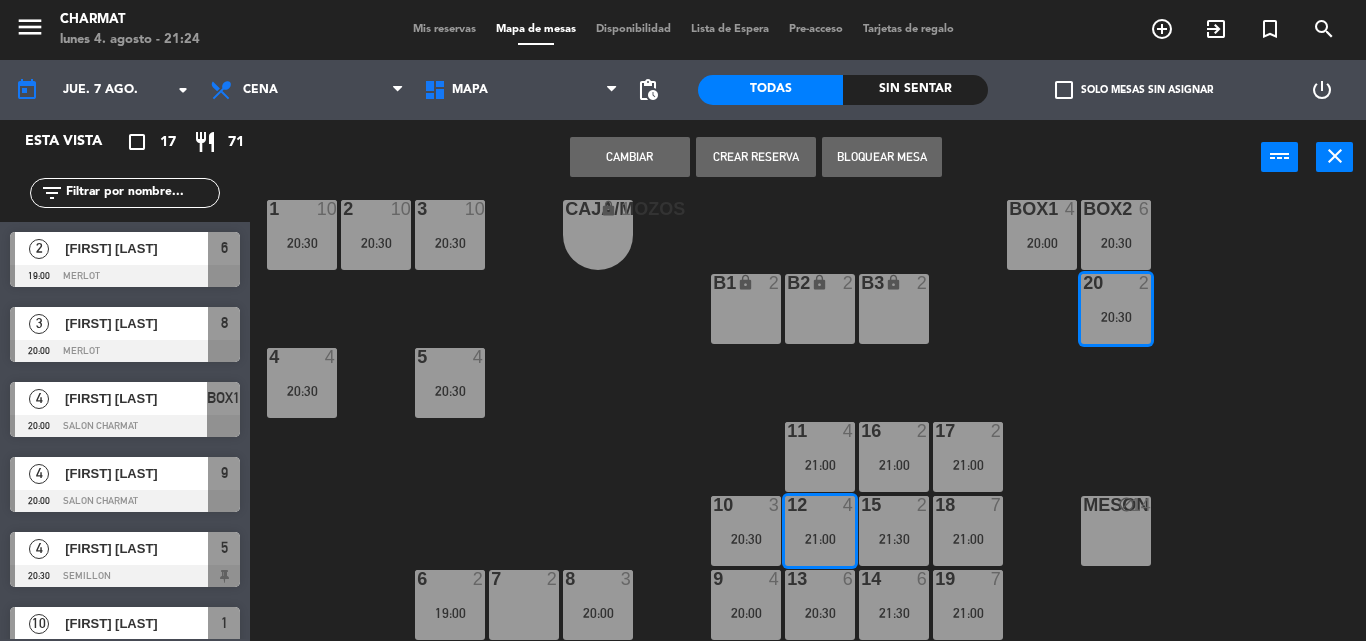 click on "20:30" at bounding box center (1116, 317) 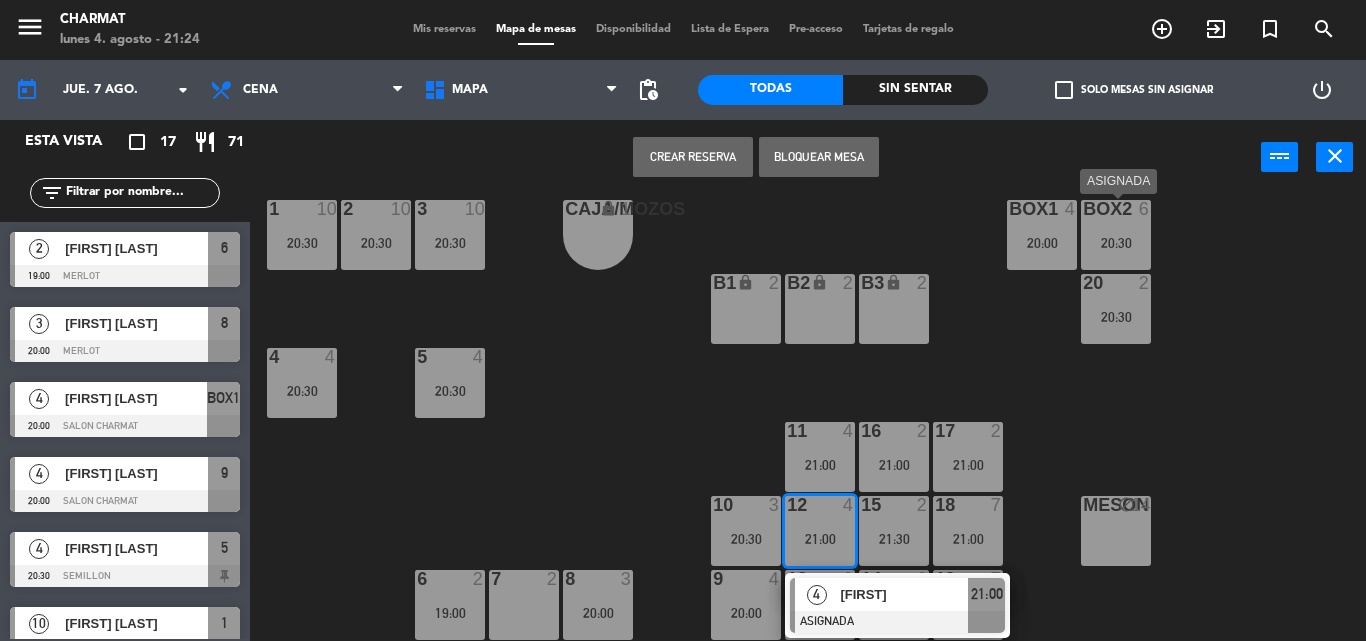 click on "BOX2  6   20:30" at bounding box center (1116, 235) 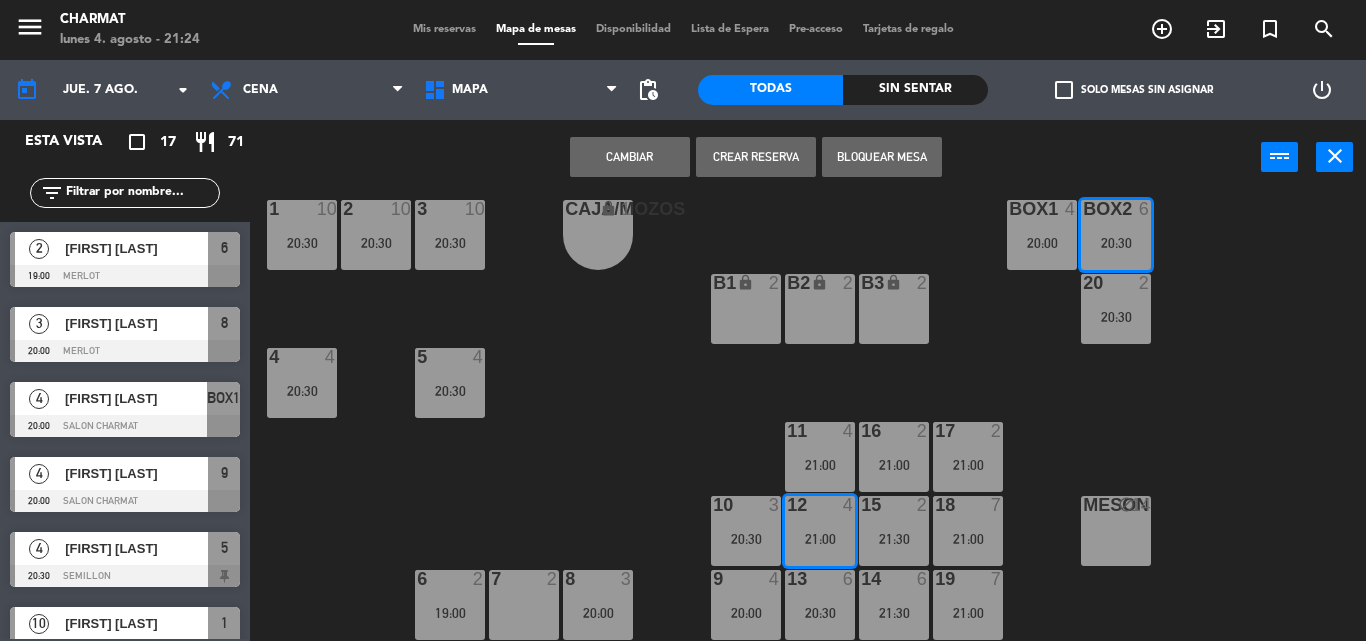click on "BOX2  6   20:30" at bounding box center (1116, 235) 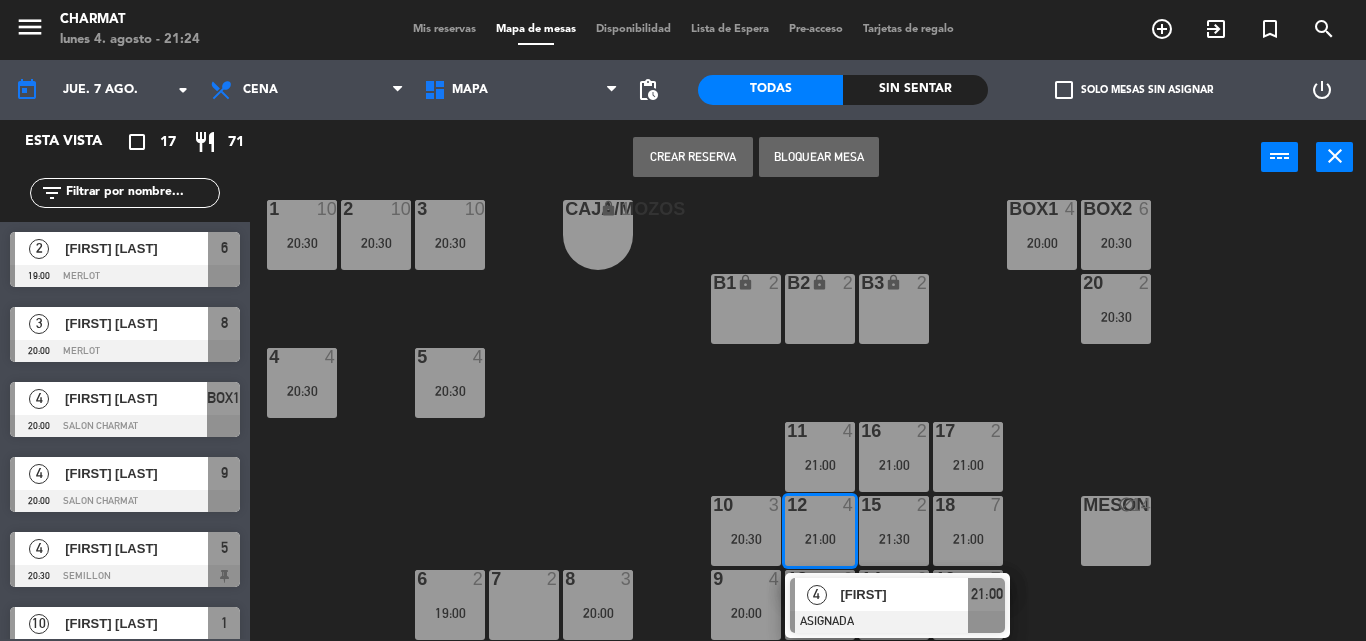 drag, startPoint x: 816, startPoint y: 532, endPoint x: 885, endPoint y: 506, distance: 73.736015 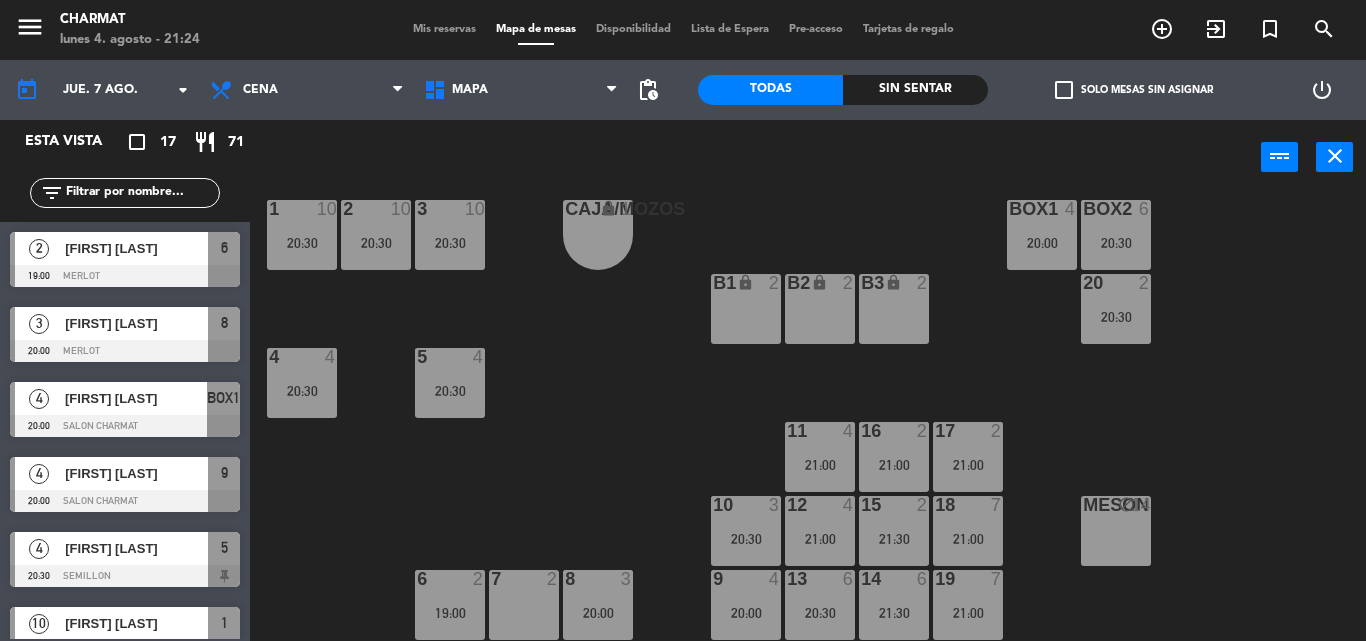 click on "20:30" at bounding box center (1116, 243) 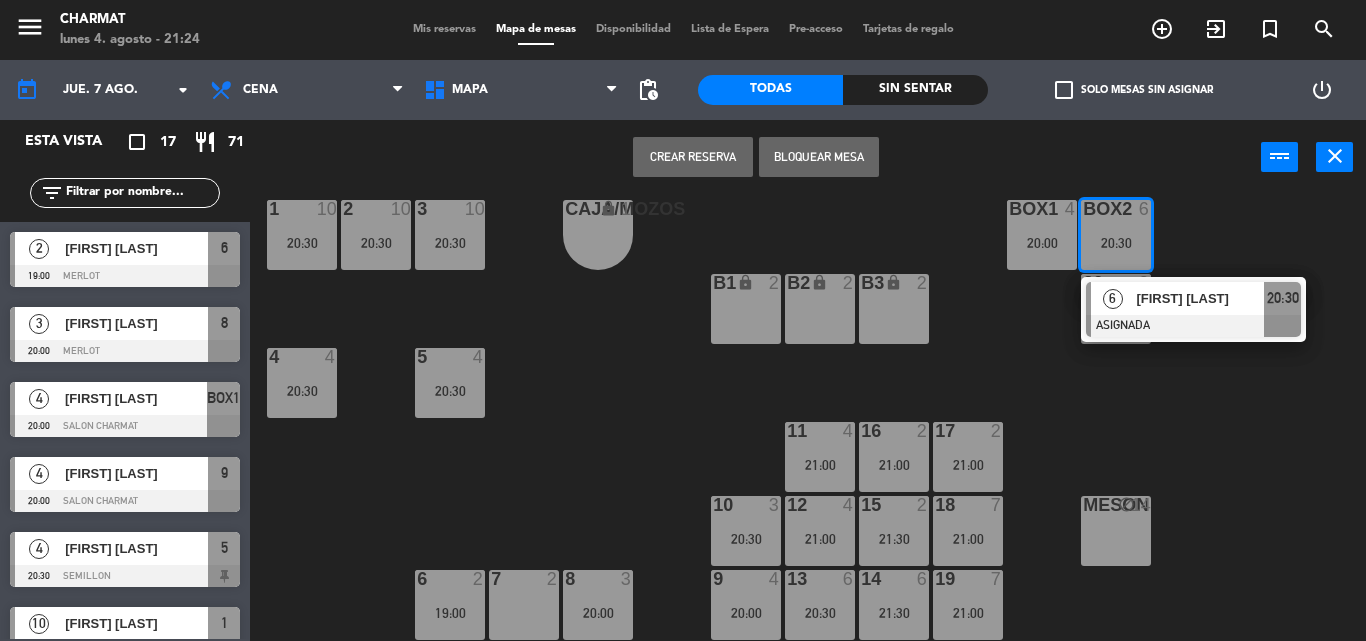 click on "20:30" at bounding box center [1116, 243] 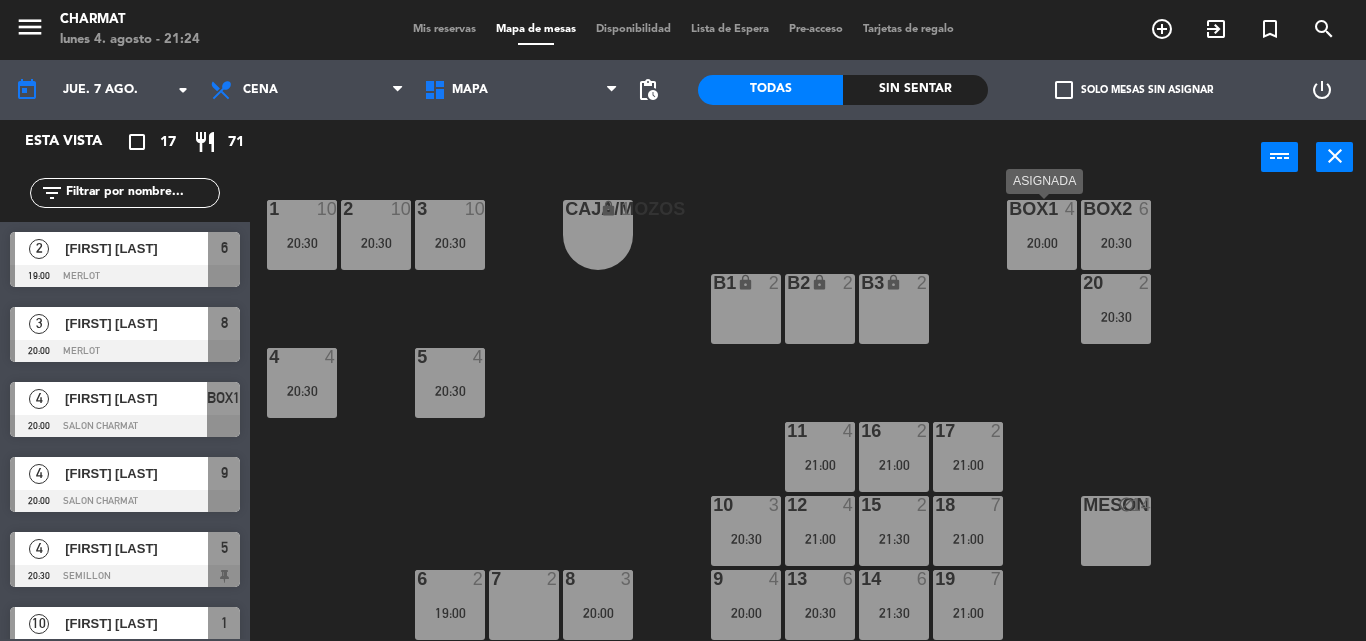 click on "BOX1  4   20:00" at bounding box center [1042, 235] 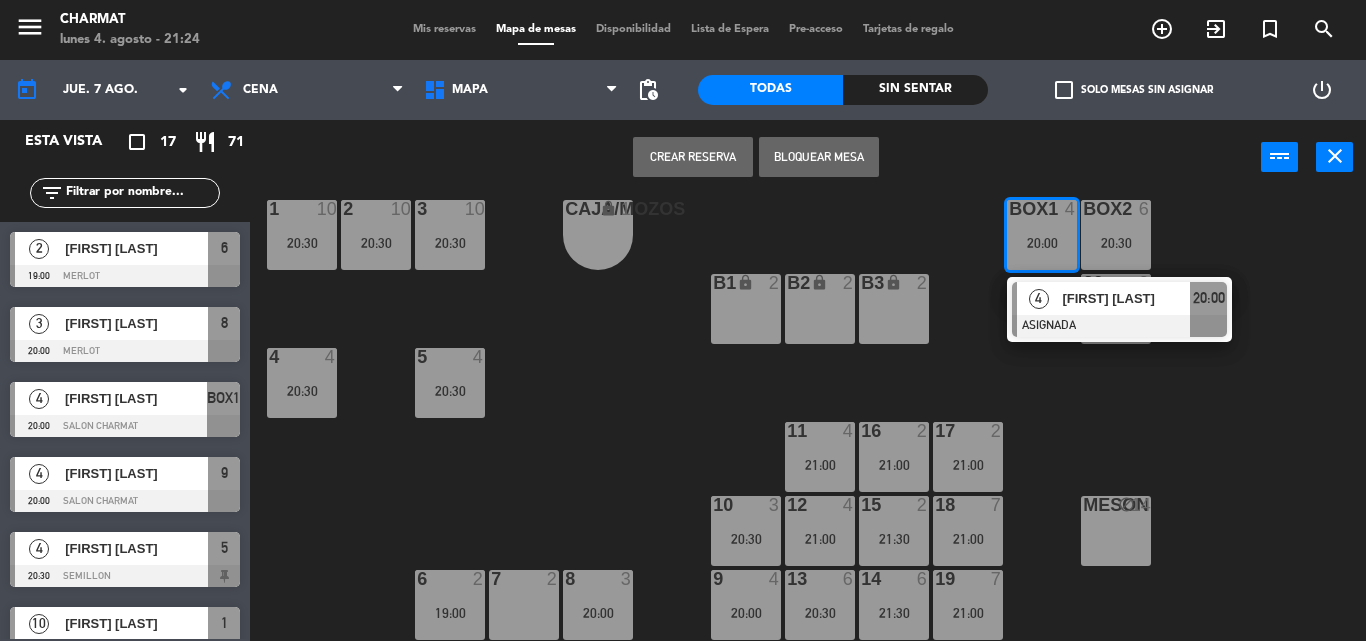 click on "BOX1  4   20:00" at bounding box center (1042, 235) 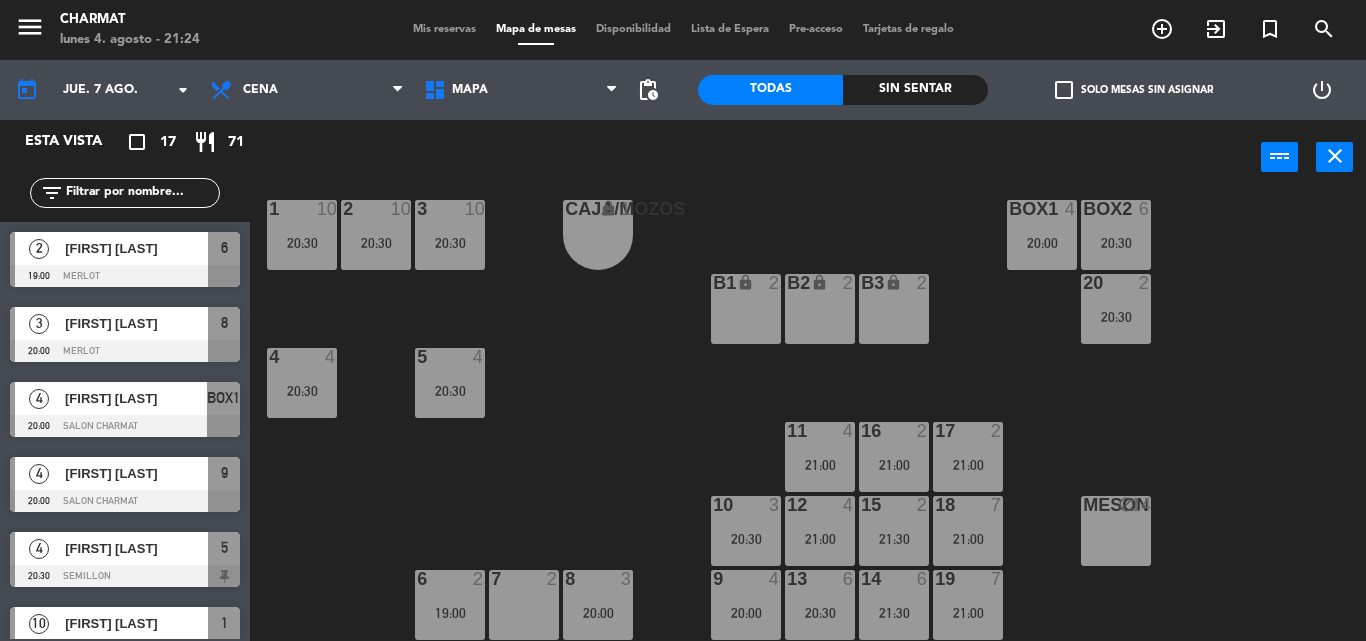click on "BOX1  4   20:00" at bounding box center [1042, 235] 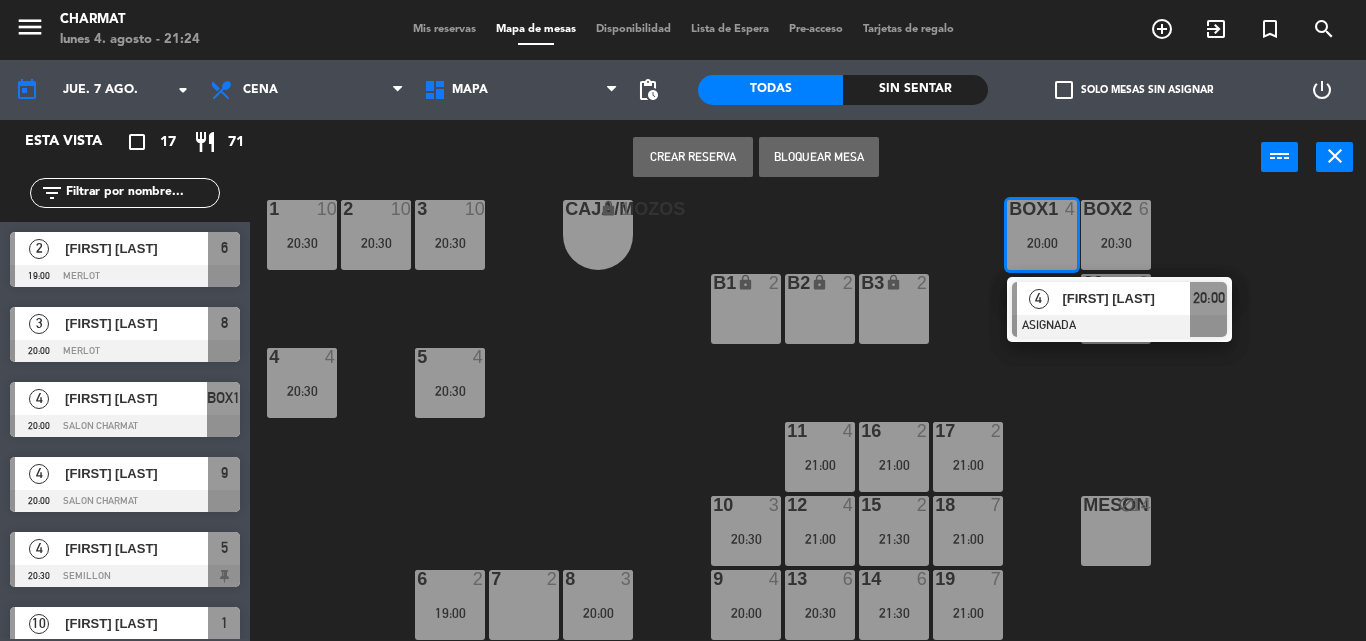 click on "BOX1  4   20:00" at bounding box center [1042, 235] 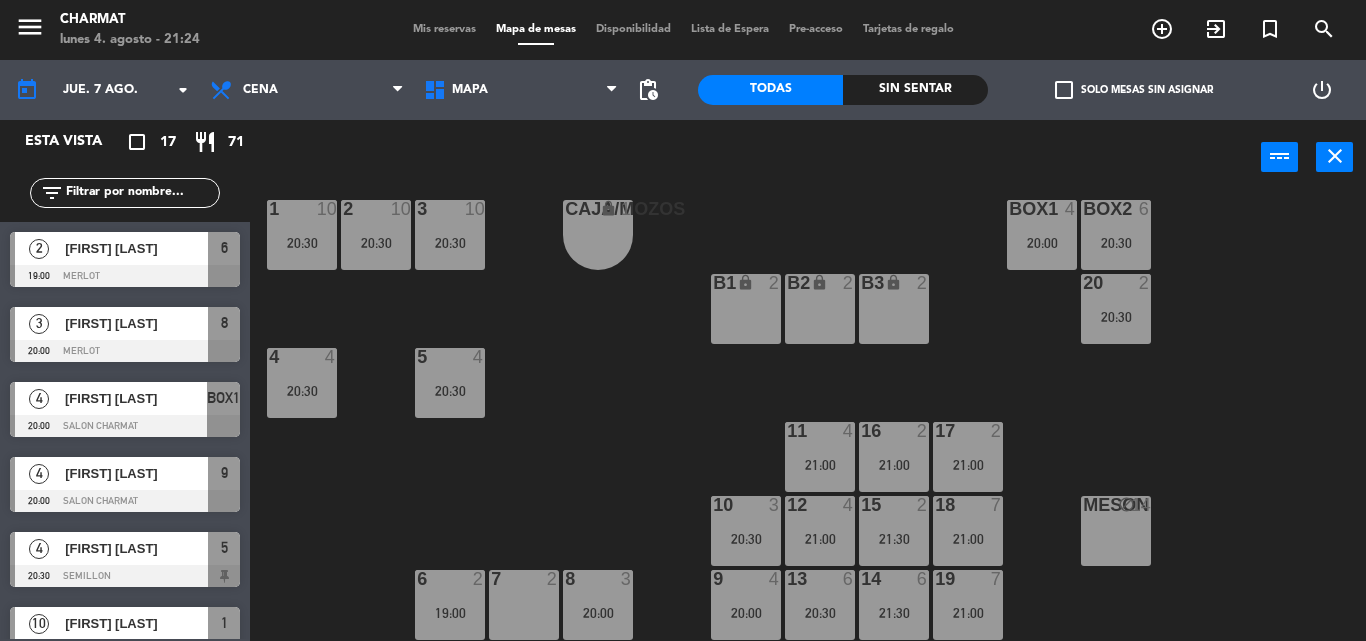 scroll, scrollTop: 29, scrollLeft: 0, axis: vertical 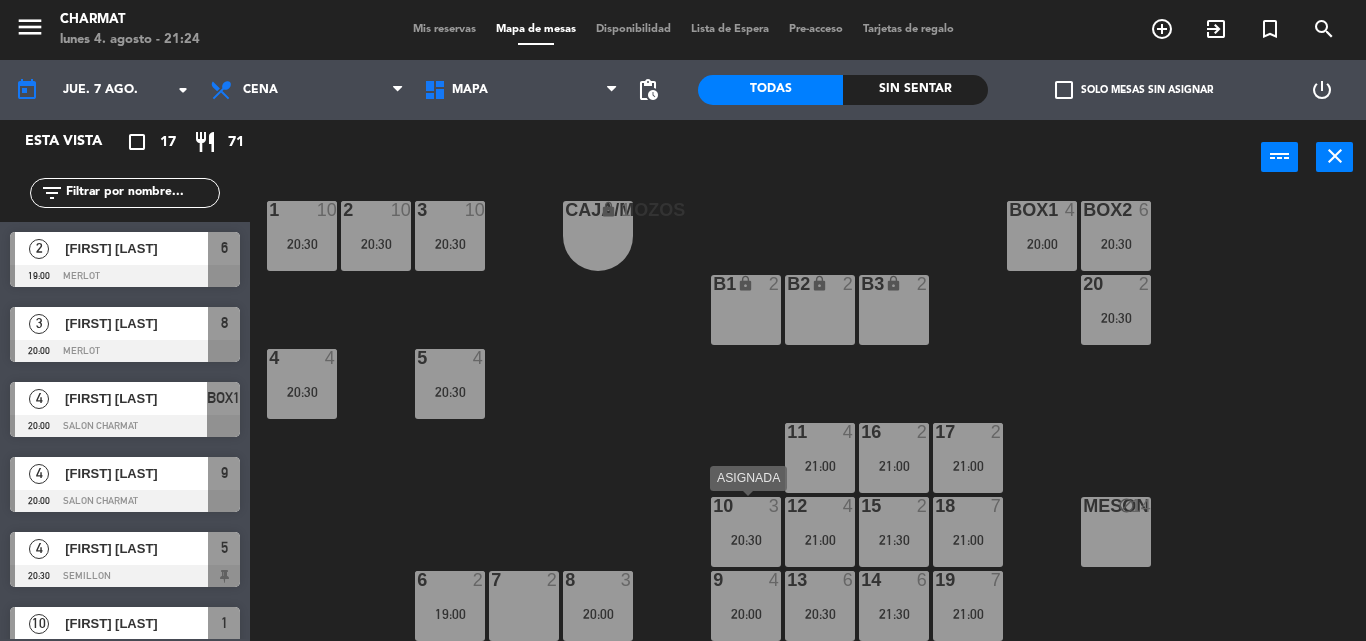 click on "10  3   20:30" at bounding box center (746, 532) 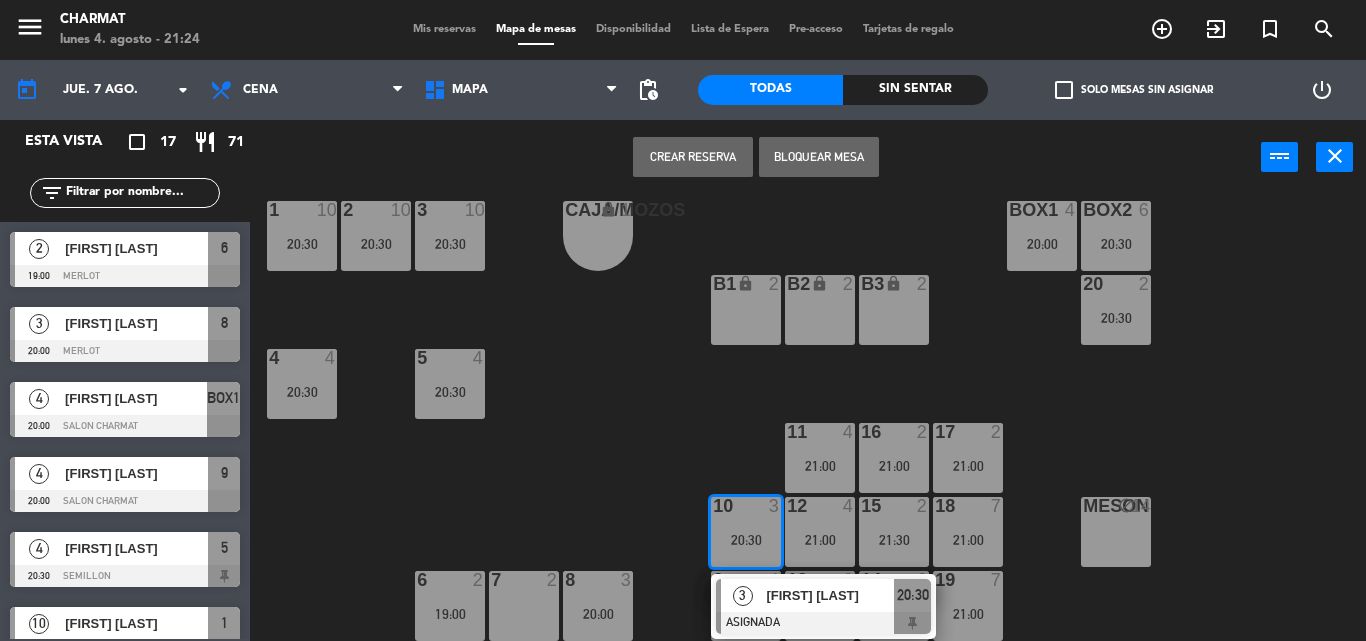click on "10  3   20:30" at bounding box center [746, 532] 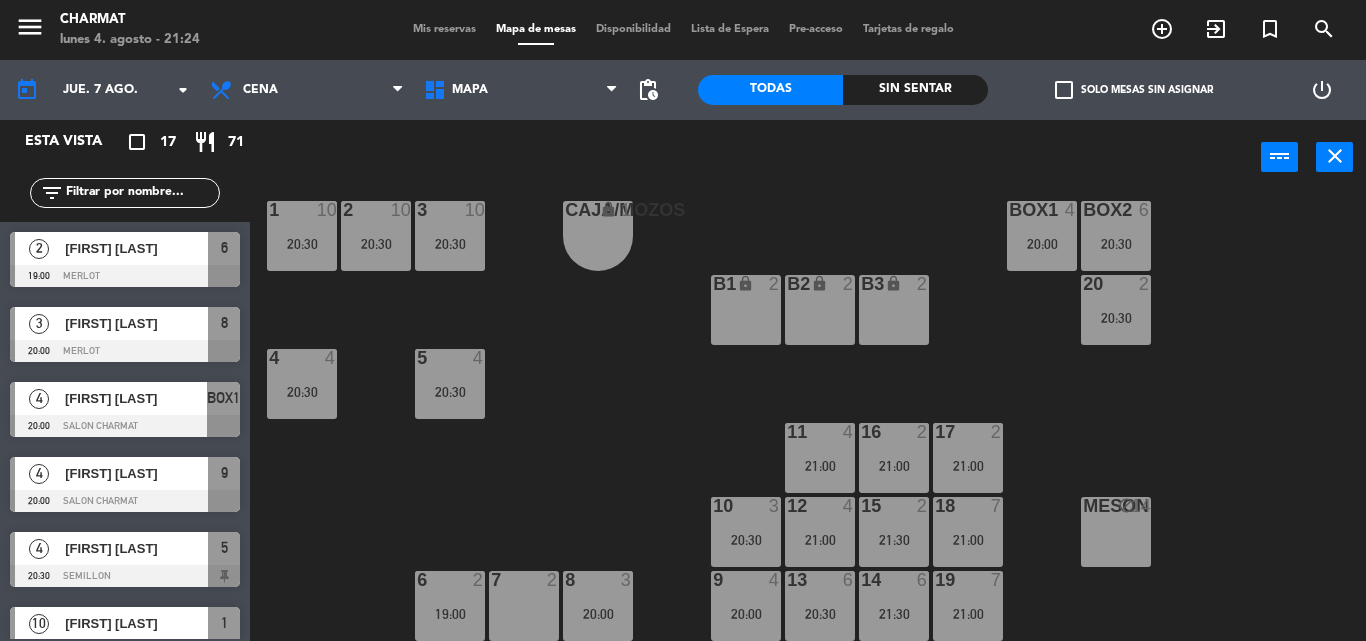 click on "11  4   21:00" at bounding box center [820, 458] 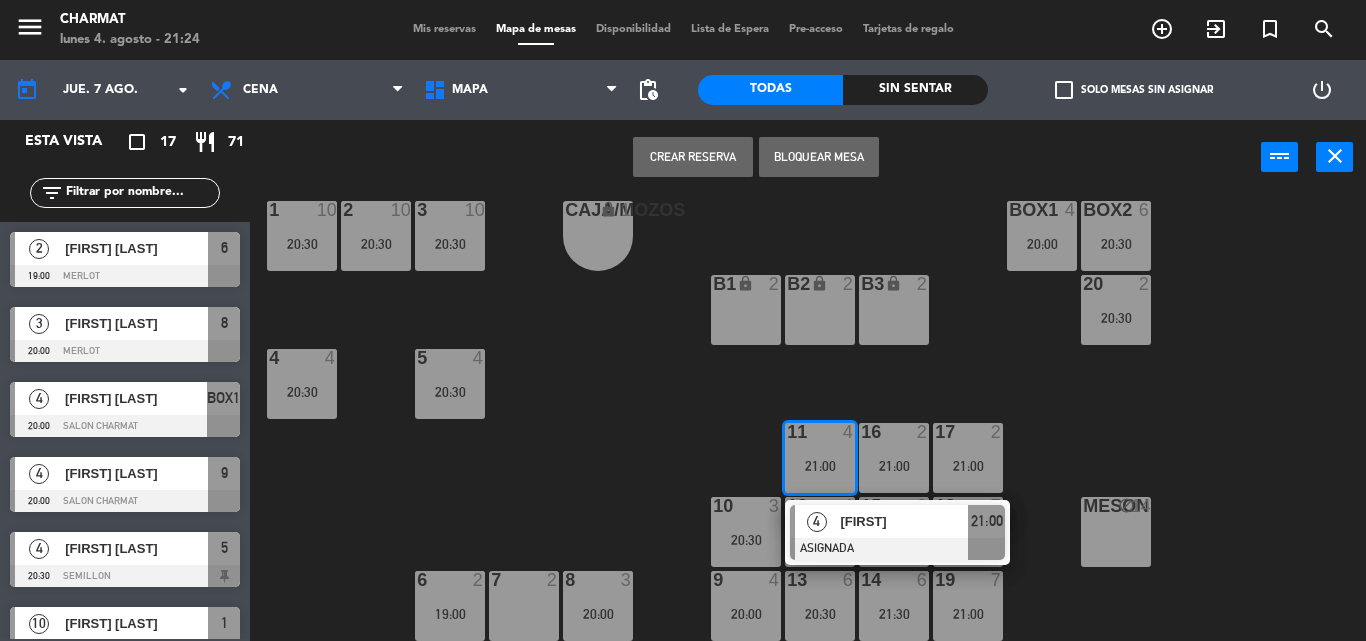 click on "11  4   21:00" at bounding box center (820, 458) 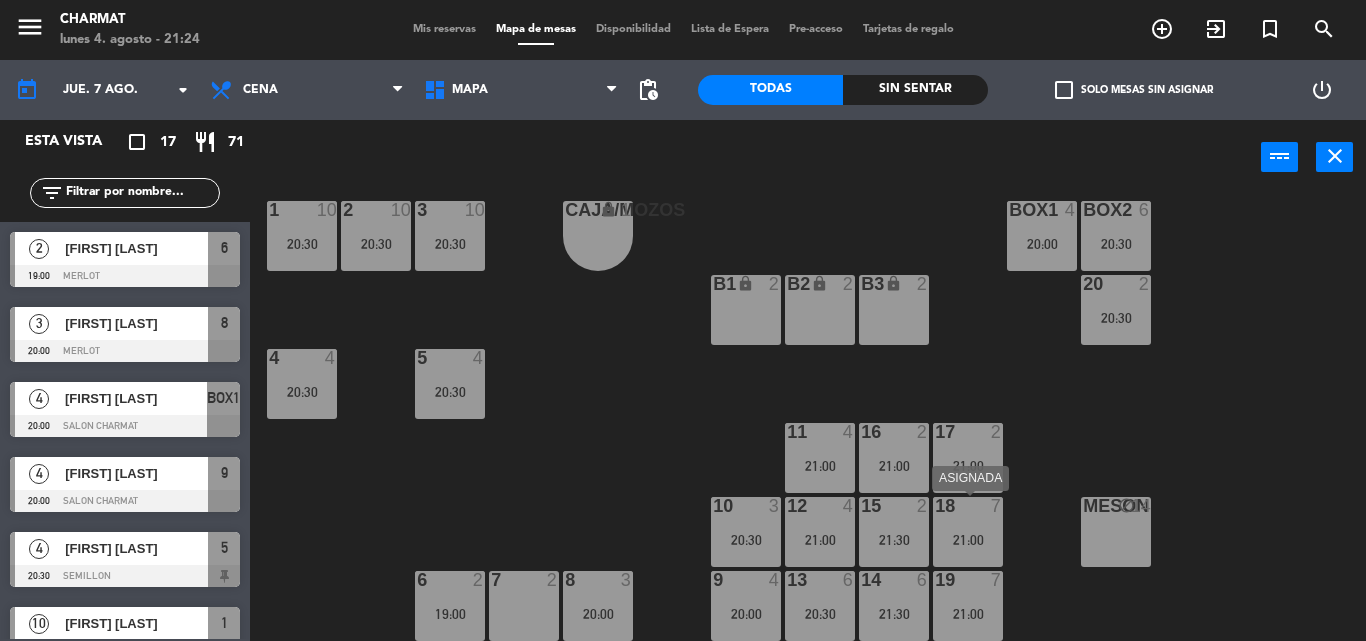 click on "18  7   21:00" at bounding box center (968, 532) 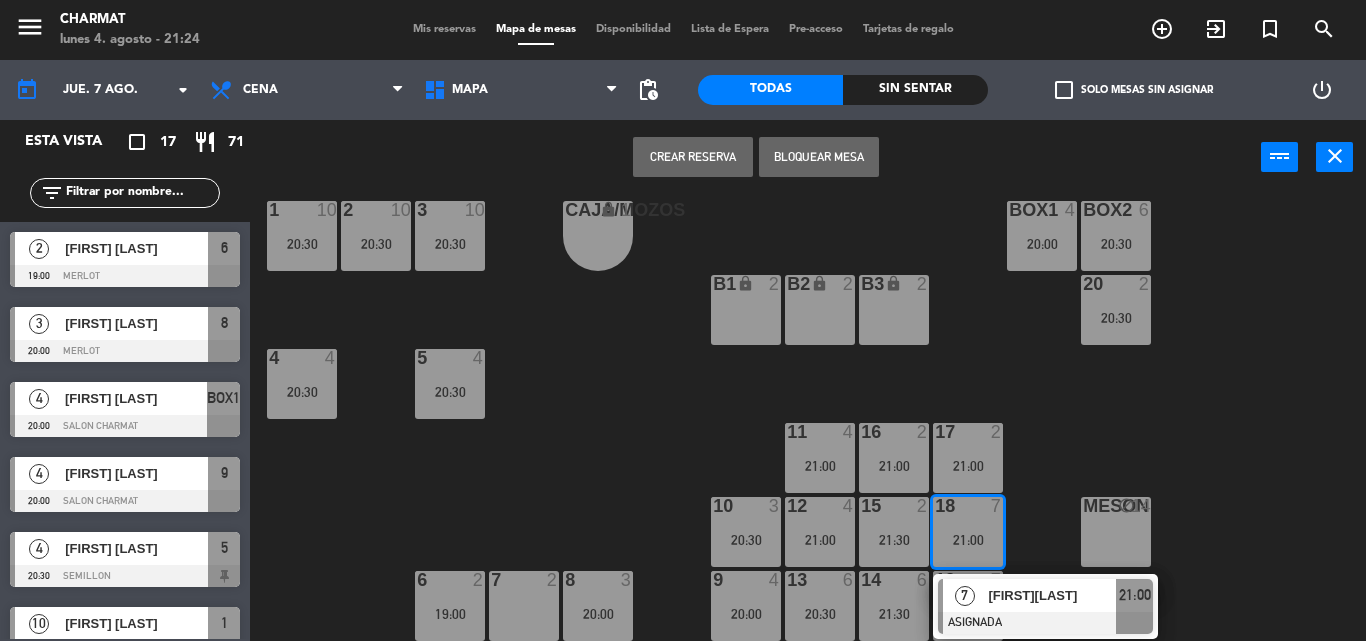 click on "18  7" at bounding box center [968, 507] 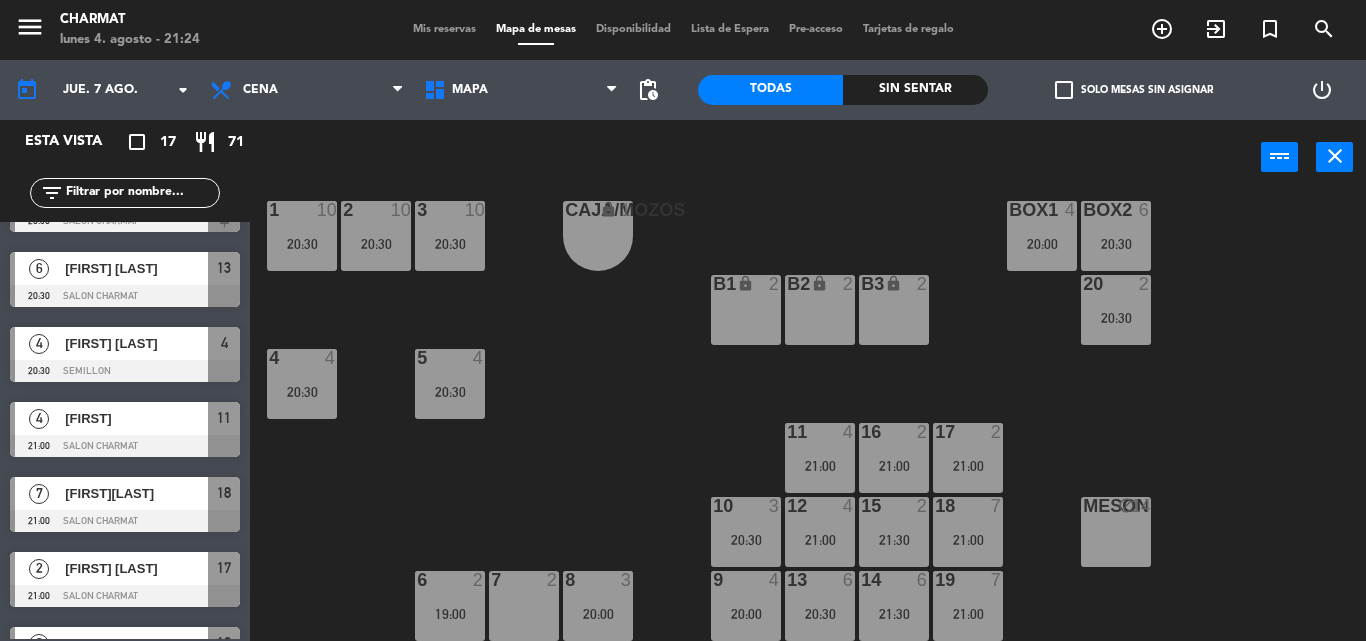 scroll, scrollTop: 700, scrollLeft: 0, axis: vertical 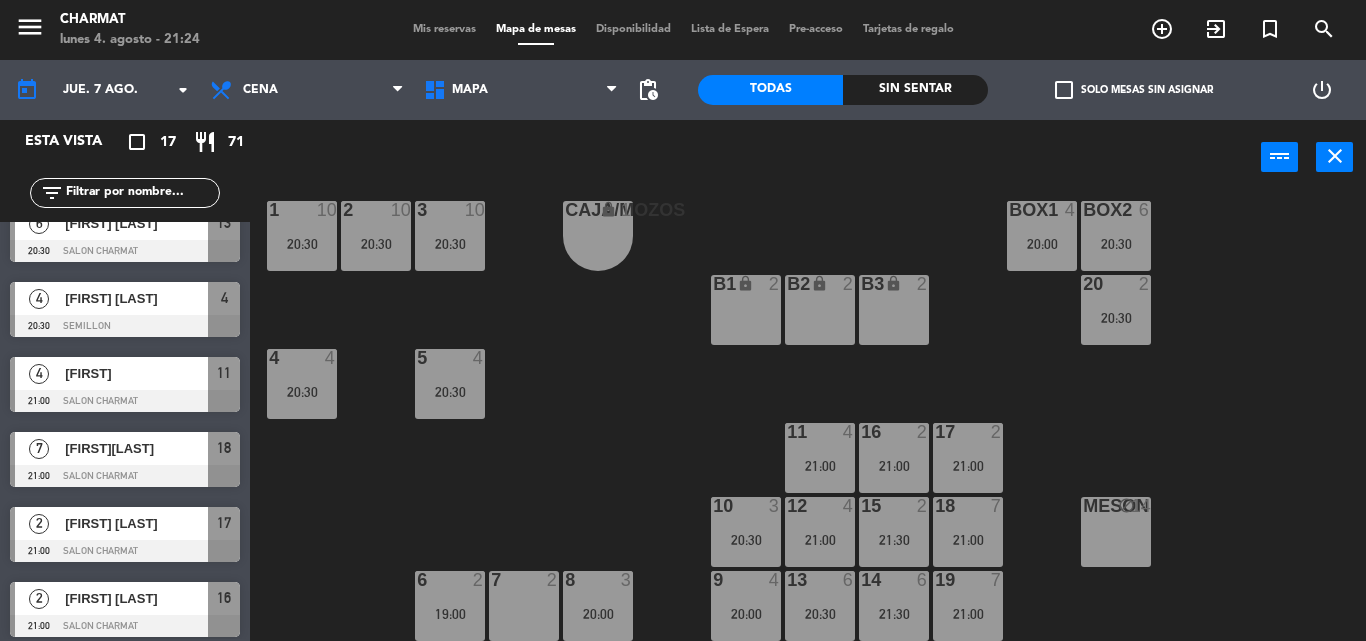 click on "[FIRST][LAST]" at bounding box center (135, 448) 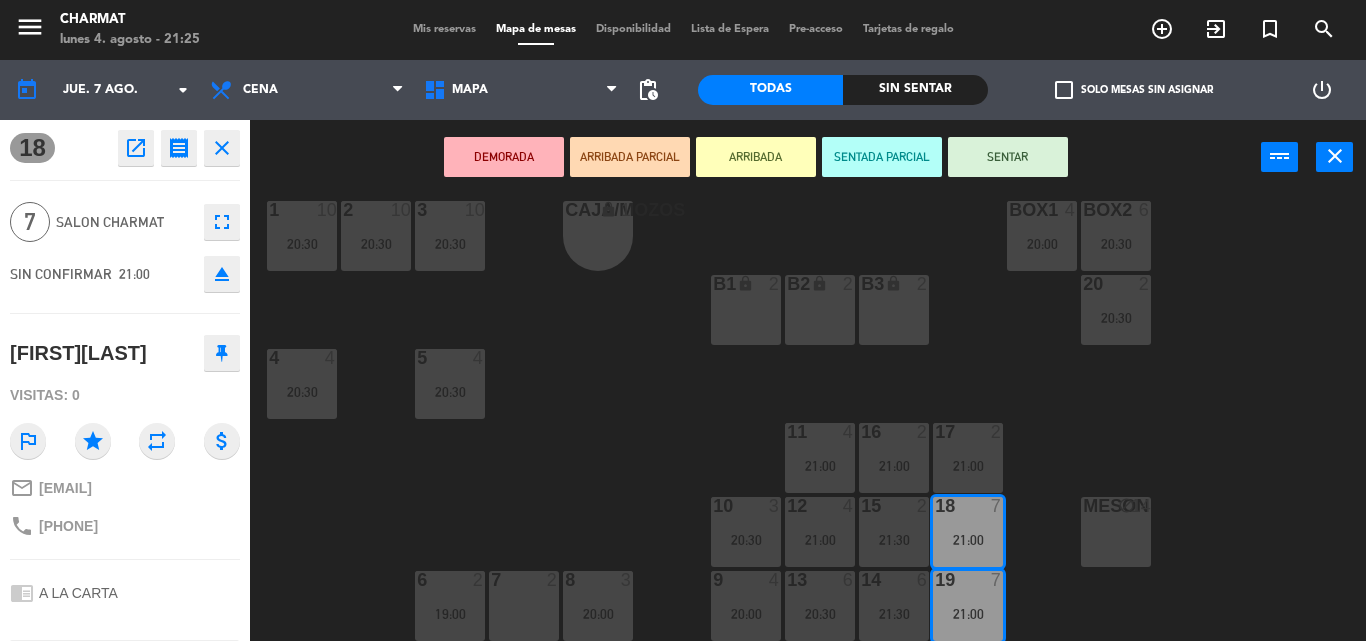 click on "CAJA/MOZOS lock  1  BOX1  4   20:00  BOX2  6   20:30  1  10   20:30  2  10   20:30  3  10   20:30  20  2   20:30  B1 lock  2  B2 lock  2  B3 lock  2  4  4   20:30  5  4   20:30  11  4   21:00  16  2   21:00  17  2   21:00  10  3   20:30  12  4   21:00  15  2   21:30  18  7   21:00  MESON block  14  9  4   20:00  13  6   20:30  14  6   21:30  19  7   21:00  6  2   19:00  7  2  8  3   20:00" 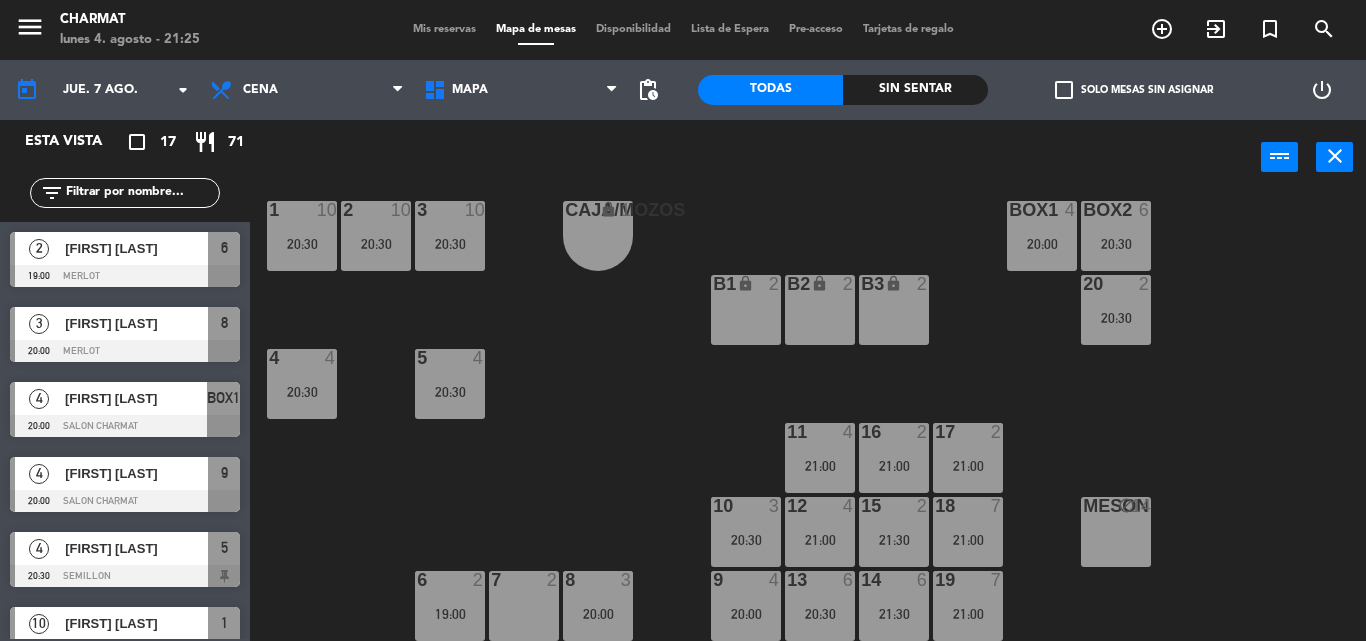 scroll, scrollTop: 0, scrollLeft: 0, axis: both 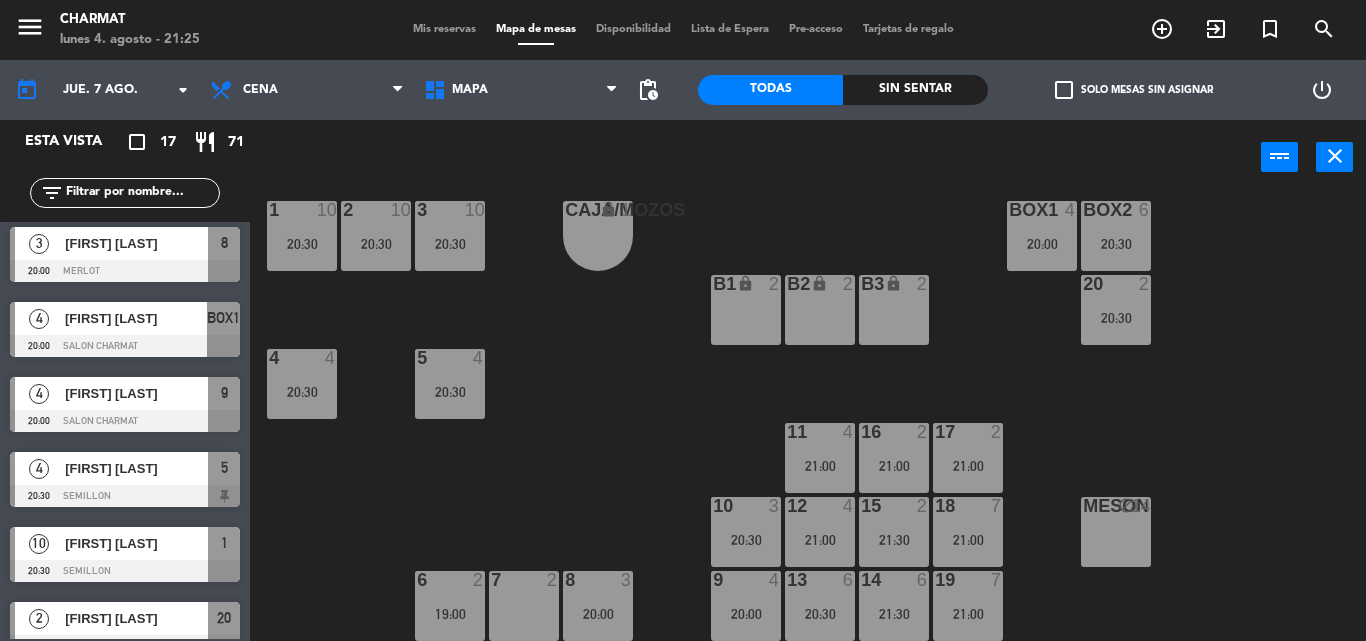 click on "21:00" at bounding box center (968, 540) 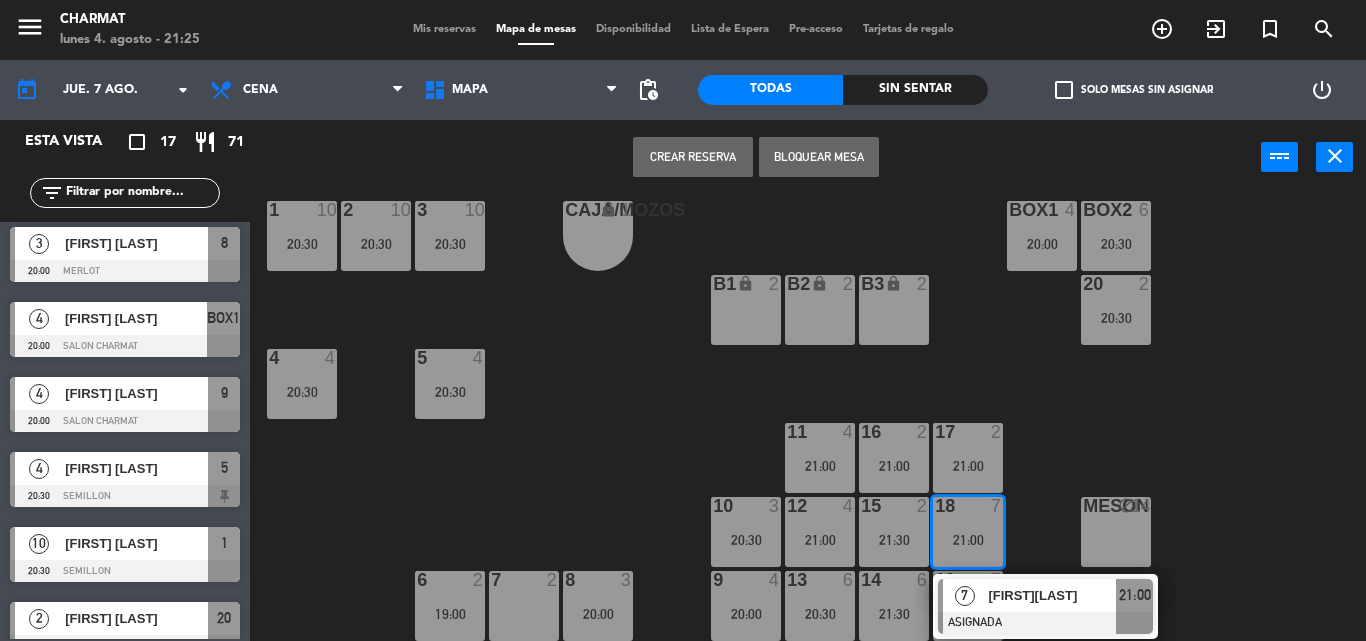 click on "CAJA/MOZOS lock  1  BOX1  4   20:00  BOX2  6   20:30  1  10   20:30  2  10   20:30  3  10   20:30  20  2   20:30  B1 lock  2  B2 lock  2  B3 lock  2  4  4   20:30  5  4   20:30  11  4   21:00  16  2   21:00  17  2   21:00  10  3   20:30  12  4   21:00  15  2   21:30  18  7   21:00   7   [FIRST] [LAST]   ASIGNADA  21:00 MESON block  14  9  4   20:00  13  6   20:30  14  6   21:30  19  7   21:00  6  2   19:00  7  2  8  3   20:00" 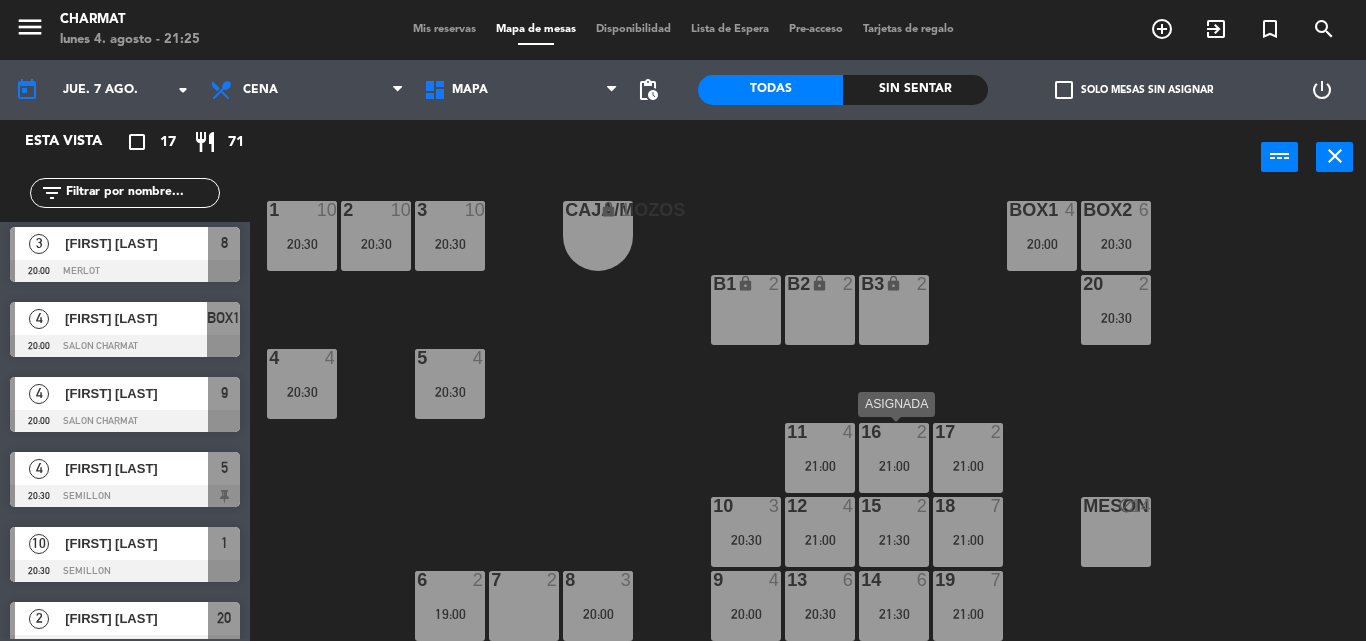 click on "21:00" at bounding box center [894, 466] 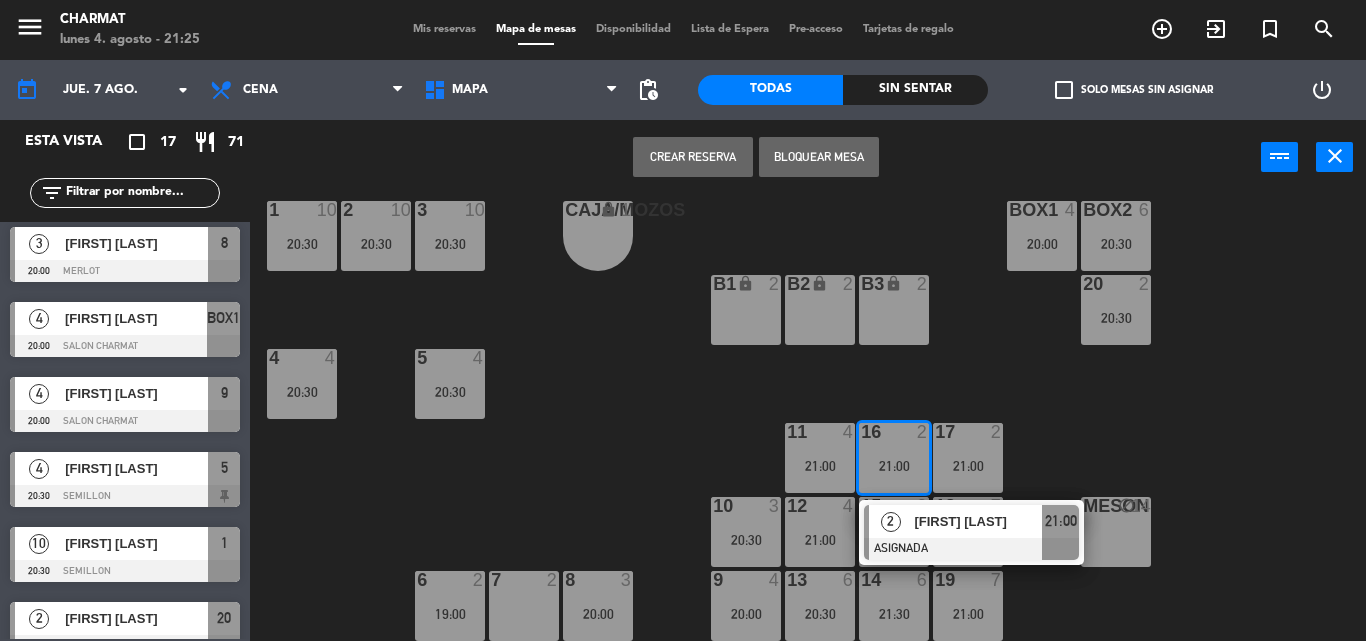 click on "21:00" at bounding box center (894, 466) 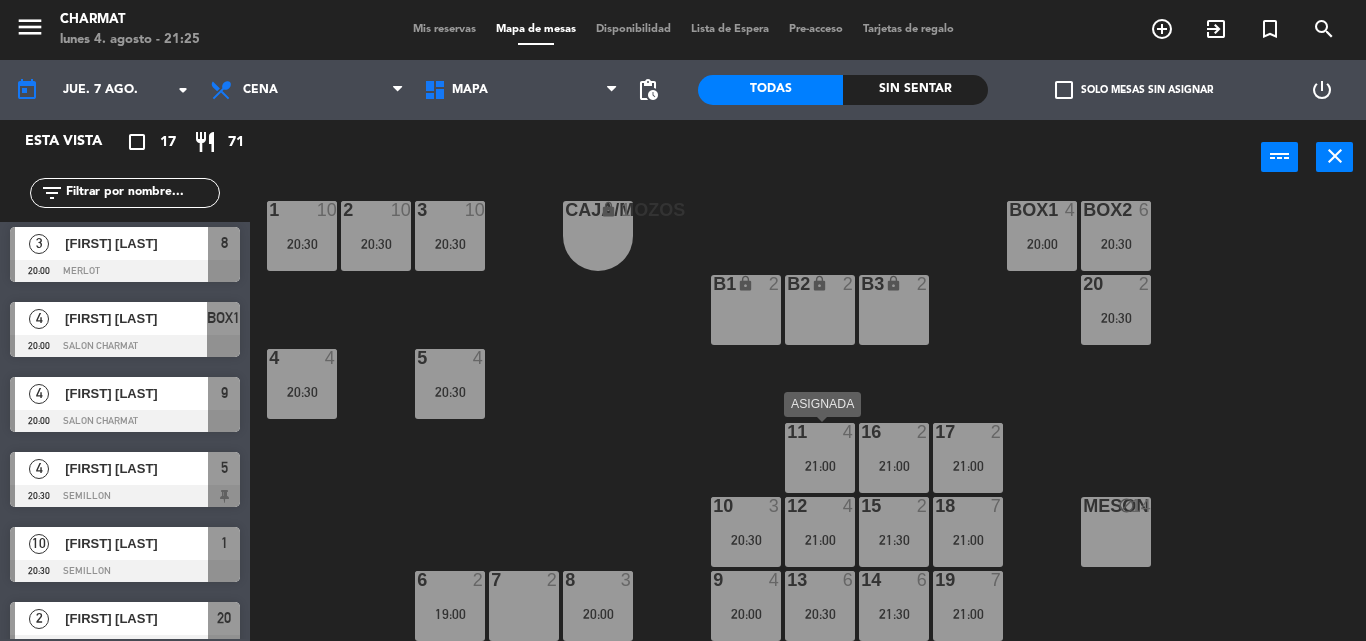 click on "21:00" at bounding box center (820, 466) 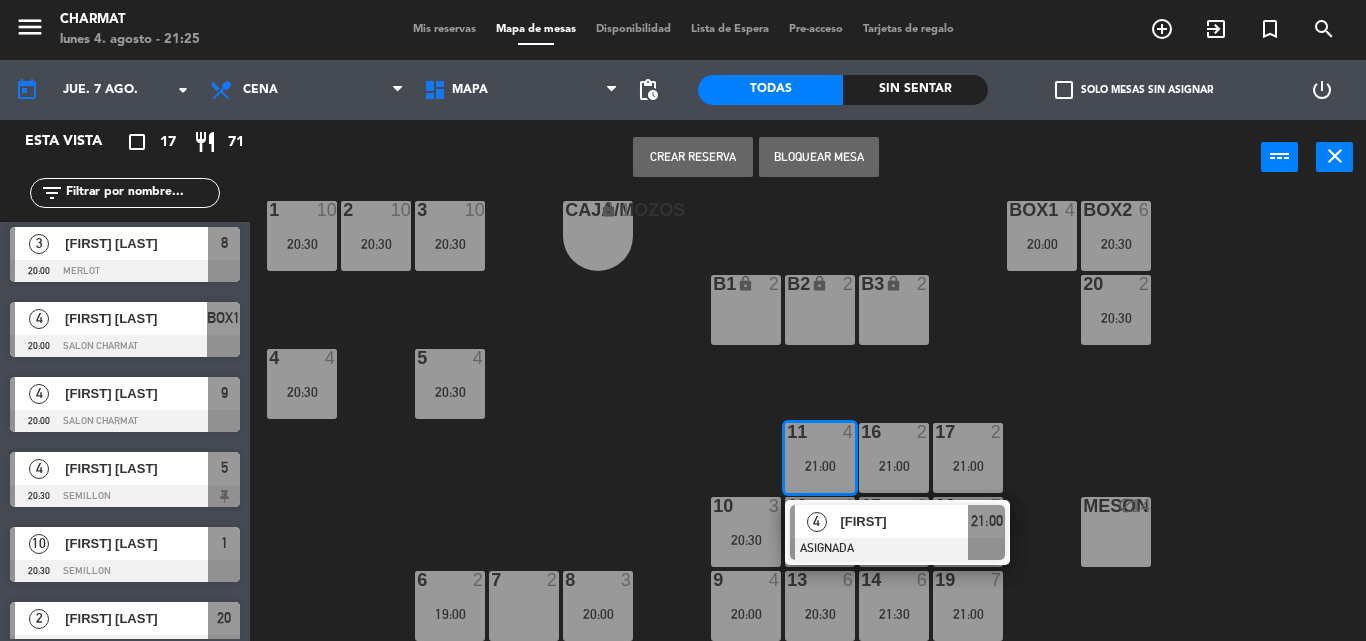click on "11  4   21:00" at bounding box center [820, 458] 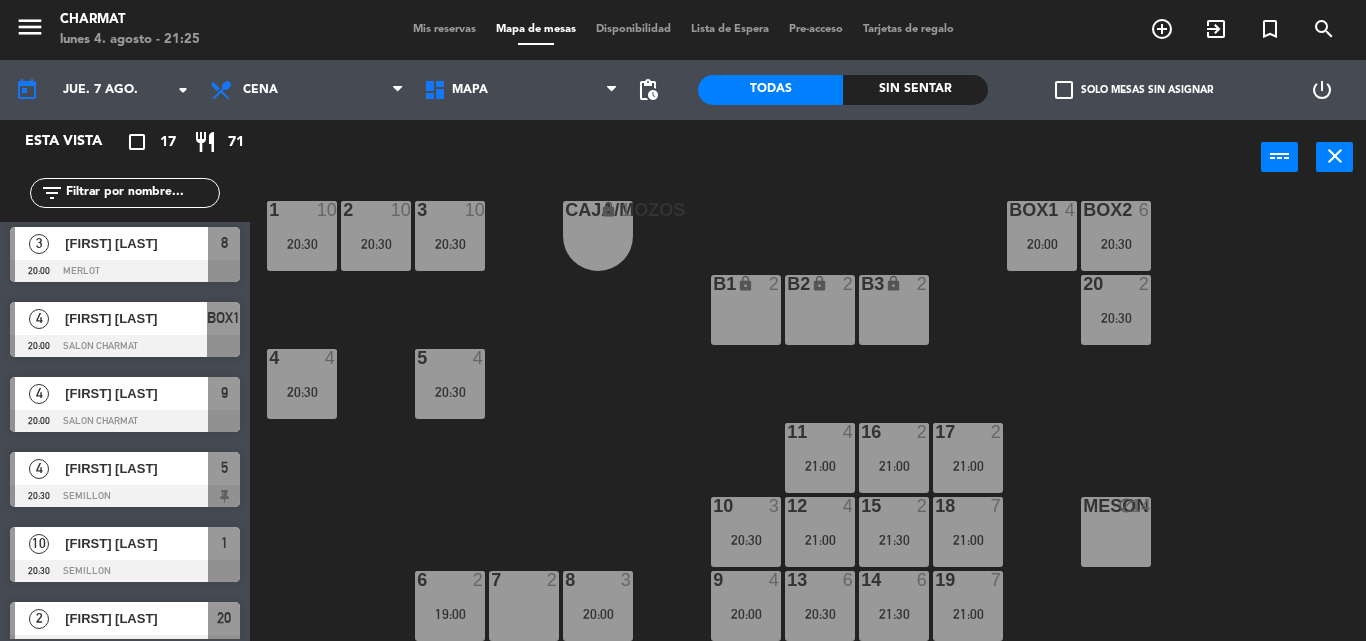 click on "12  4   21:00" at bounding box center [820, 532] 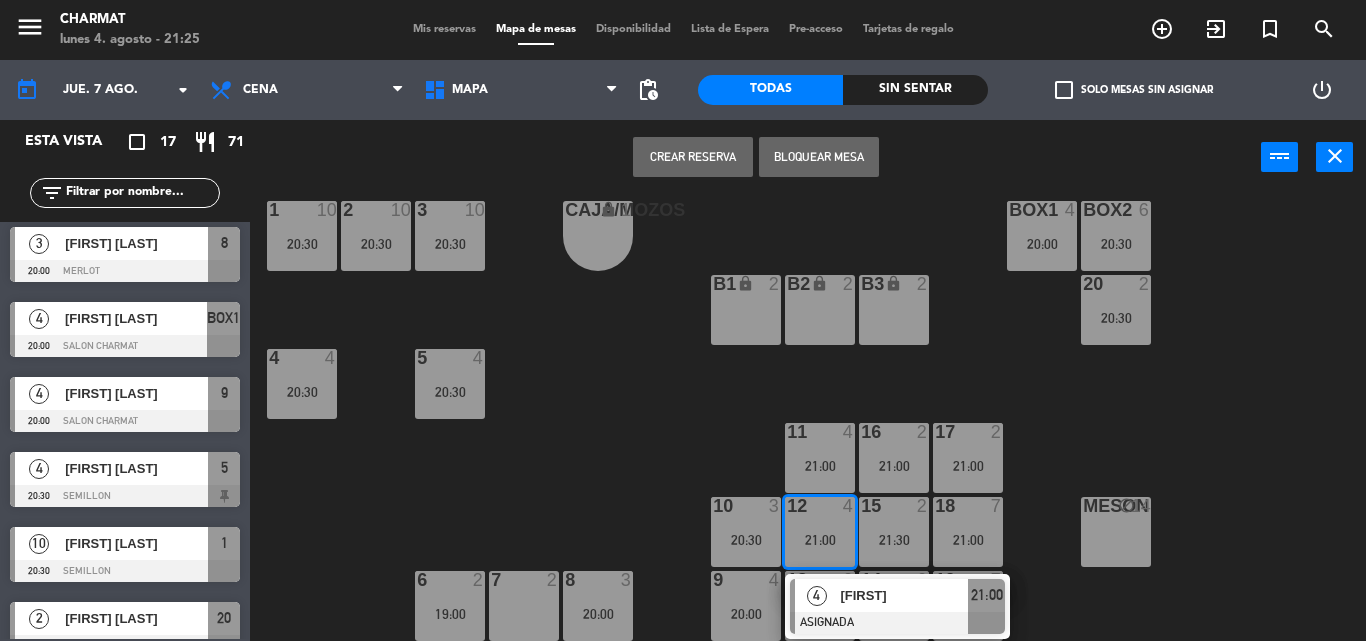 click on "12  4   21:00" at bounding box center [820, 532] 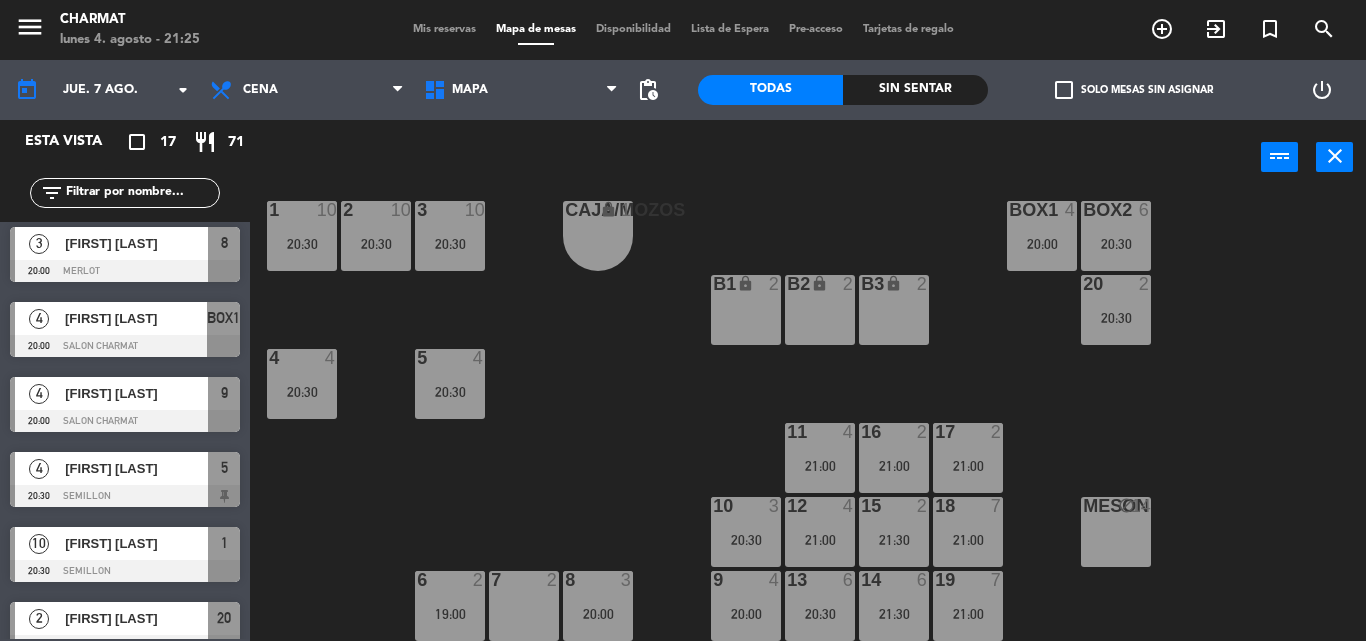 click on "21:00" at bounding box center [820, 466] 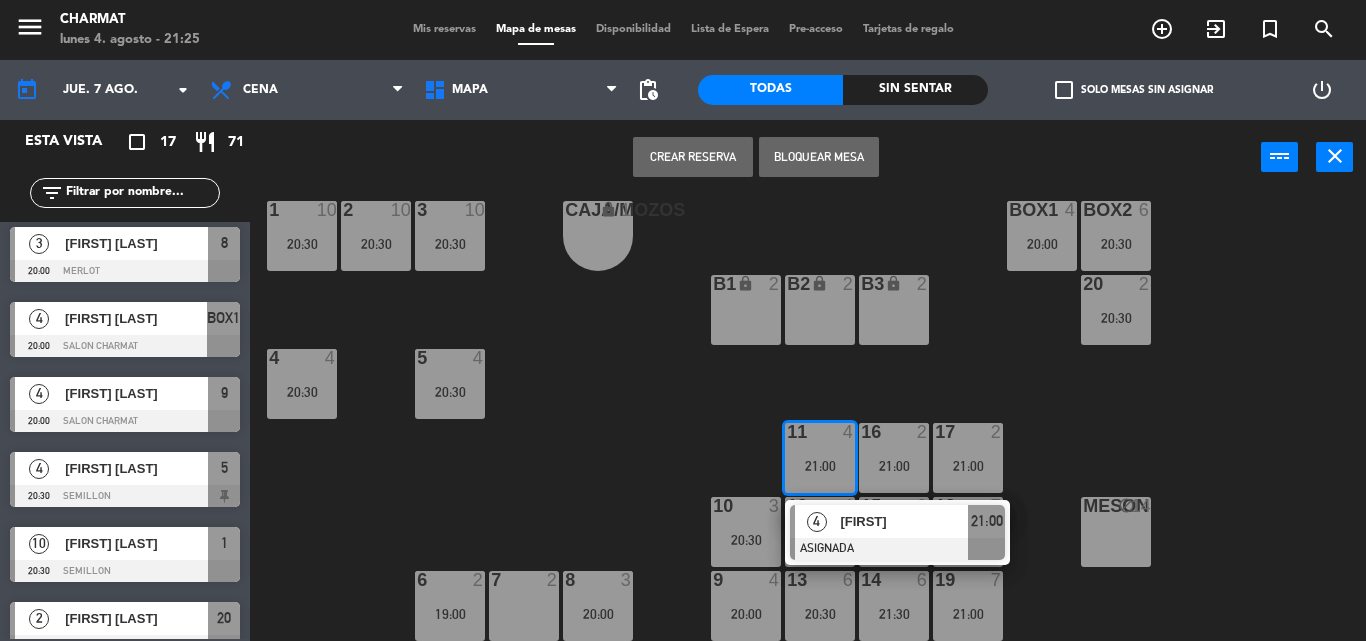 click at bounding box center [819, 432] 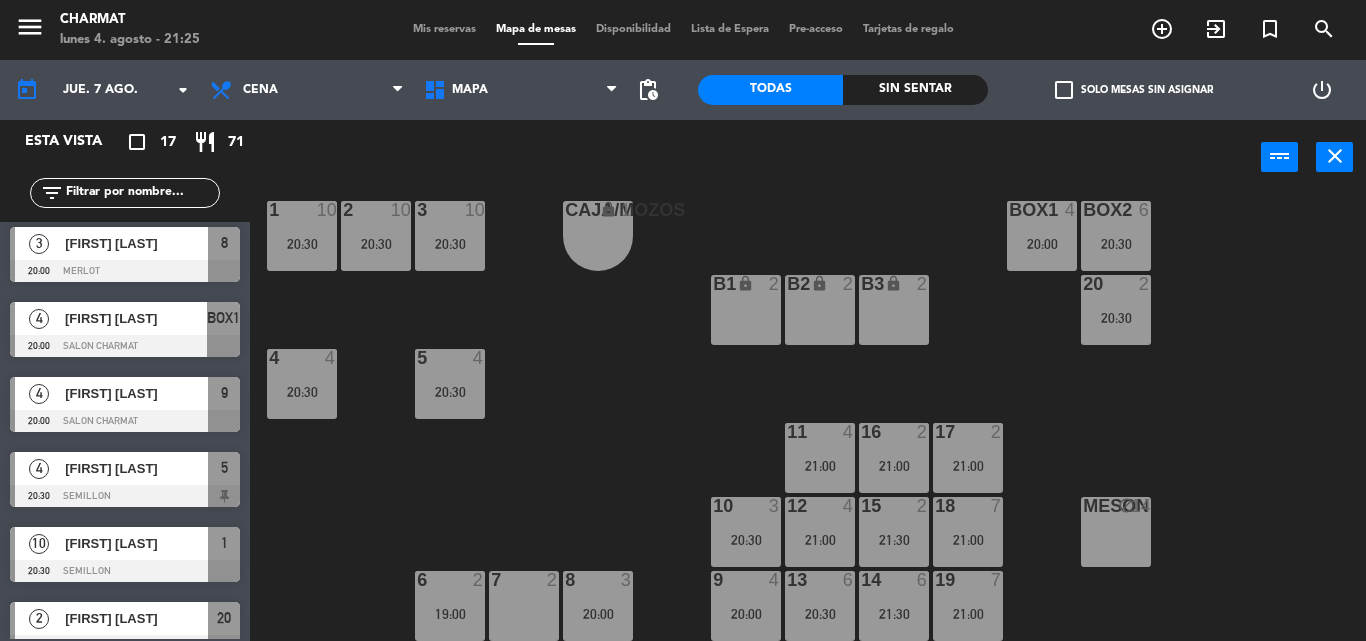click on "21:00" at bounding box center (820, 540) 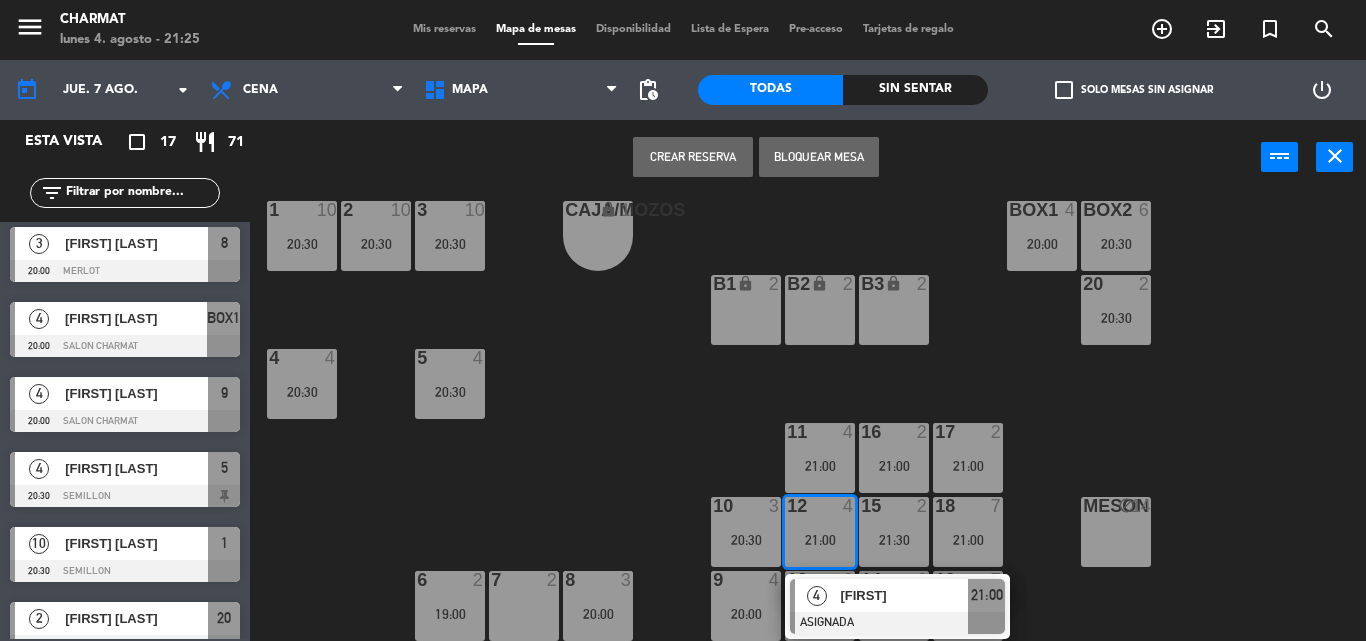 click on "21:00" at bounding box center [820, 540] 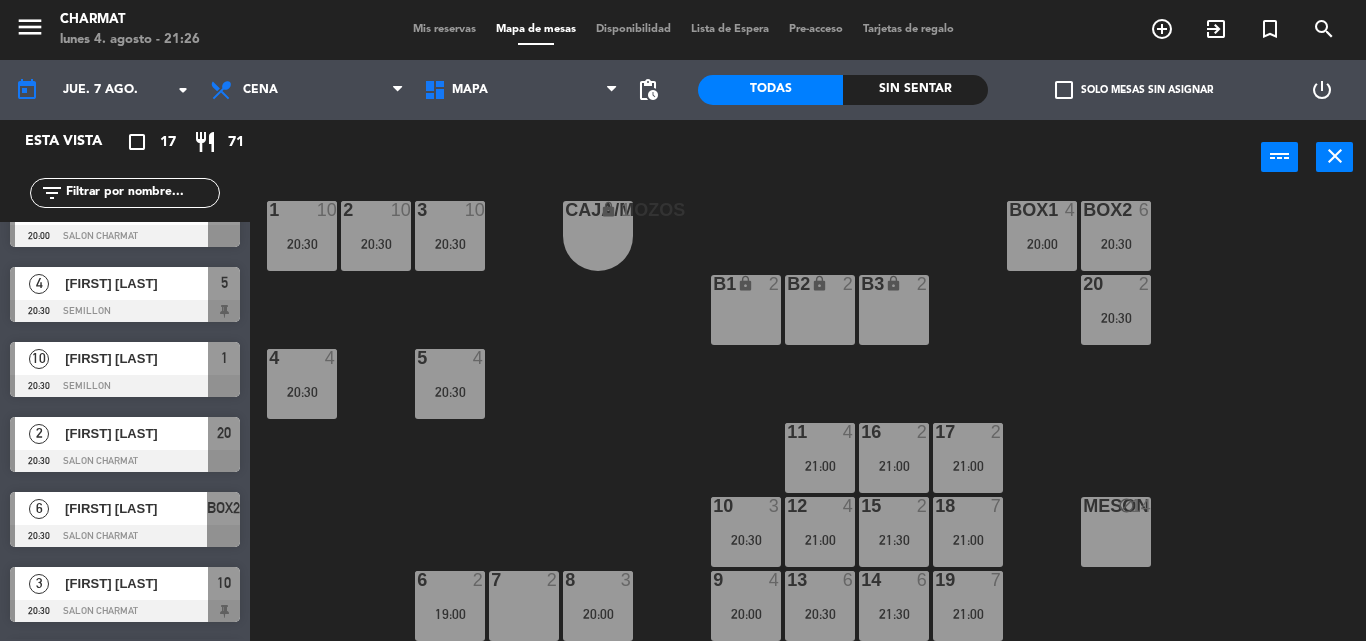 scroll, scrollTop: 300, scrollLeft: 0, axis: vertical 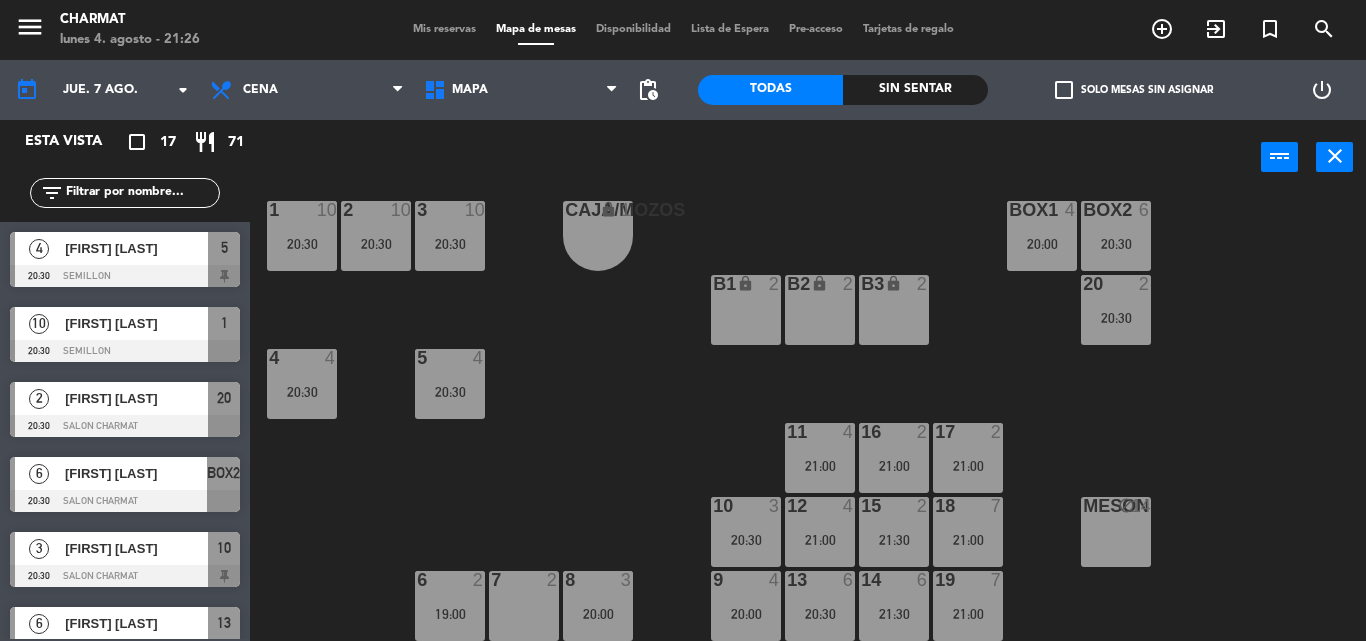 click on "[FIRST] [LAST]" at bounding box center (135, 398) 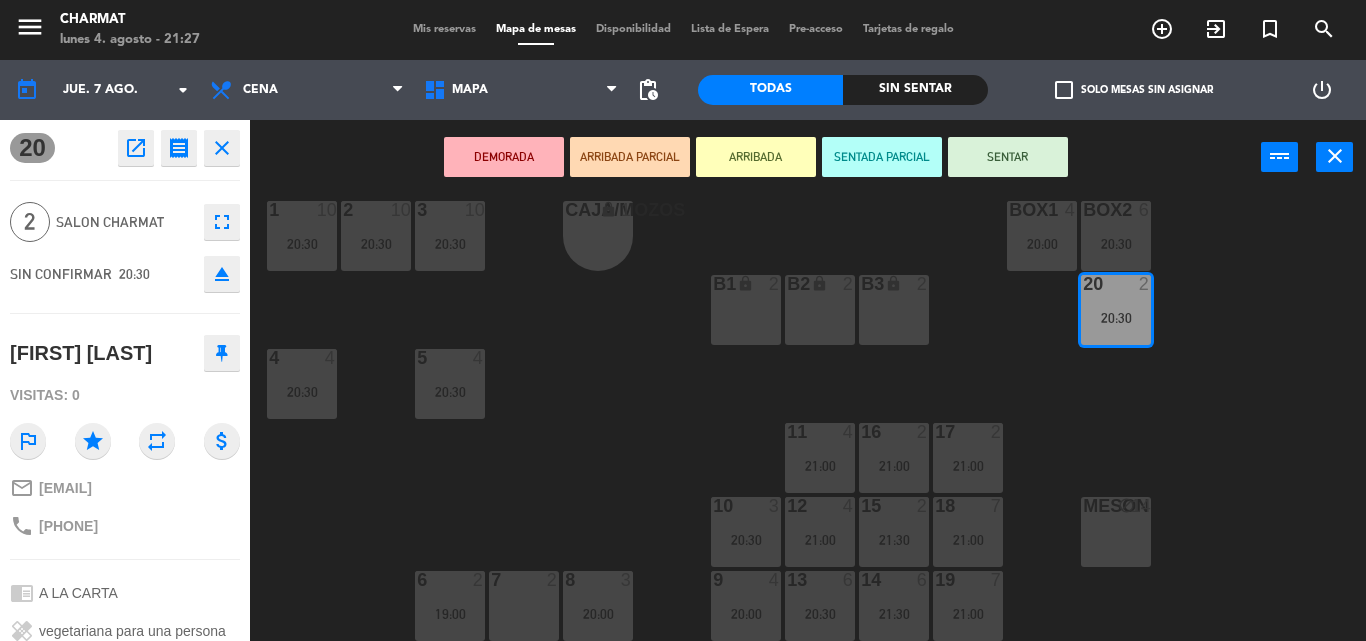 click on "CAJA/MOZOS lock  1  BOX1  4   20:00  BOX2  6   20:30  1  10   20:30  2  10   20:30  3  10   20:30  20  2   20:30  B1 lock  2  B2 lock  2  B3 lock  2  4  4   20:30  5  4   20:30  11  4   21:00  16  2   21:00  17  2   21:00  10  3   20:30  12  4   21:00  15  2   21:30  18  7   21:00  MESON block  14  9  4   20:00  13  6   20:30  14  6   21:30  19  7   21:00  6  2   19:00  7  2  8  3   20:00" 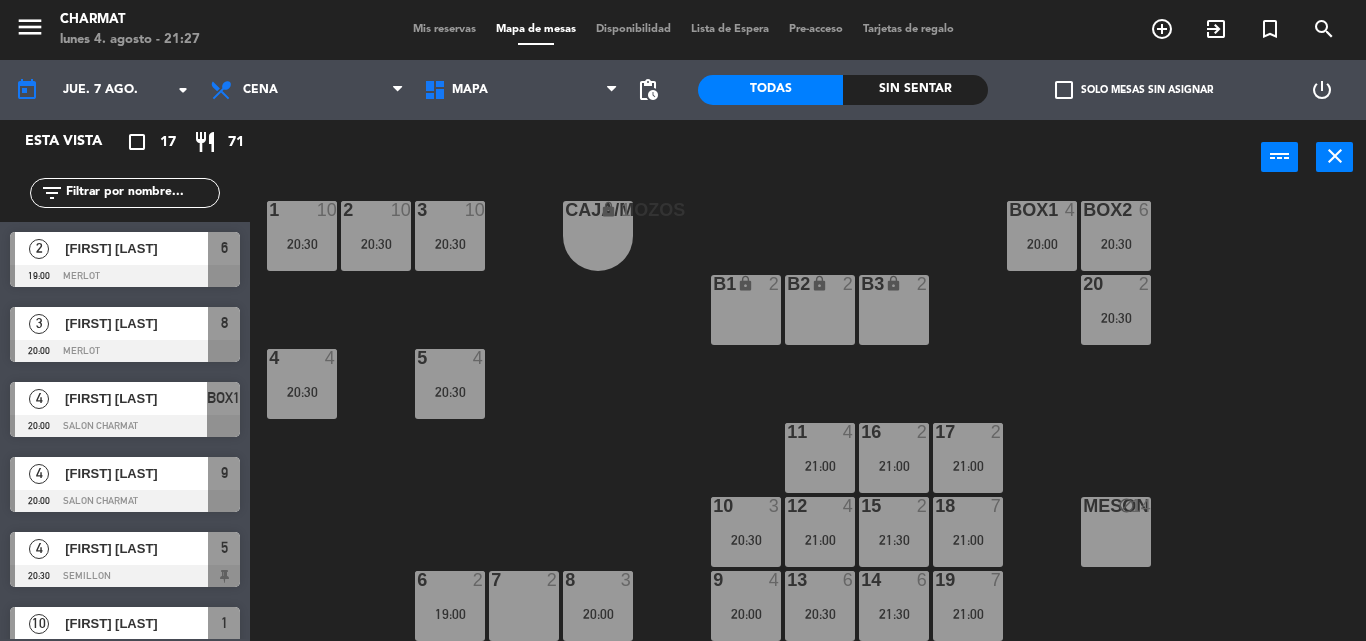 scroll, scrollTop: 0, scrollLeft: 0, axis: both 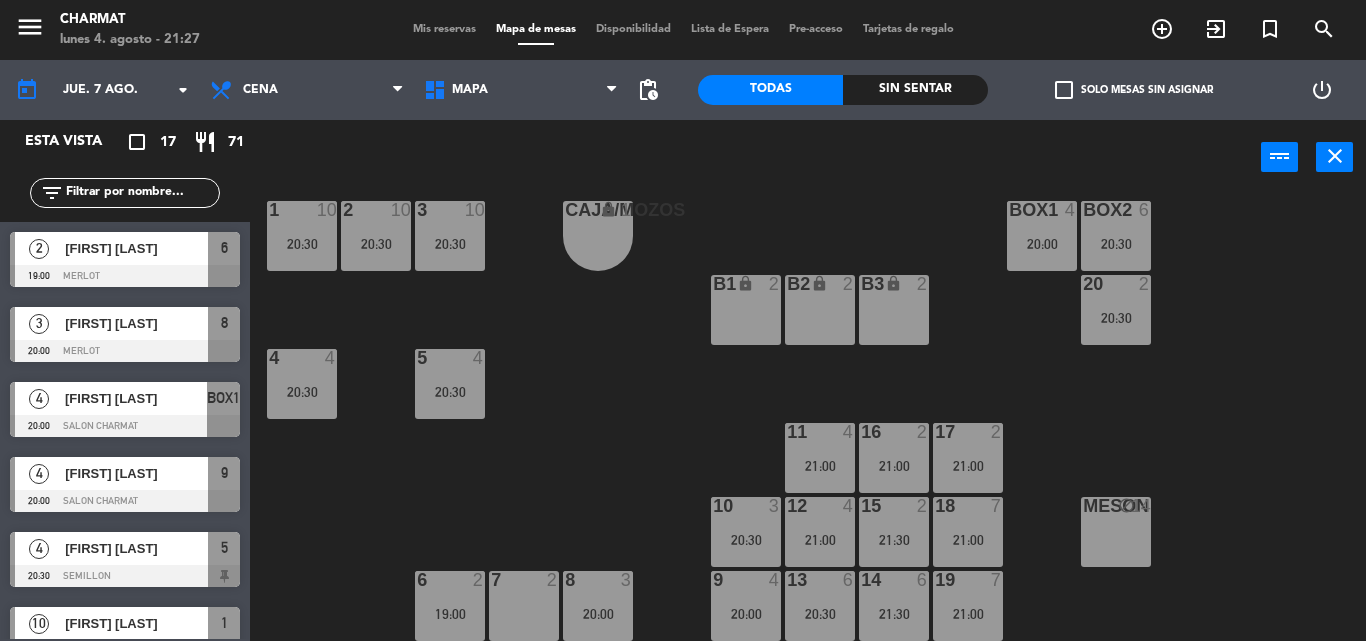 click on "20  2   20:30" at bounding box center [1116, 310] 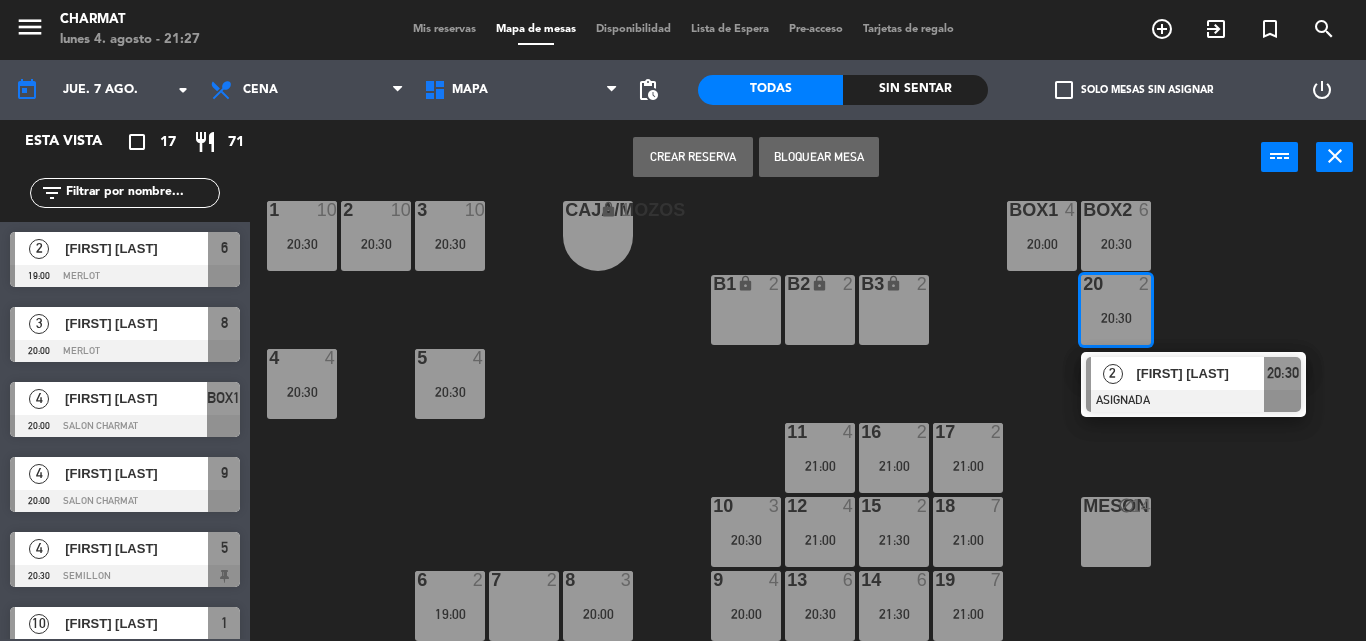 click on "21:00" at bounding box center (968, 465) 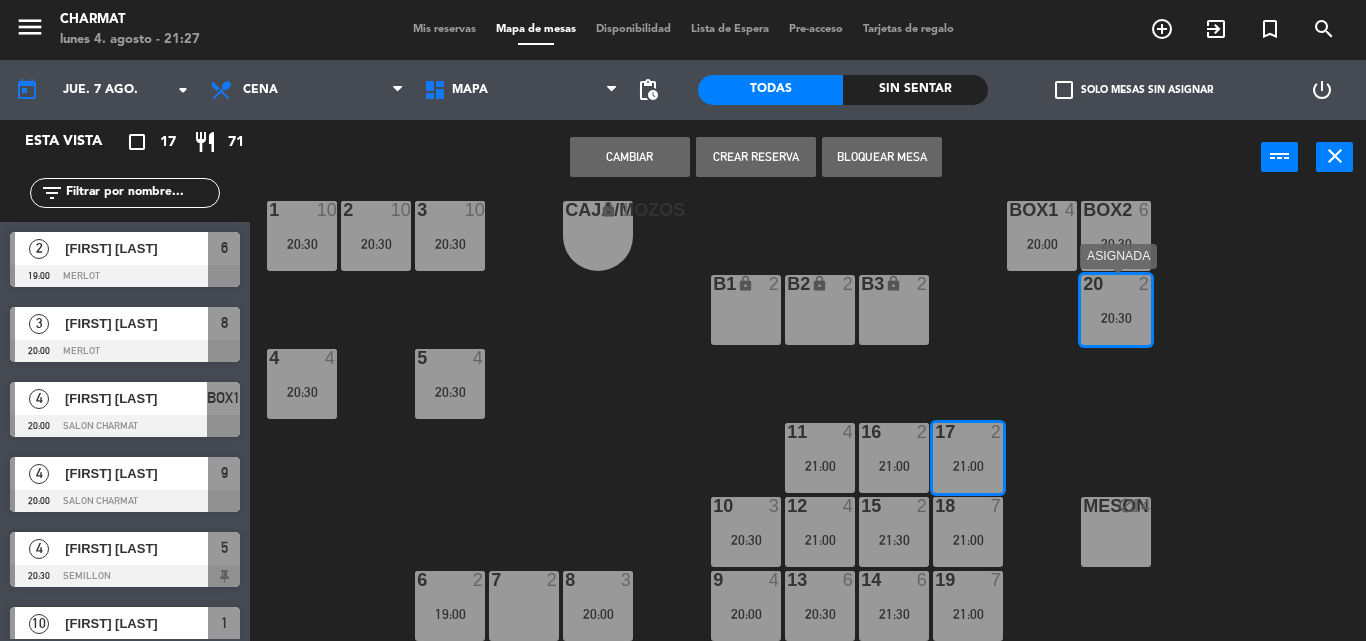 click on "20:30" at bounding box center [1116, 318] 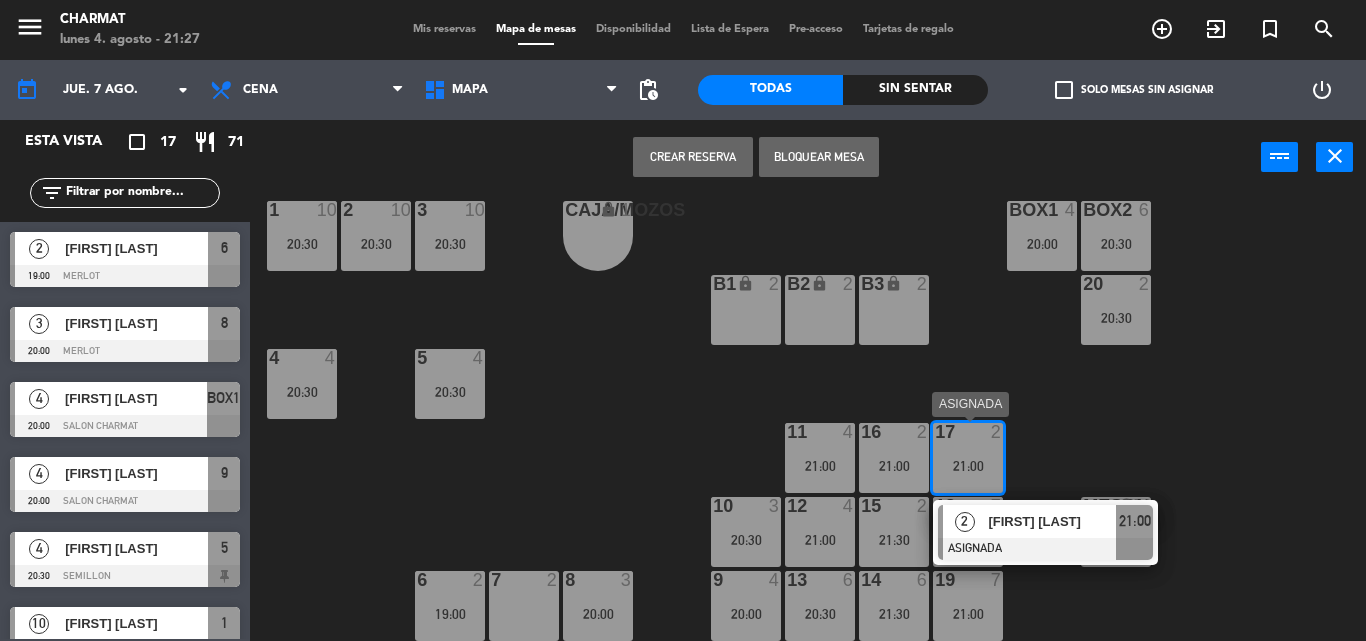 click at bounding box center [967, 432] 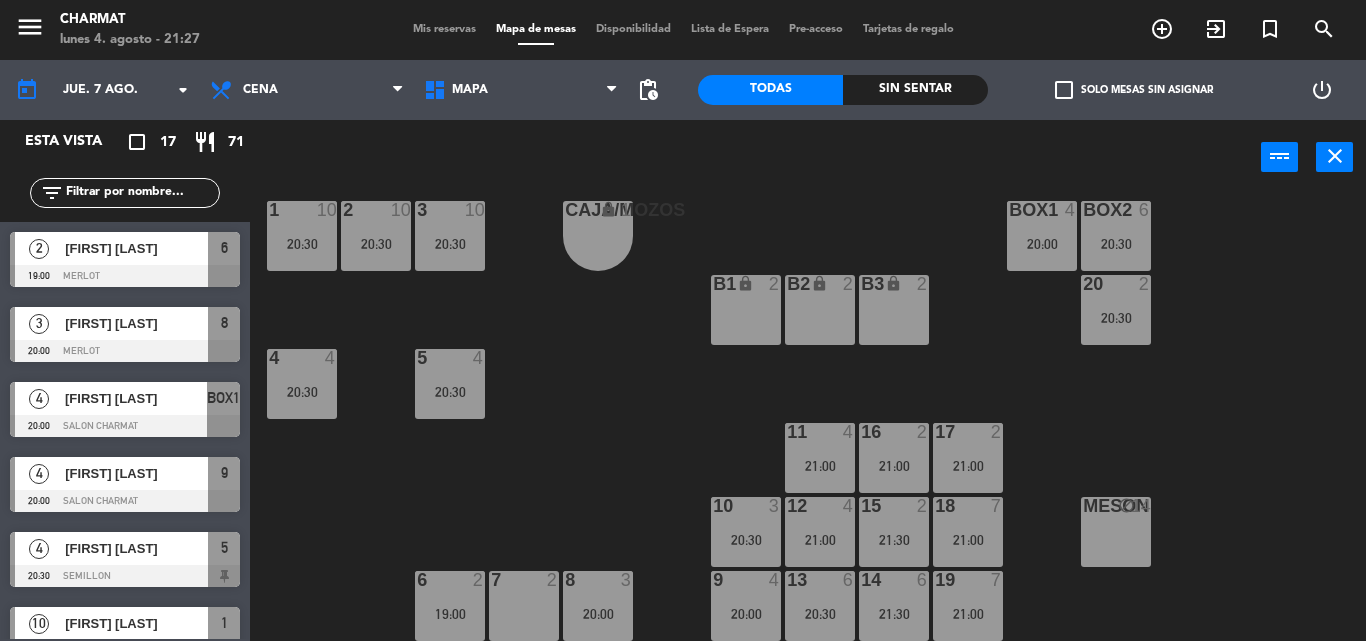 click on "17  2   21:00" at bounding box center [968, 458] 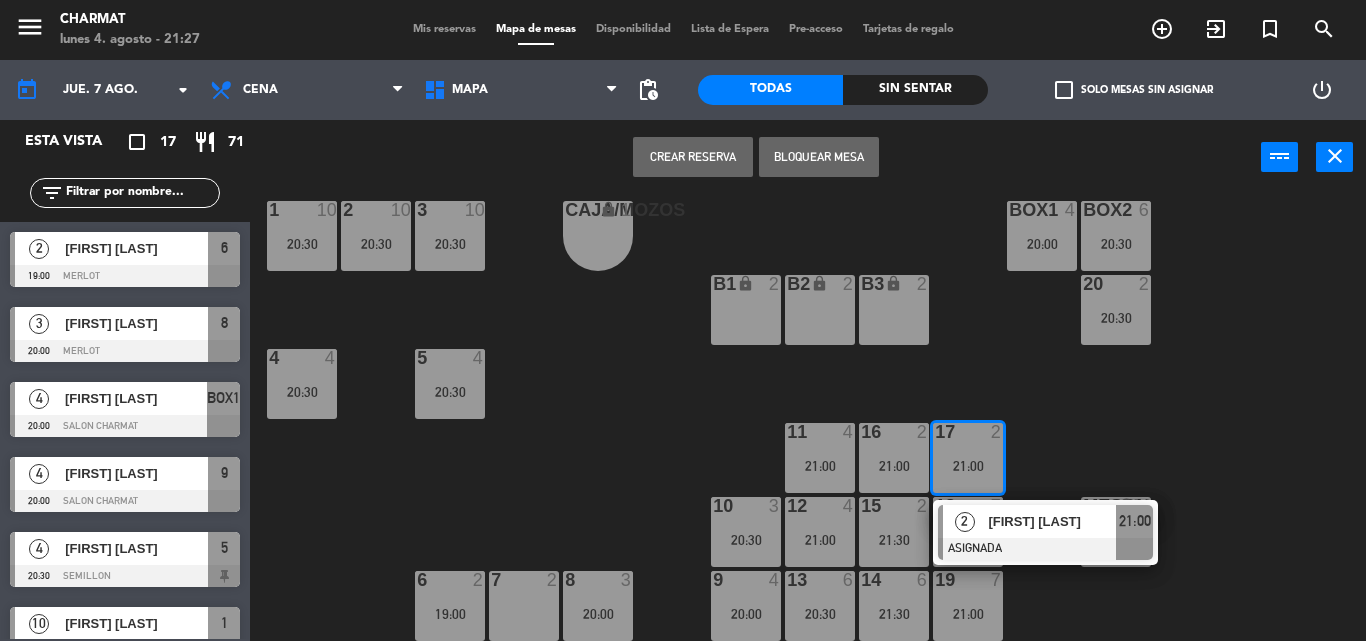 click on "17  2   21:00" at bounding box center [968, 458] 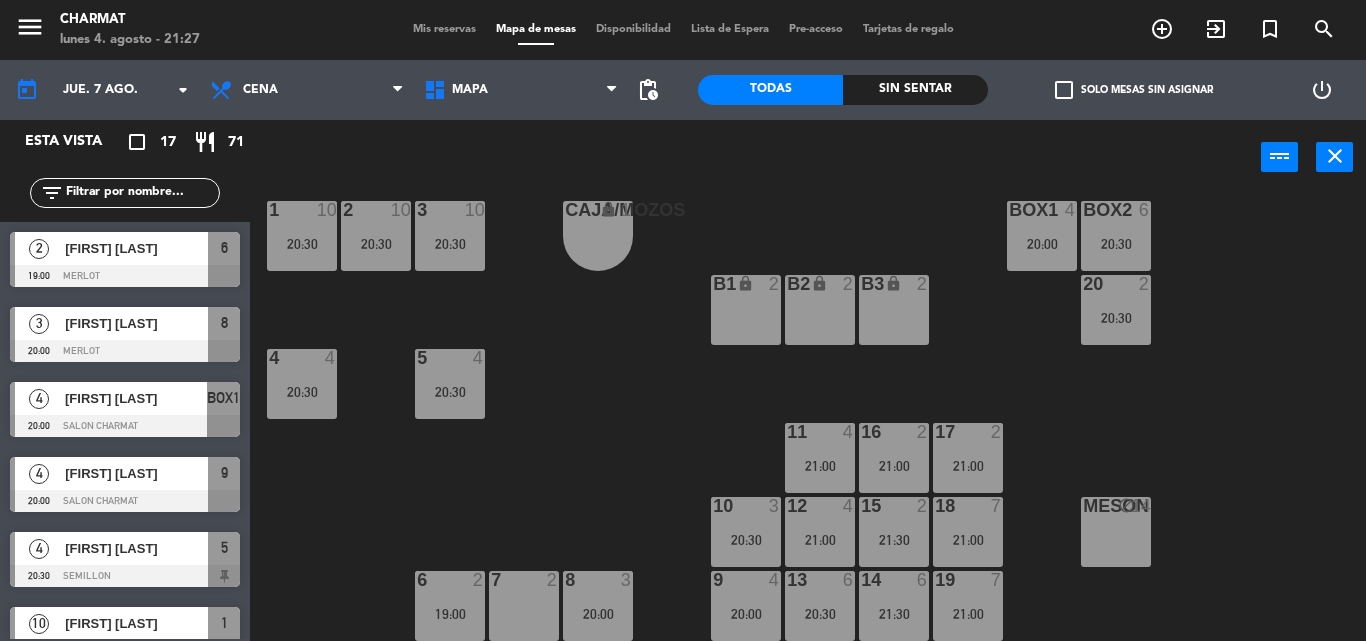 click on "20  2   20:30" at bounding box center (1116, 310) 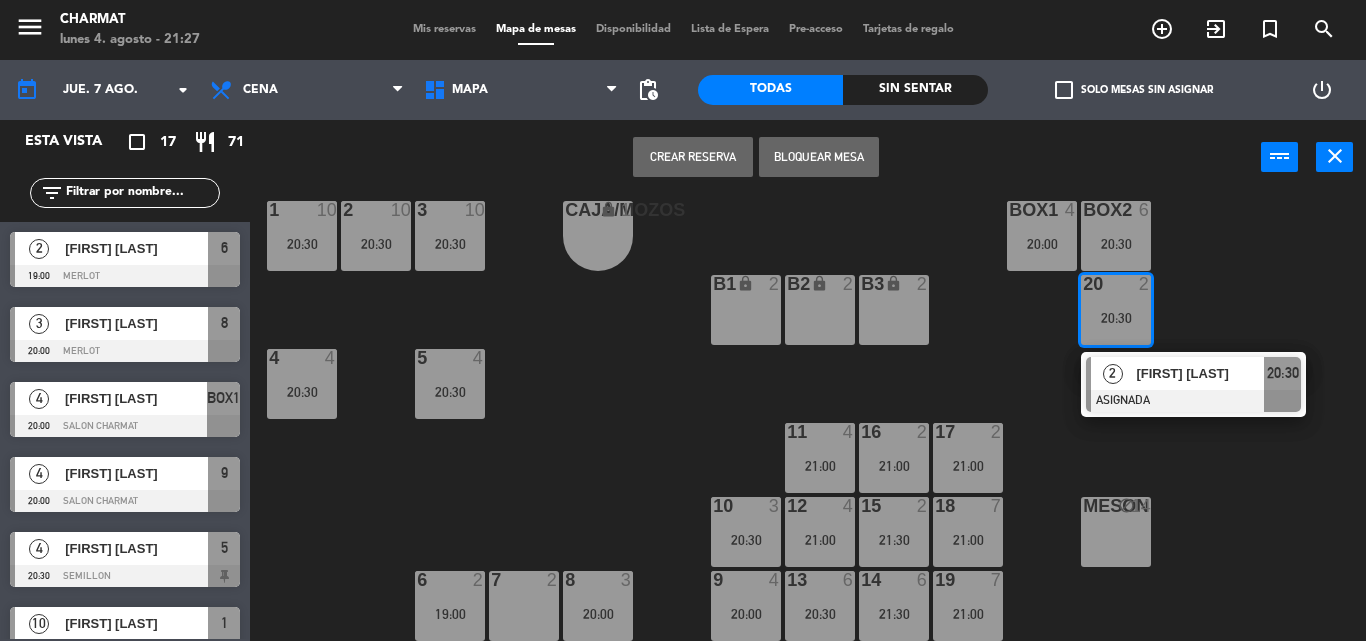 click on "7  2" at bounding box center (524, 606) 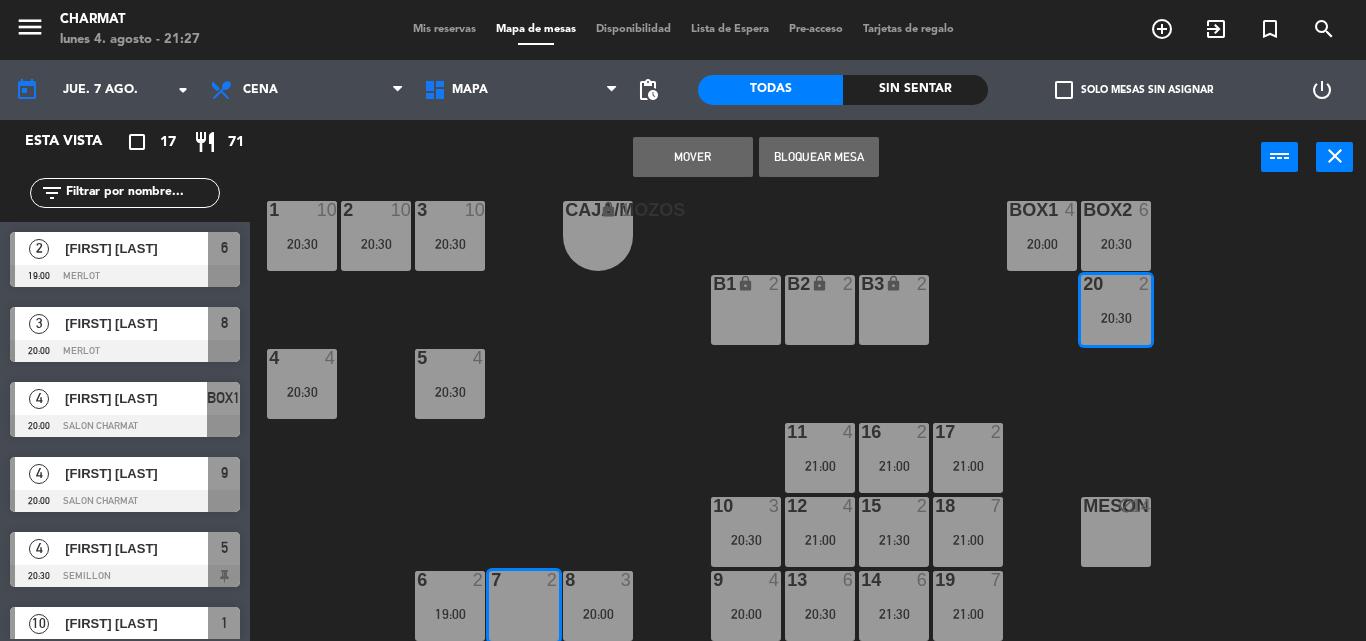 click on "Mover" at bounding box center (693, 157) 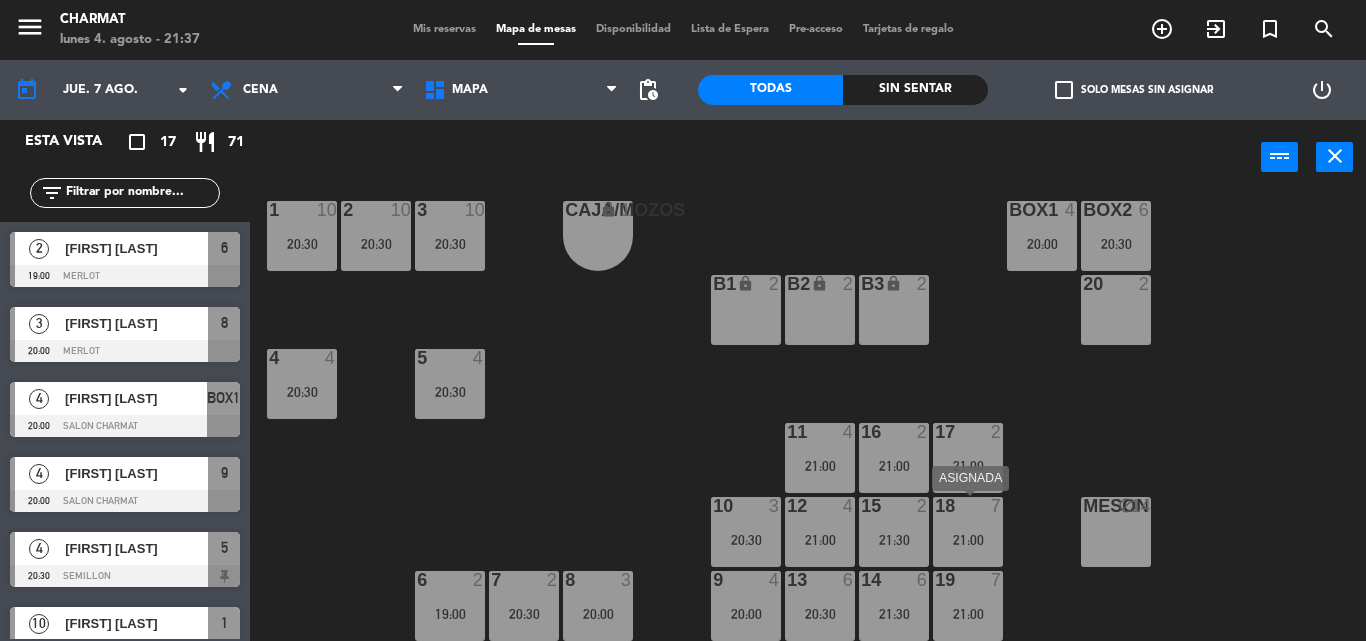 click on "18  7   21:00" at bounding box center (968, 532) 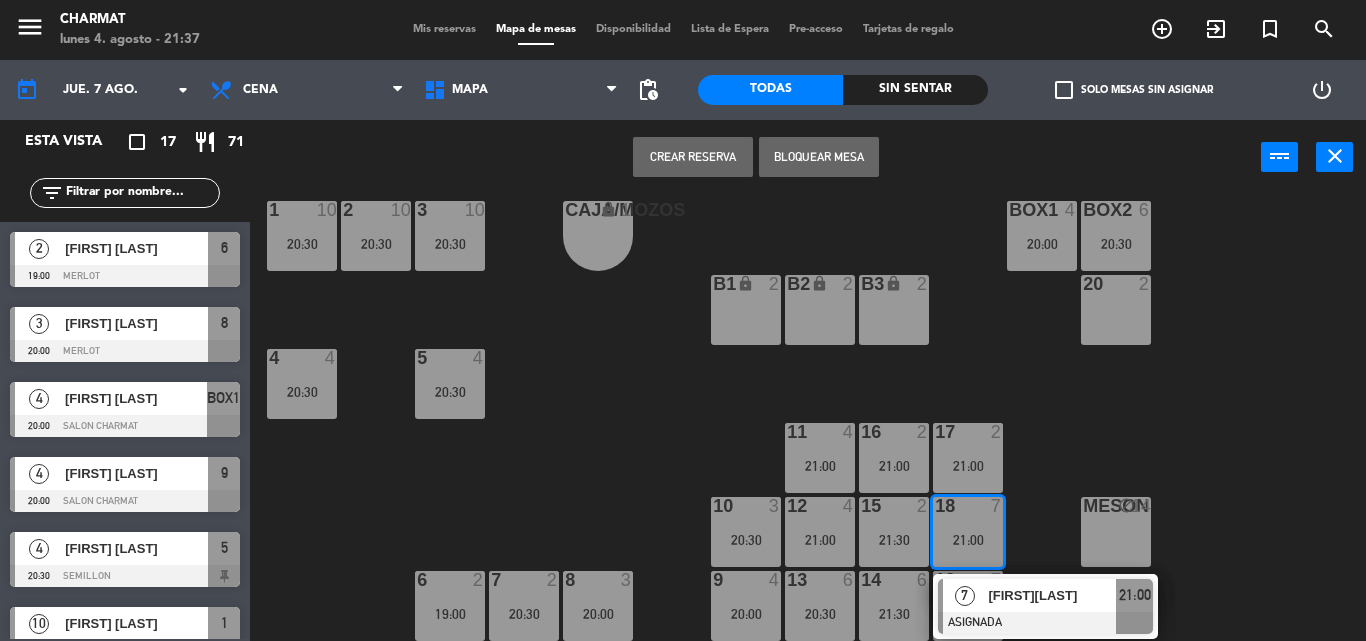 drag, startPoint x: 1213, startPoint y: 428, endPoint x: 1200, endPoint y: 438, distance: 16.40122 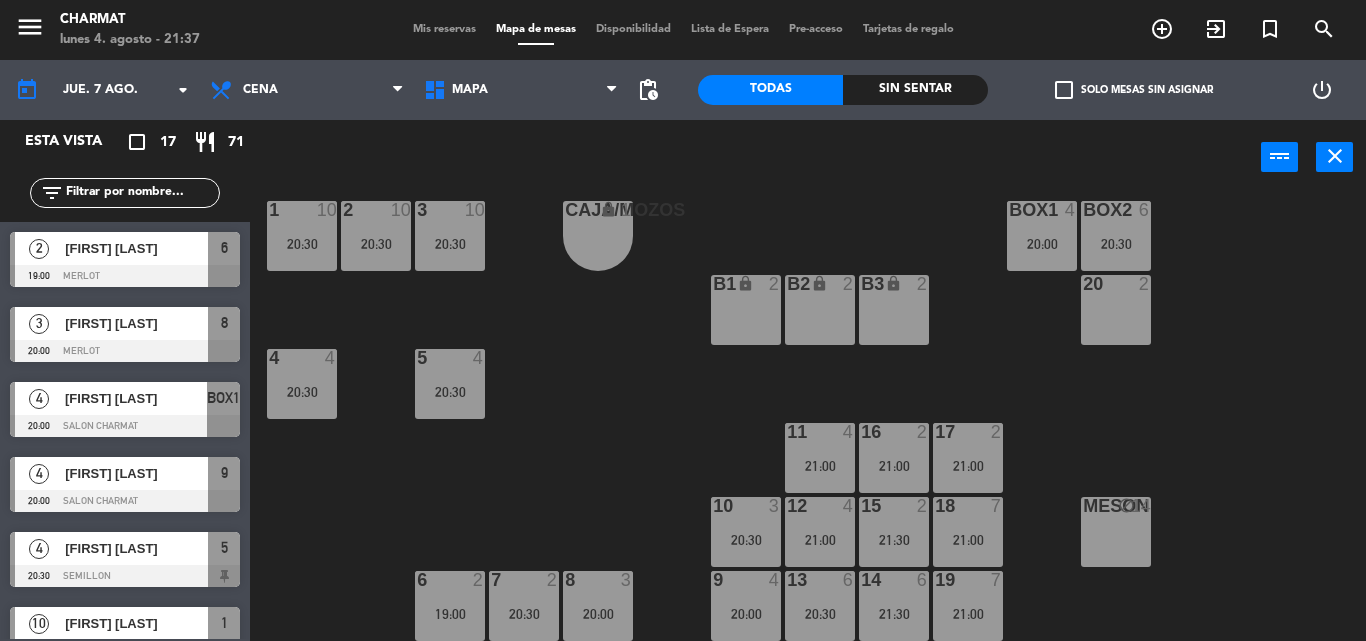 drag, startPoint x: 962, startPoint y: 605, endPoint x: 1058, endPoint y: 571, distance: 101.84302 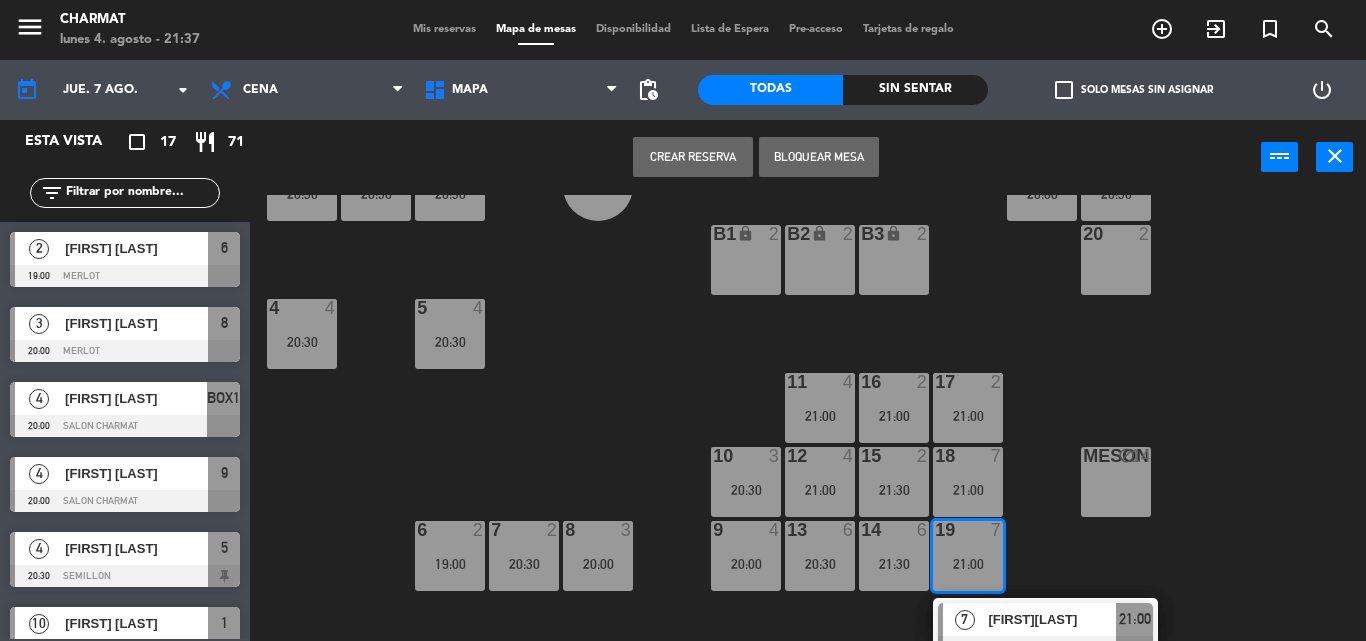 scroll, scrollTop: 101, scrollLeft: 0, axis: vertical 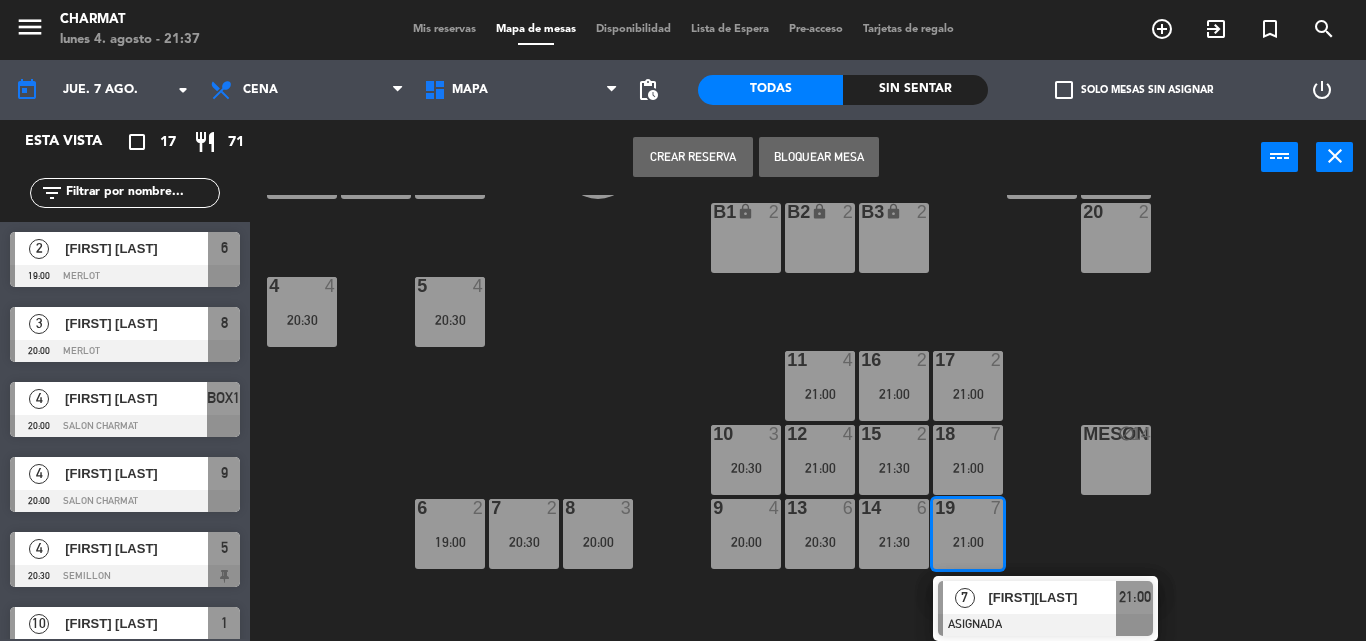 click on "18  7   21:00" at bounding box center (968, 460) 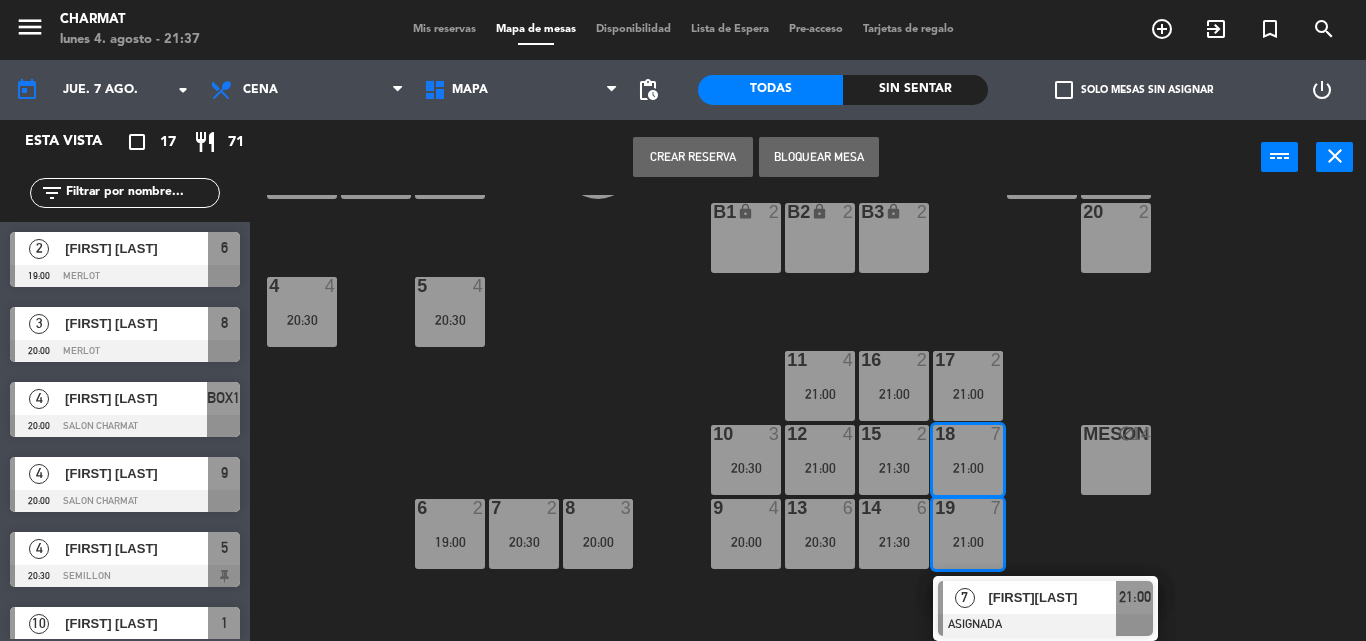 drag, startPoint x: 963, startPoint y: 531, endPoint x: 967, endPoint y: 520, distance: 11.7046995 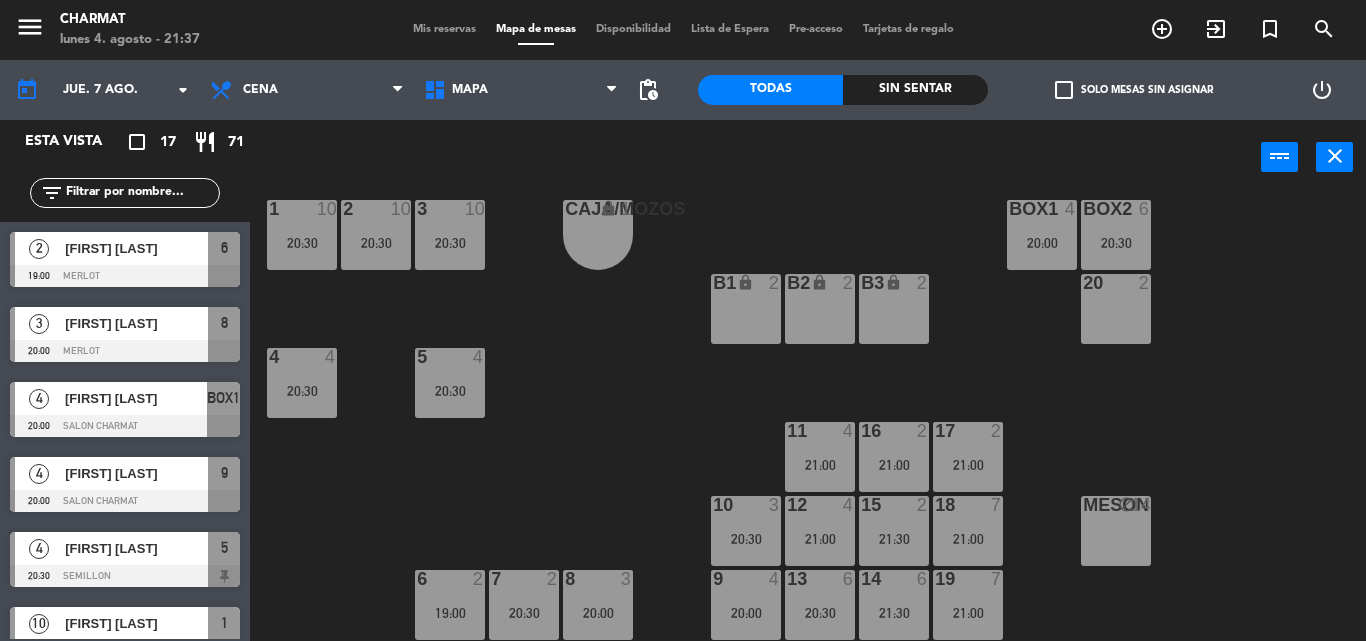 scroll, scrollTop: 29, scrollLeft: 0, axis: vertical 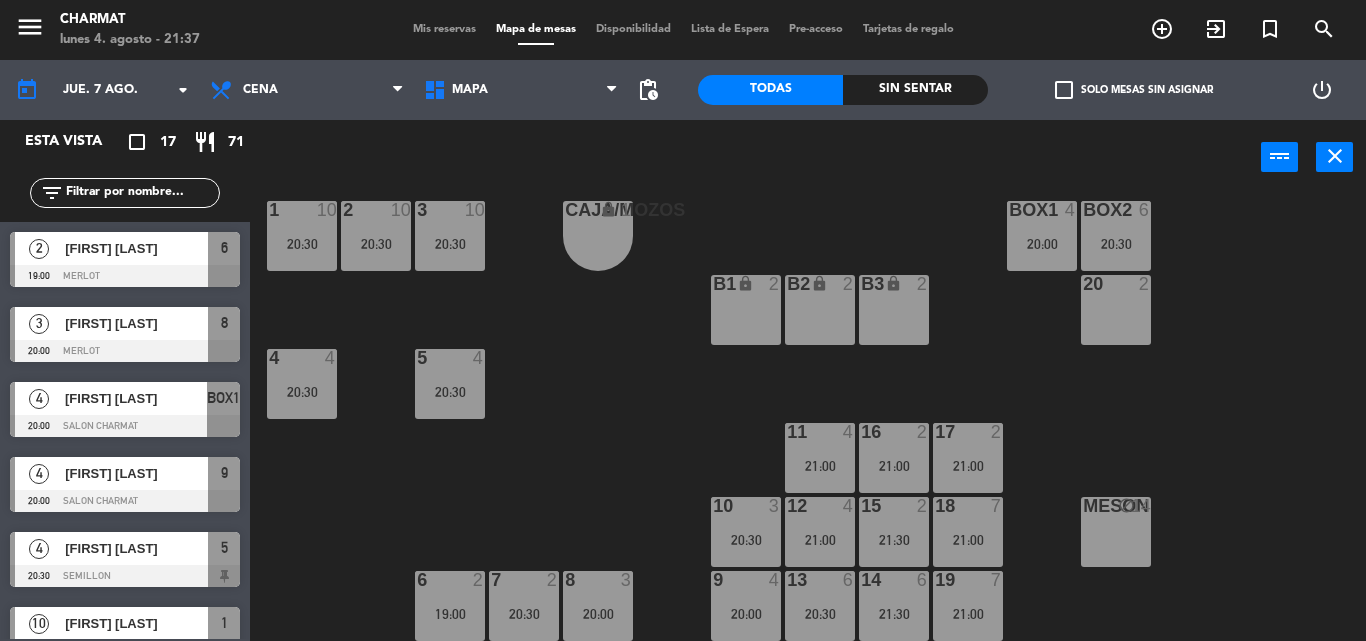 click on "12  4   21:00" at bounding box center (820, 532) 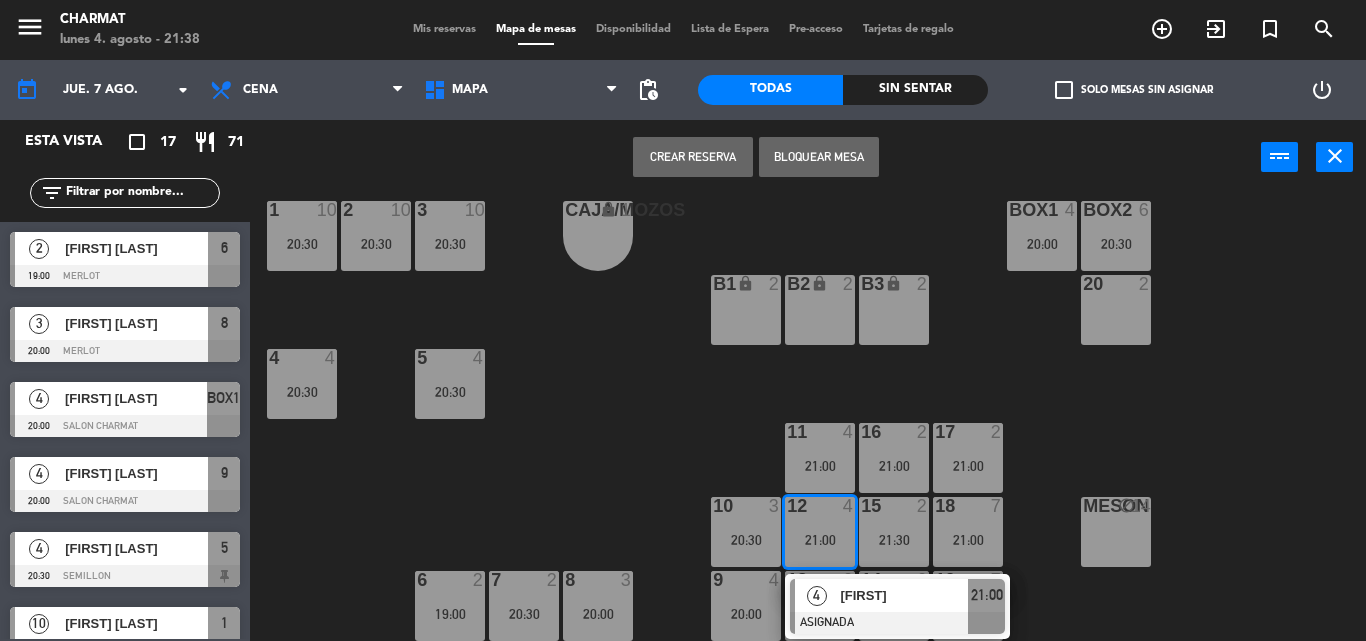 click on "21:00" at bounding box center (820, 539) 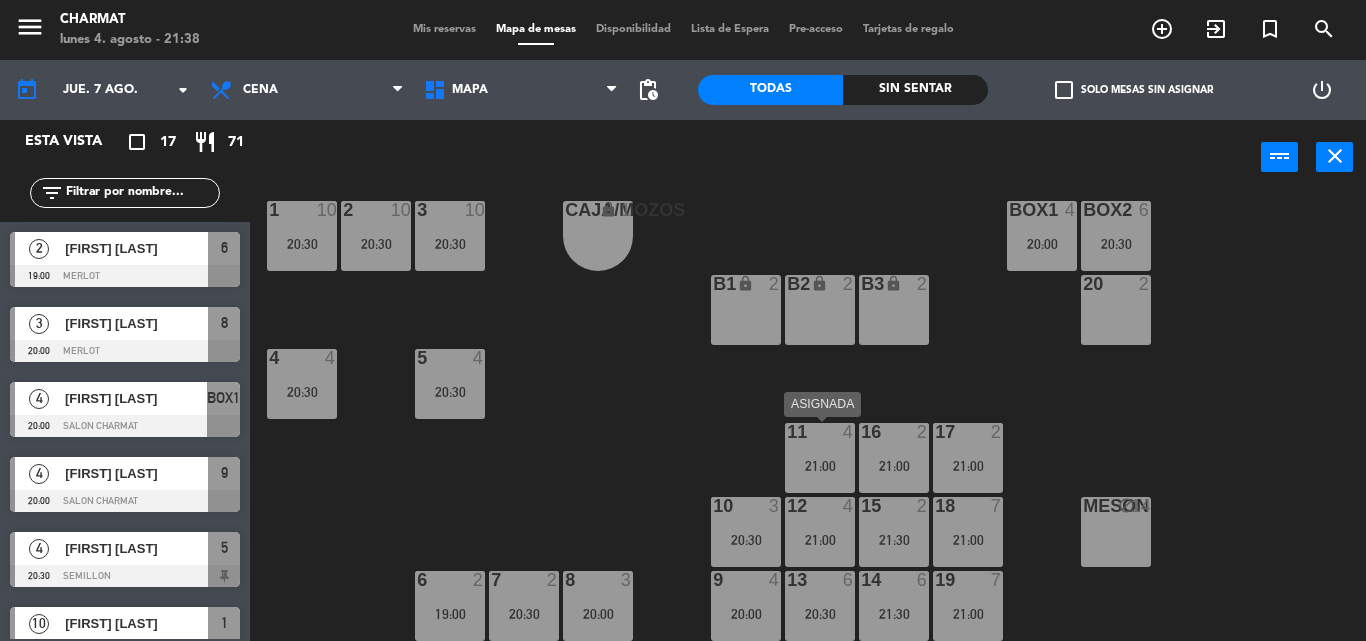 click on "21:00" at bounding box center (820, 466) 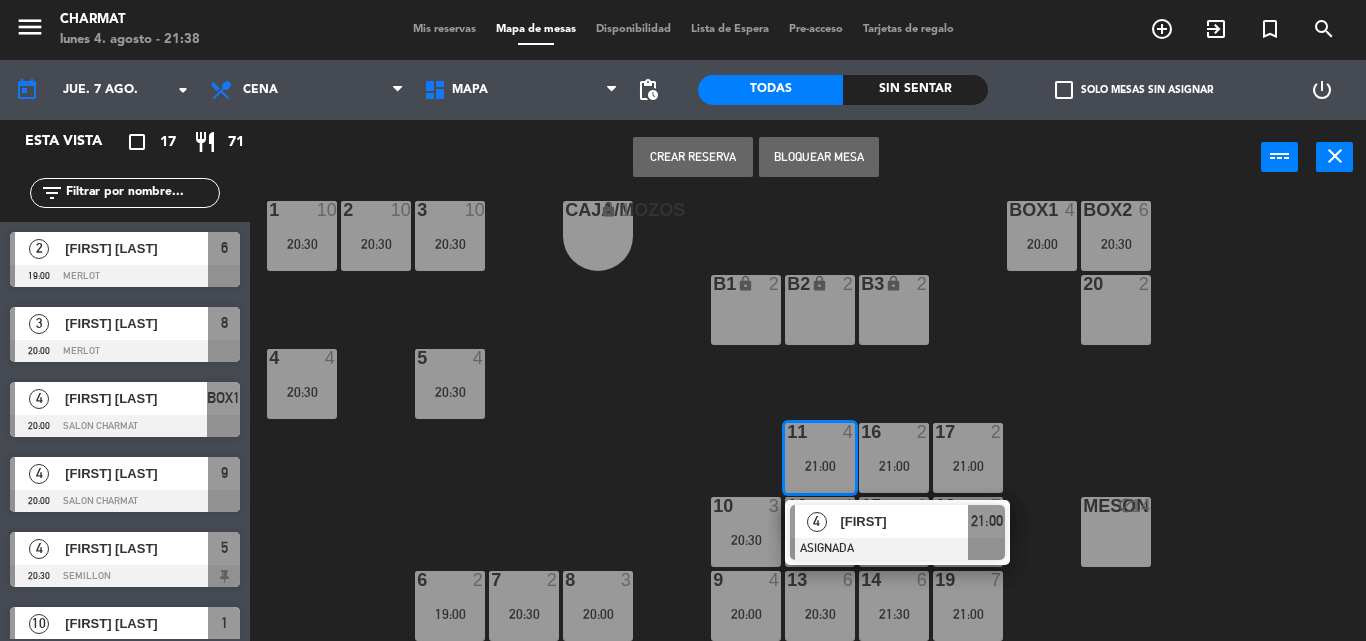 click on "CAJA/MOZOS lock  1  BOX1  4   [TIME]  BOX2  6   [TIME]  1  10   [TIME]  2  10   [TIME]  3  10   [TIME]  20  2  B1 lock  2  B2 lock  2  B3 lock  2  4  4   [TIME]  5  4   [TIME]  11  4   [TIME]   4   [NAME]  ASIGNADA  [TIME] 16  2   [TIME]  17  2   [TIME]  10  3   [TIME]  12  4   [TIME]   4   [NAME]  ASIGNADA  [TIME] 15  2   [TIME]  18  7   [TIME]  MESON block  14  9  4   [TIME]  13  6   [TIME]  14  6   [TIME]  19  7   [TIME]  6  2   [TIME]  7  2   [TIME]  8  3   [TIME]" 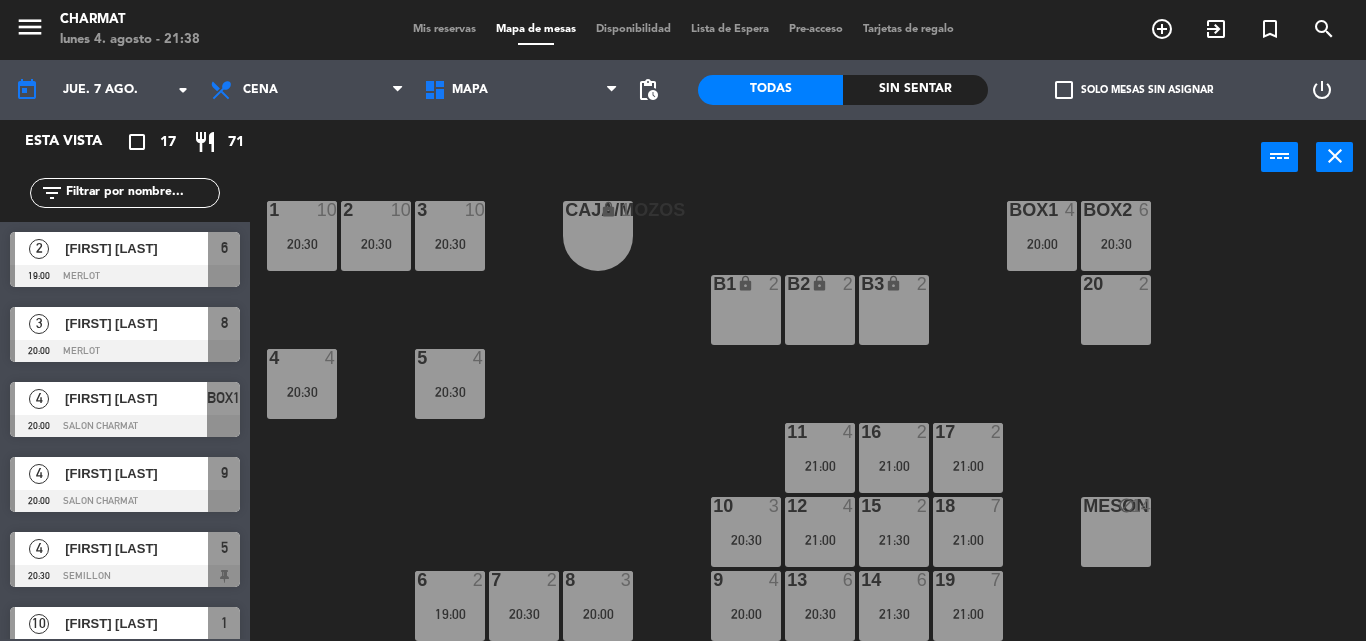 click on "21:00" at bounding box center [820, 540] 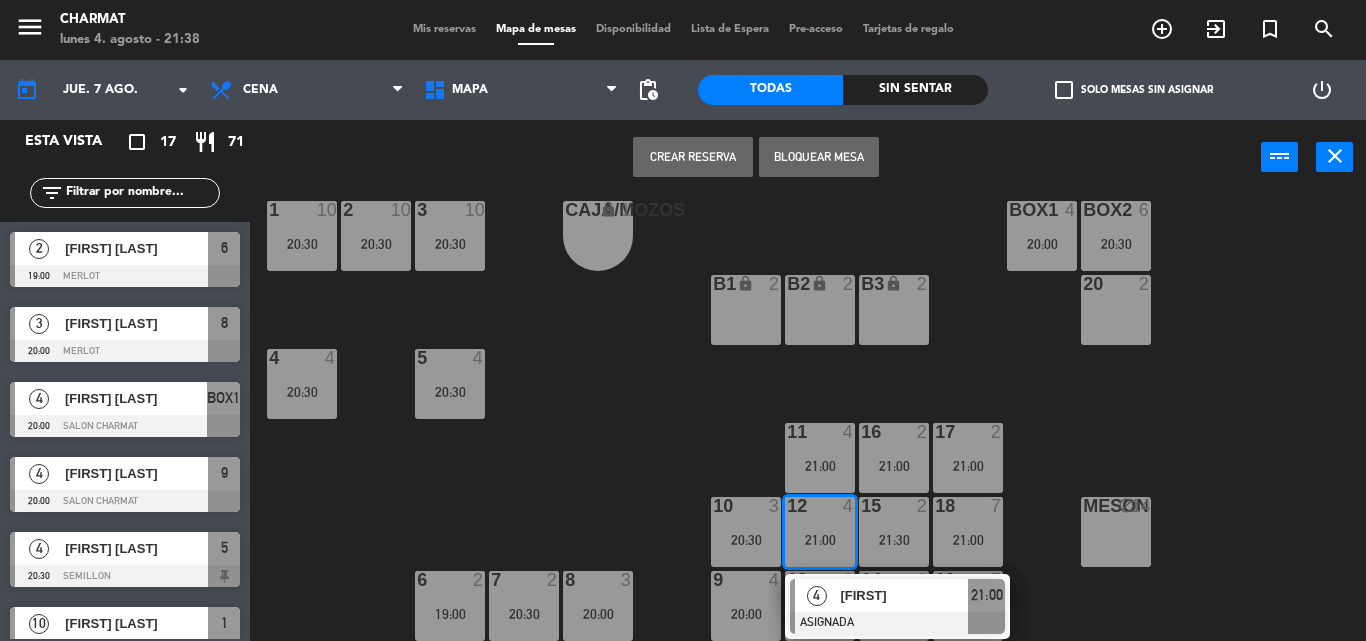click on "CAJA/MOZOS lock  1  BOX1  4   [TIME]  BOX2  6   [TIME]  1  10   [TIME]  2  10   [TIME]  3  10   [TIME]  20  2  B1 lock  2  B2 lock  2  B3 lock  2  4  4   [TIME]  5  4   [TIME]  11  4   [TIME]  16  2   [TIME]  17  2   [TIME]  10  3   [TIME]  12  4   [TIME]   4   [NAME]  ASIGNADA  [TIME] 15  2   [TIME]  18  7   [TIME]  MESON block  14  9  4   [TIME]  13  6   [TIME]  14  6   [TIME]  19  7   [TIME]  6  2   [TIME]  7  2   [TIME]  8  3   [TIME]" 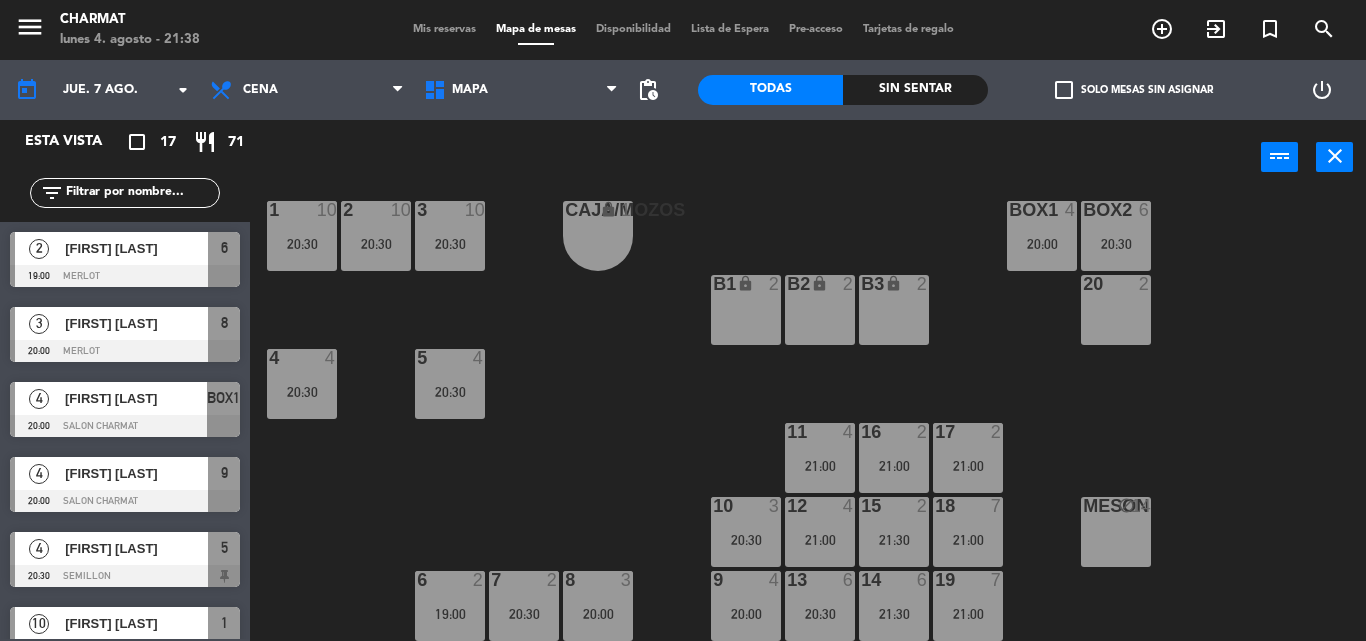 click on "20  2" at bounding box center [1116, 310] 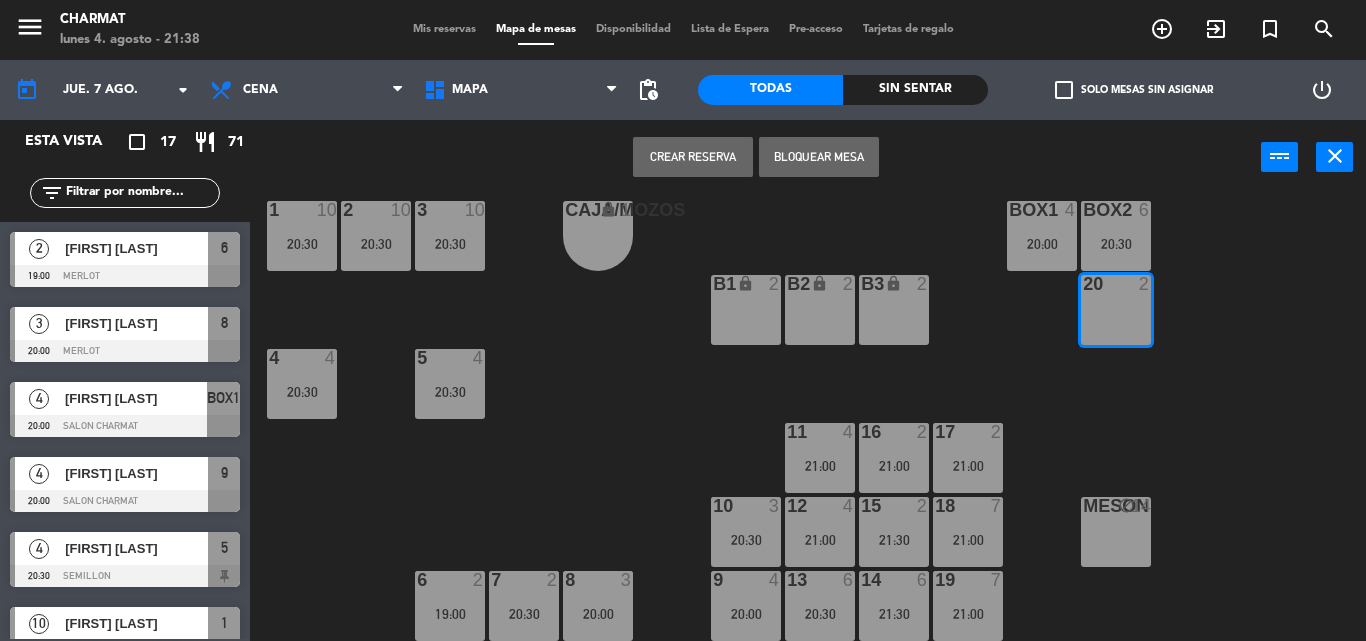 click on "20  2" at bounding box center [1116, 310] 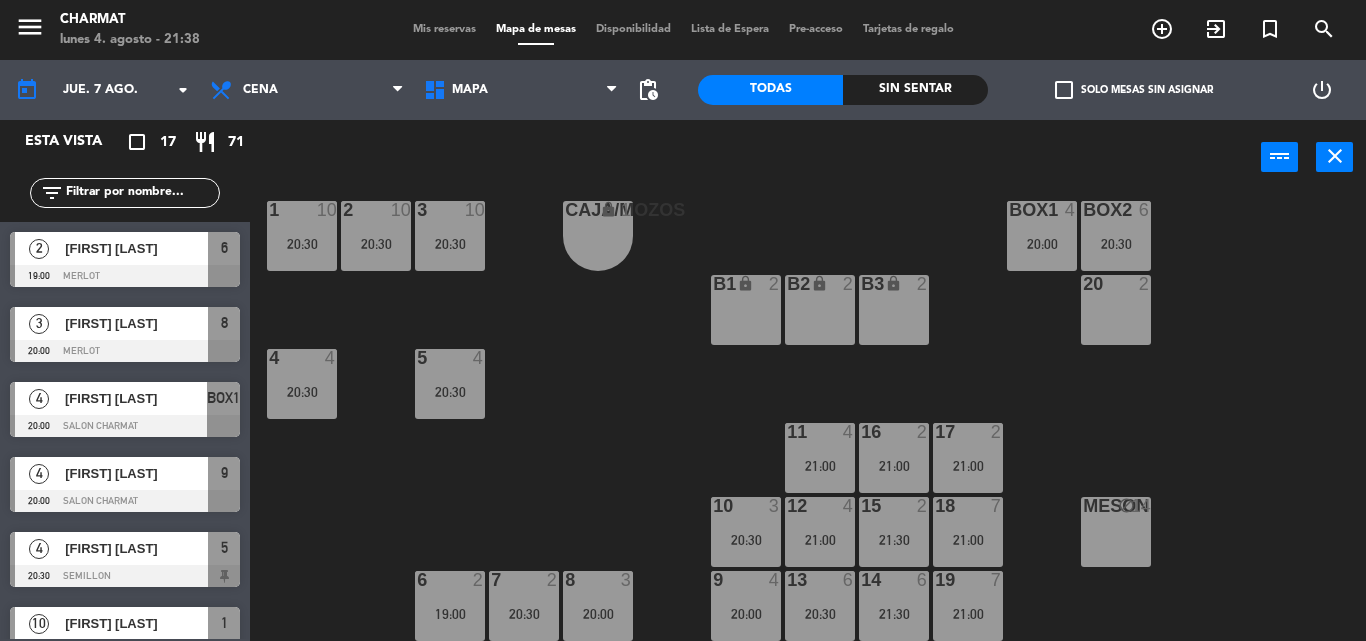 click on "20:00" at bounding box center [1042, 244] 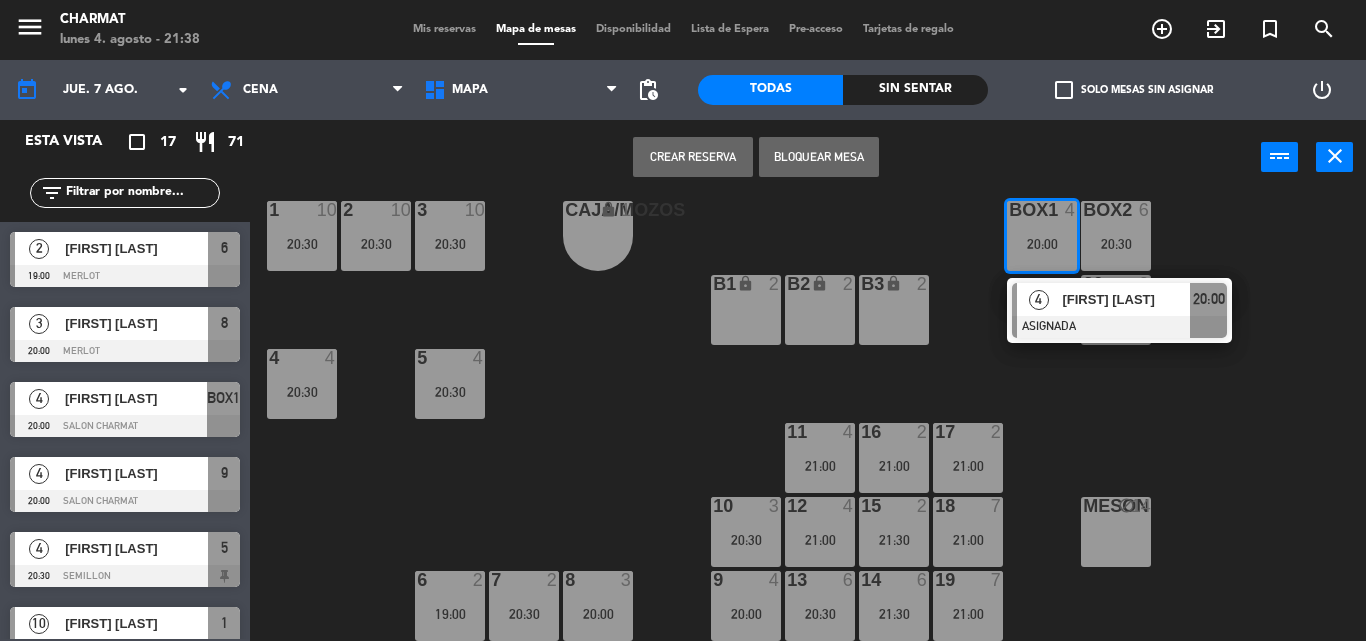 click on "20:00" at bounding box center [1042, 244] 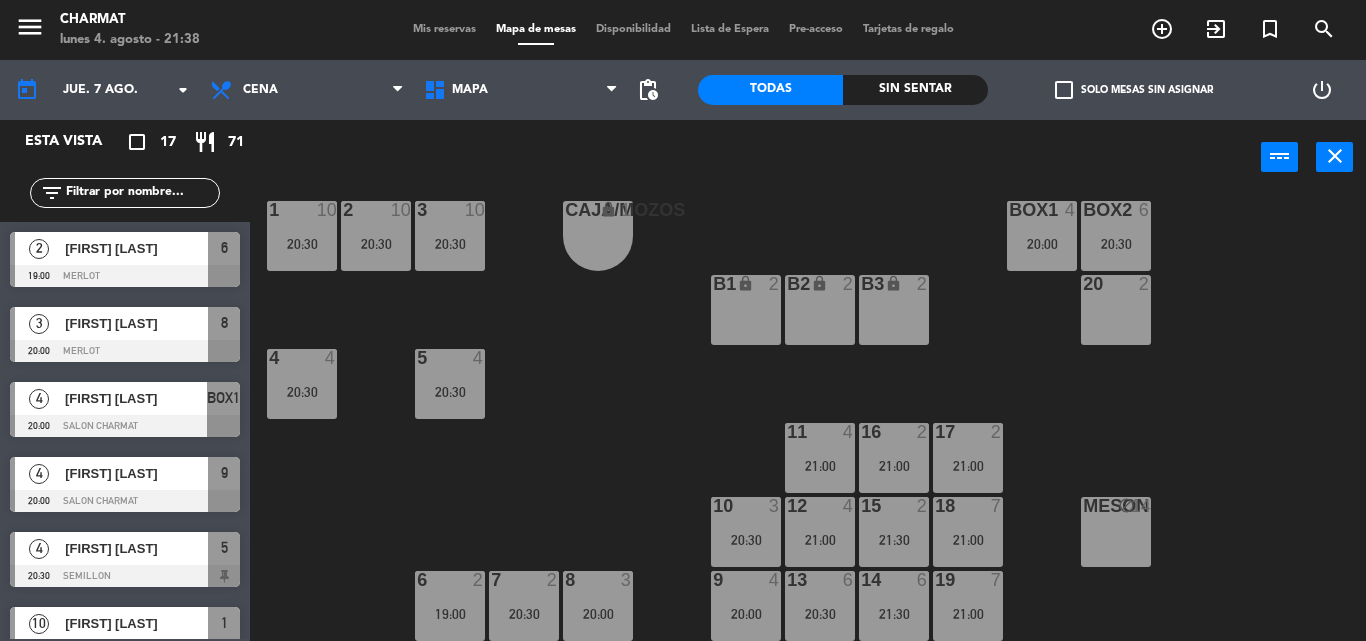 drag, startPoint x: 461, startPoint y: 354, endPoint x: 484, endPoint y: 272, distance: 85.16454 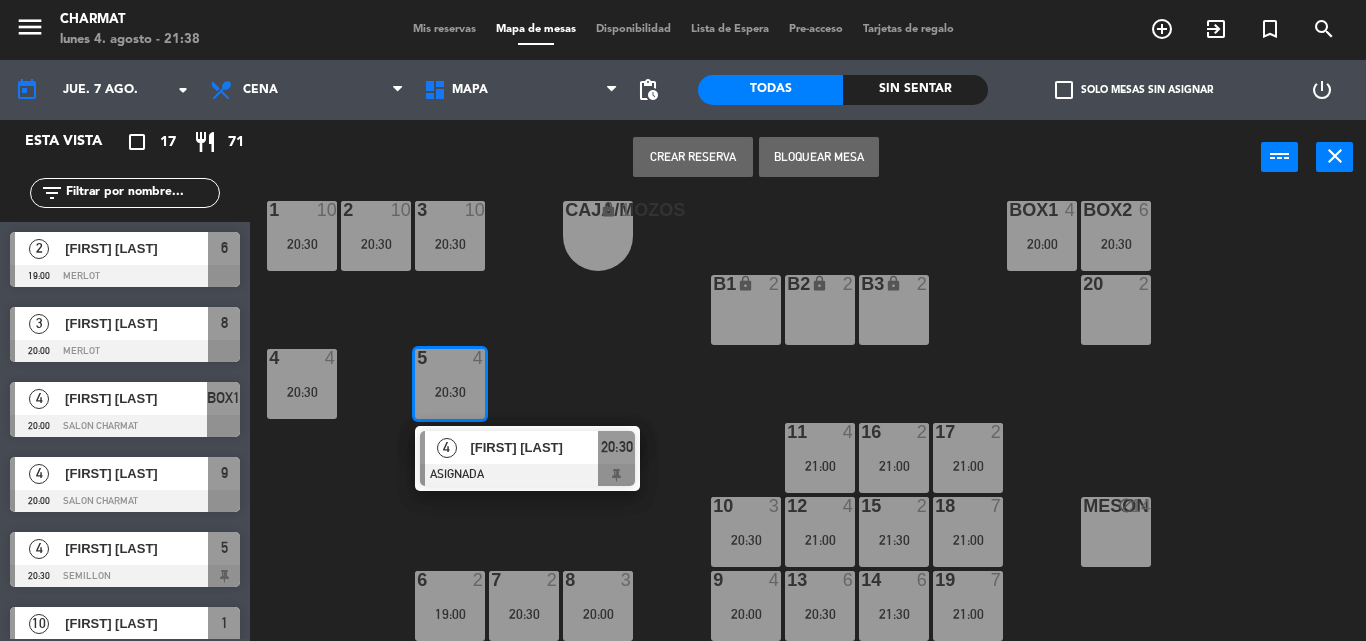 click on "20:30" at bounding box center (1116, 243) 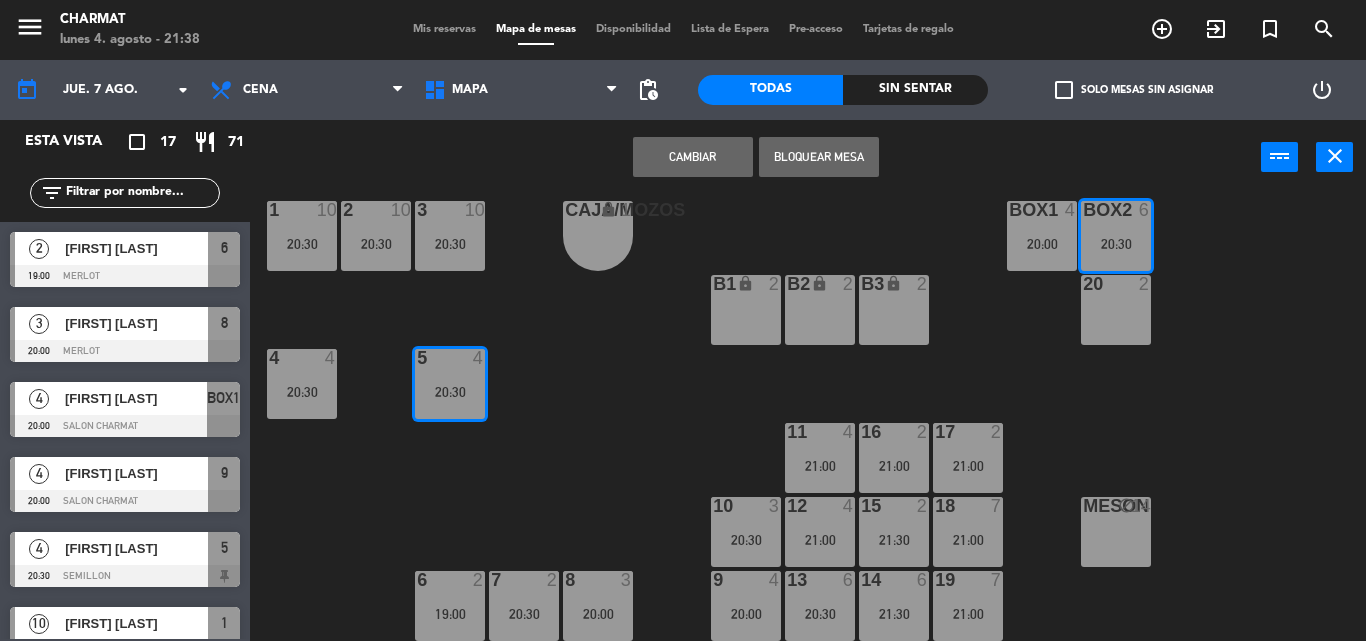 click on "20:00" at bounding box center (1042, 244) 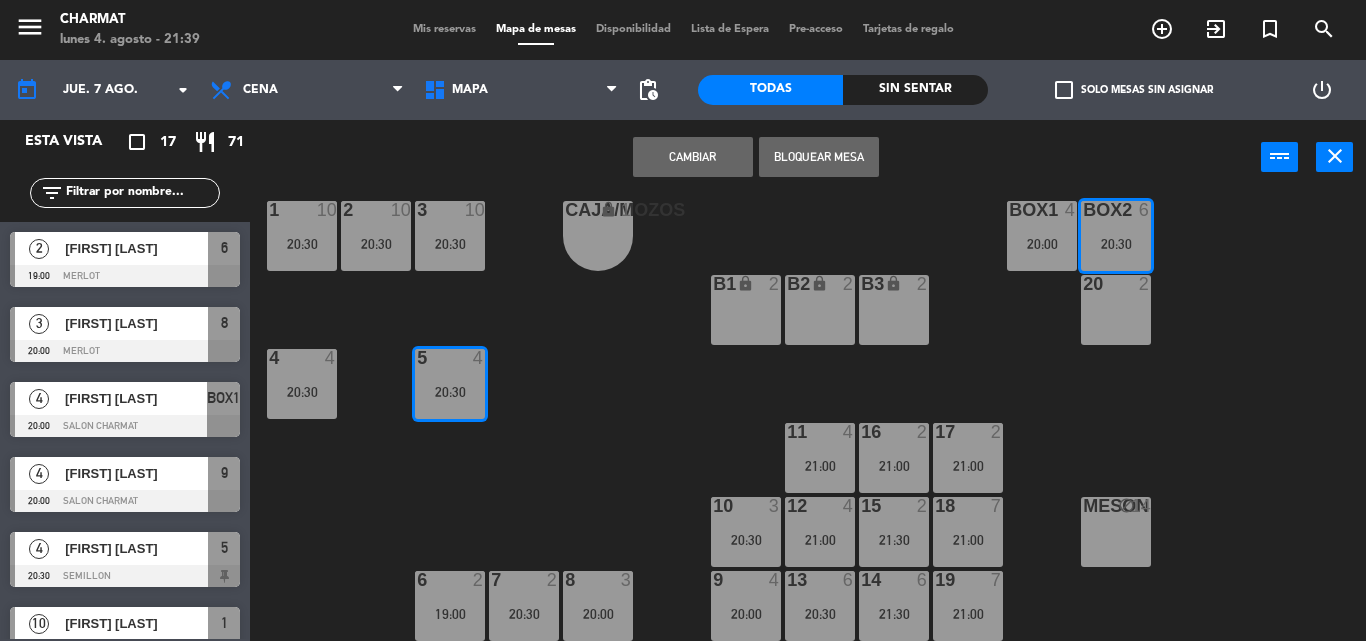 click on "20  2" at bounding box center [1116, 310] 